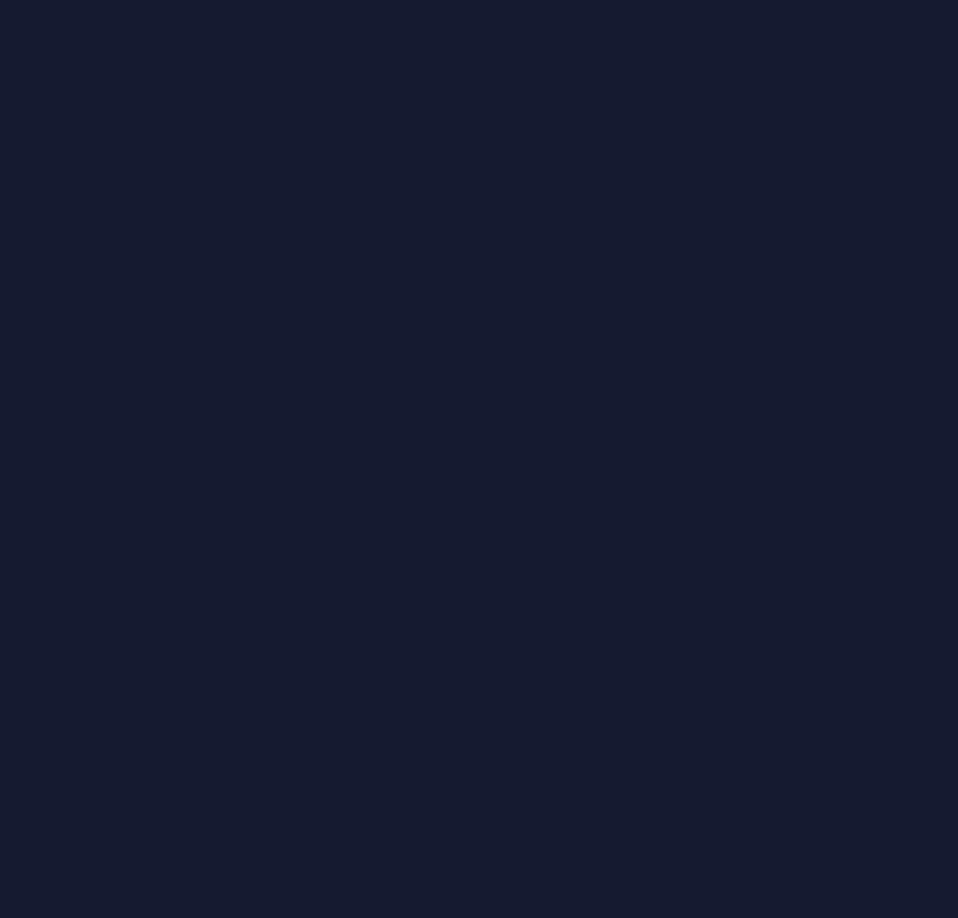 scroll, scrollTop: 0, scrollLeft: 0, axis: both 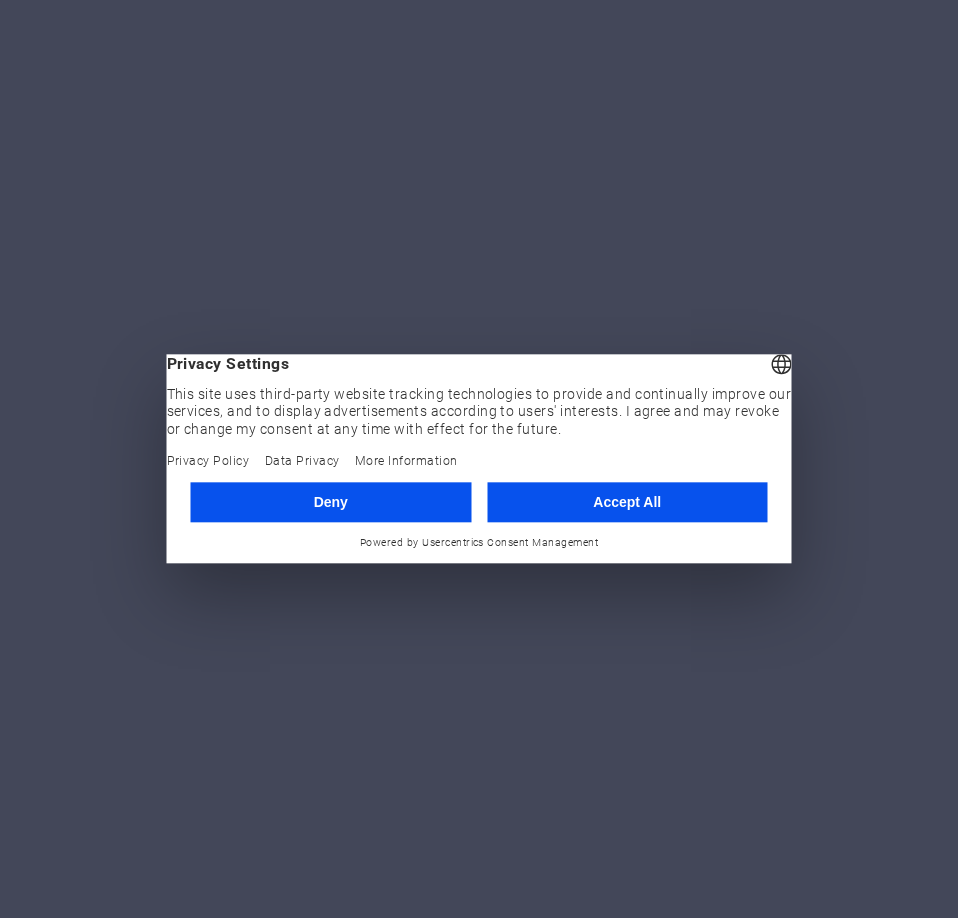 click on "Accept All" at bounding box center [627, 502] 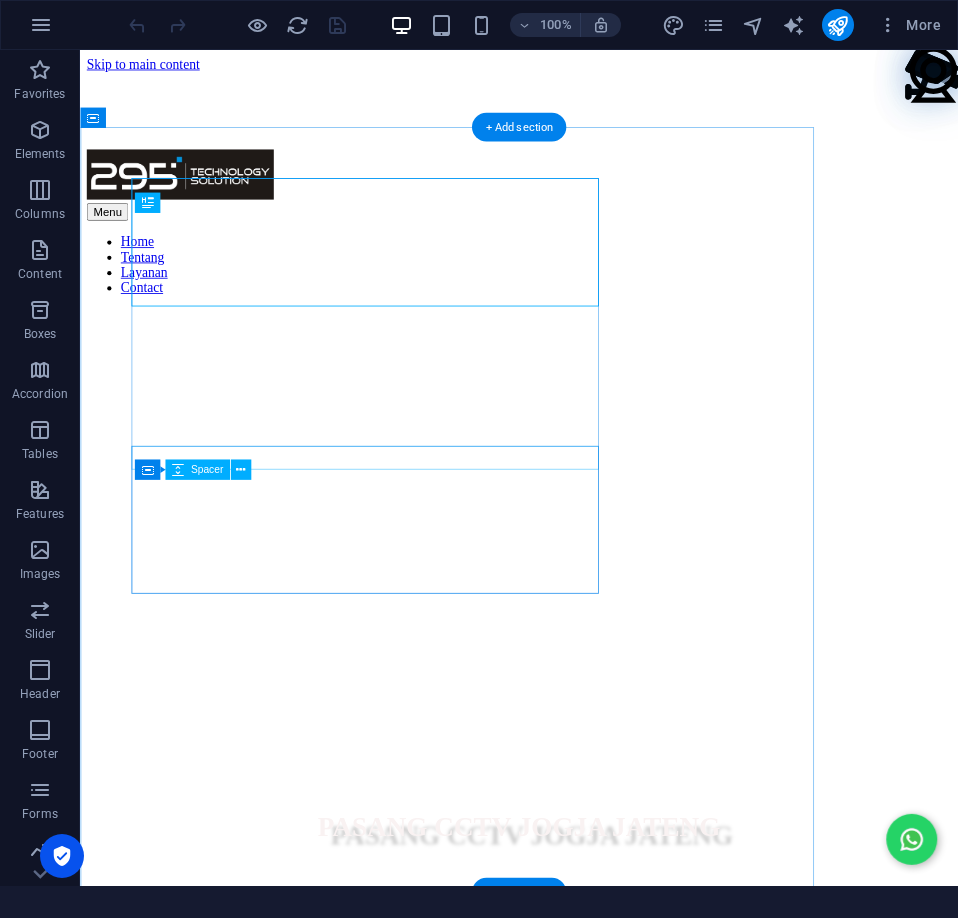 scroll, scrollTop: 0, scrollLeft: 0, axis: both 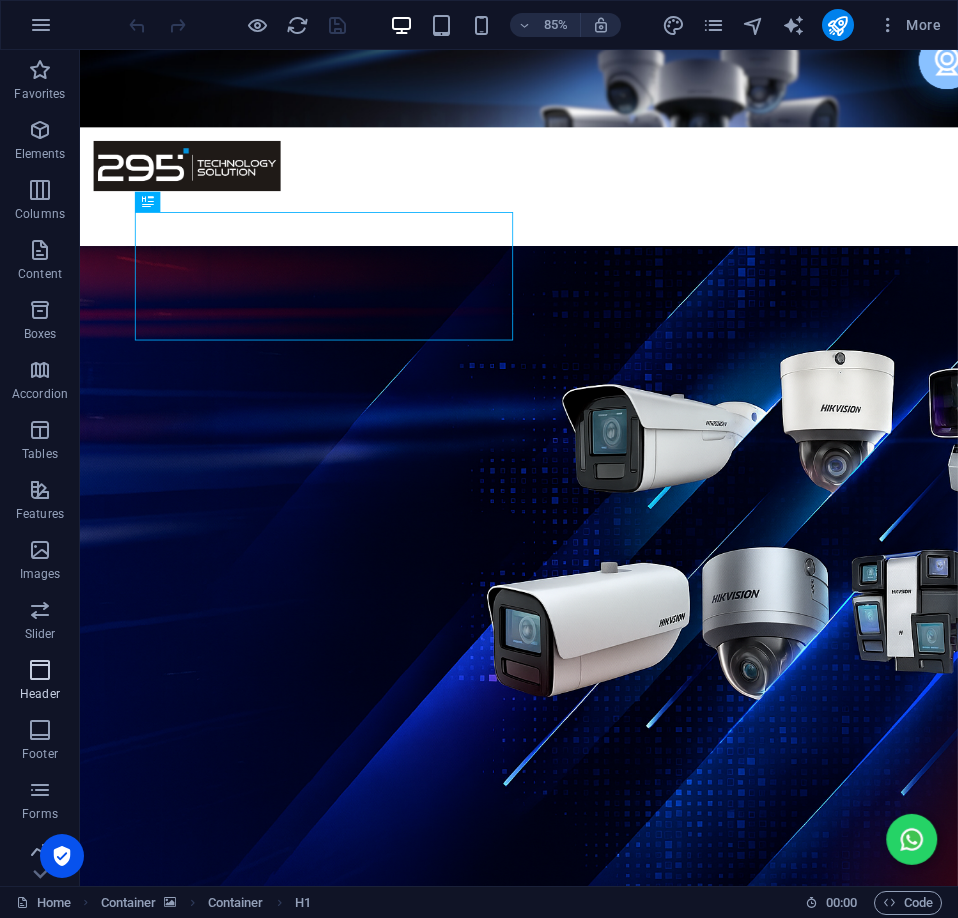 click at bounding box center (40, 670) 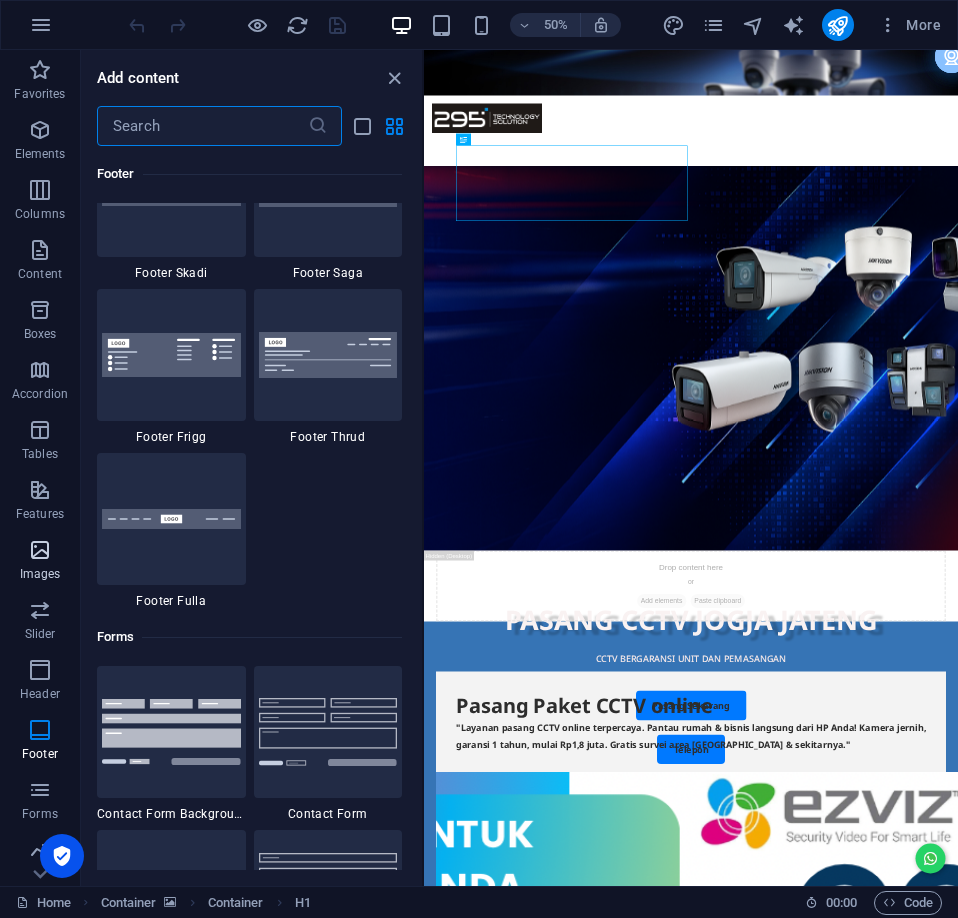 scroll, scrollTop: 13978, scrollLeft: 0, axis: vertical 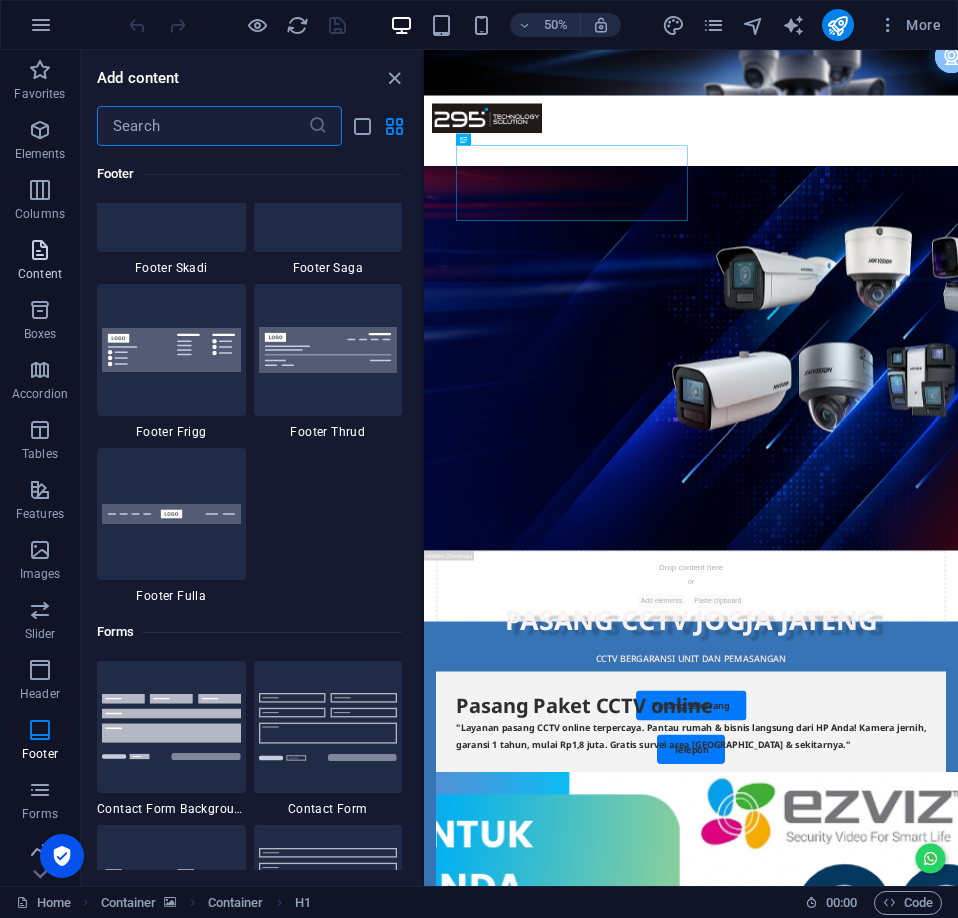 click on "Content" at bounding box center [40, 262] 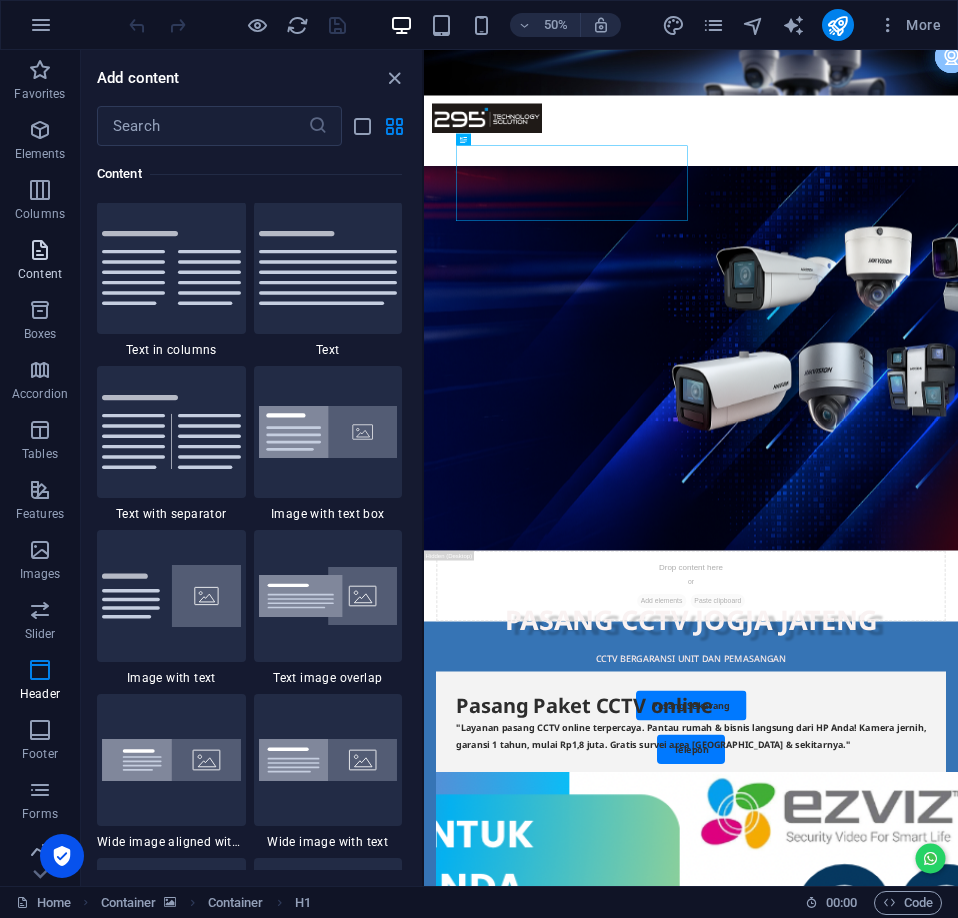scroll, scrollTop: 3499, scrollLeft: 0, axis: vertical 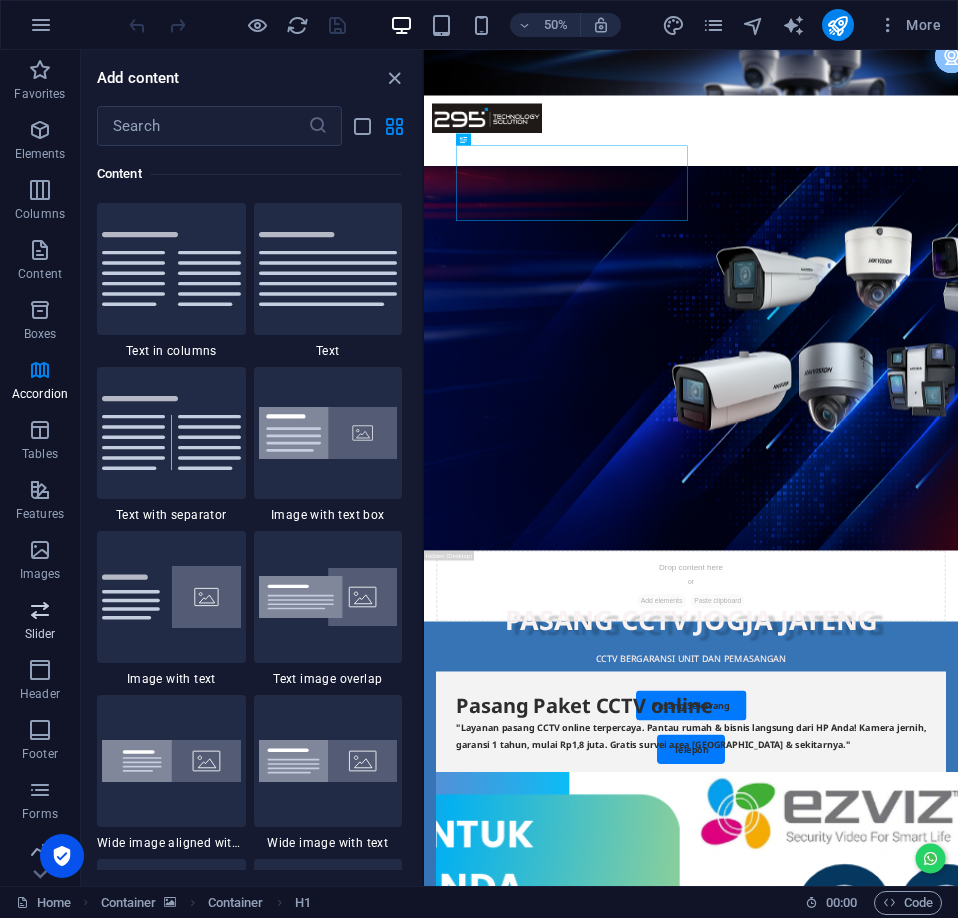 click at bounding box center (40, 610) 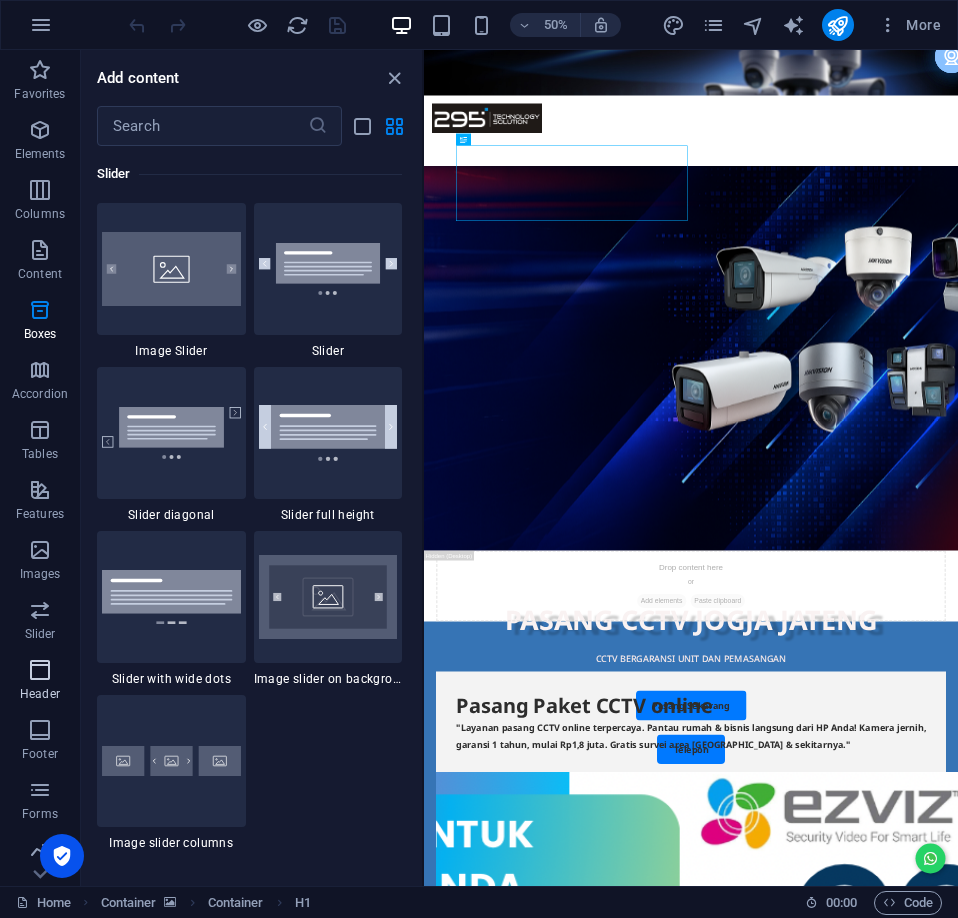 click at bounding box center [40, 670] 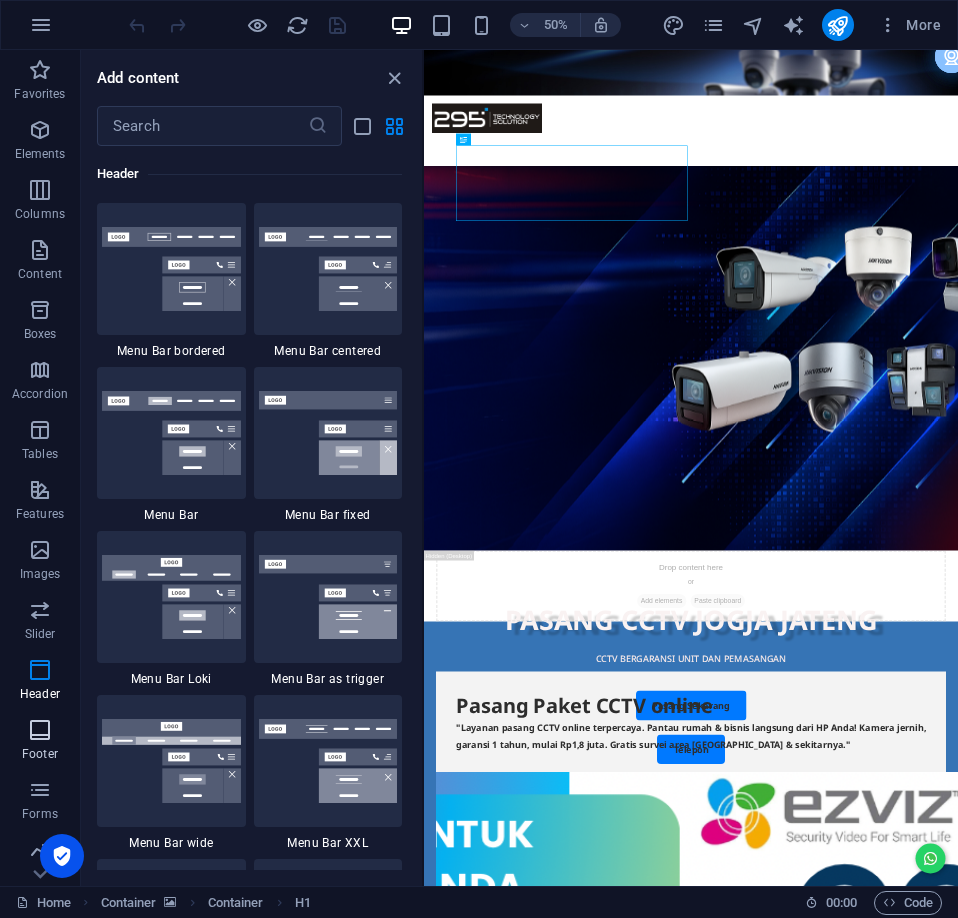 click on "Footer" at bounding box center (40, 740) 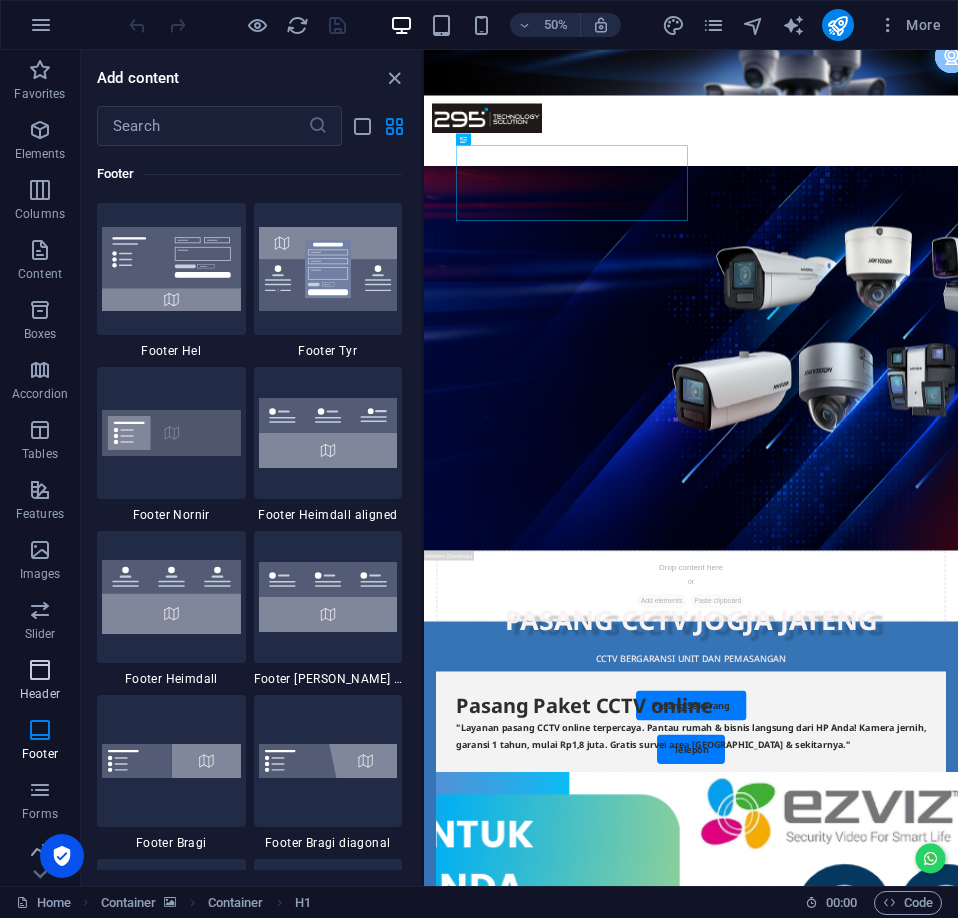 click at bounding box center [40, 670] 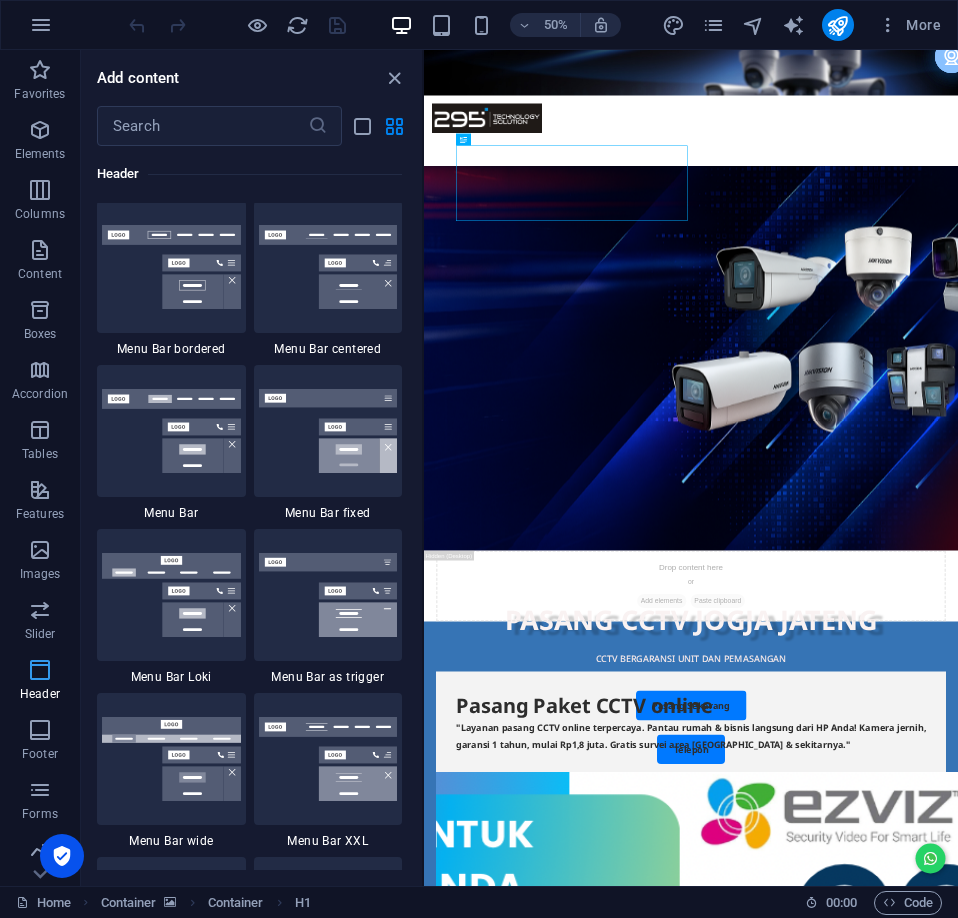 scroll, scrollTop: 11878, scrollLeft: 0, axis: vertical 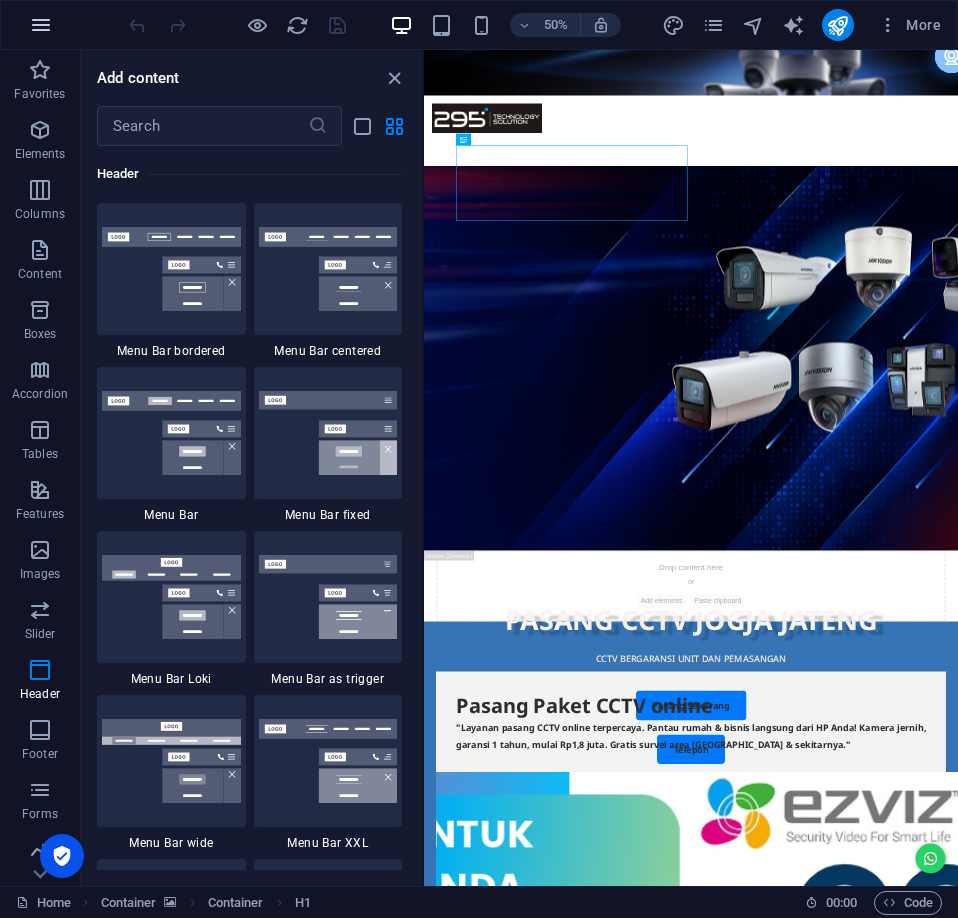 click at bounding box center [41, 25] 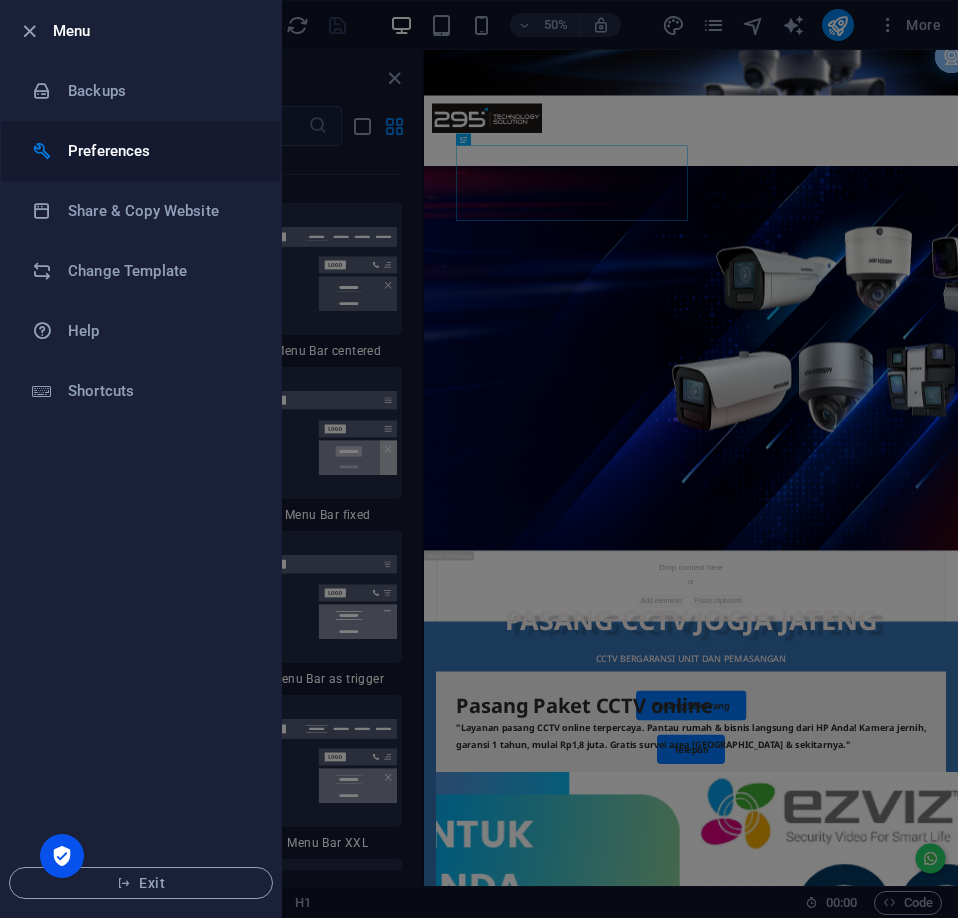 click on "Preferences" at bounding box center (160, 151) 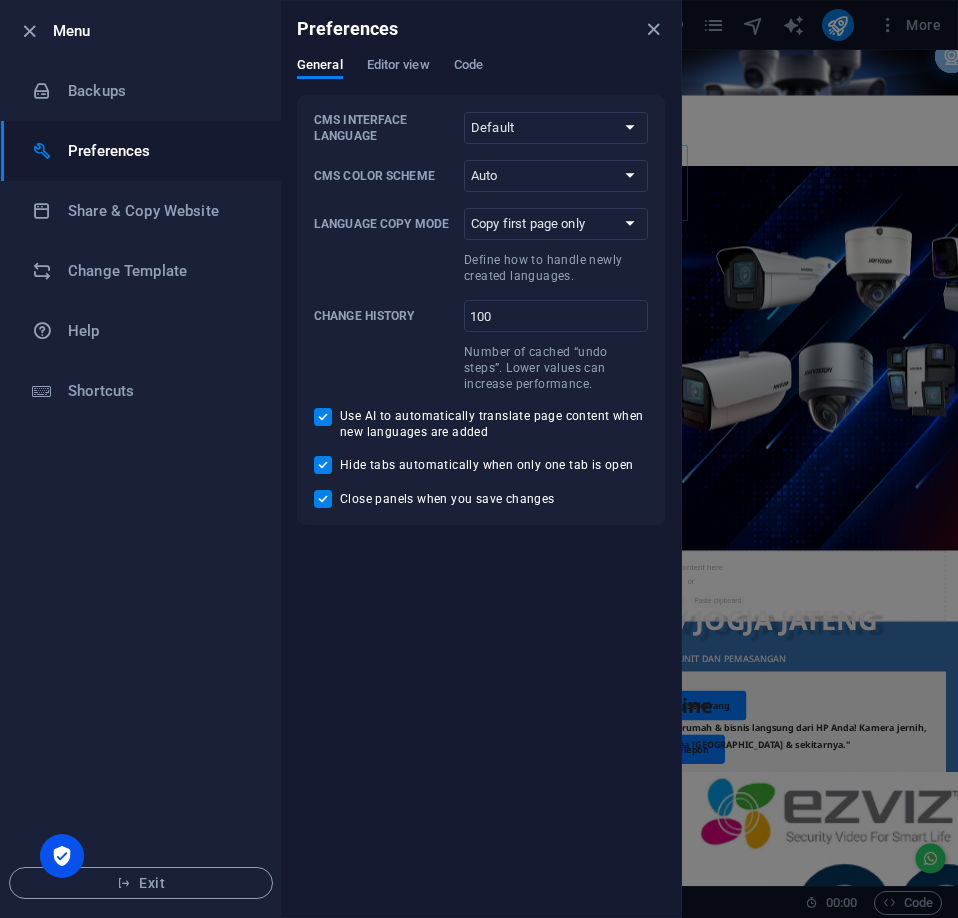 click on "General Editor view Code" at bounding box center [481, 76] 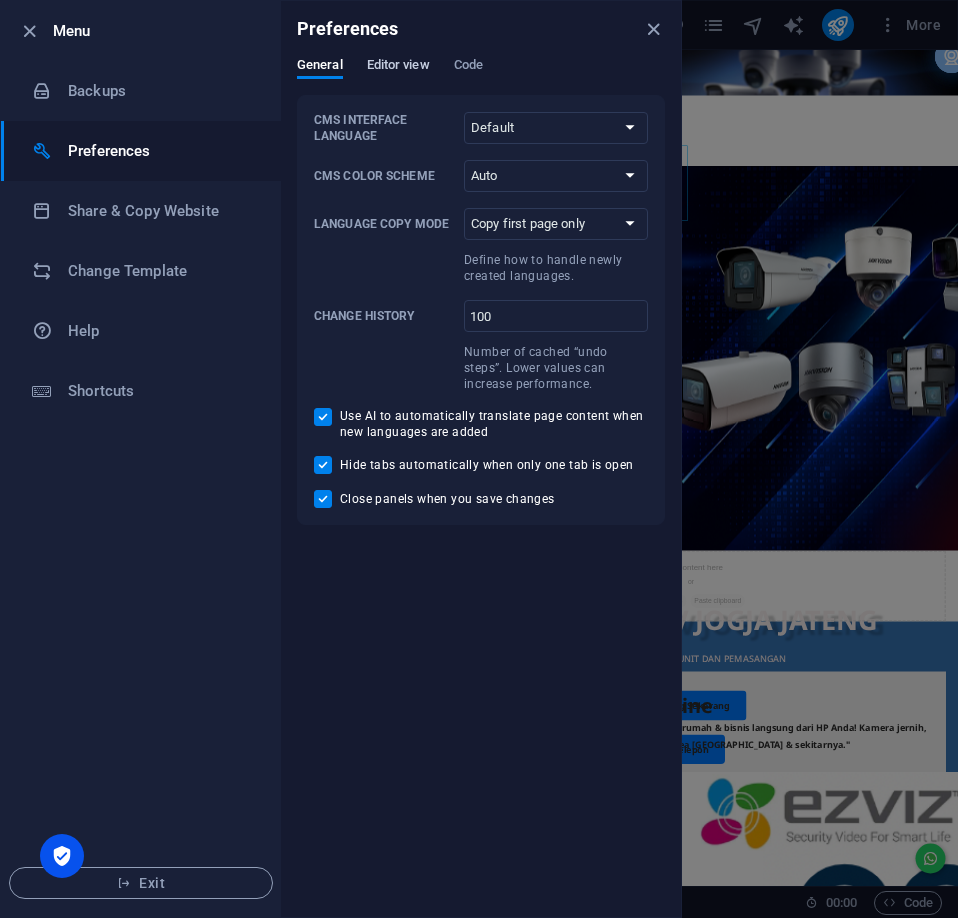 click on "Editor view" at bounding box center [398, 67] 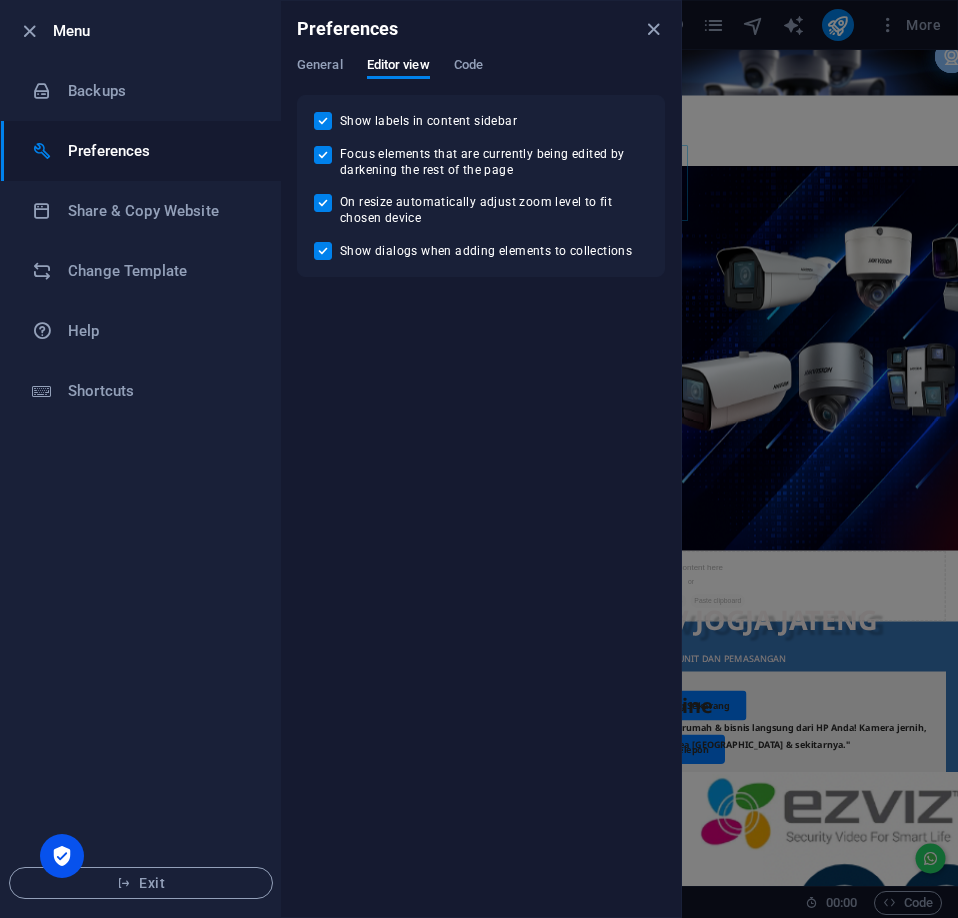click on "General Editor view Code" at bounding box center [481, 76] 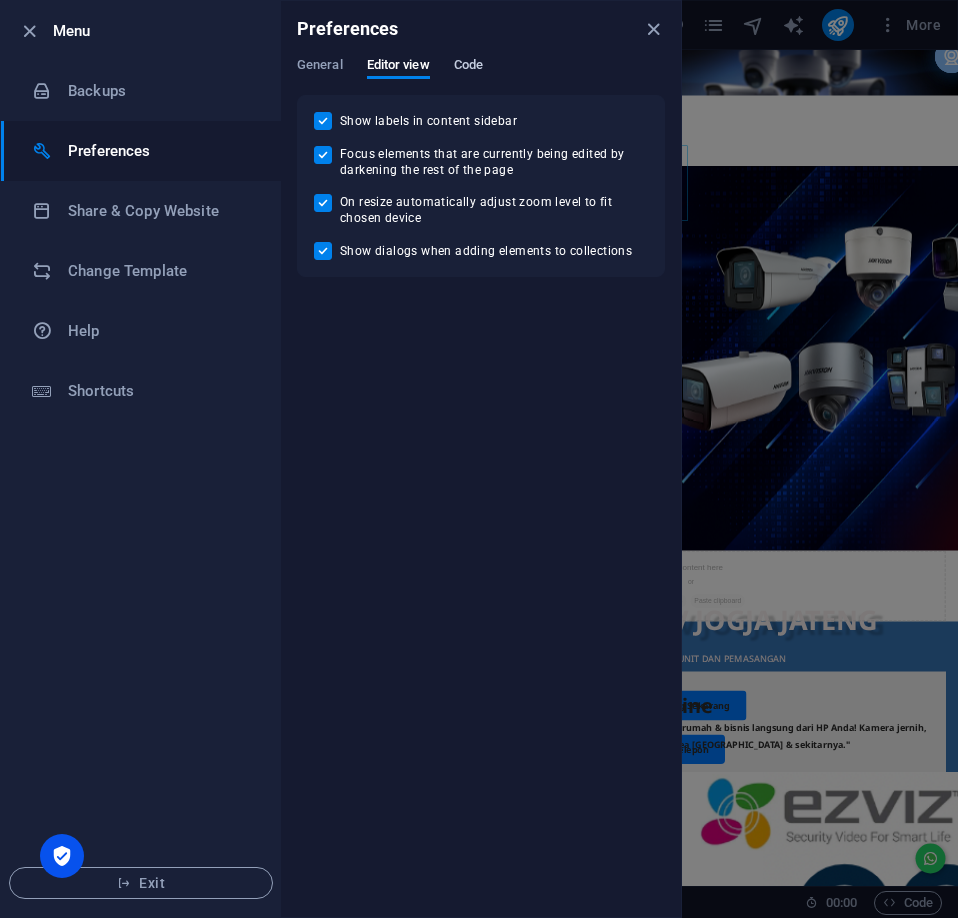 click on "Code" at bounding box center [468, 67] 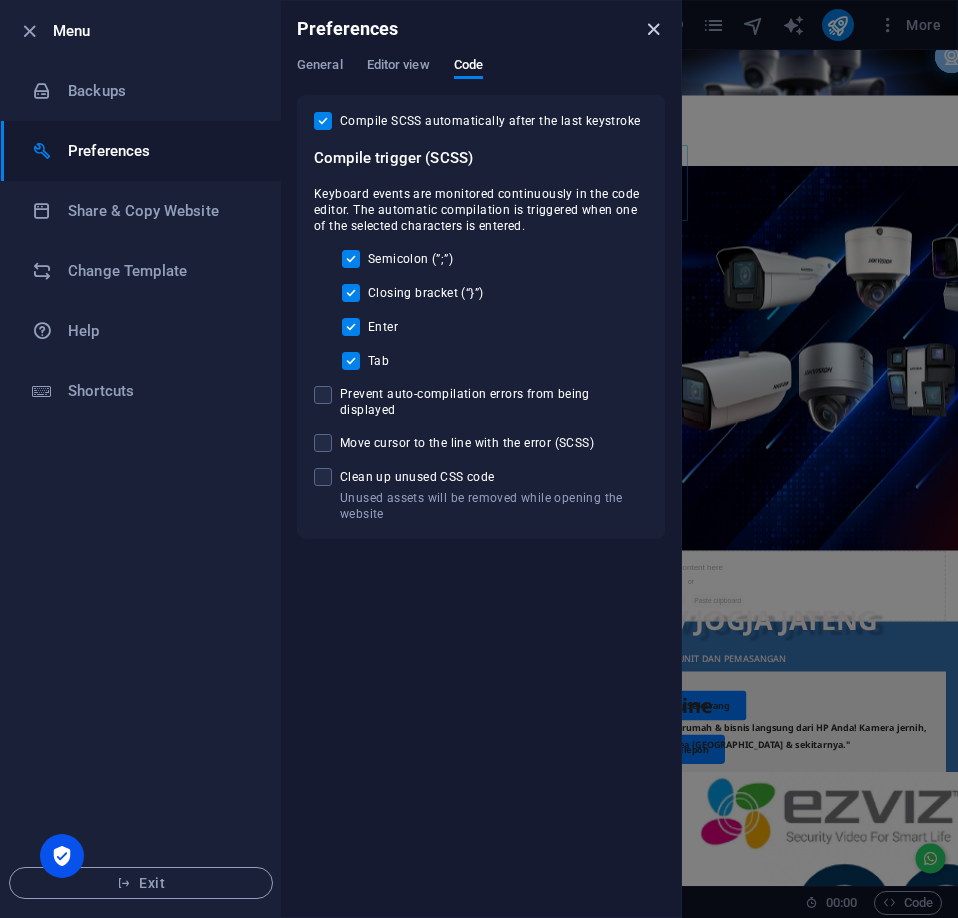 click at bounding box center [653, 29] 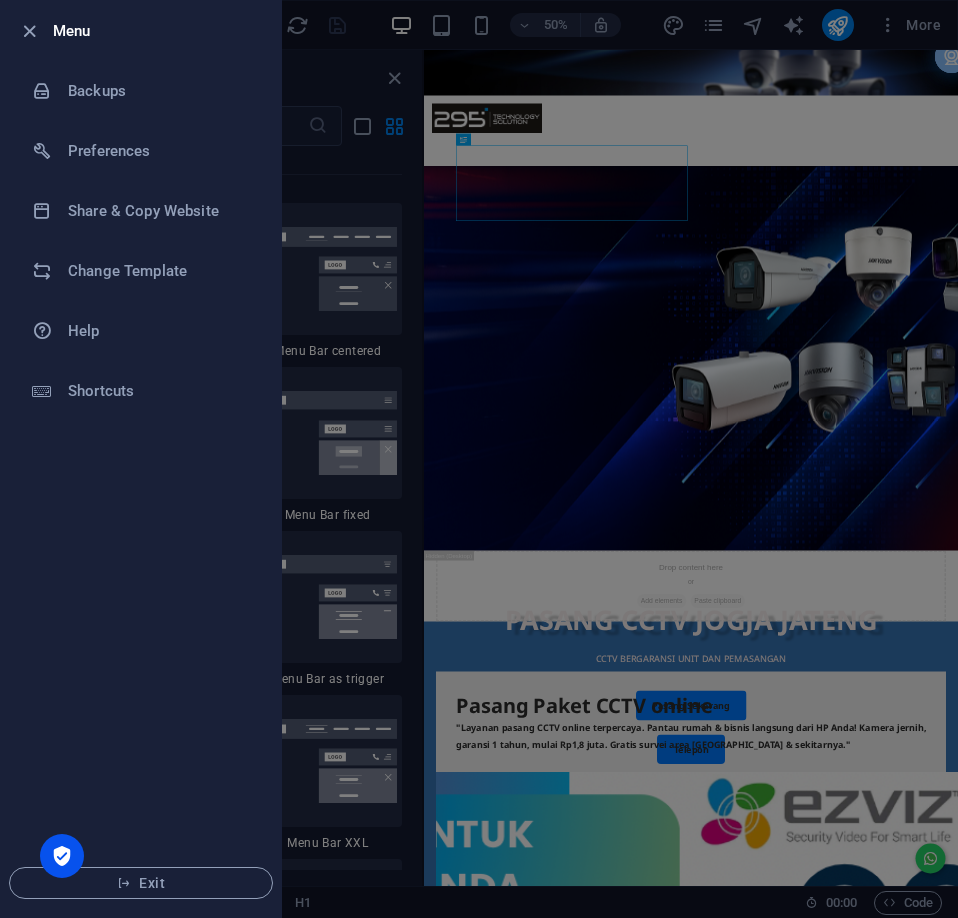 click at bounding box center (35, 31) 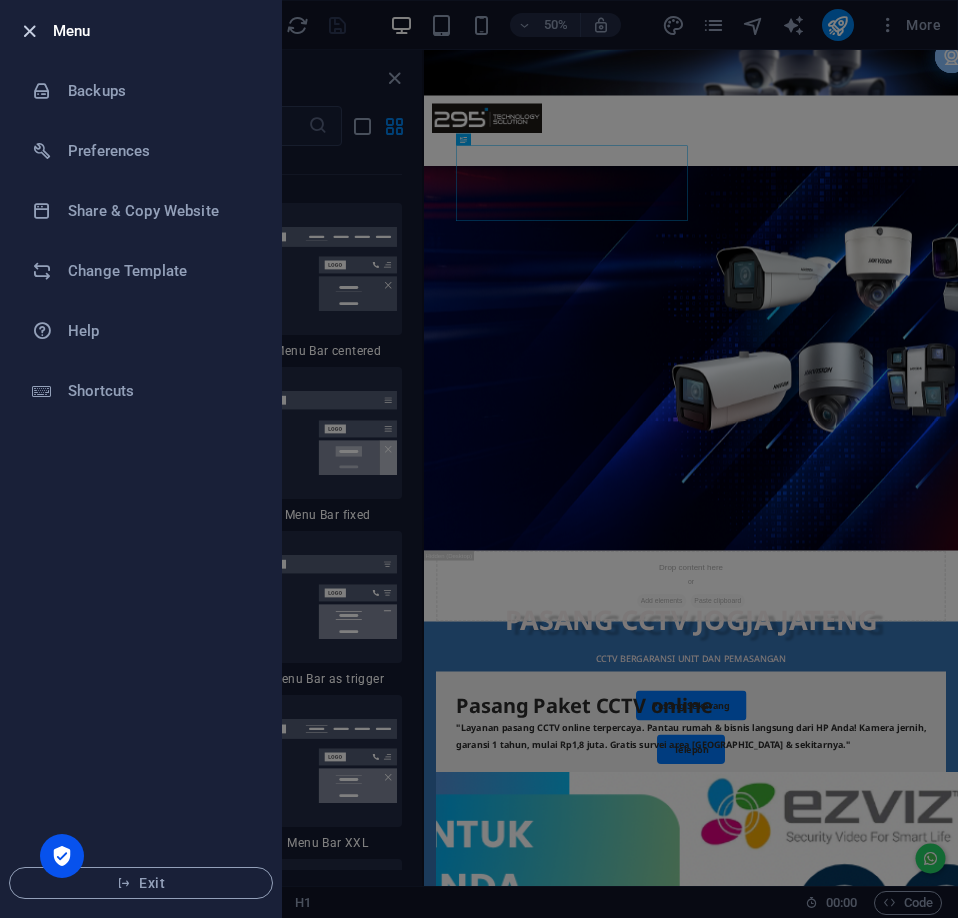 click at bounding box center (29, 31) 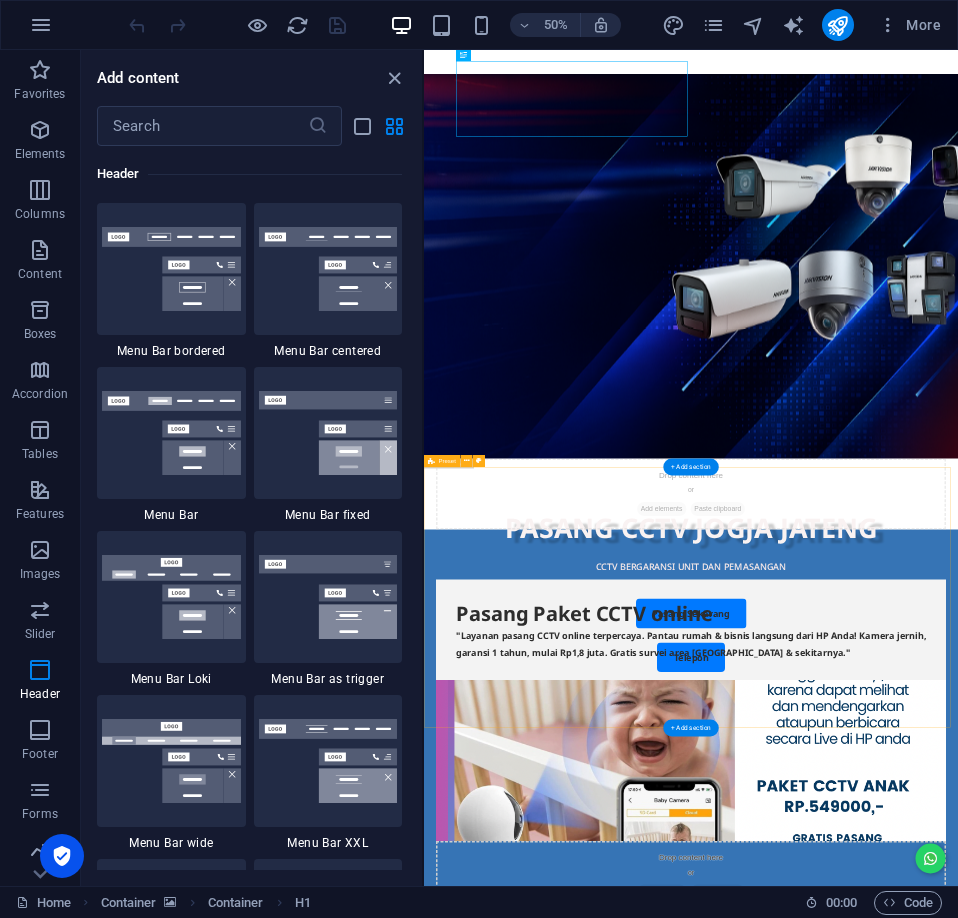 scroll, scrollTop: 200, scrollLeft: 0, axis: vertical 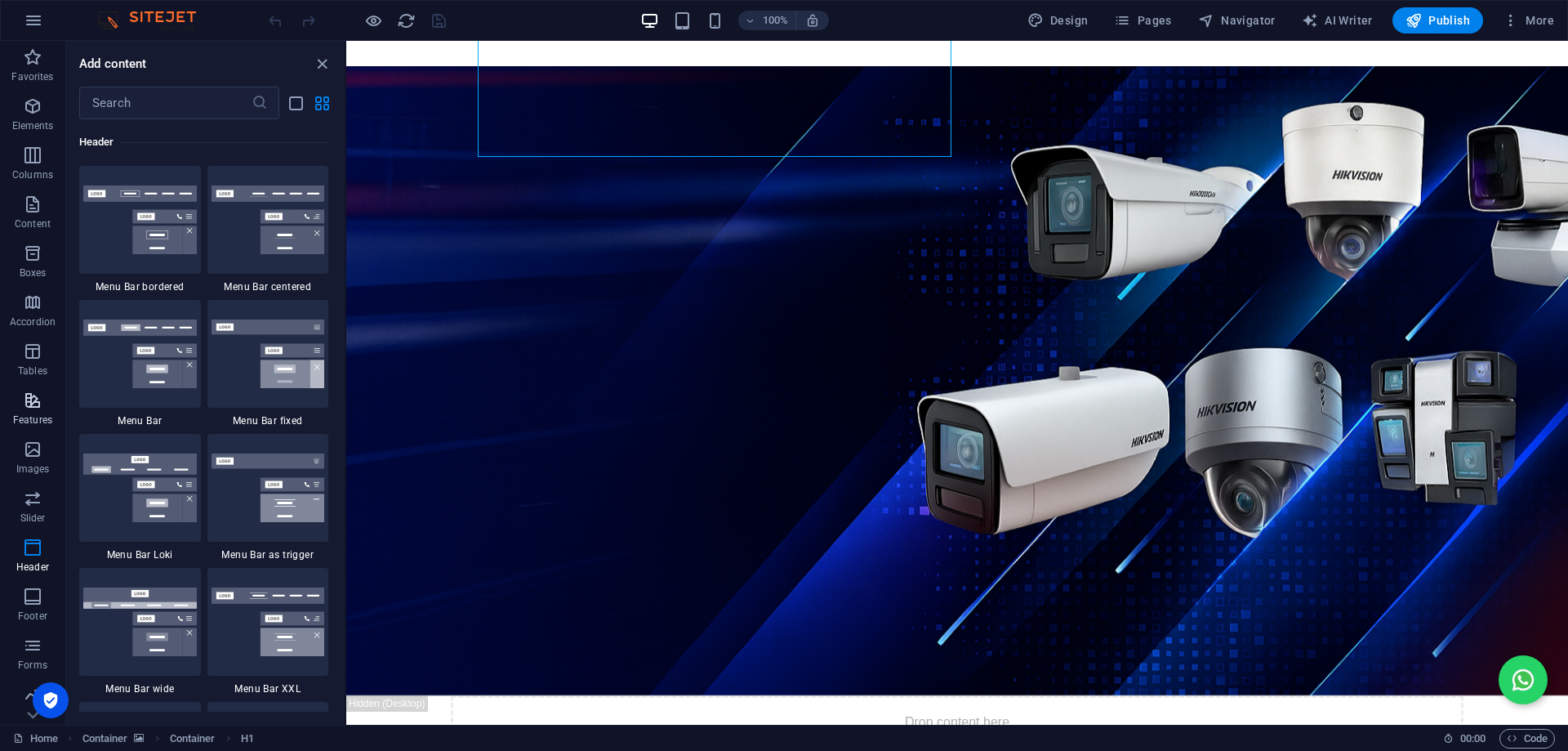 click at bounding box center [33, 400] 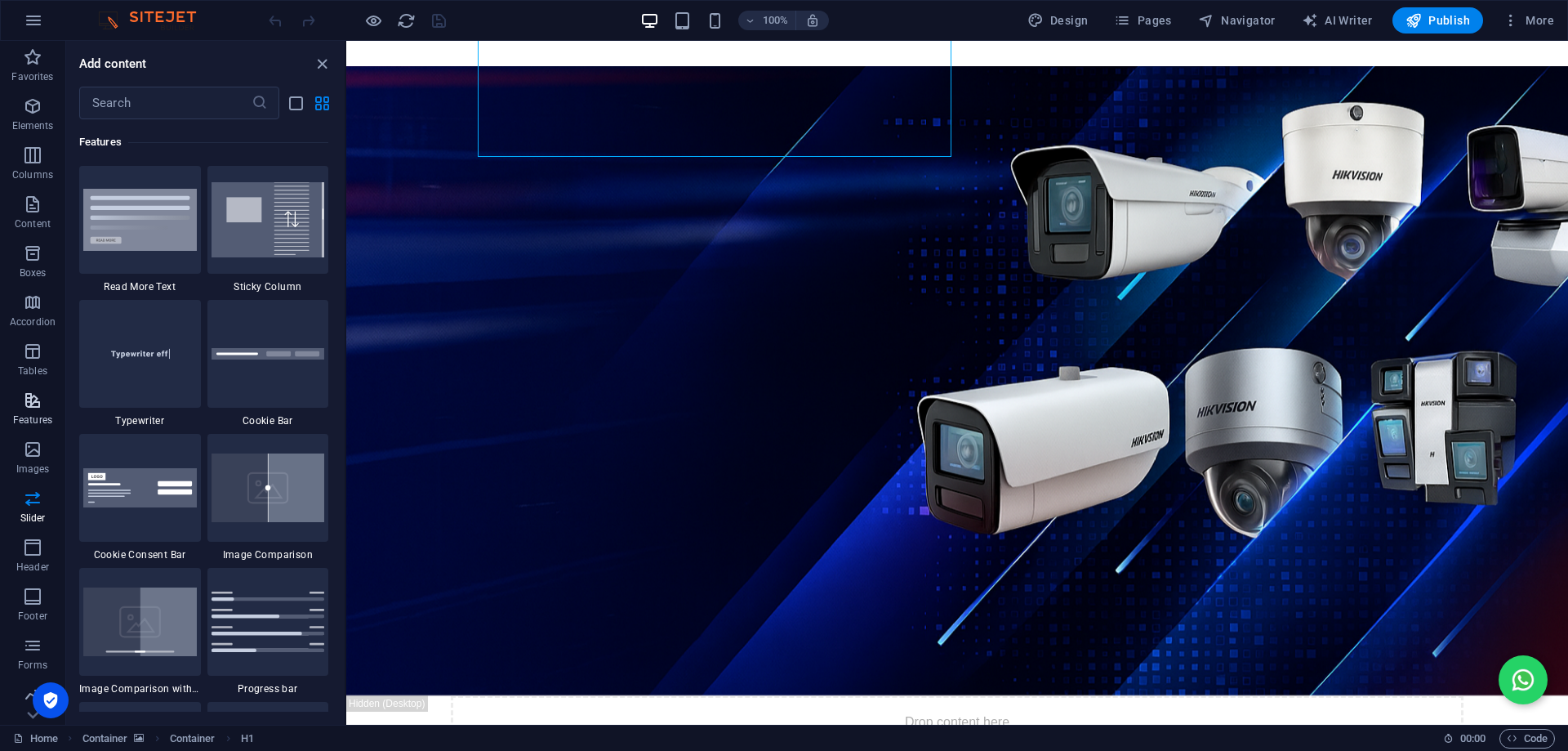 scroll, scrollTop: 6236, scrollLeft: 0, axis: vertical 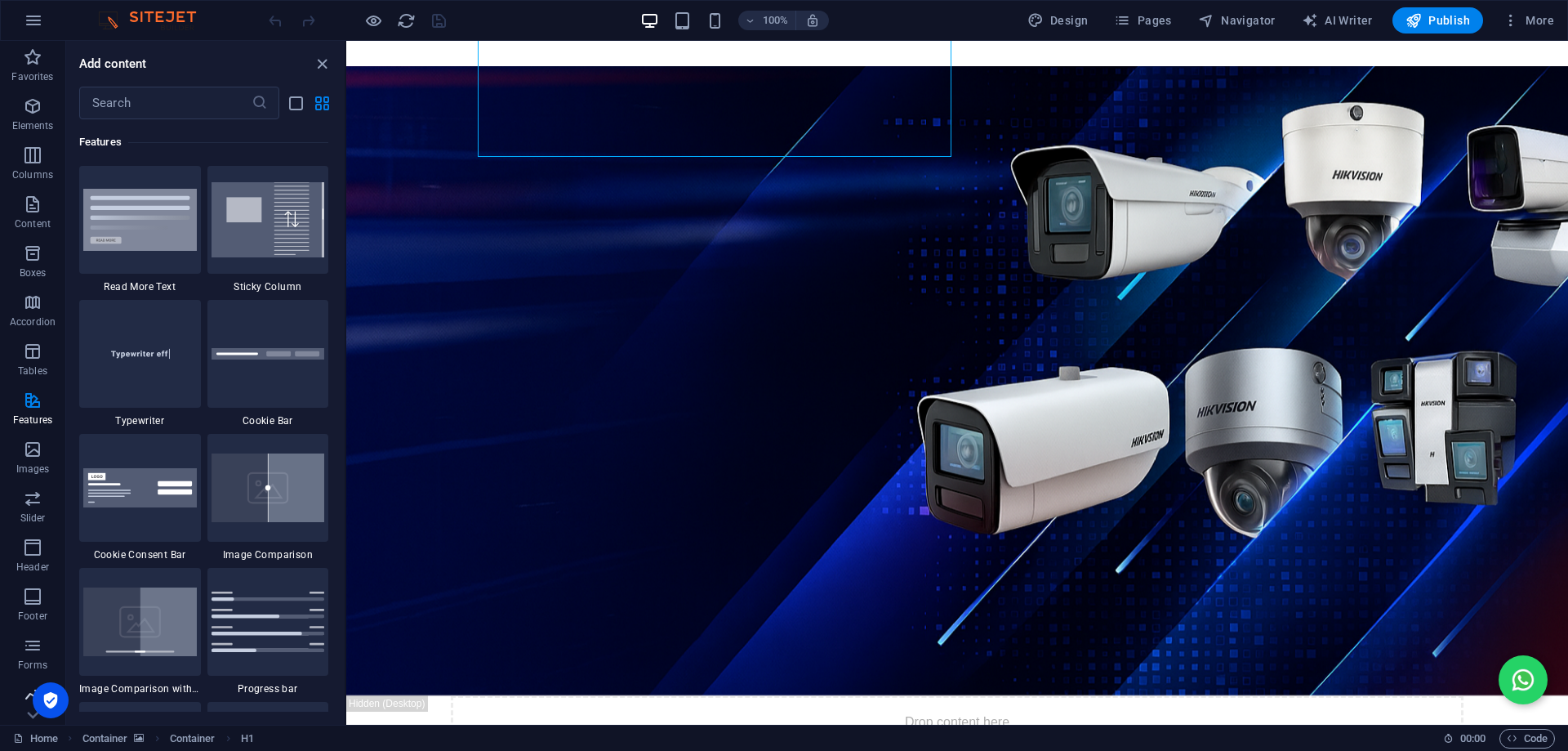 click at bounding box center [33, 695] 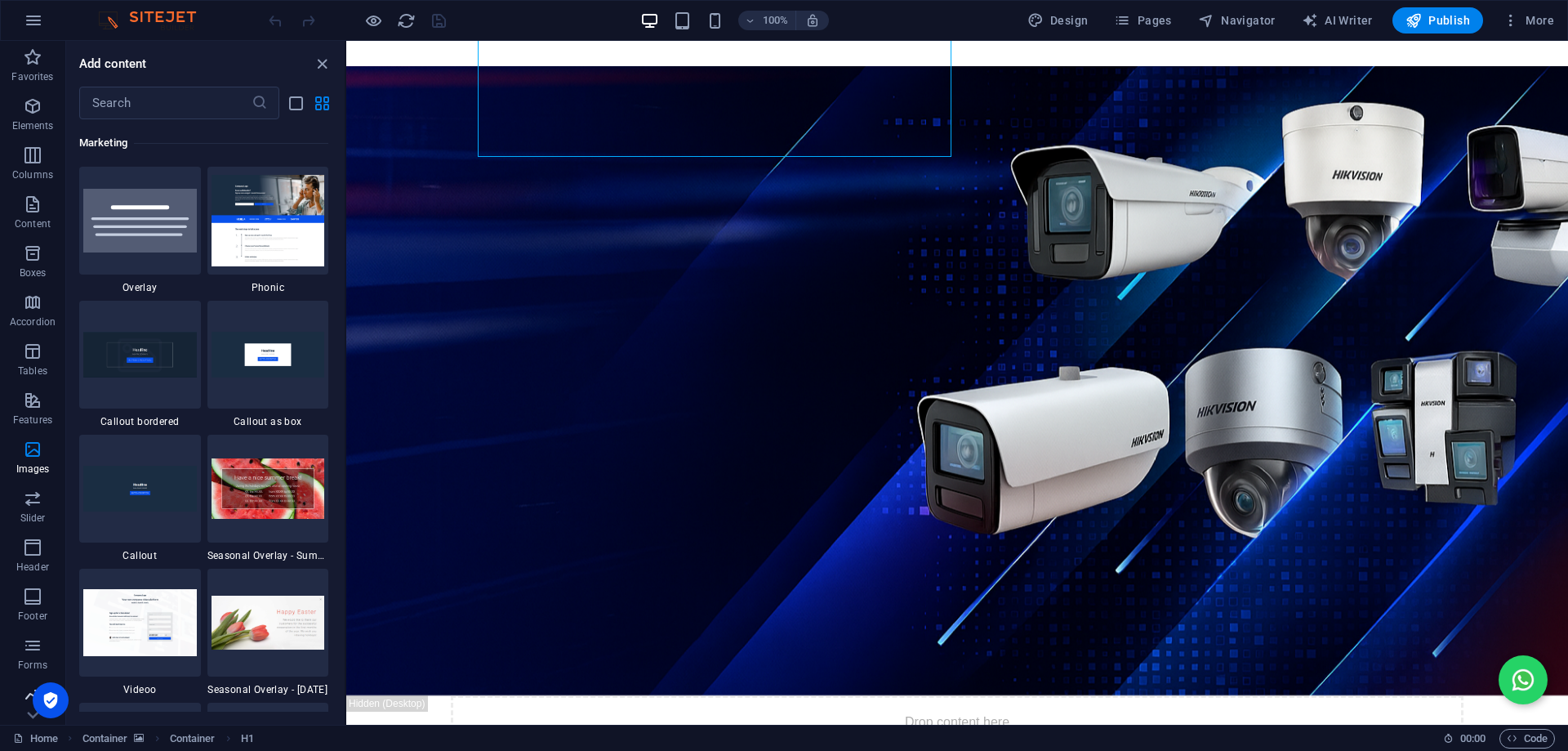 scroll, scrollTop: 13177, scrollLeft: 0, axis: vertical 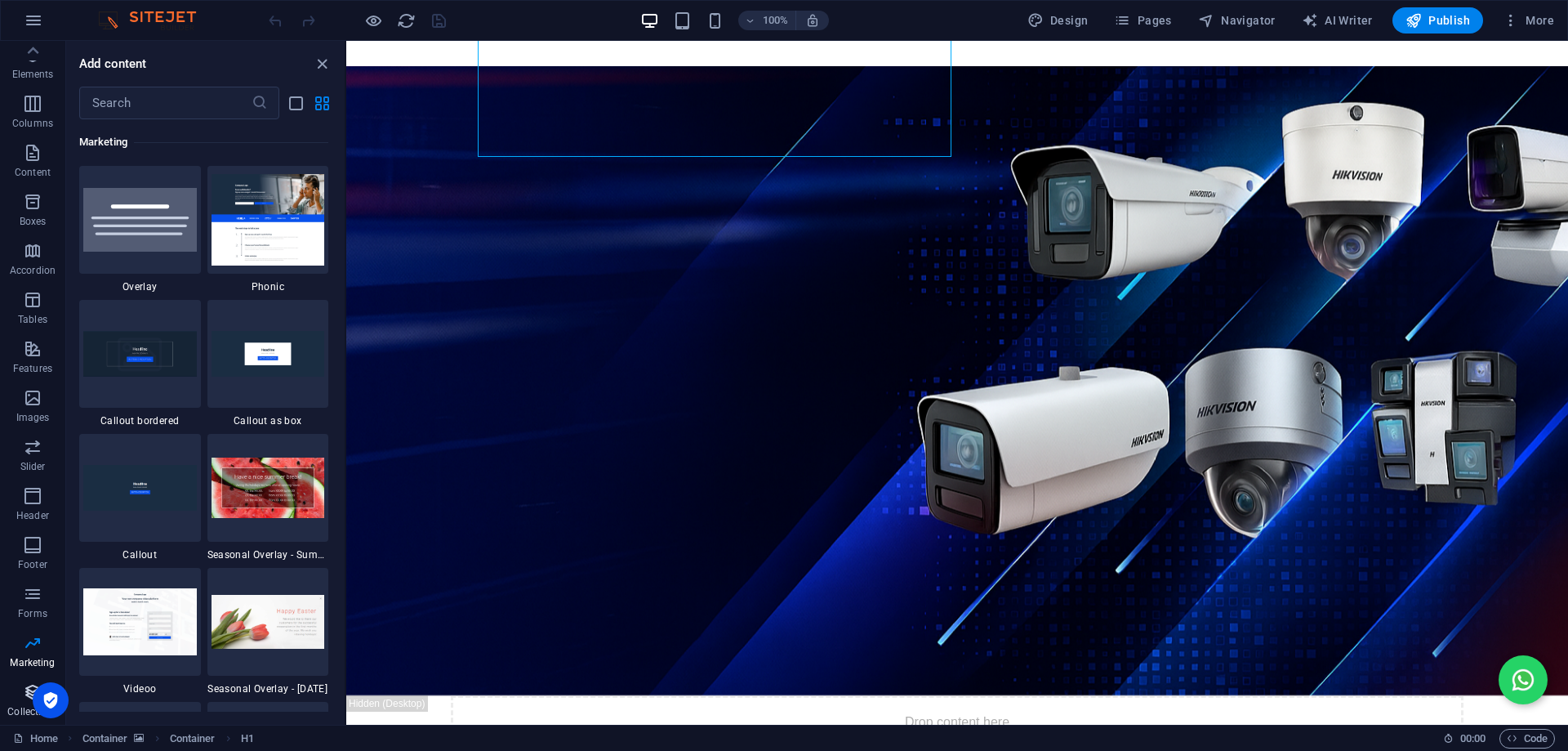 click on "Collections" at bounding box center (33, 702) 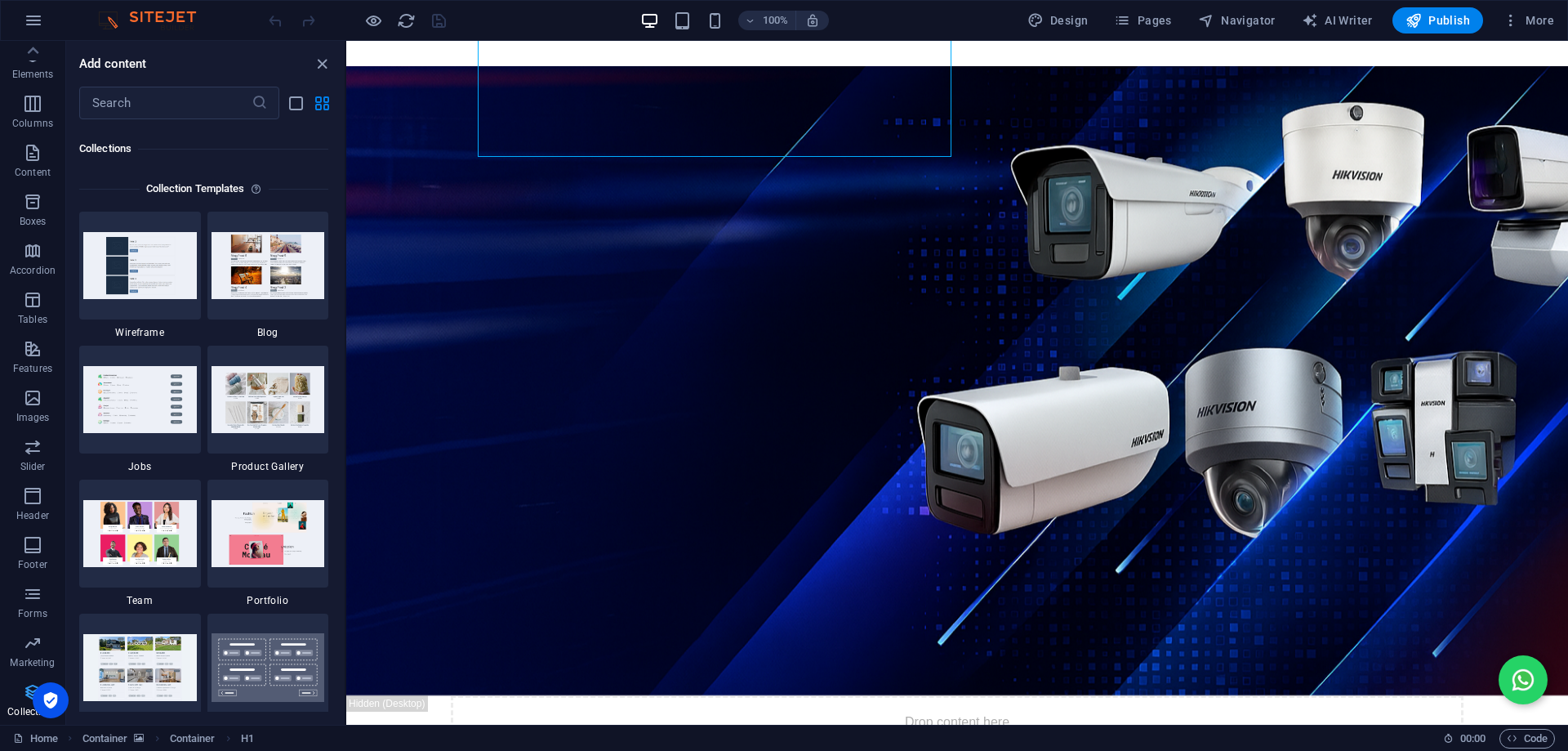 scroll, scrollTop: 14826, scrollLeft: 0, axis: vertical 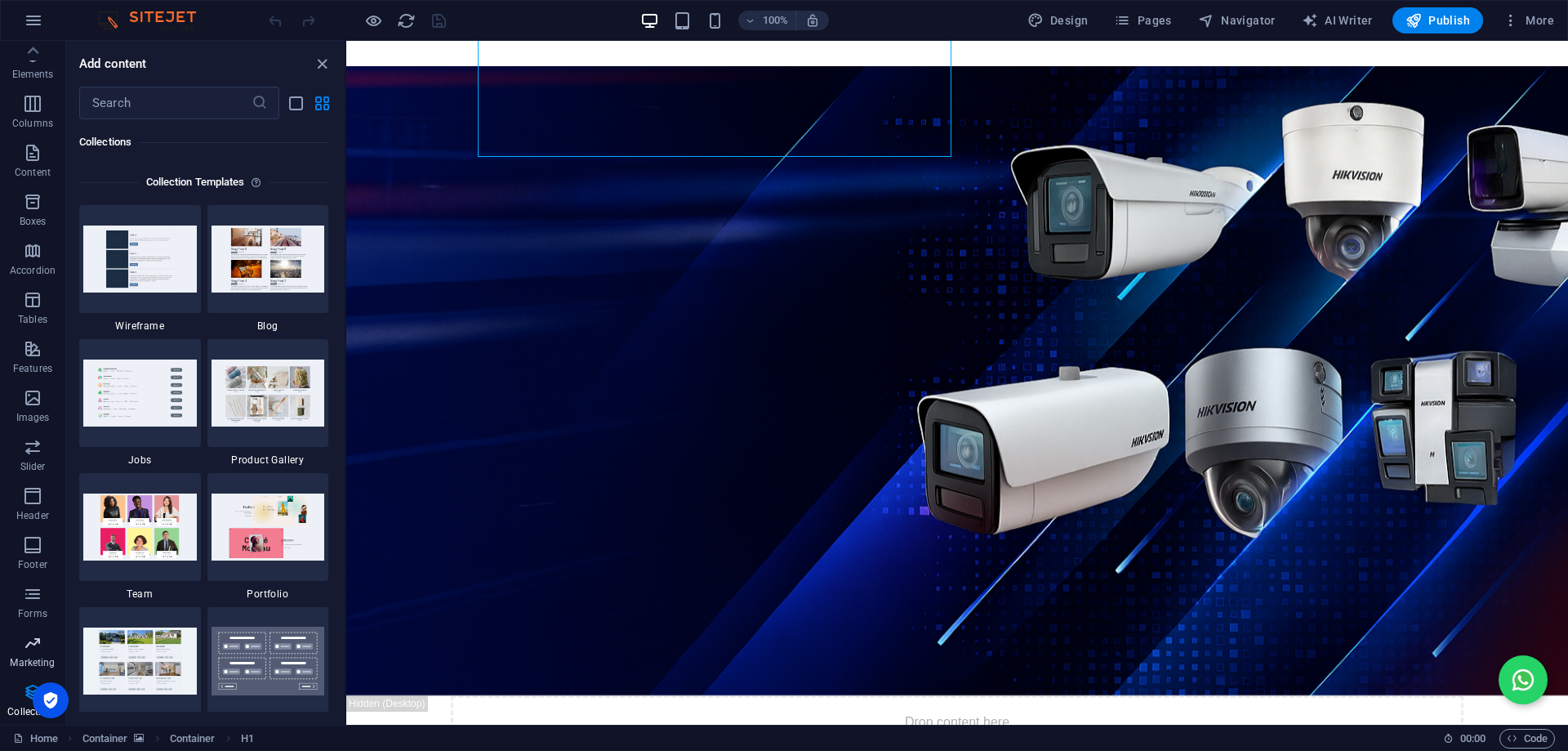 click on "Marketing" at bounding box center [32, 663] 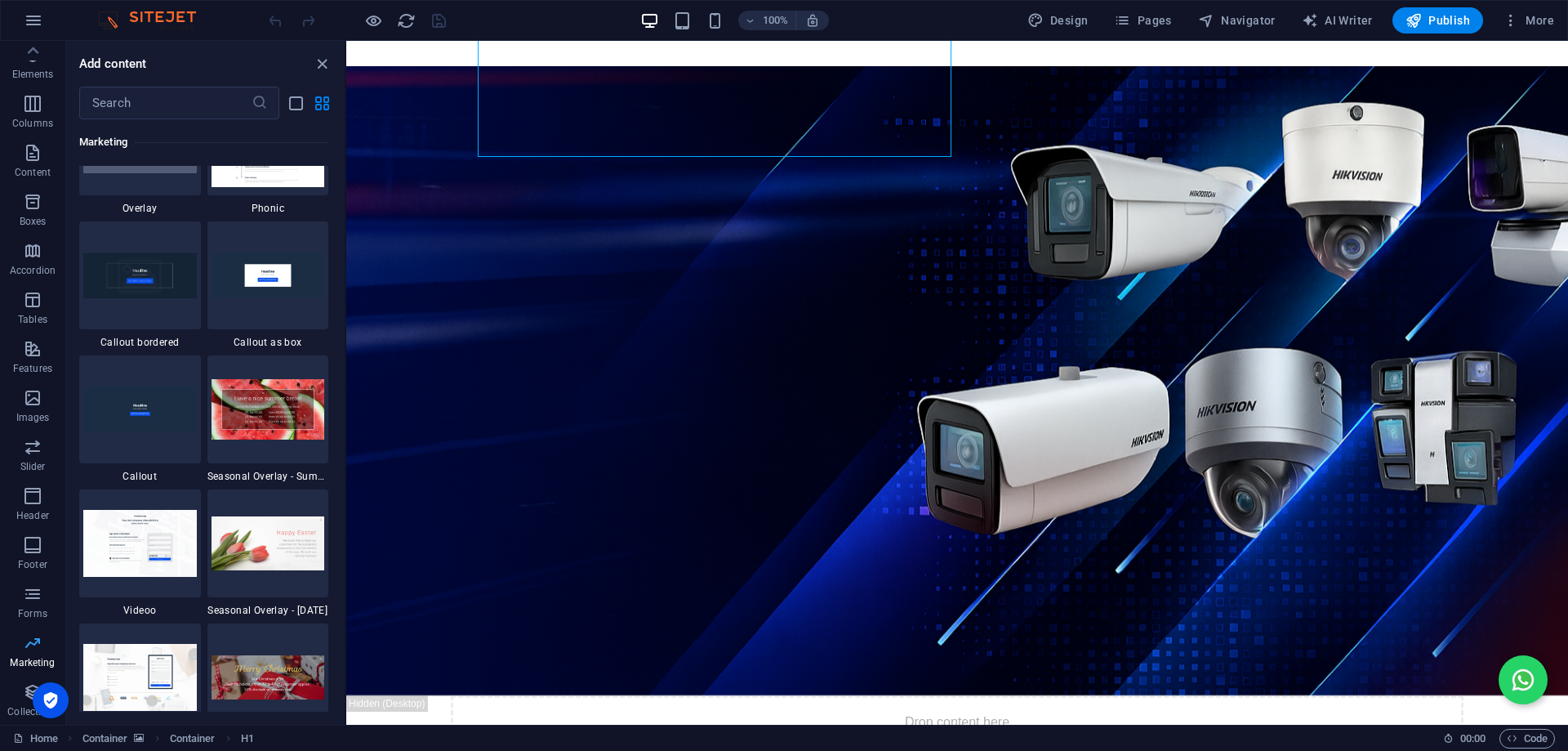 scroll, scrollTop: 13177, scrollLeft: 0, axis: vertical 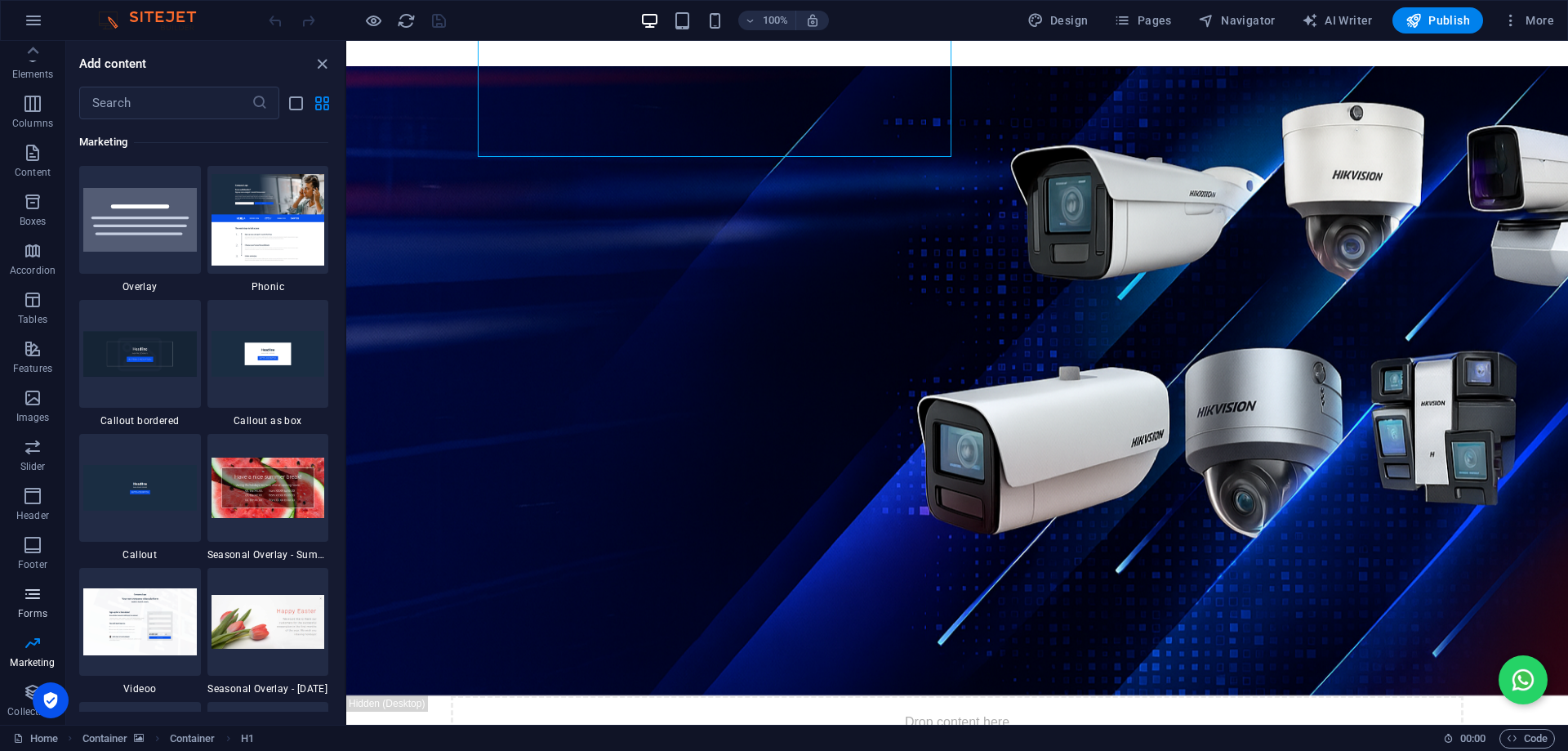 click on "Forms" at bounding box center [33, 604] 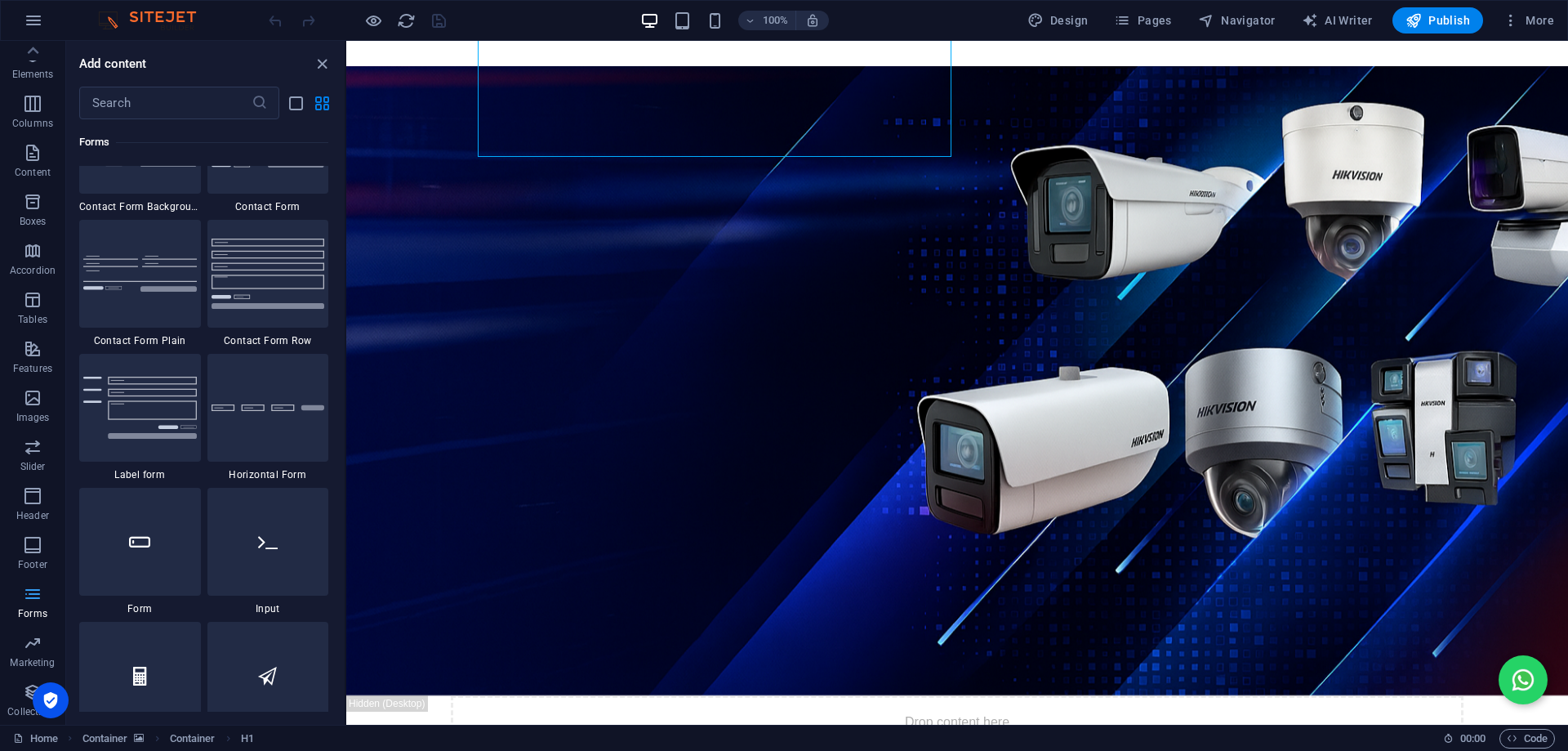 scroll, scrollTop: 11797, scrollLeft: 0, axis: vertical 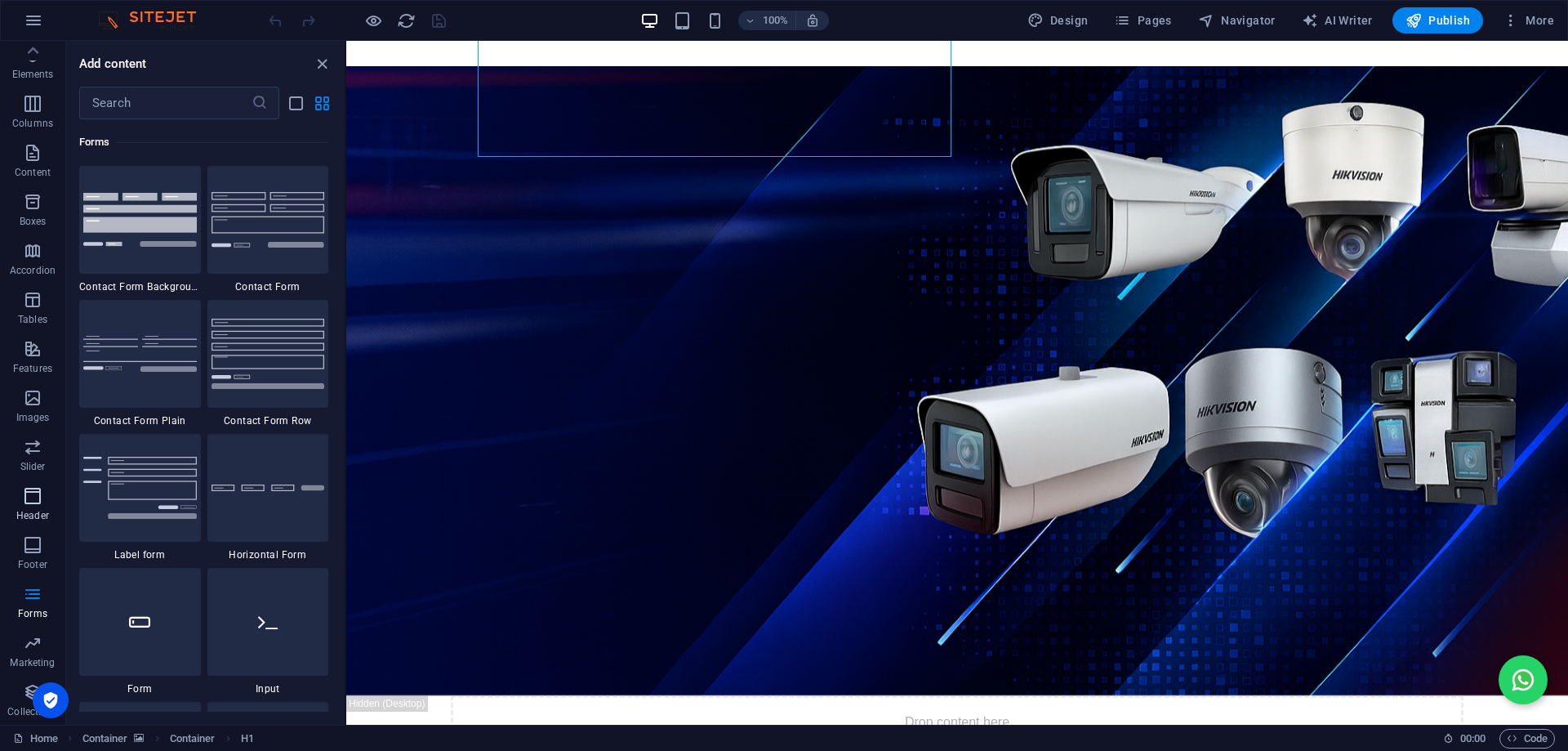 click on "Header" at bounding box center (33, 504) 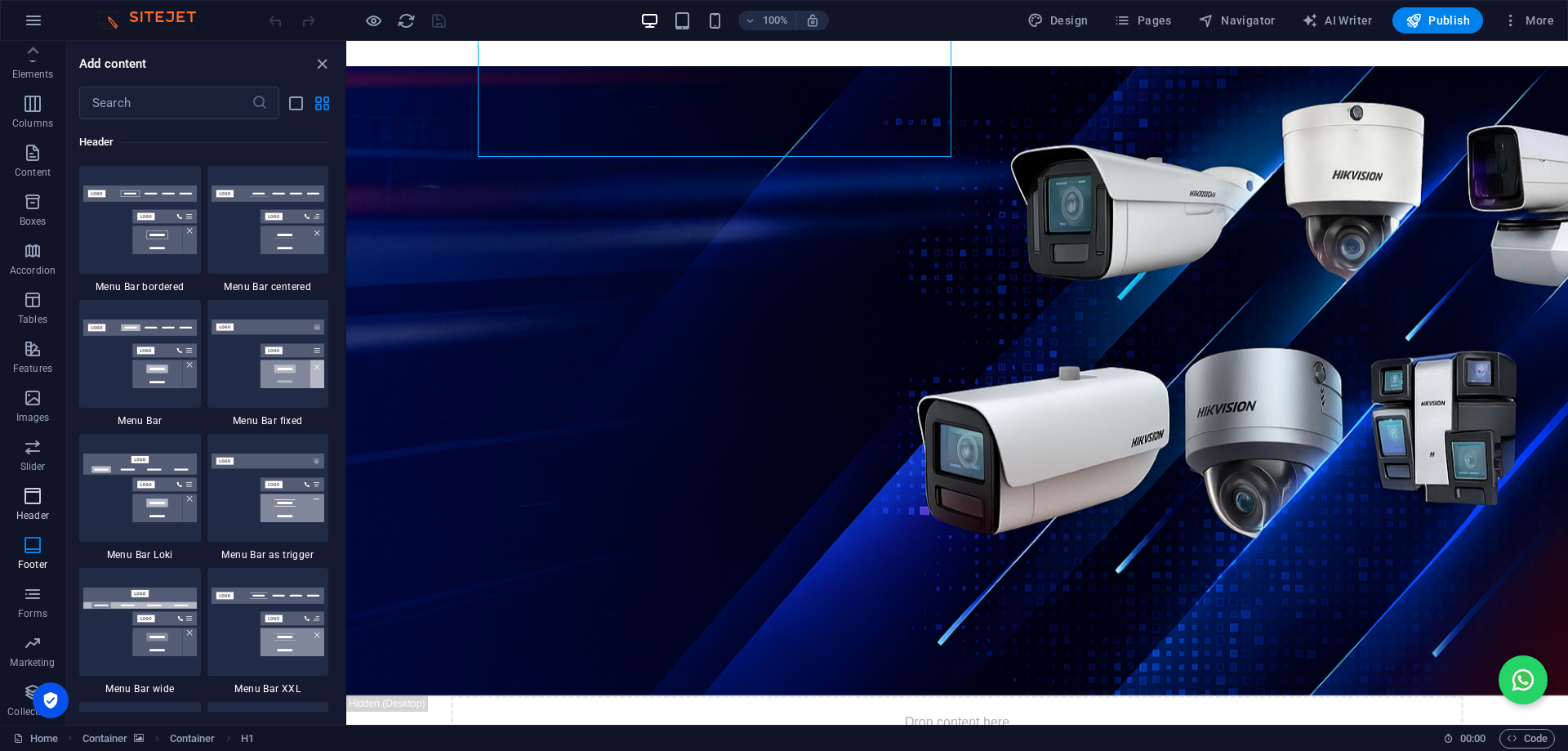 scroll, scrollTop: 9707, scrollLeft: 0, axis: vertical 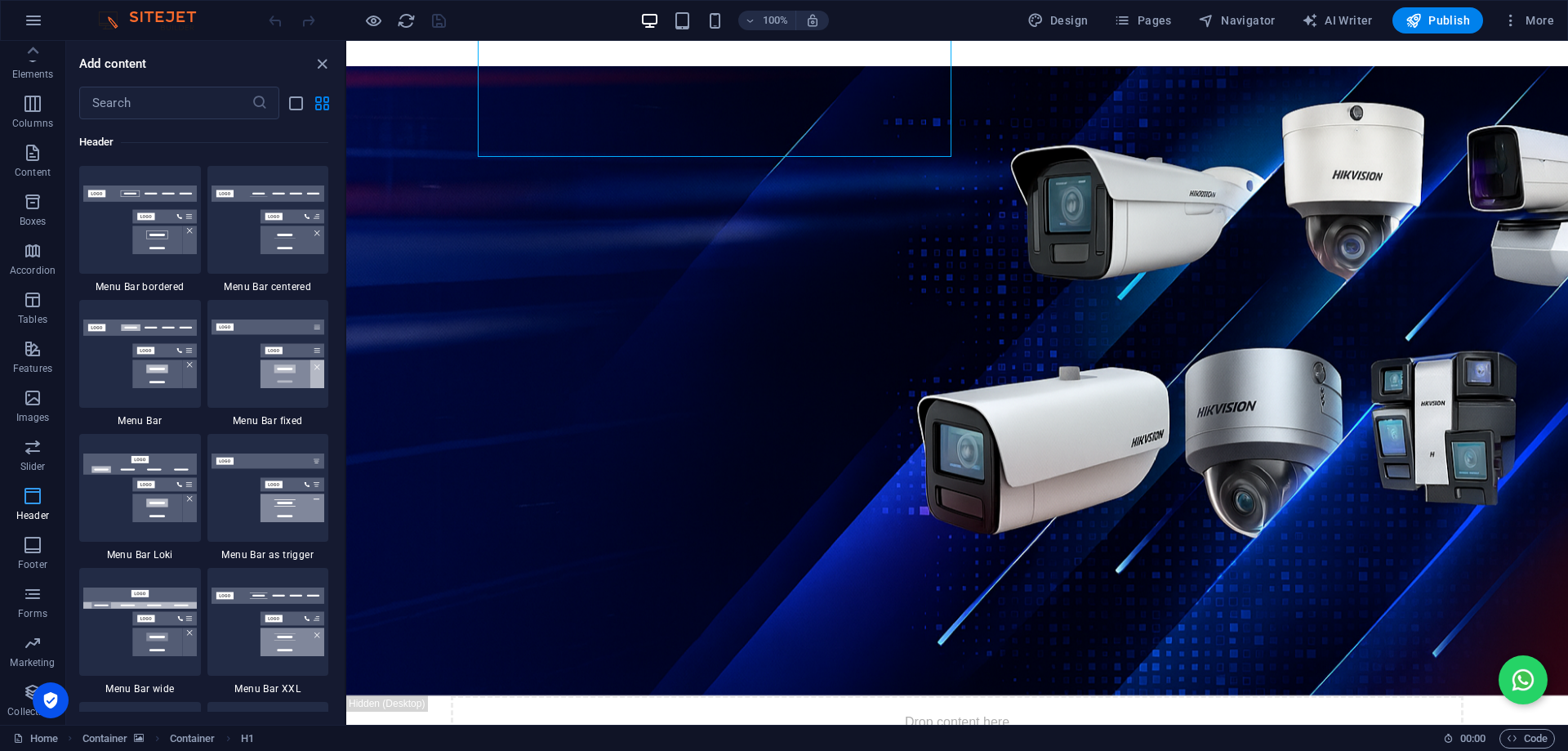 click at bounding box center (33, 496) 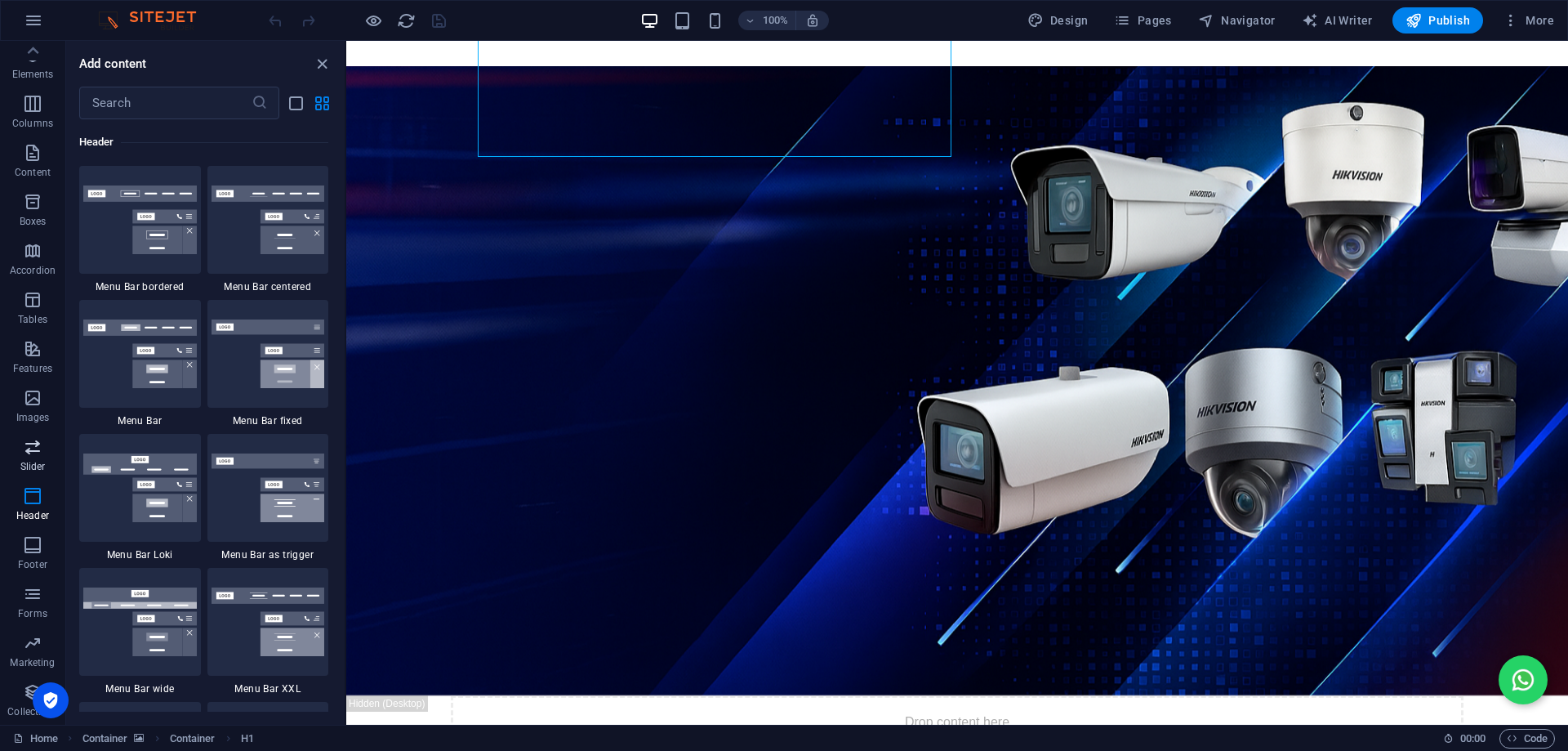click at bounding box center (33, 447) 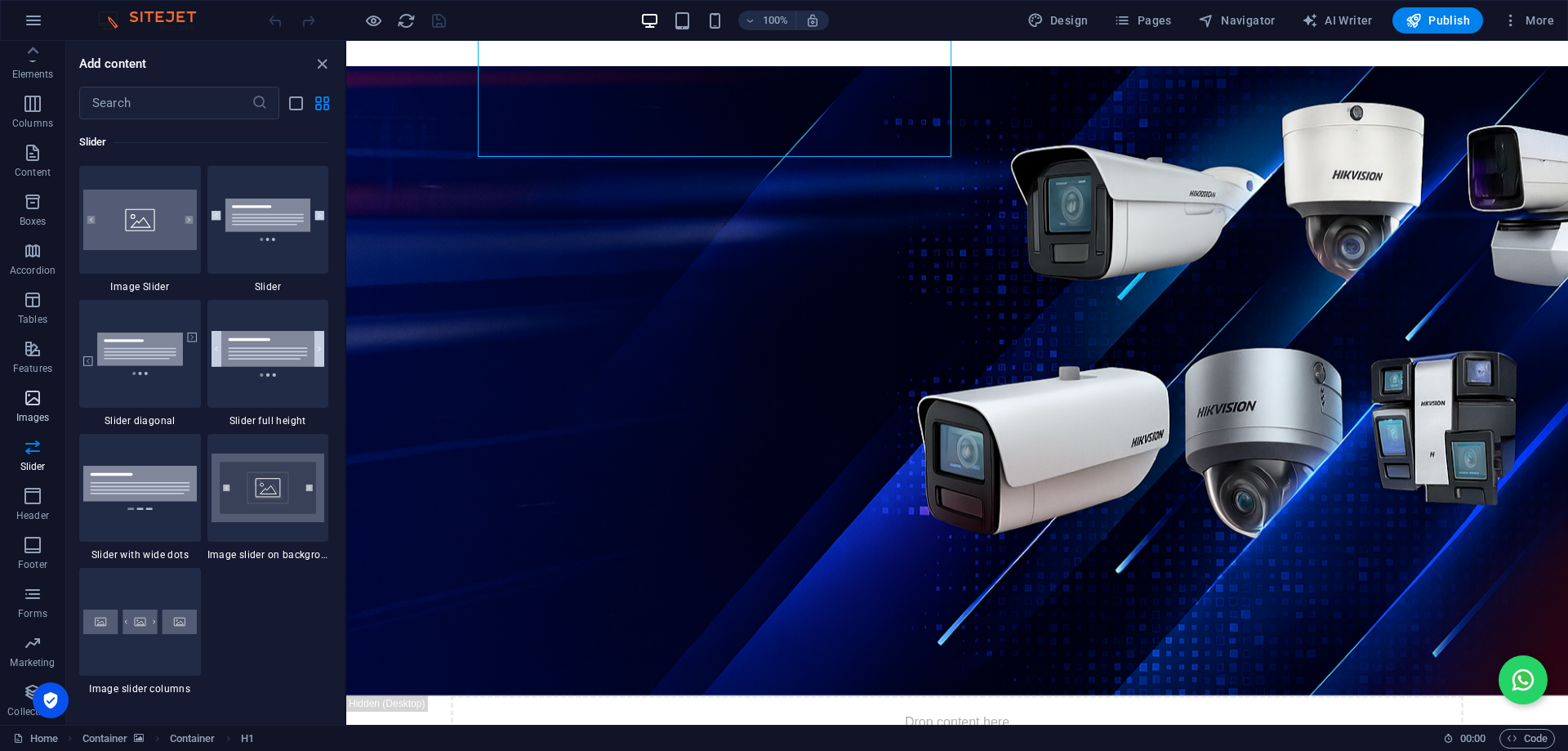 click on "Images" at bounding box center (33, 406) 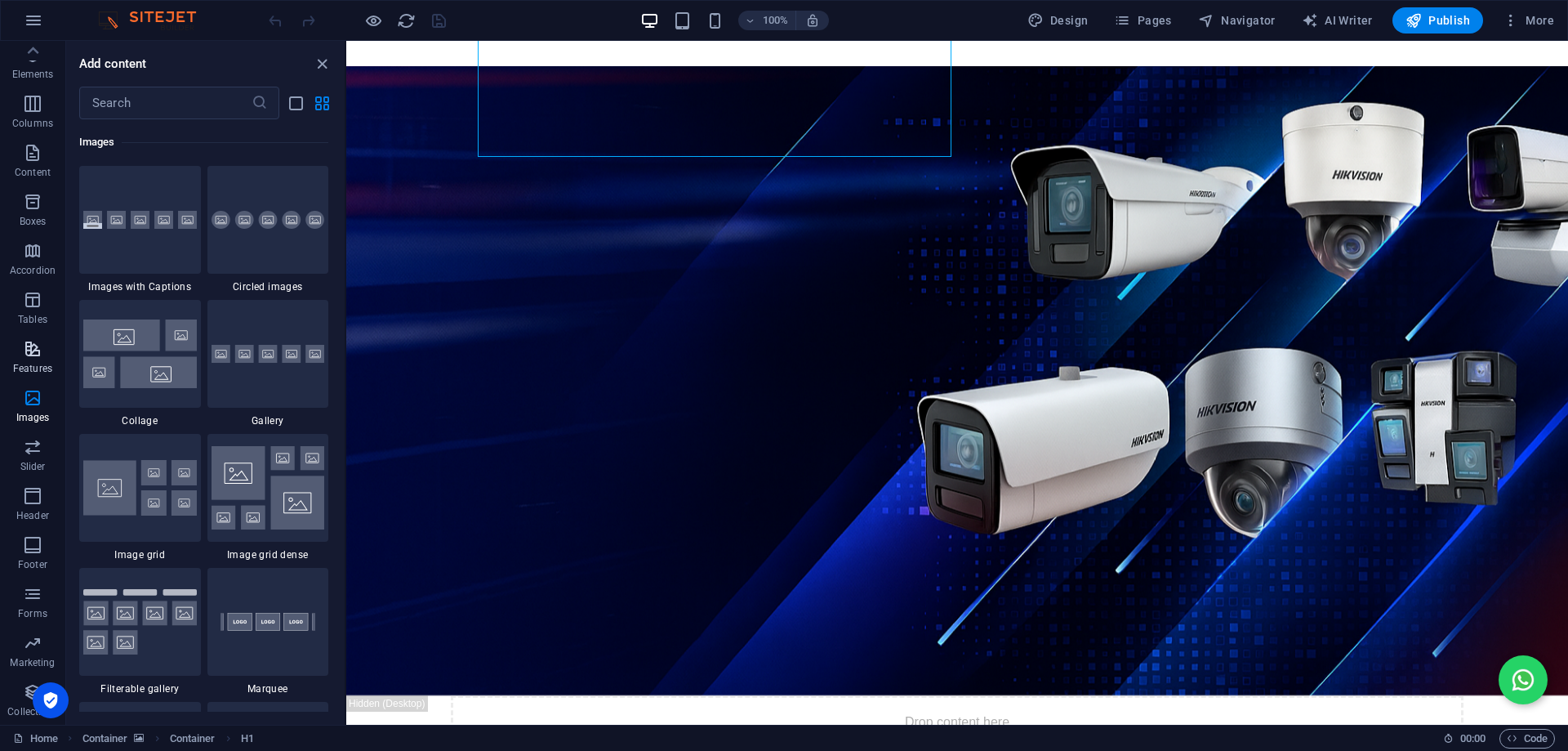 click on "Features" at bounding box center (33, 357) 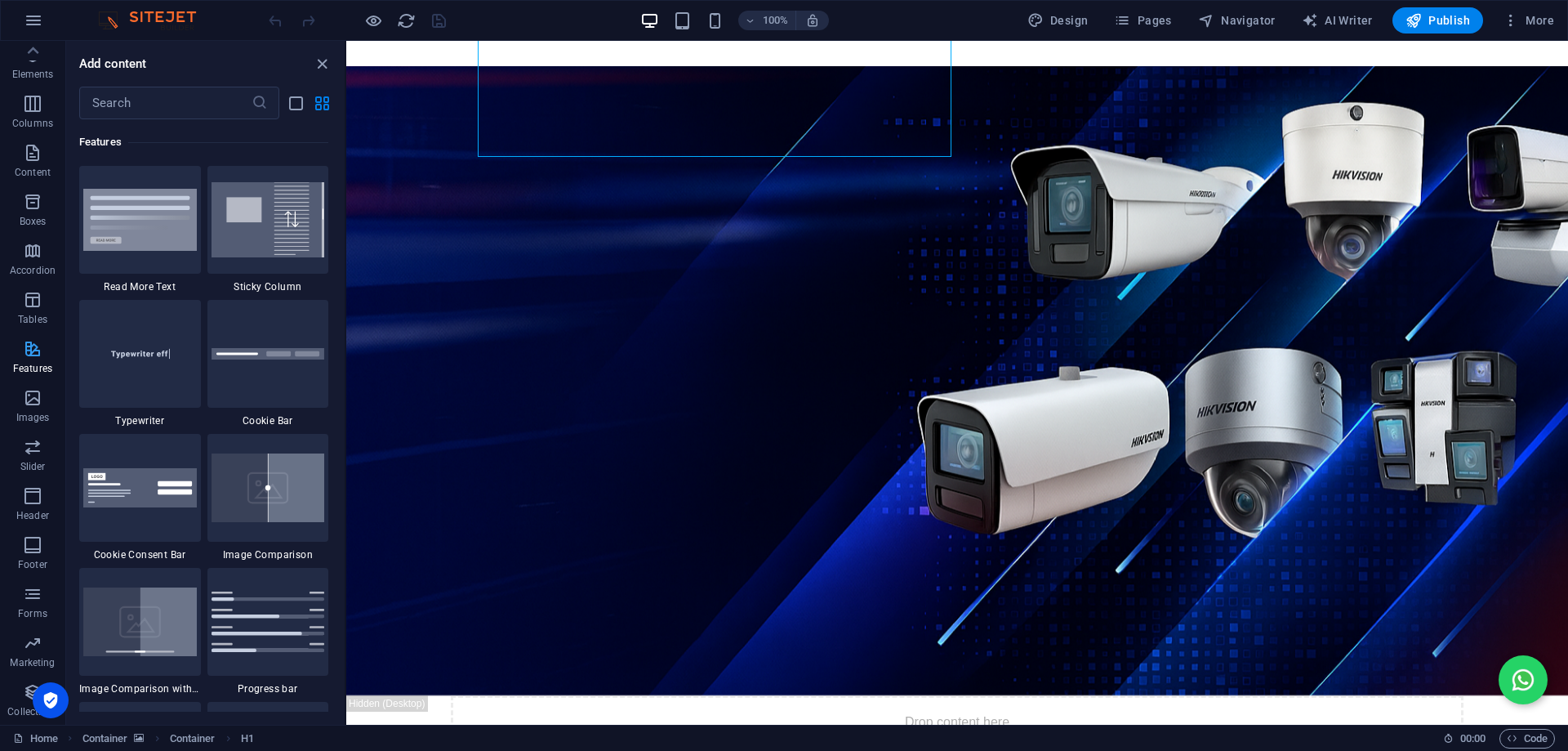 scroll, scrollTop: 6236, scrollLeft: 0, axis: vertical 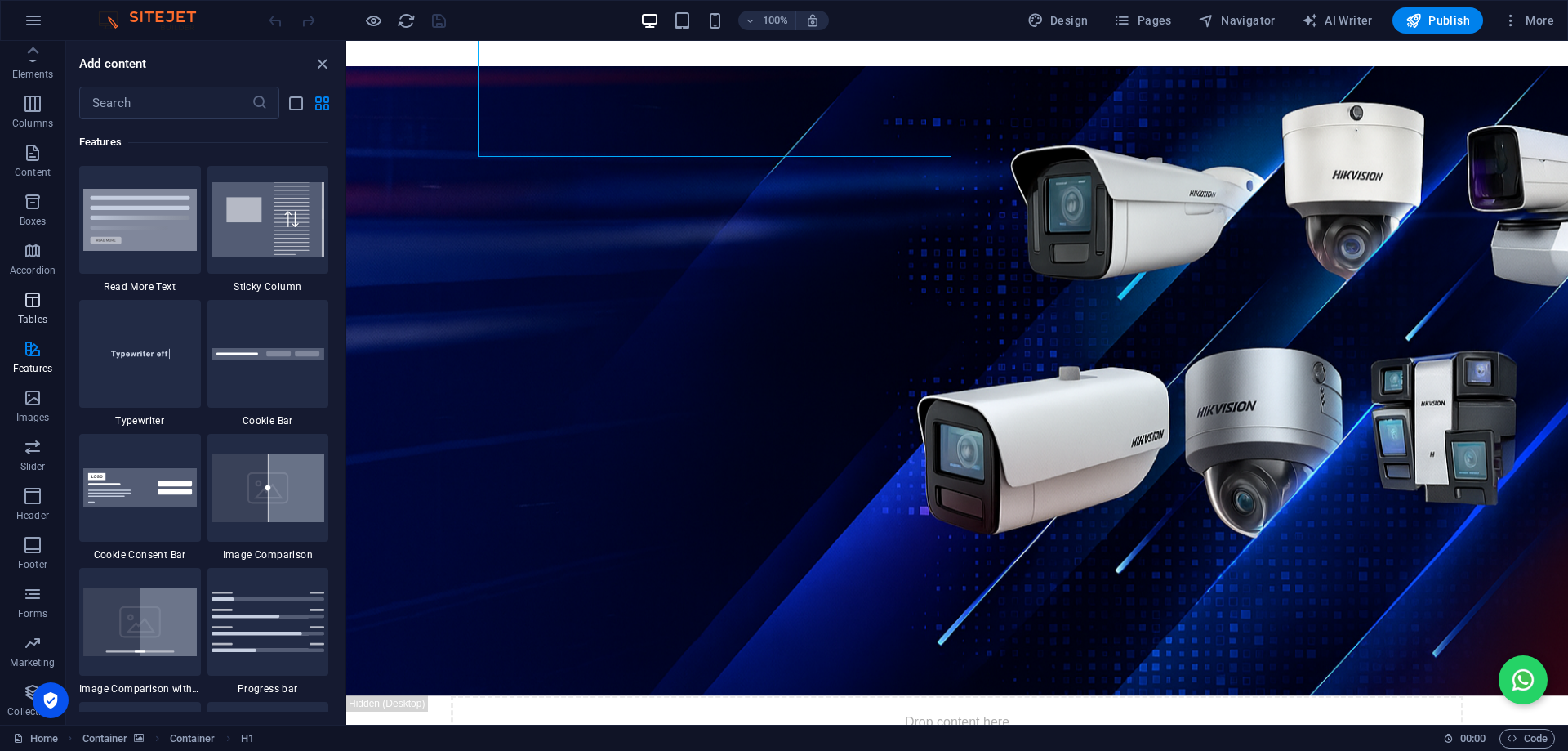 click on "Tables" at bounding box center [33, 310] 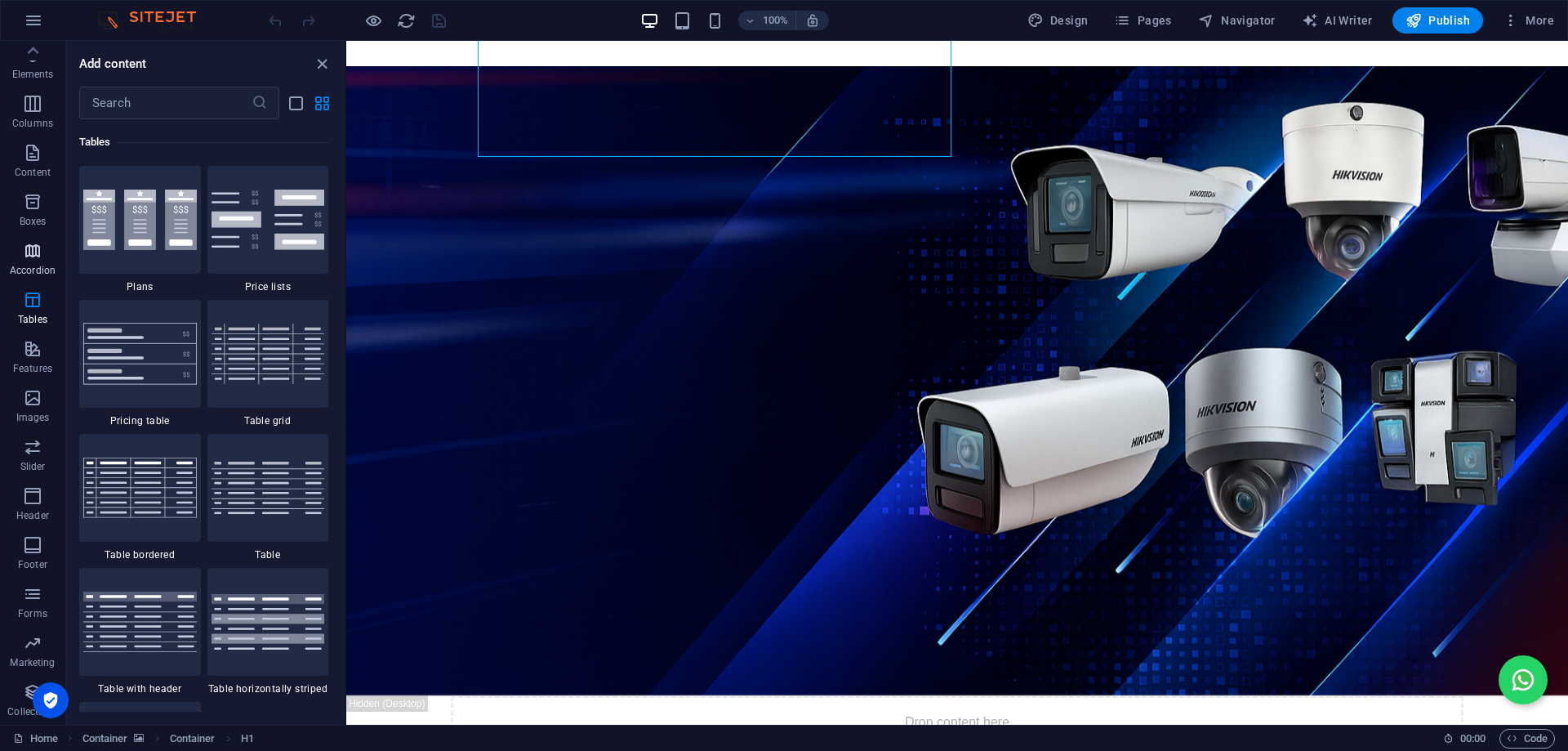 click at bounding box center (33, 251) 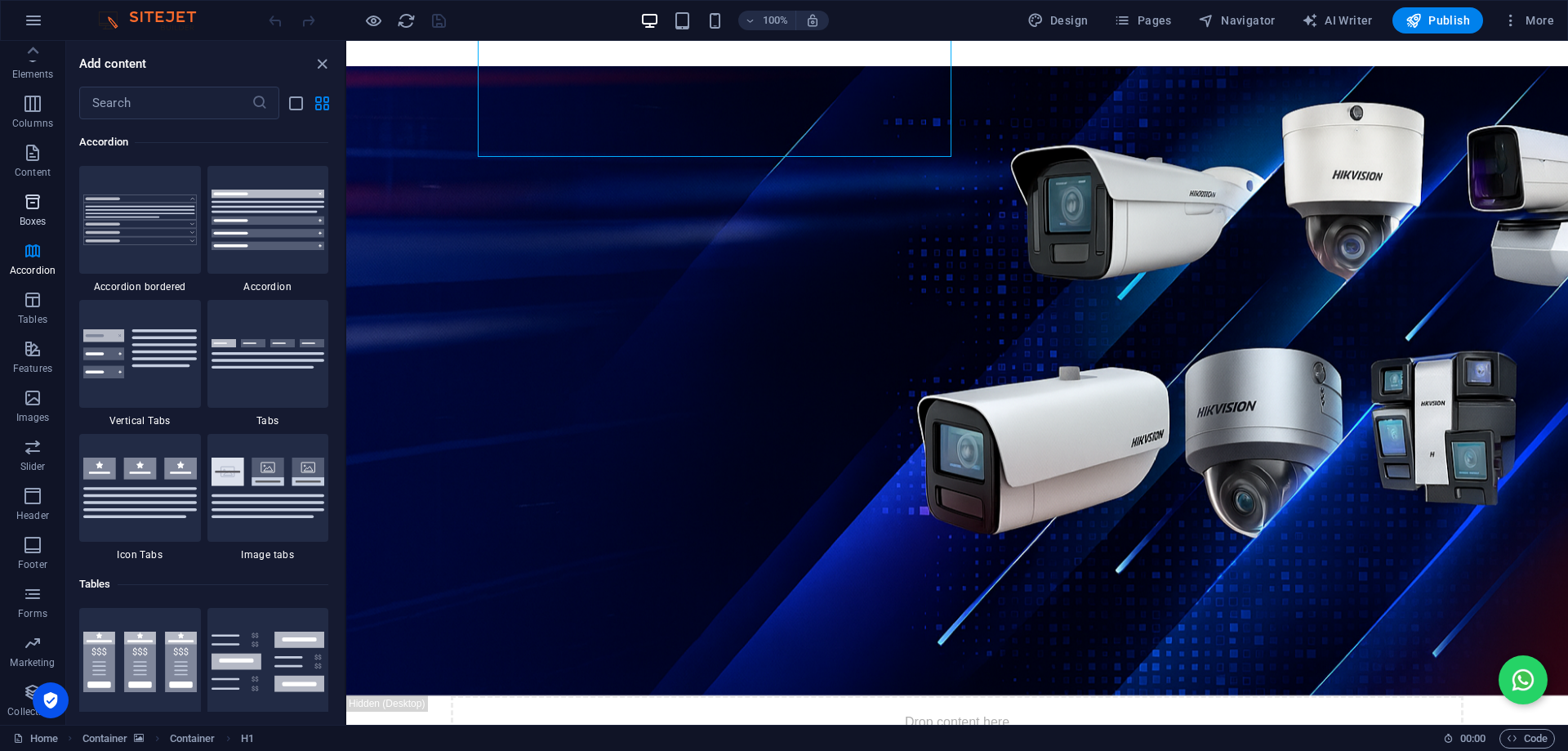 click on "Boxes" at bounding box center [33, 212] 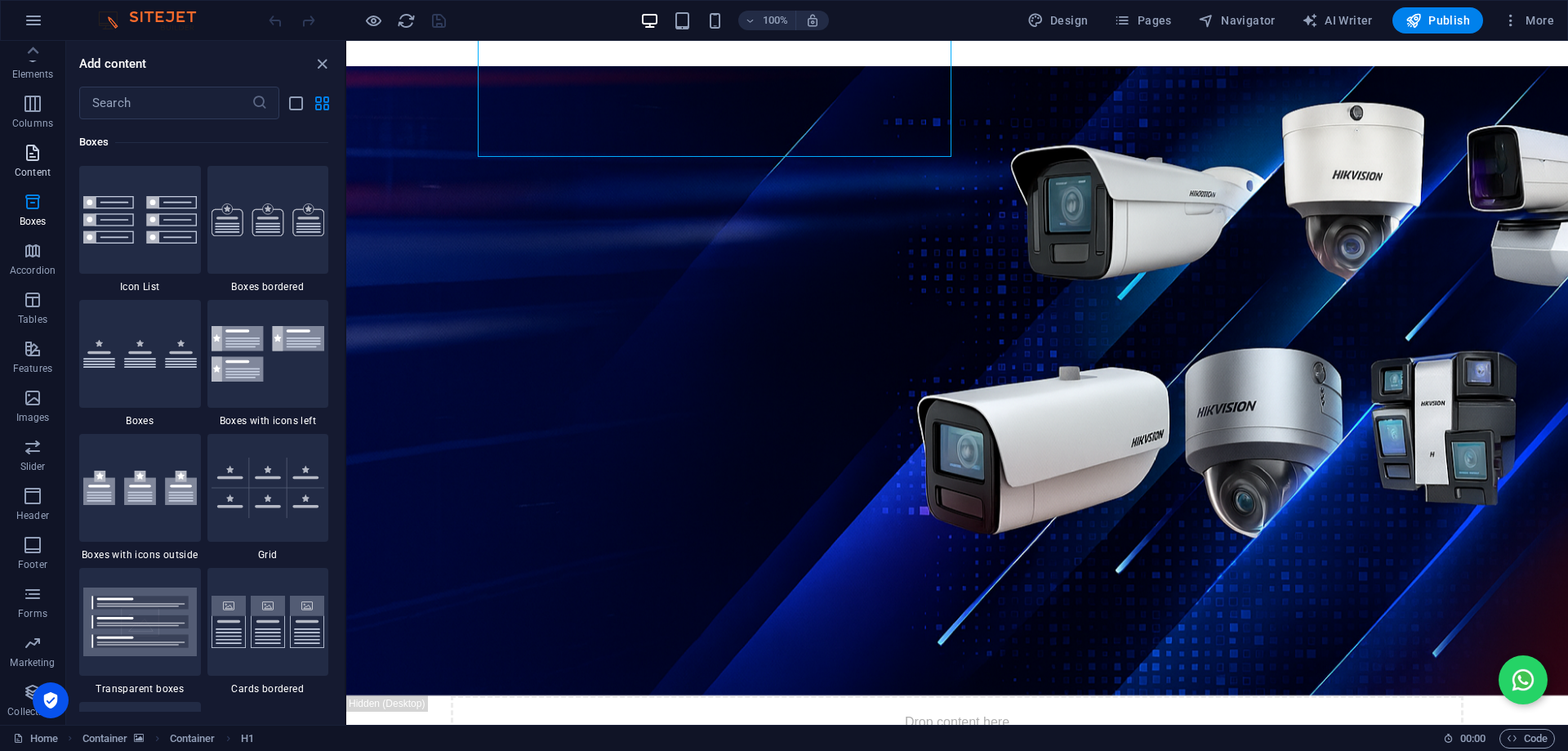 click on "Content" at bounding box center (33, 172) 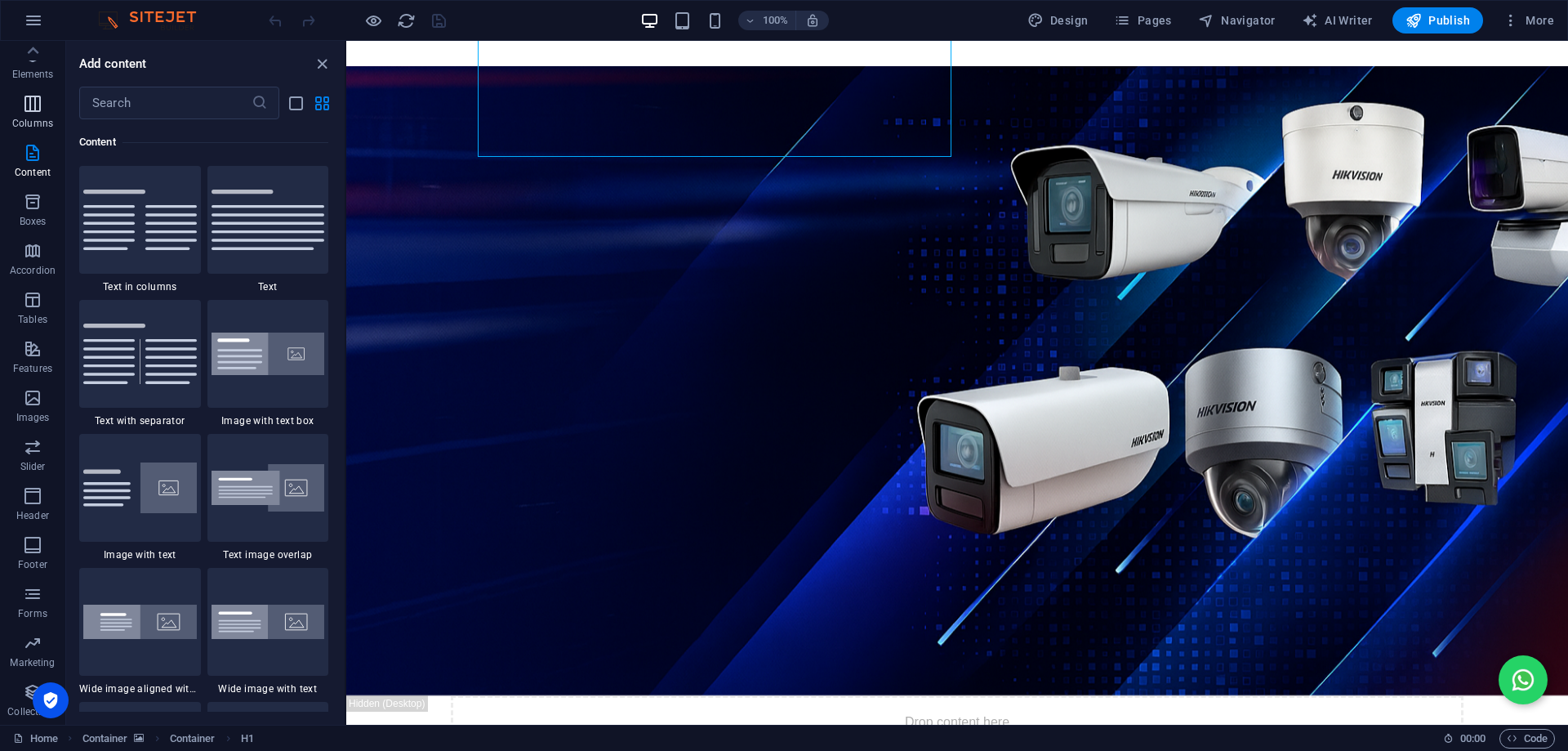 click at bounding box center [33, 104] 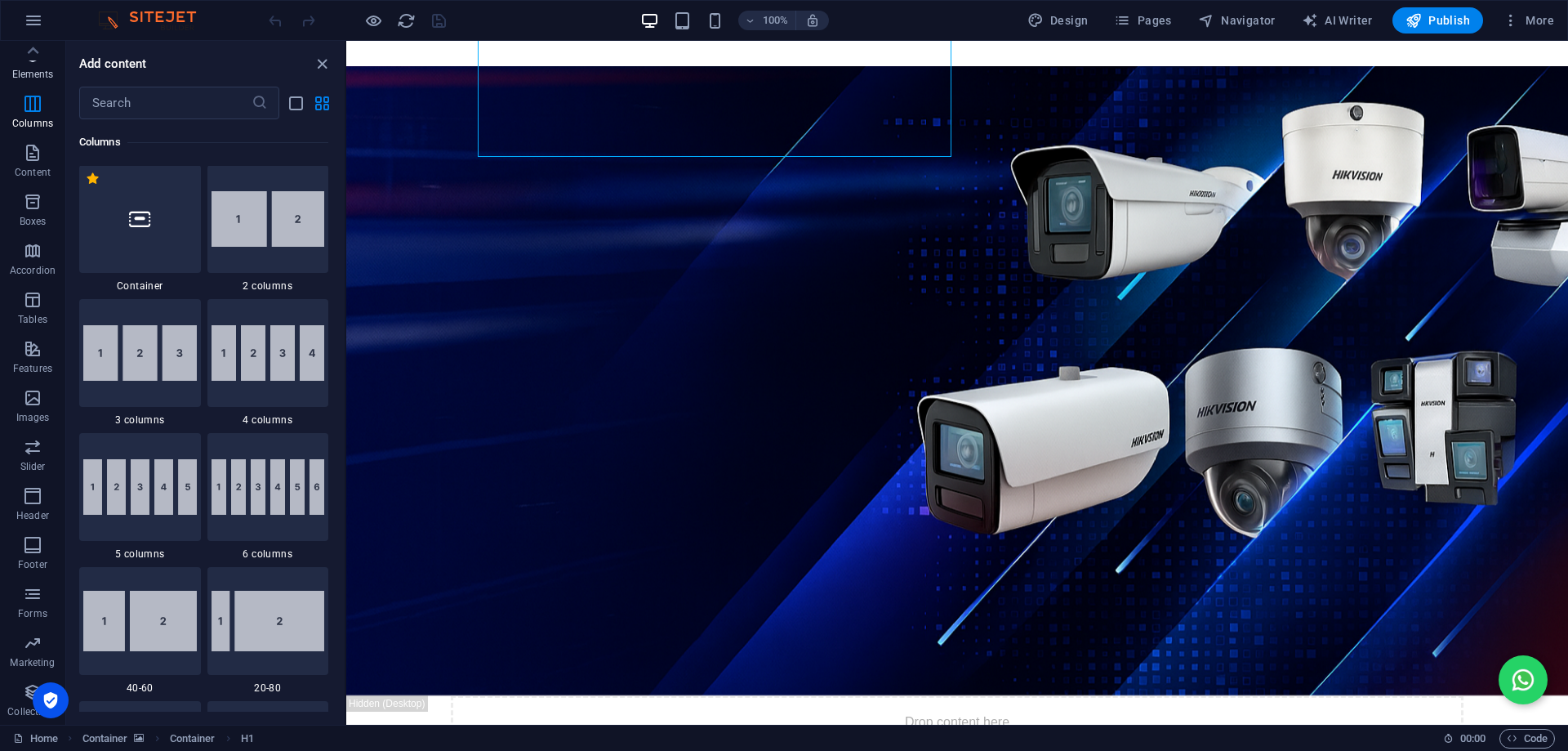 scroll, scrollTop: 809, scrollLeft: 0, axis: vertical 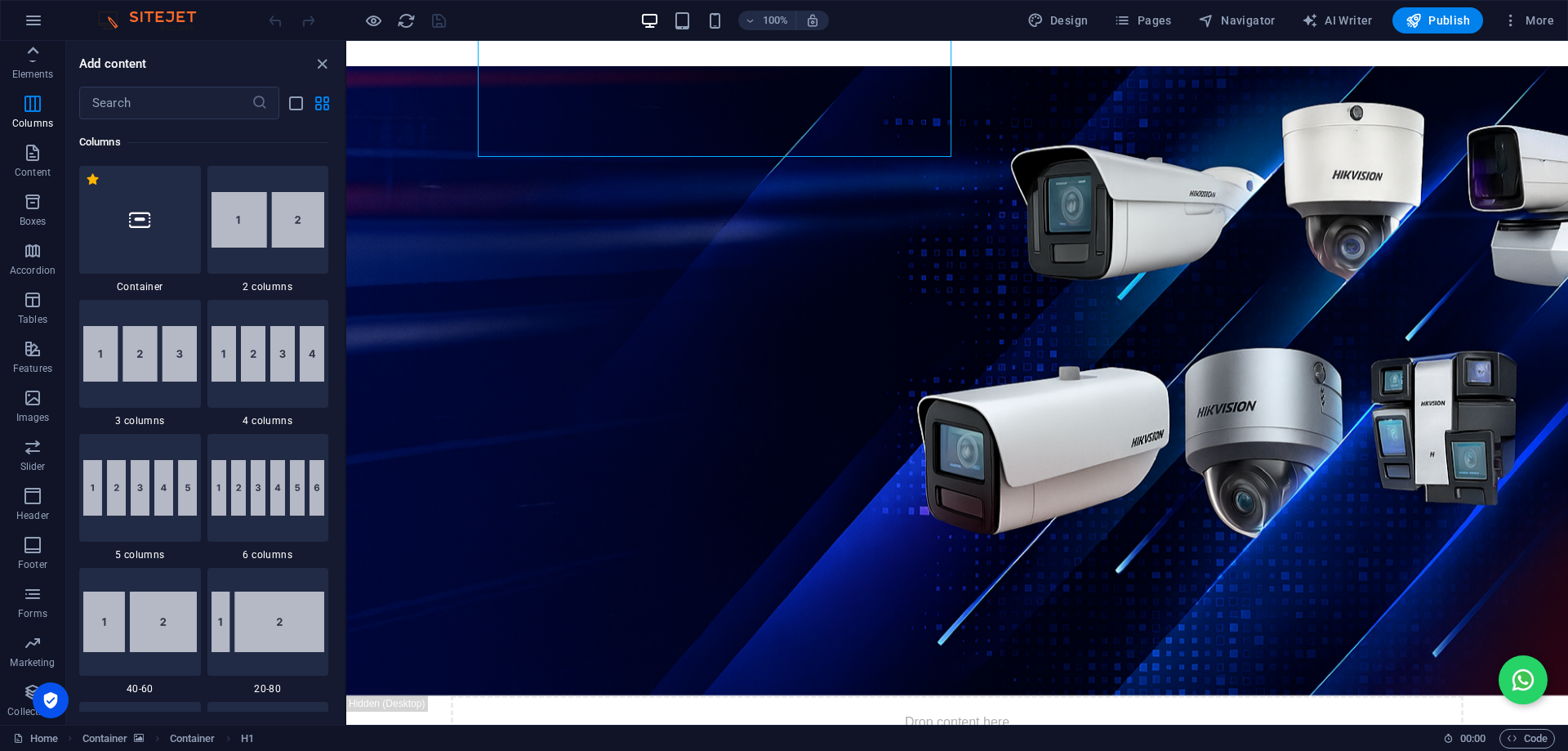 click 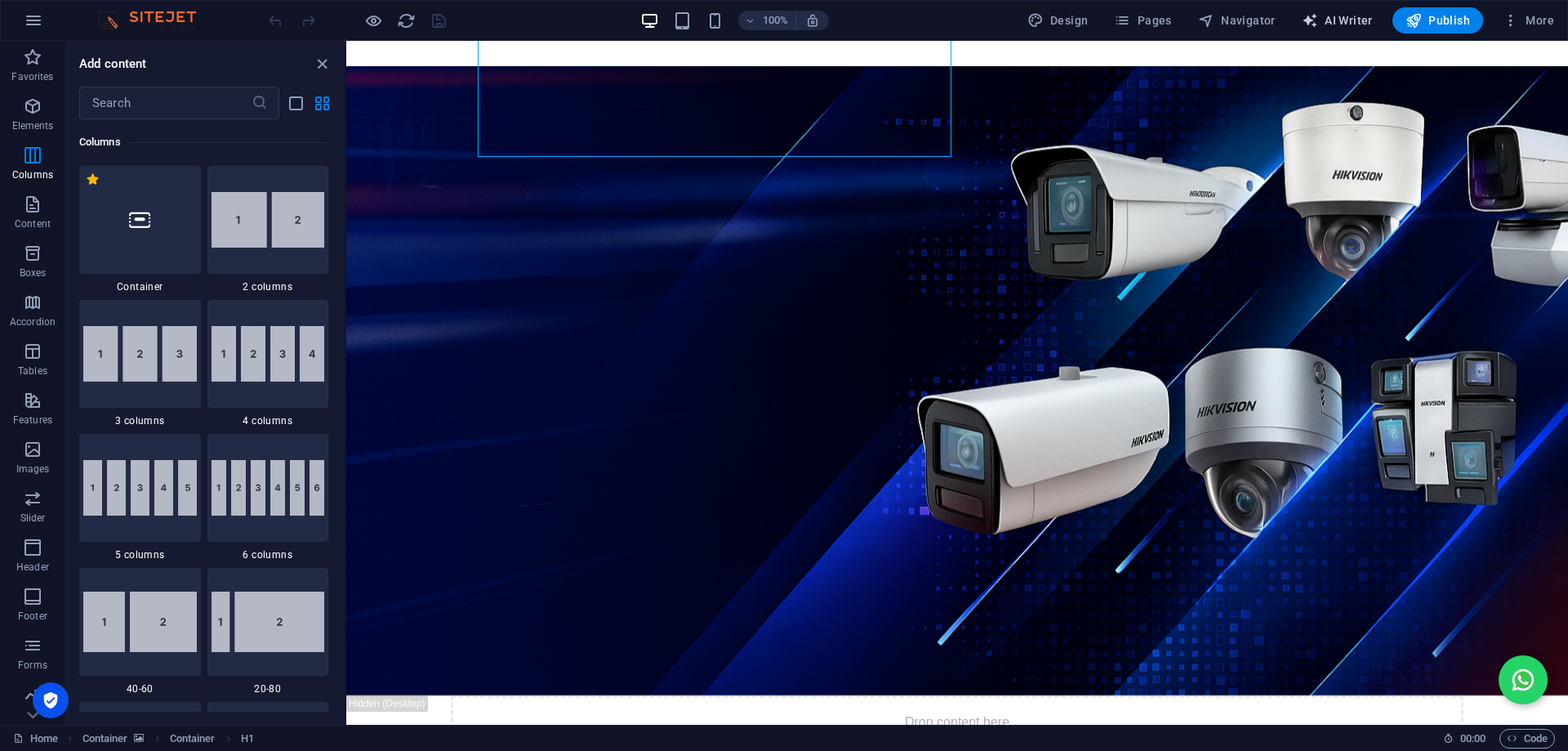 click on "AI Writer" at bounding box center [1337, 20] 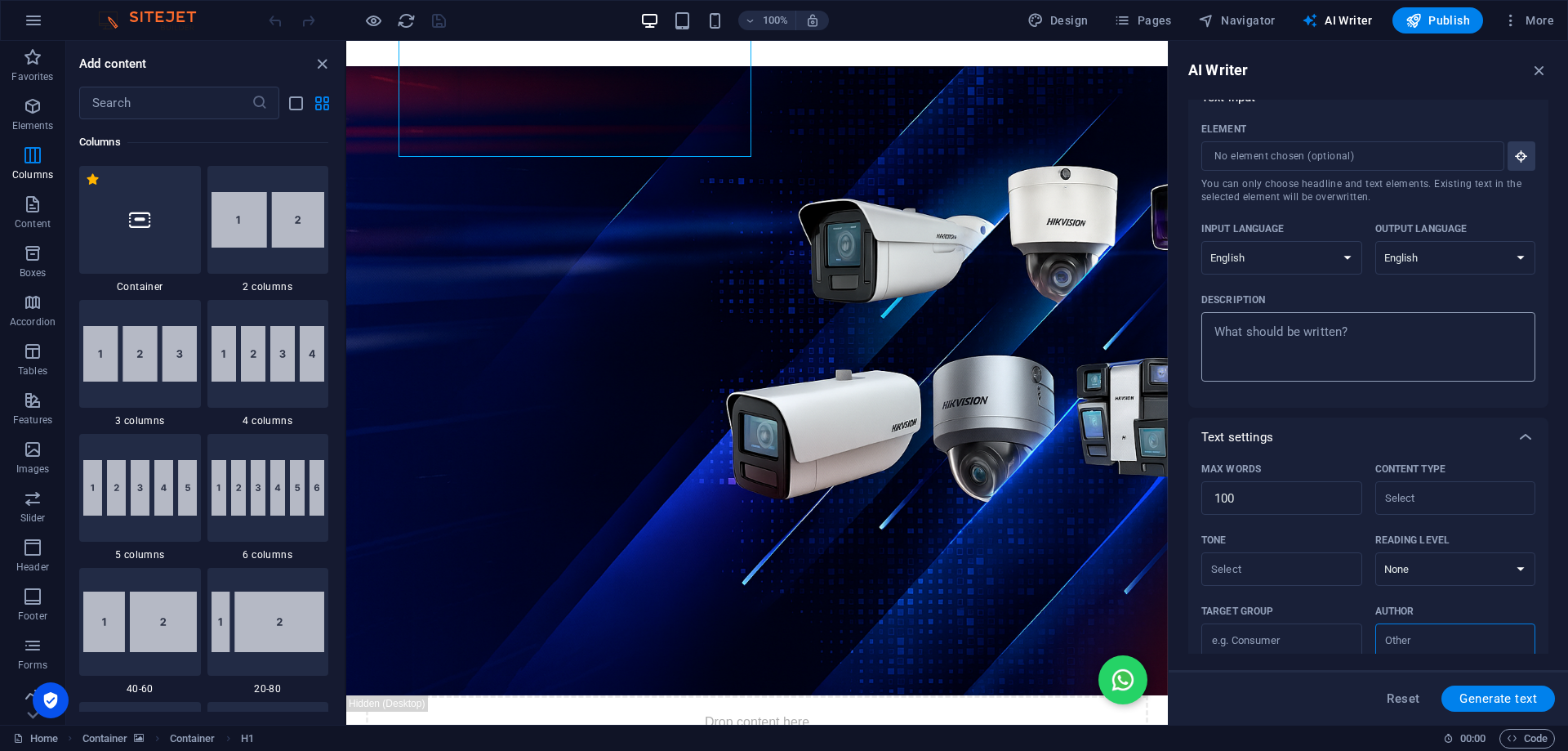 scroll, scrollTop: 0, scrollLeft: 0, axis: both 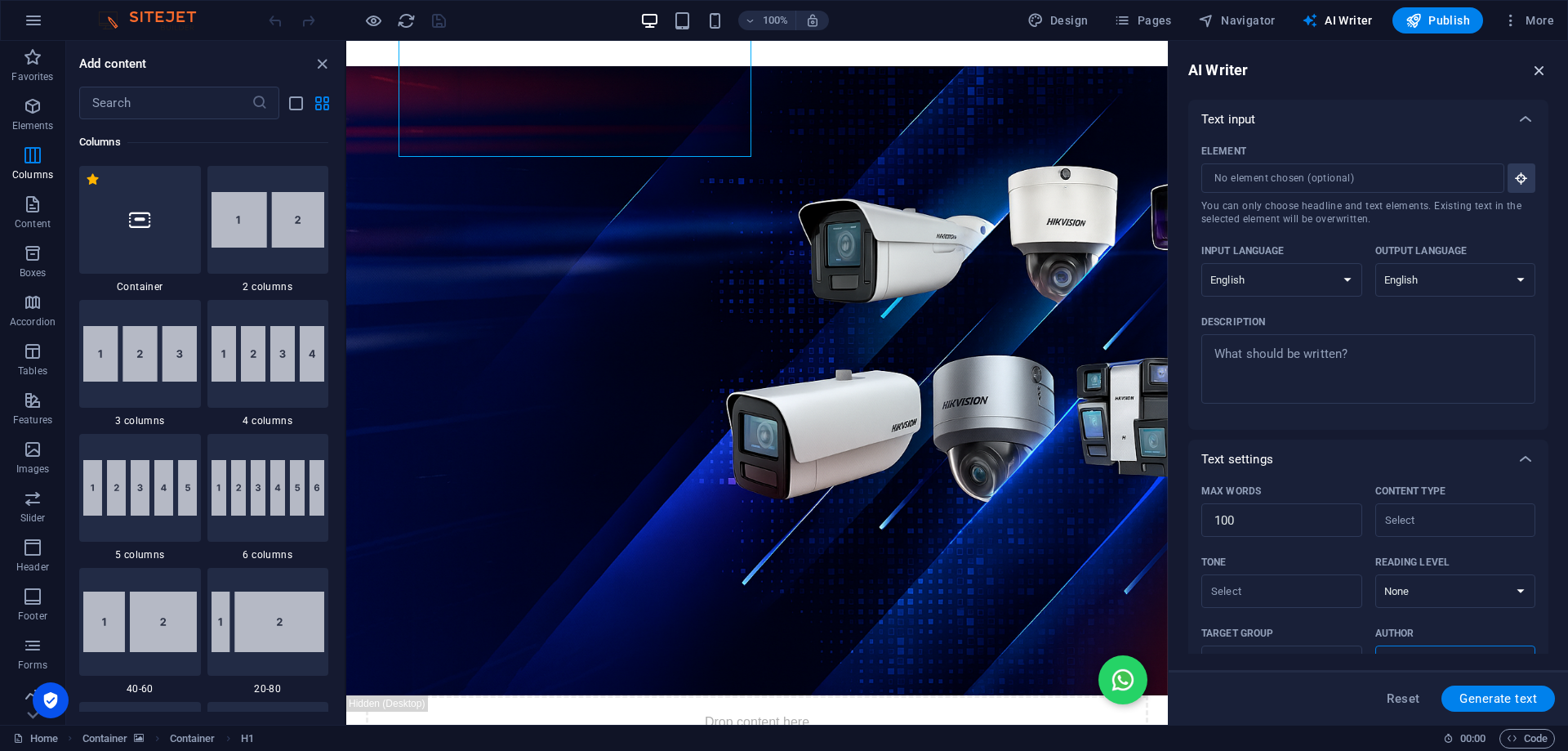 click at bounding box center [1539, 70] 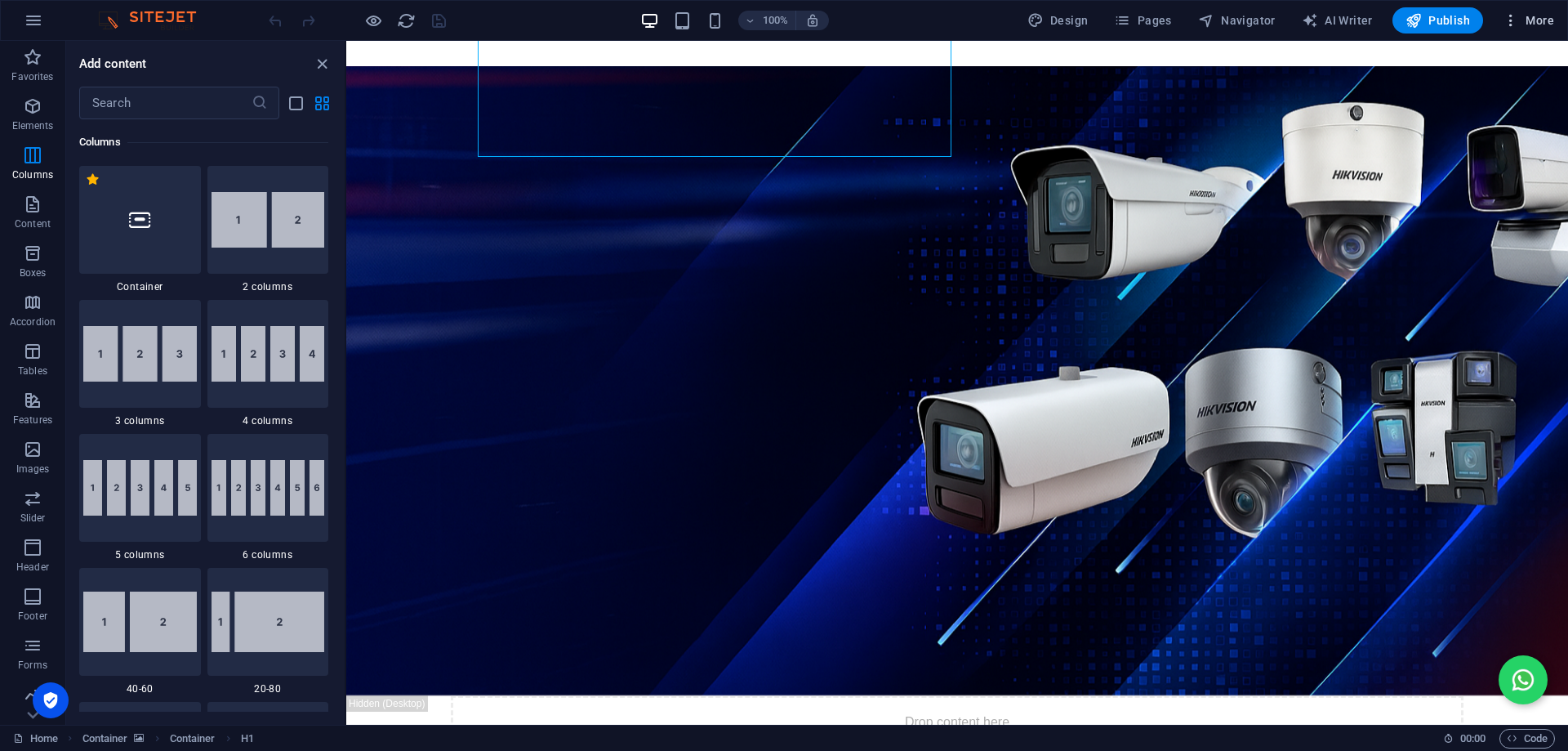 click at bounding box center [1511, 20] 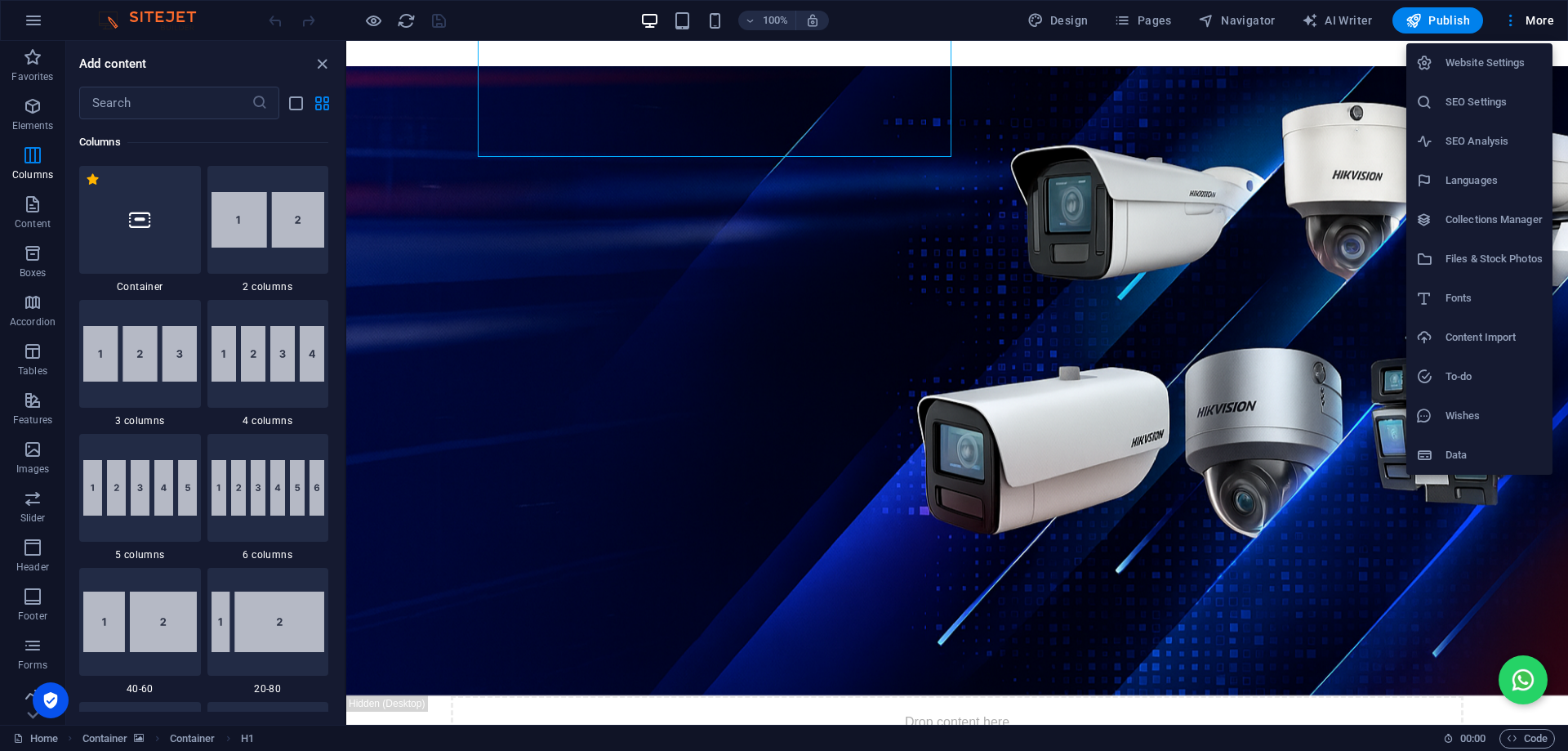 click on "Content Import" at bounding box center [1494, 338] 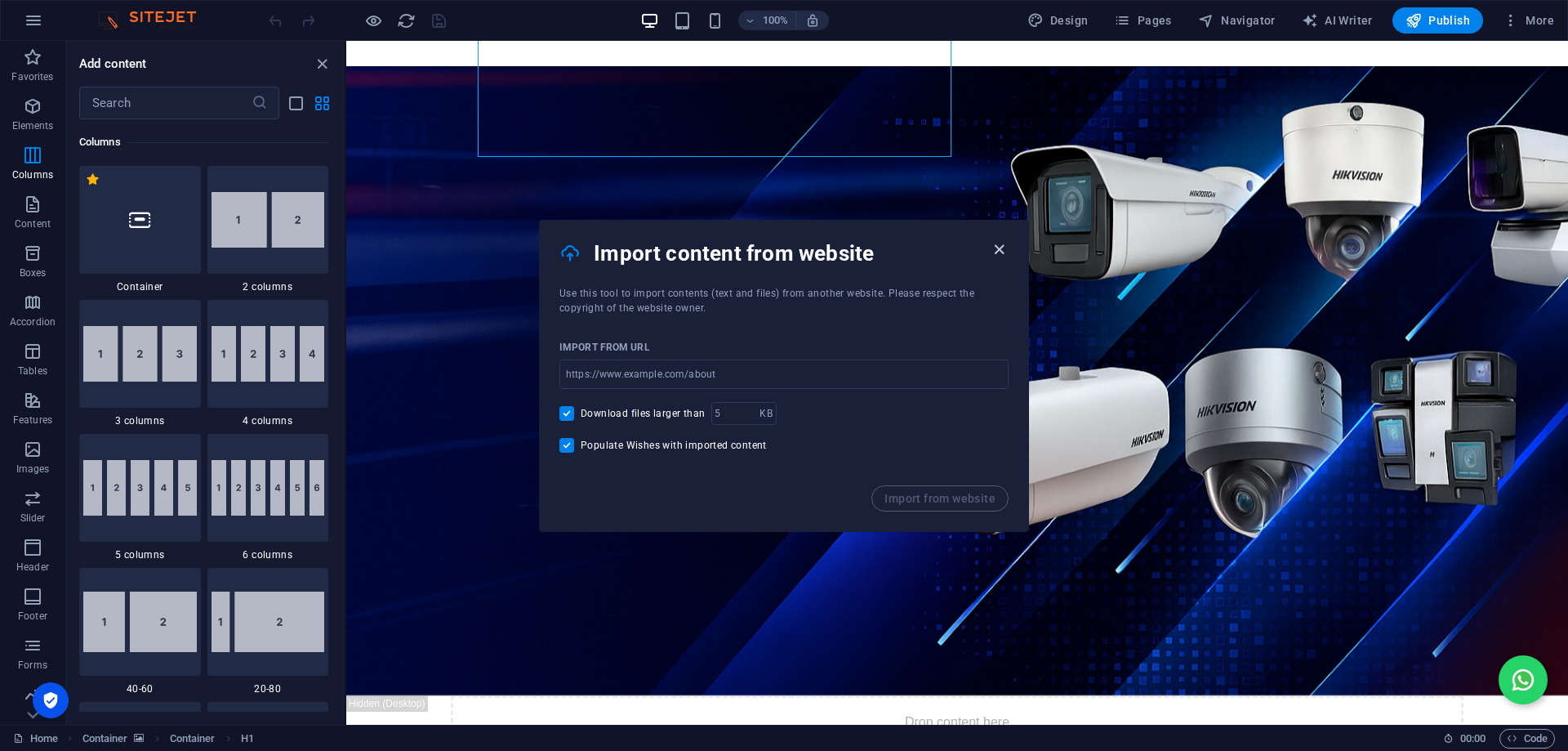 click at bounding box center (999, 249) 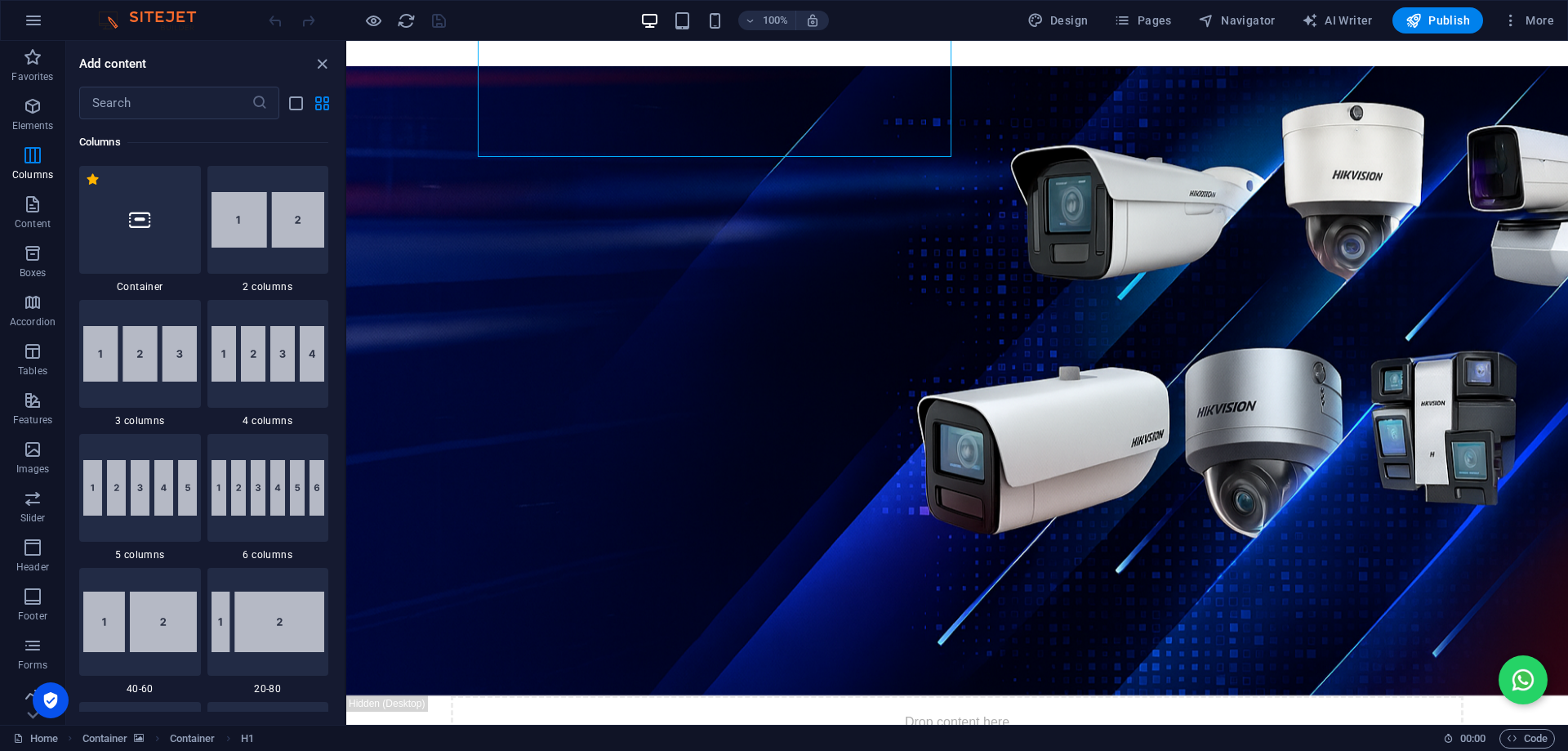 click at bounding box center [957, 381] 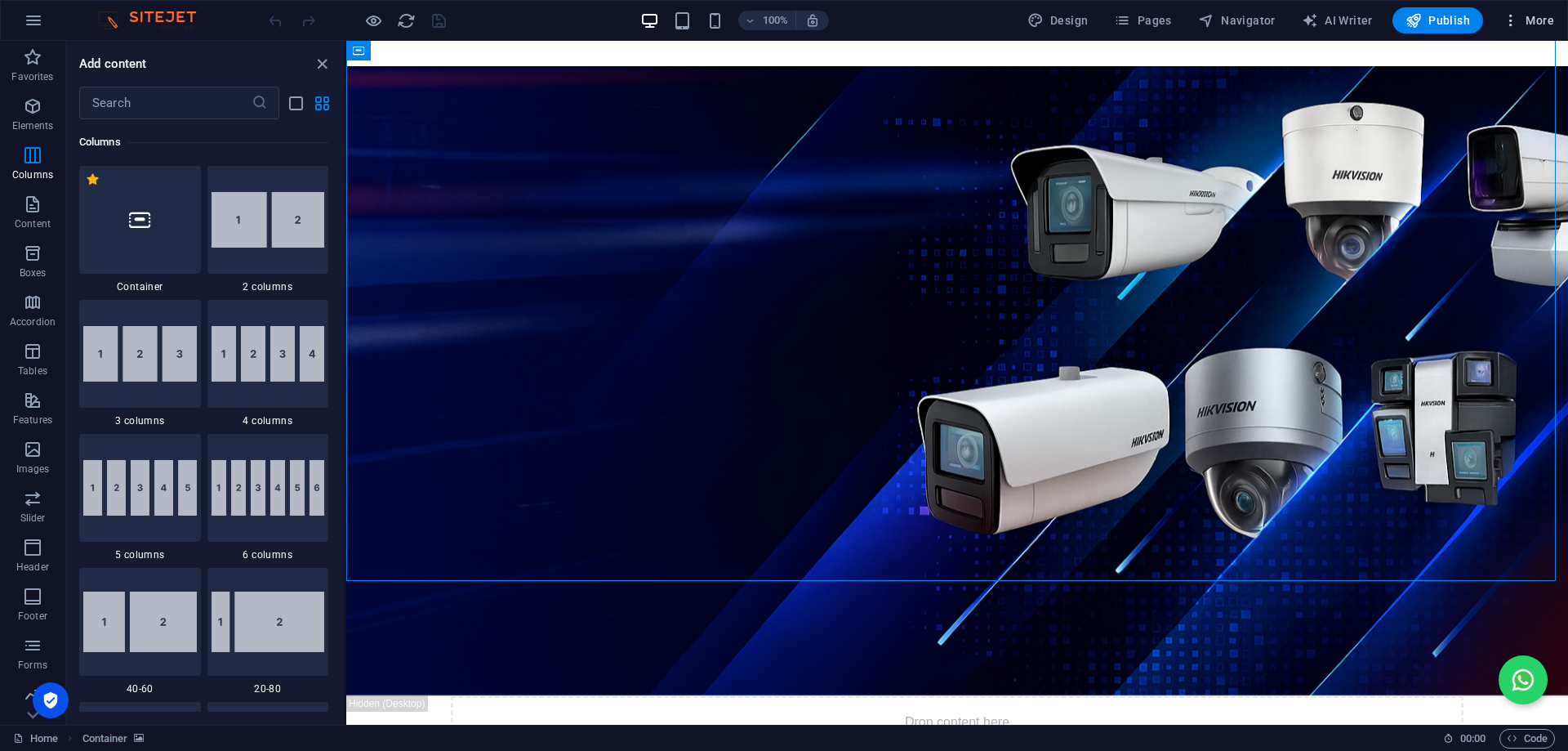 click on "More" at bounding box center [1528, 20] 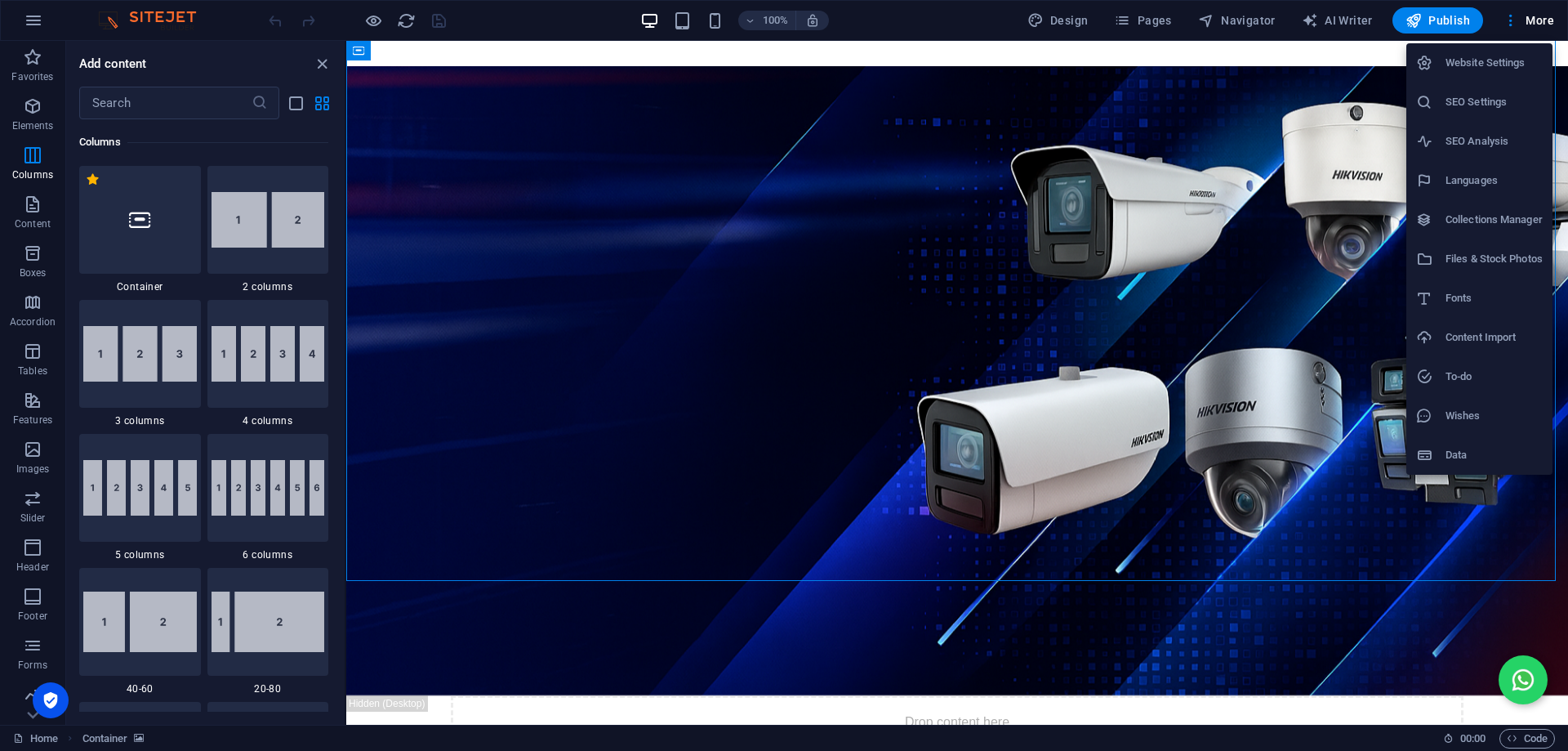 click on "Website Settings" at bounding box center [1479, 63] 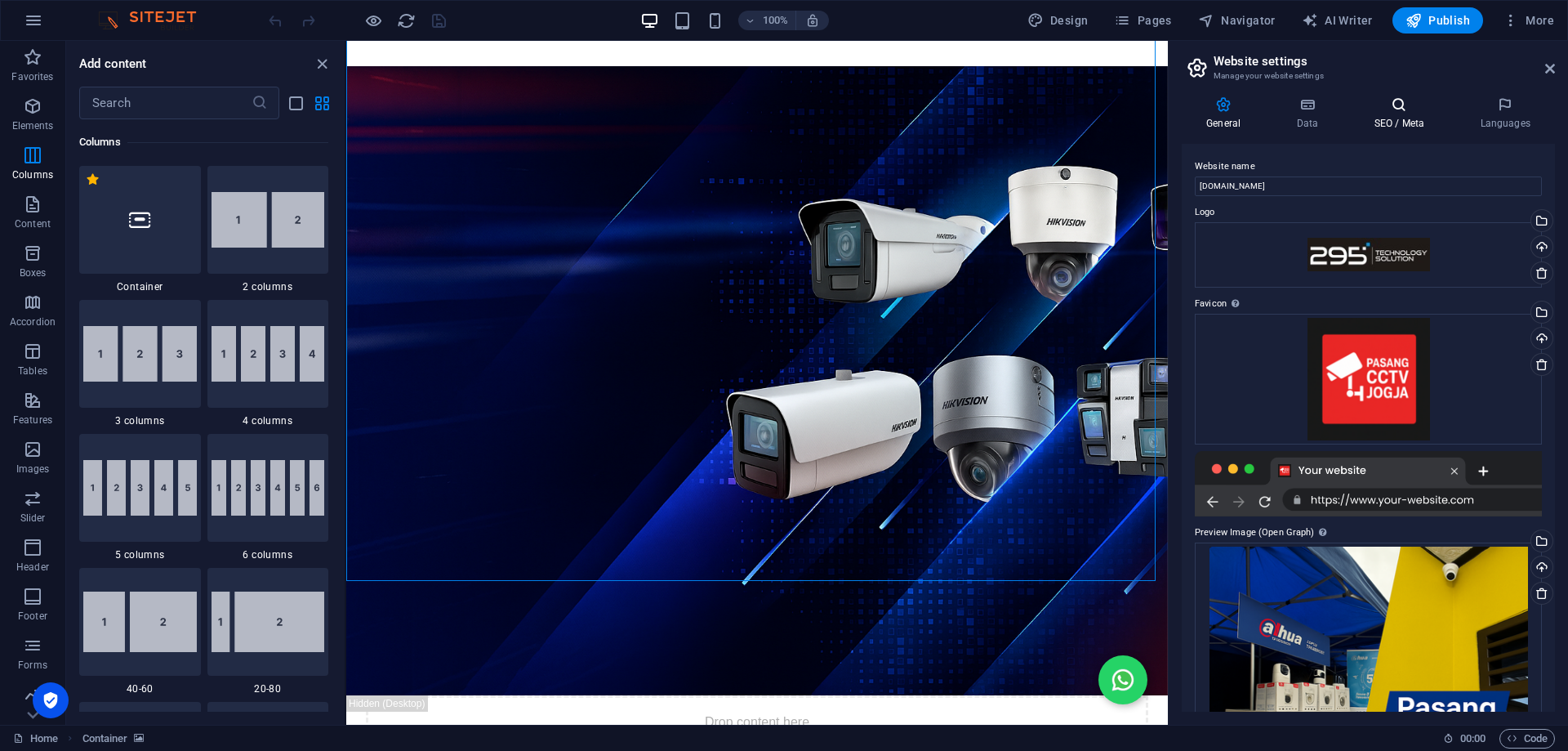 click on "SEO / Meta" at bounding box center (1402, 114) 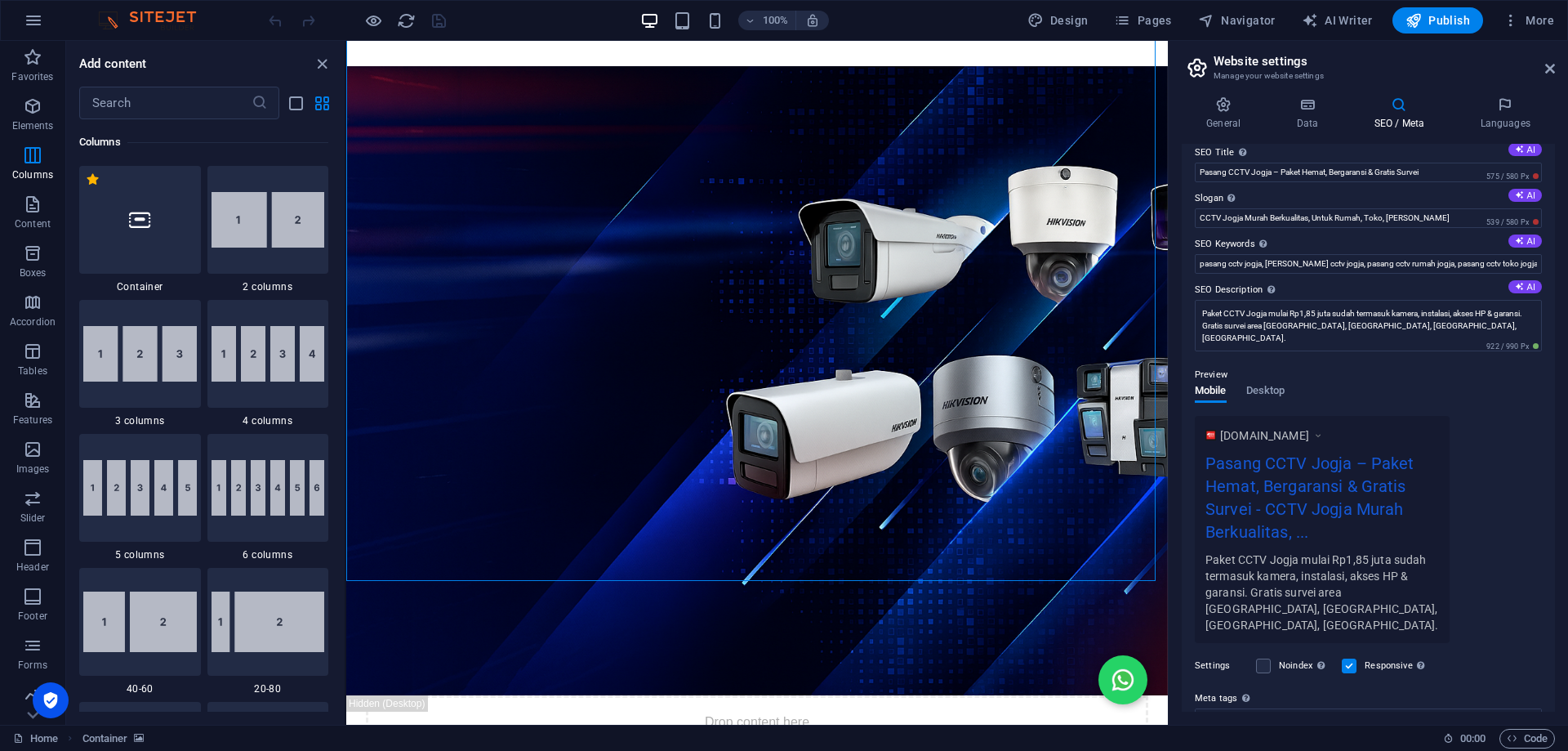 scroll, scrollTop: 0, scrollLeft: 0, axis: both 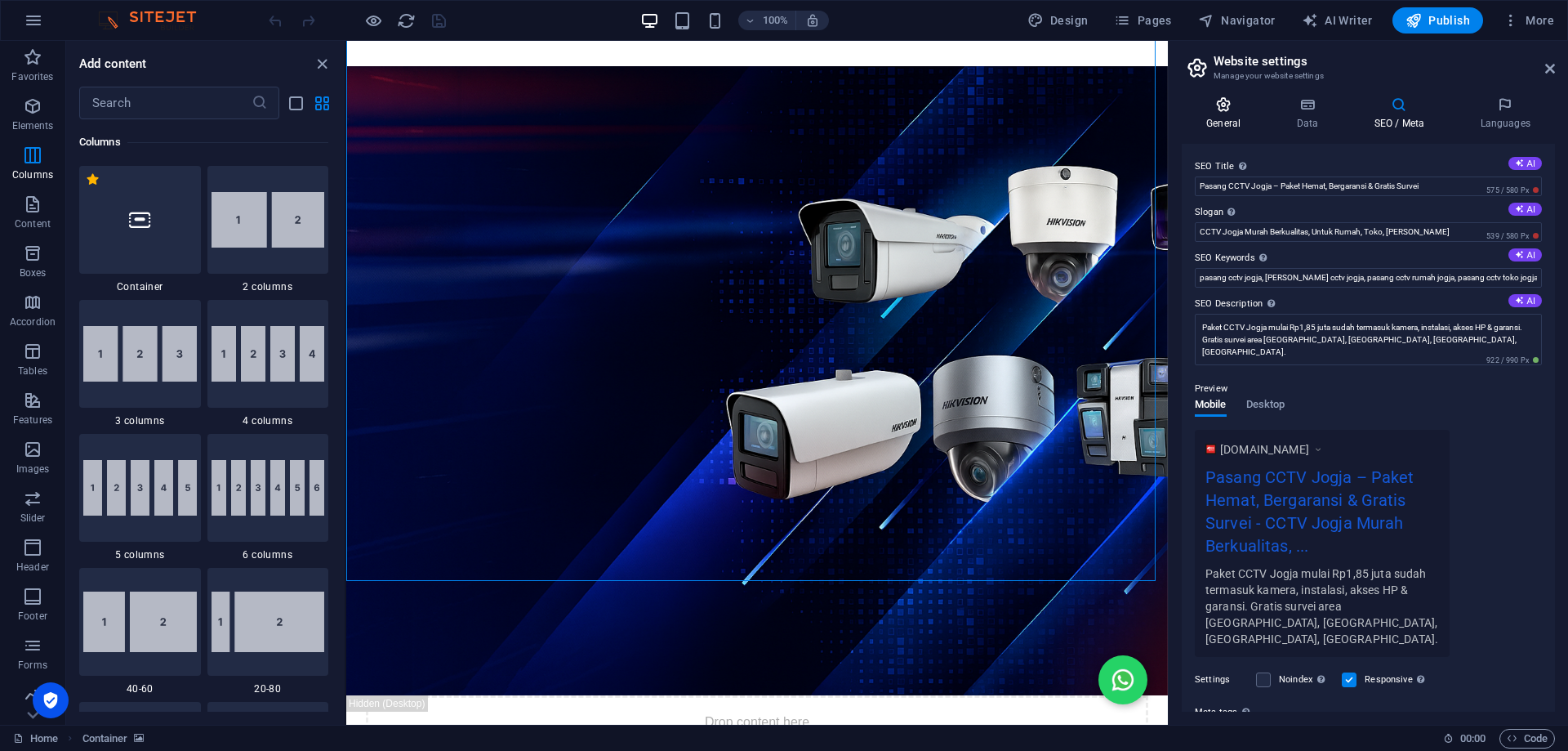 click at bounding box center [1223, 105] 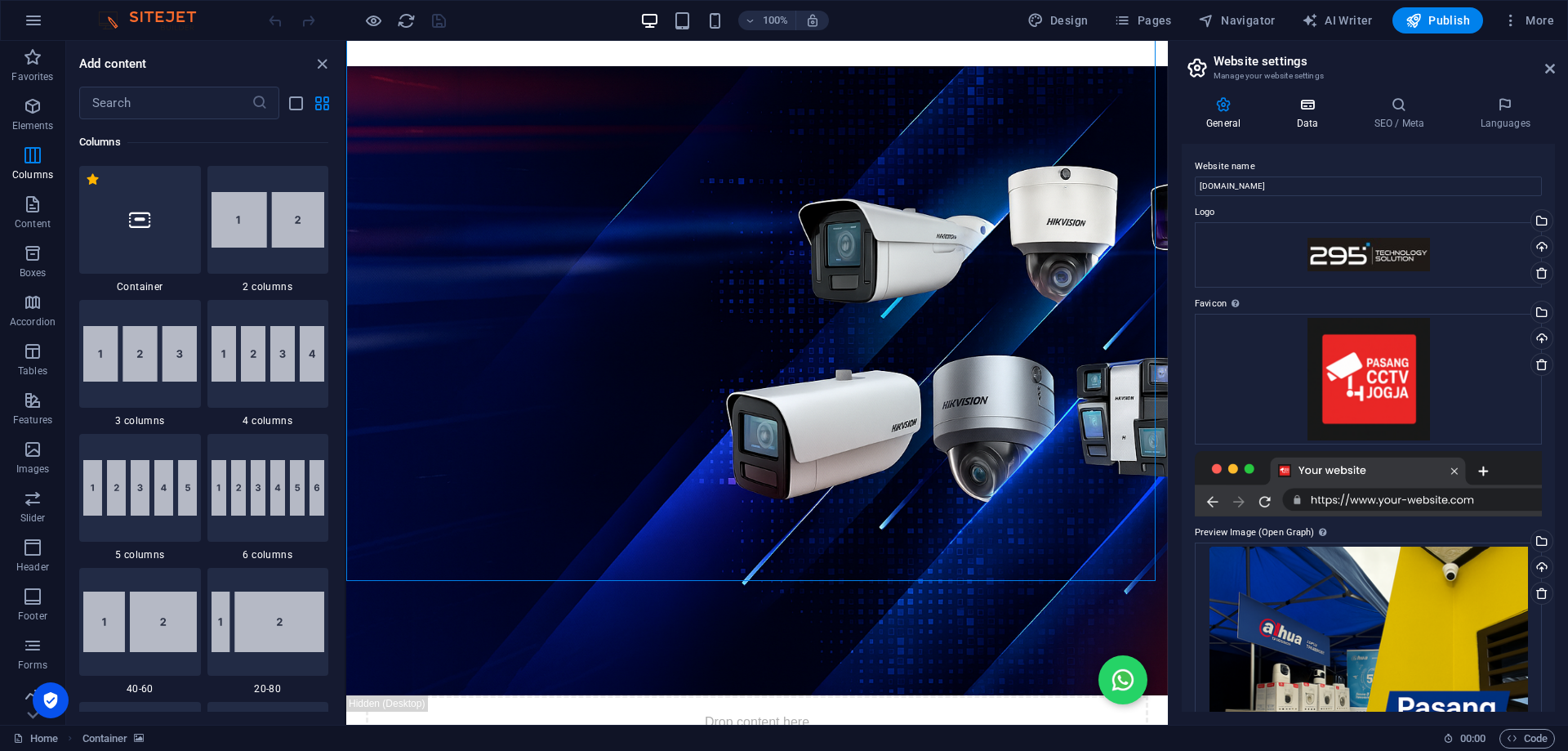 click on "General  Data  SEO / Meta  Languages Website name pasangcctvjogja.com Logo Drag files here, click to choose files or select files from Files or our free stock photos & videos Select files from the file manager, stock photos, or upload file(s) Upload Favicon Set the favicon of your website here. A favicon is a small icon shown in the browser tab next to your website title. It helps visitors identify your website. Drag files here, click to choose files or select files from Files or our free stock photos & videos Select files from the file manager, stock photos, or upload file(s) Upload Preview Image (Open Graph) This image will be shown when the website is shared on social networks Drag files here, click to choose files or select files from Files or our free stock photos & videos Select files from the file manager, stock photos, or upload file(s) Upload Contact data for this website. This can be used everywhere on the website and will update automatically. Company pasangcctvjogja.com First name 295 Last name 1" at bounding box center (1368, 404) 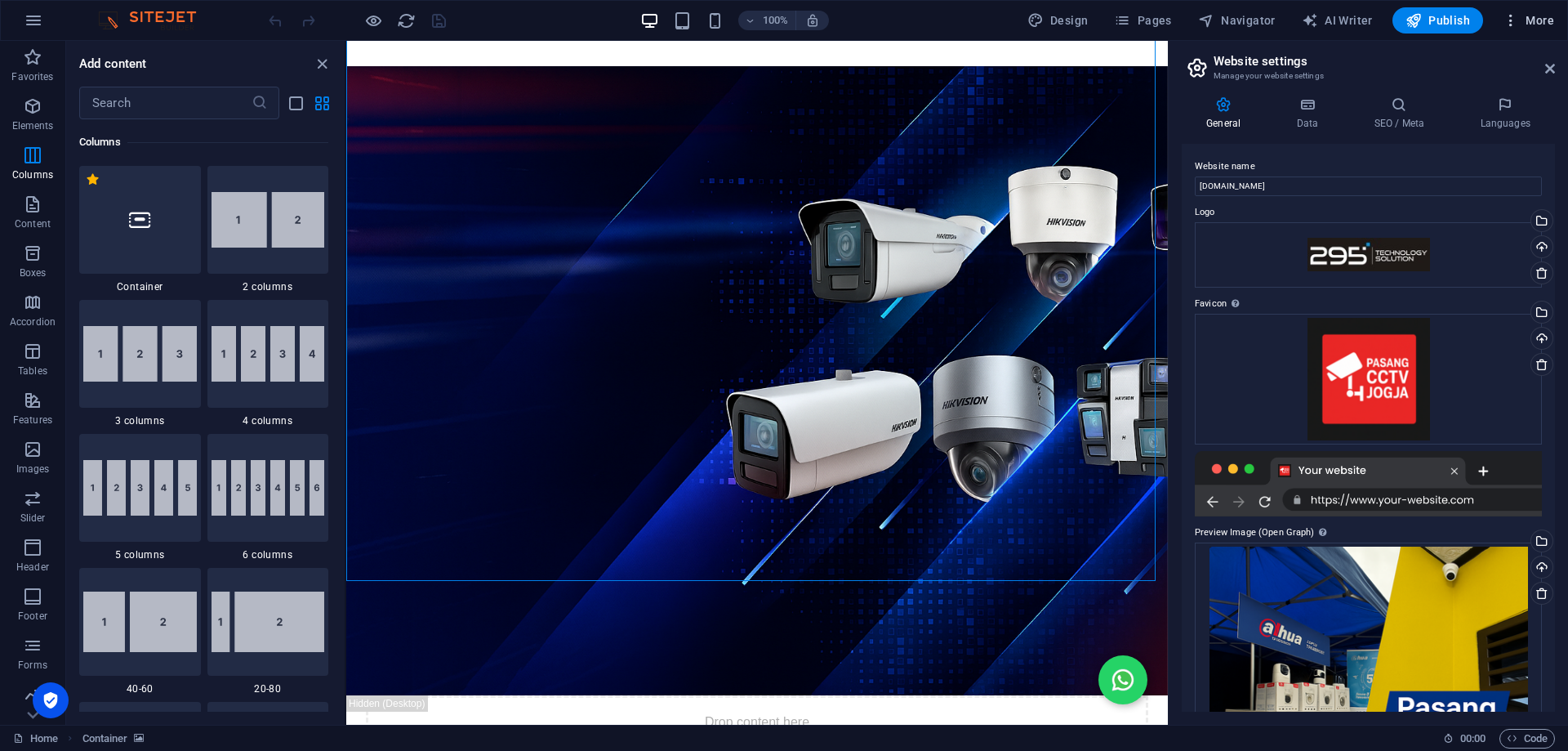 click on "More" at bounding box center (1528, 20) 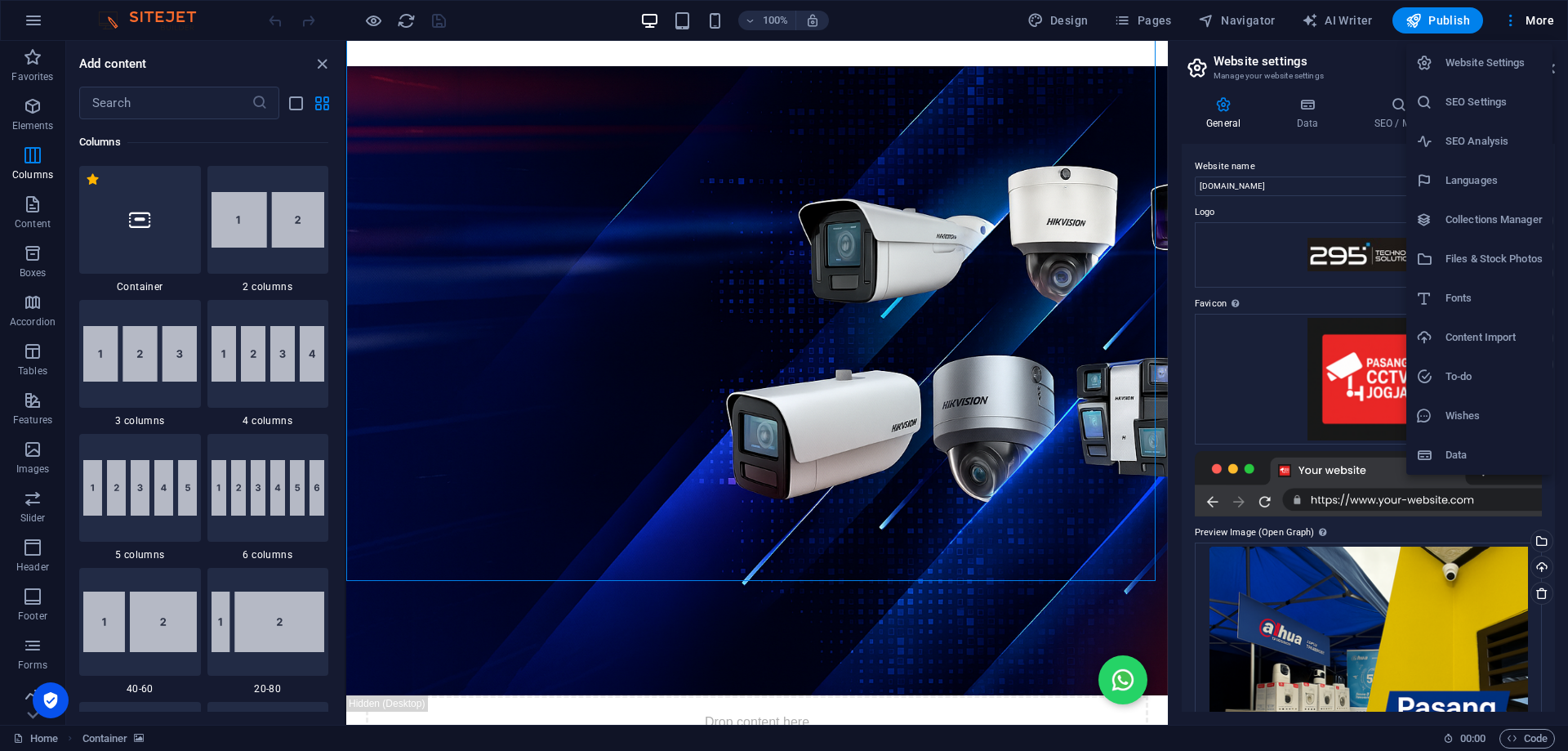 click on "SEO Analysis" at bounding box center [1494, 141] 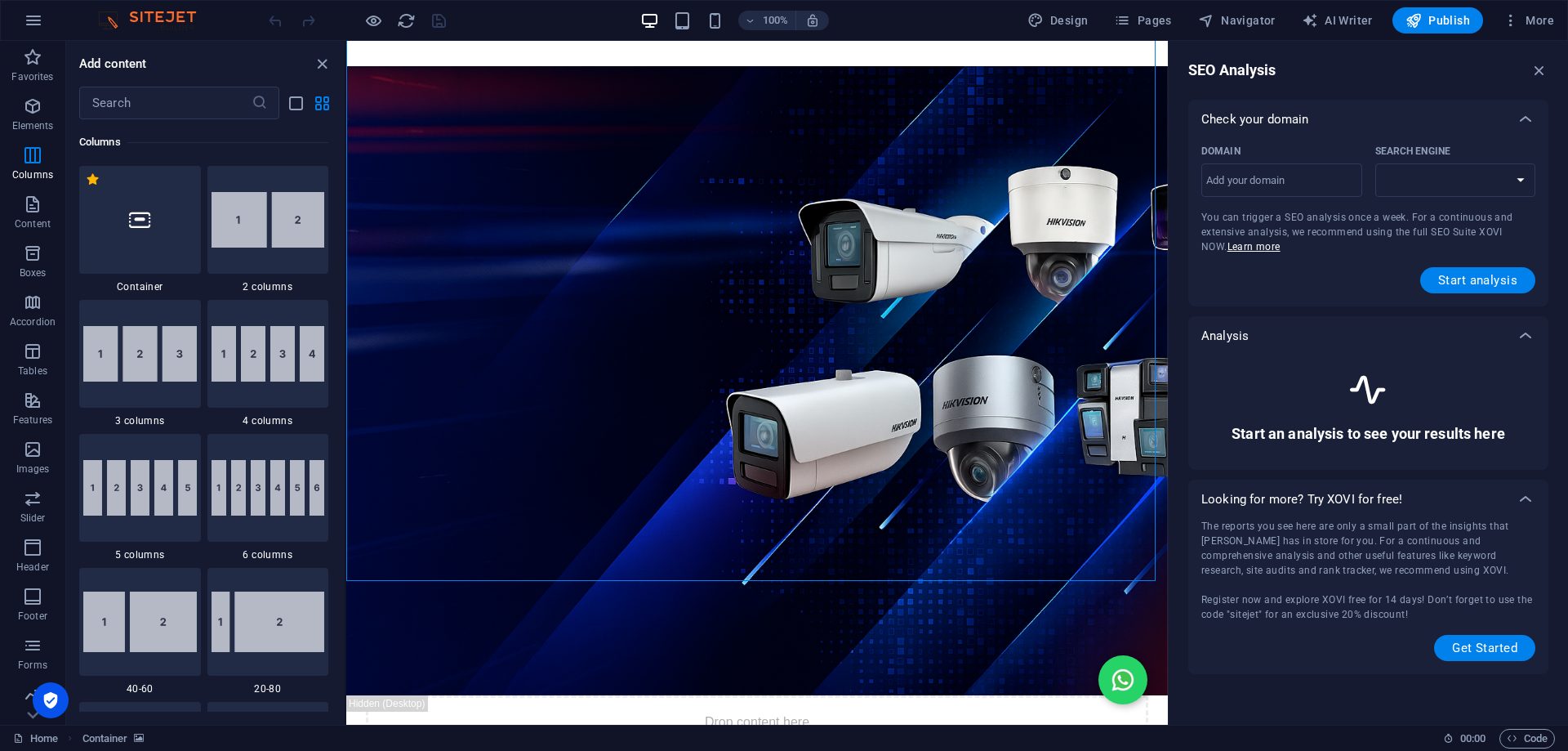 select on "google.com" 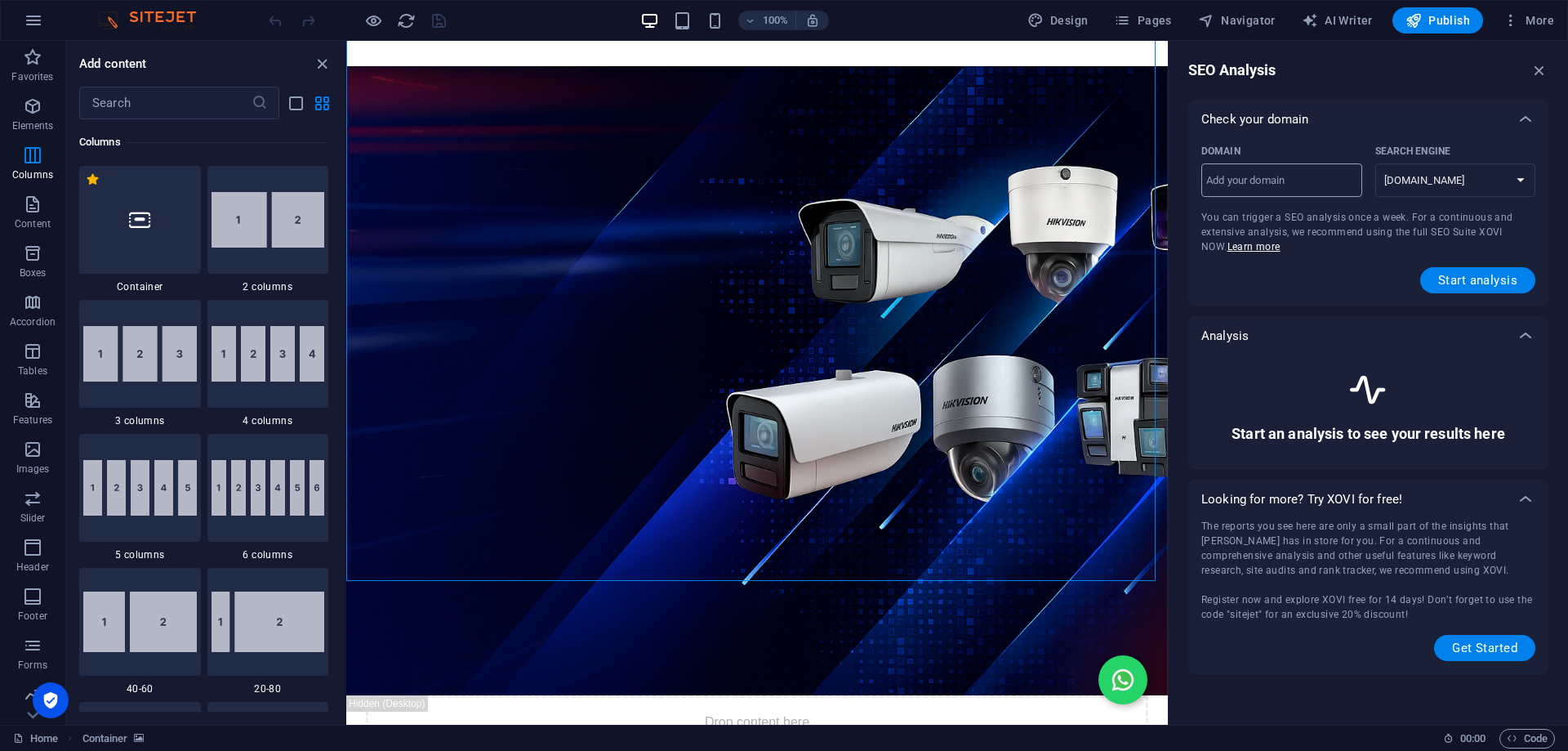click on "Domain ​" at bounding box center [1281, 181] 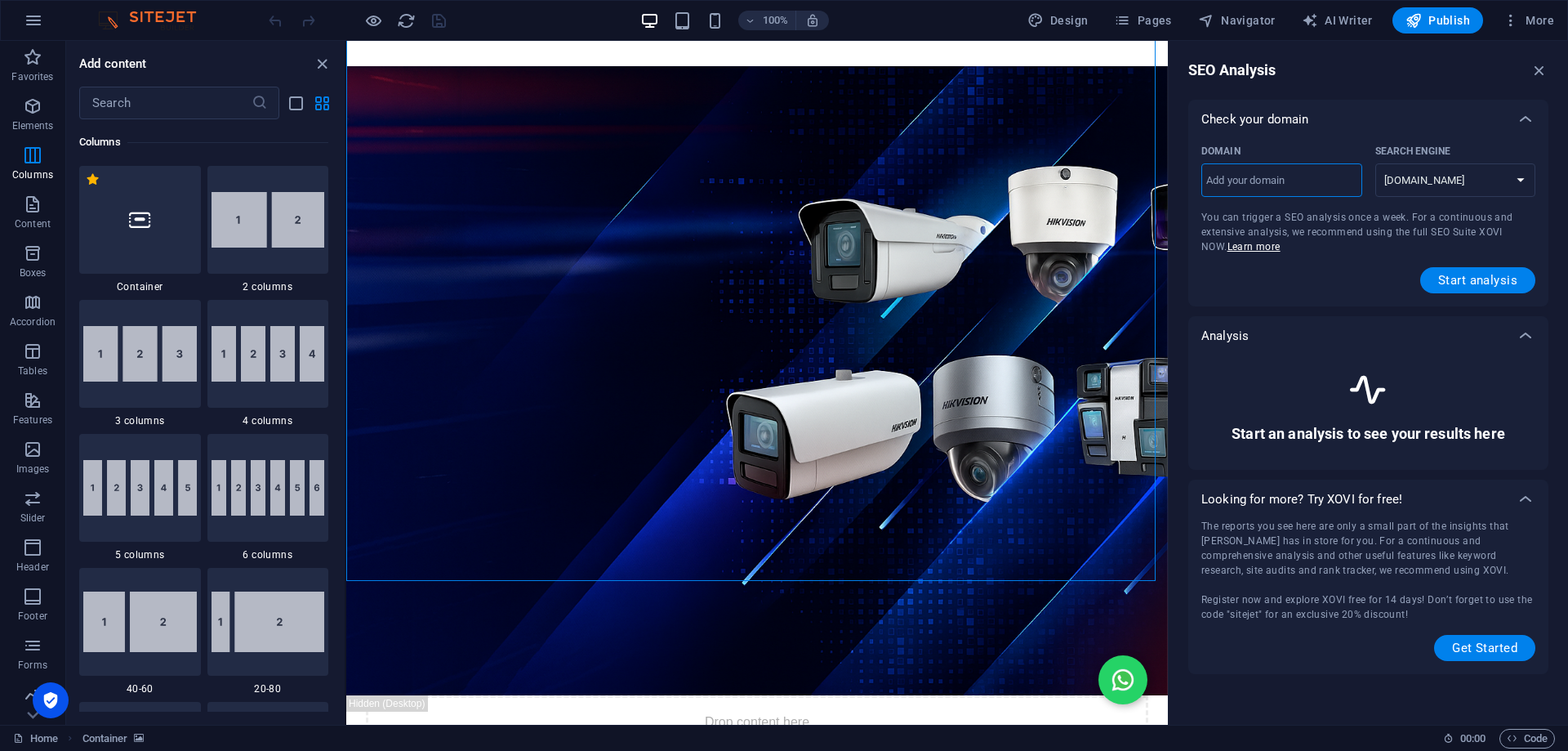 paste on "https://api.whatsapp.com/send?phone=6281238864796" 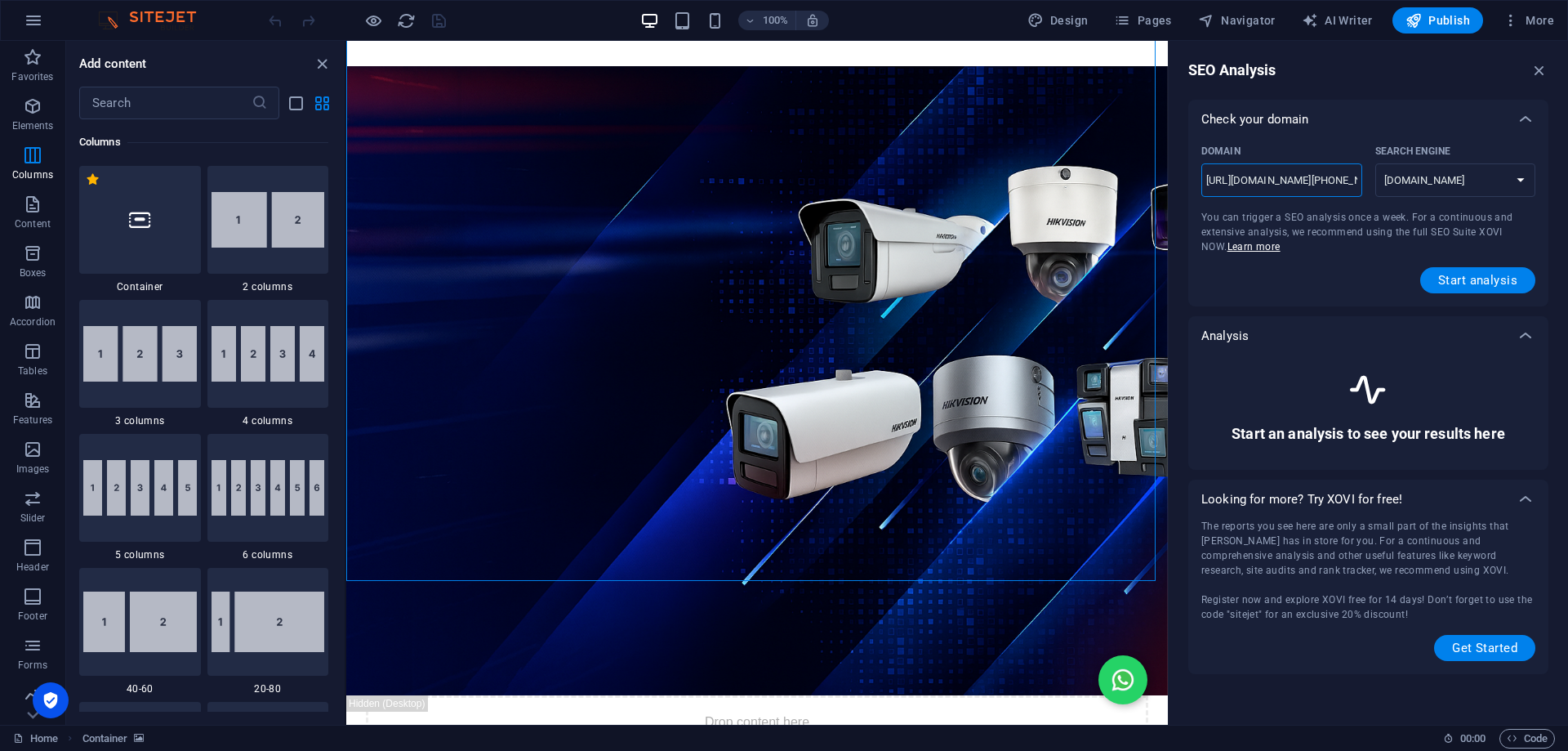 scroll, scrollTop: 0, scrollLeft: 121, axis: horizontal 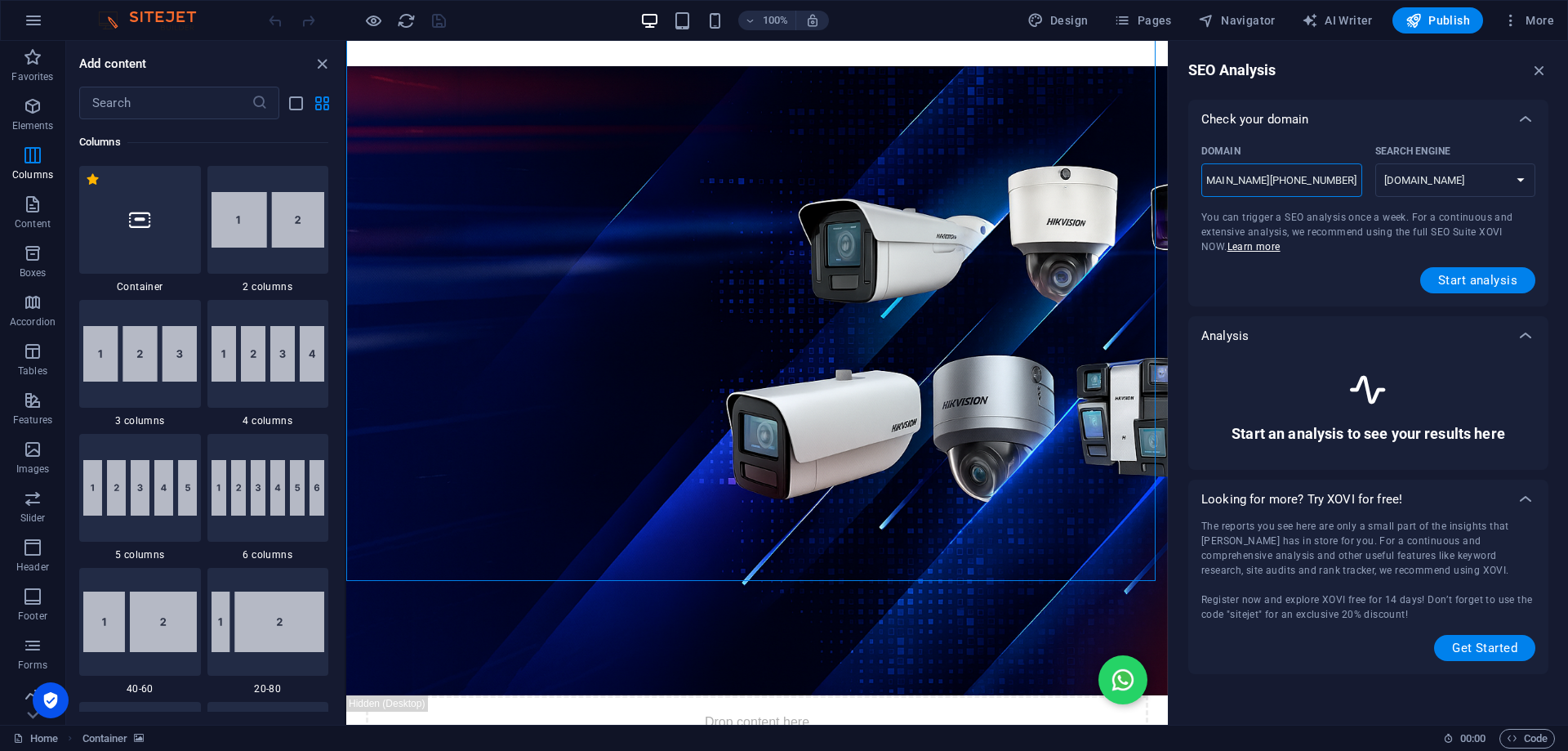 click on "https://api.whatsapp.com/send?phone=6281238864796" at bounding box center (1281, 181) 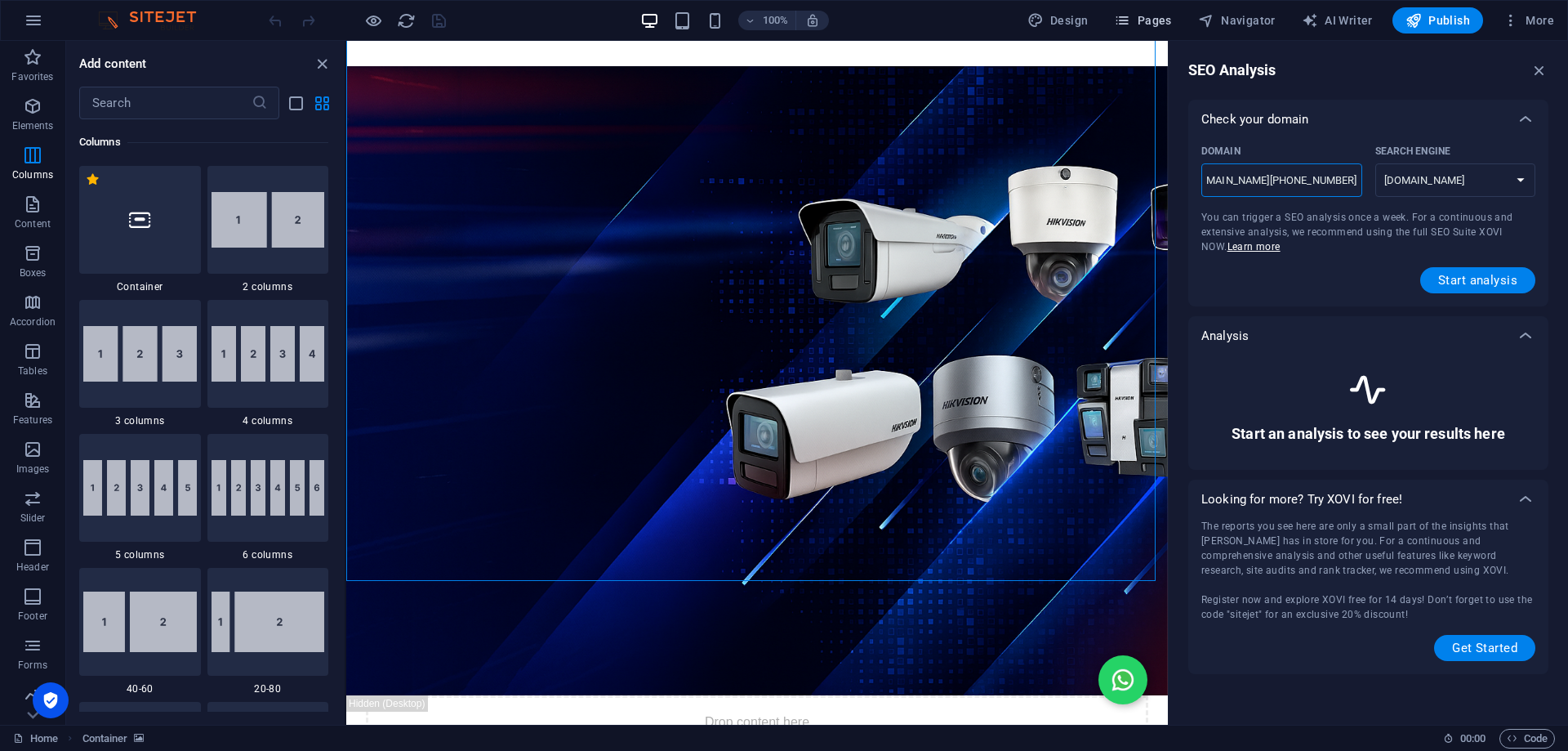 type 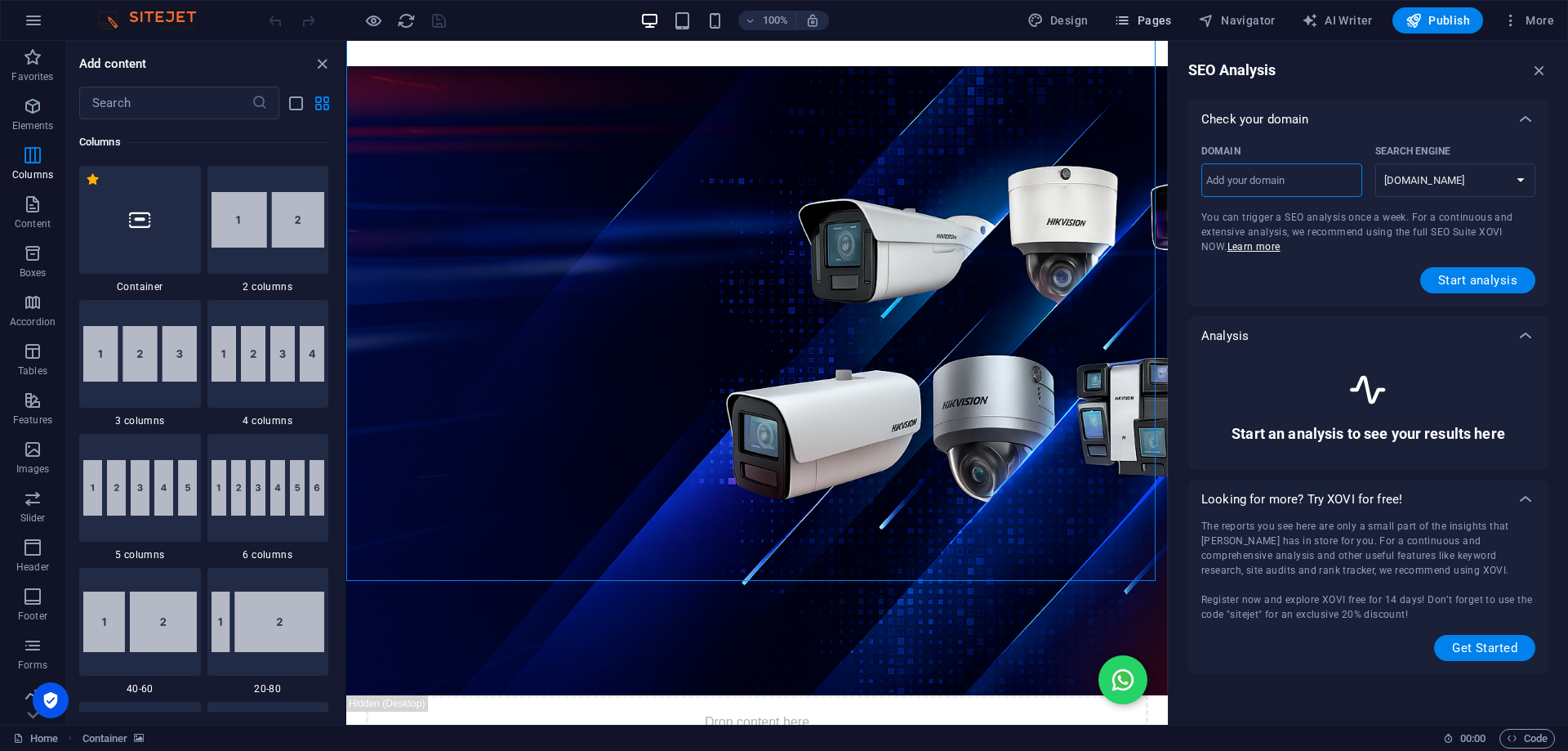 scroll, scrollTop: 0, scrollLeft: 0, axis: both 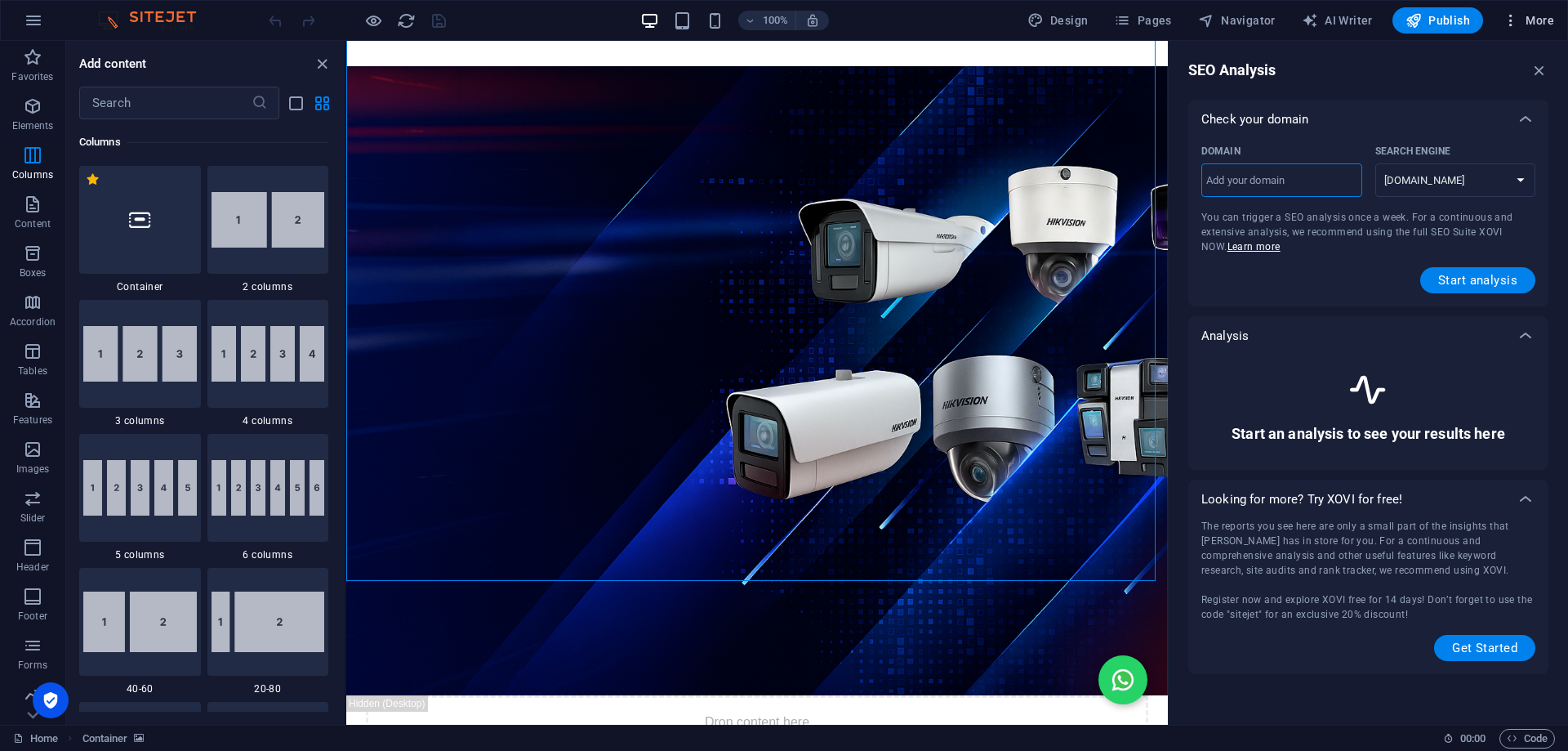 click at bounding box center [1511, 20] 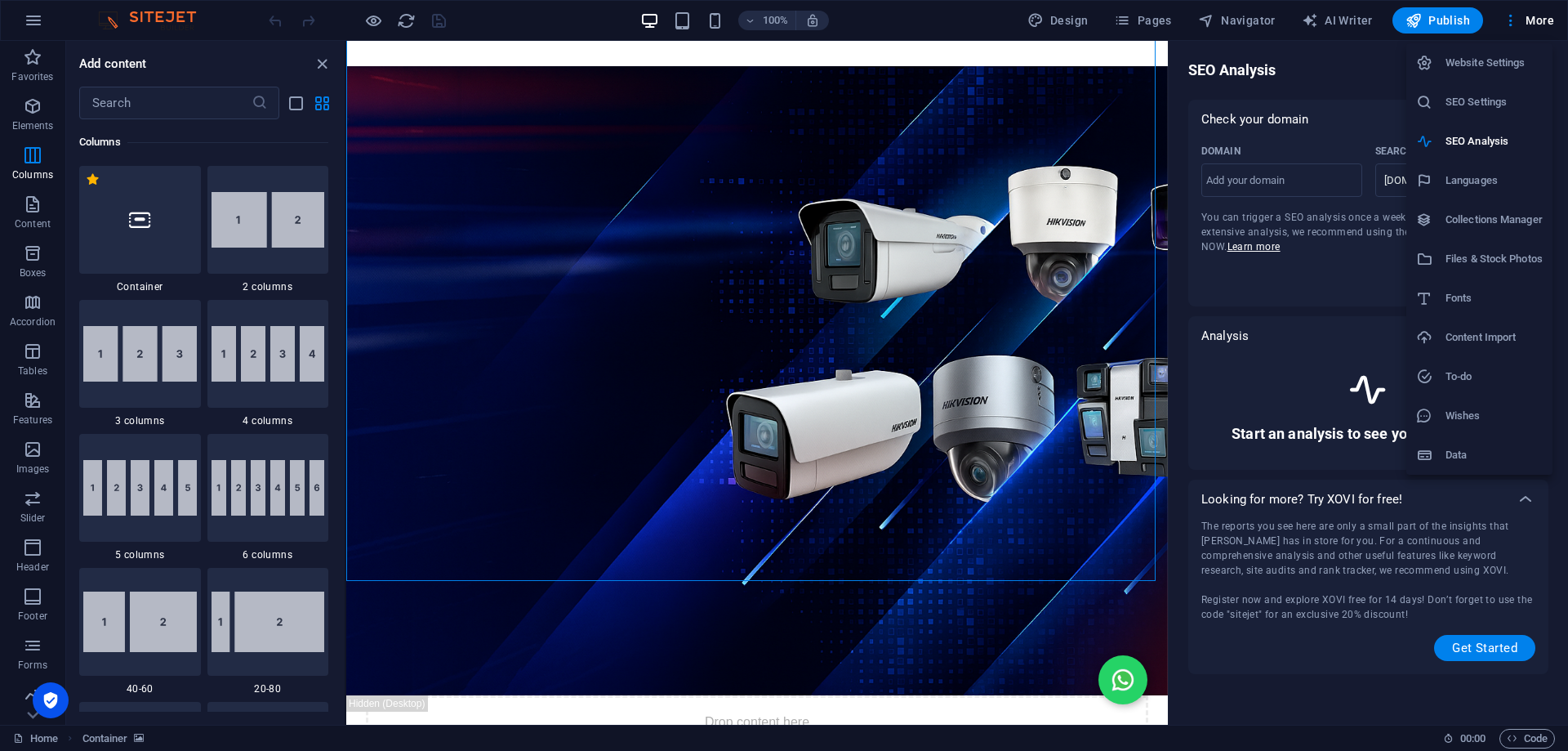 click at bounding box center (784, 375) 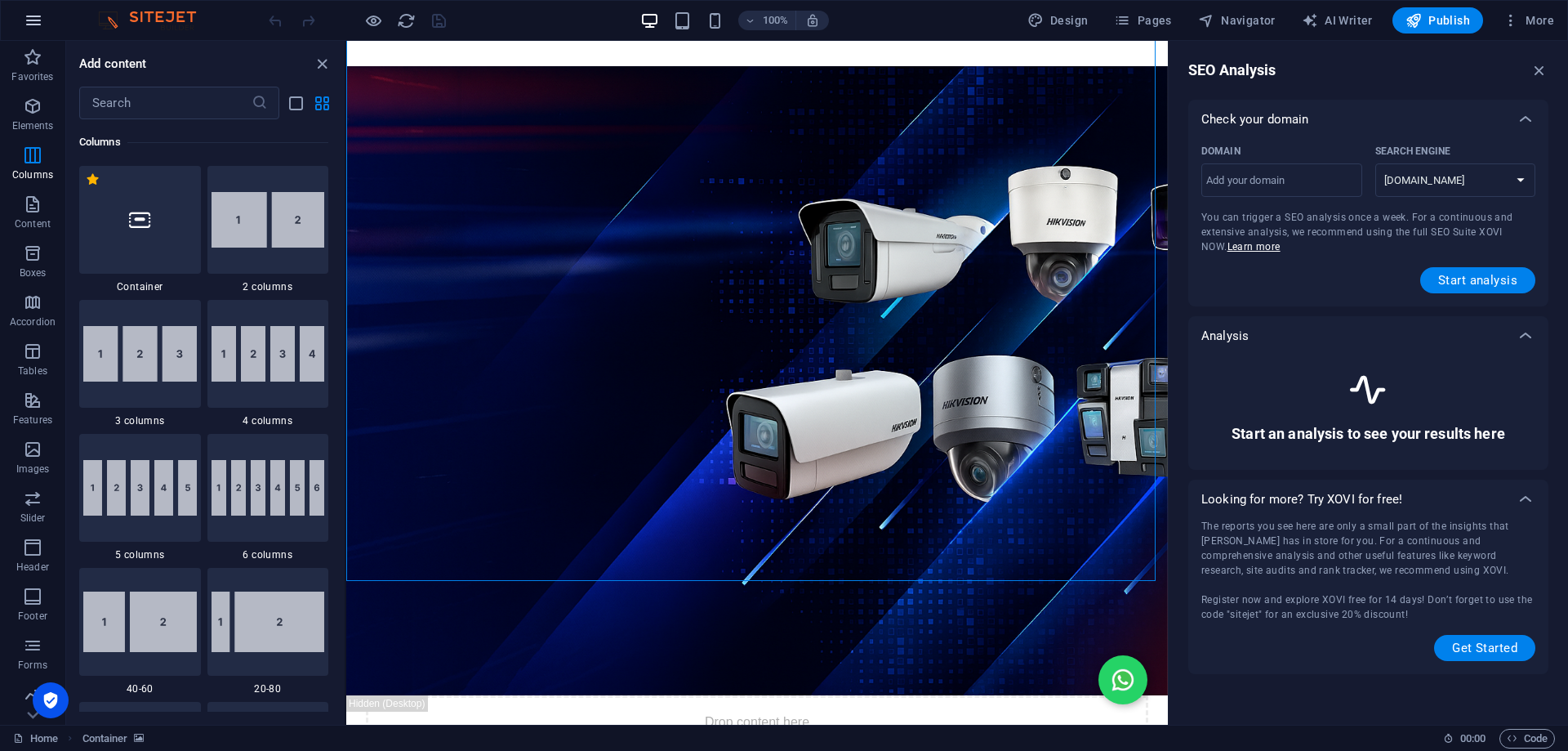 click at bounding box center (33, 20) 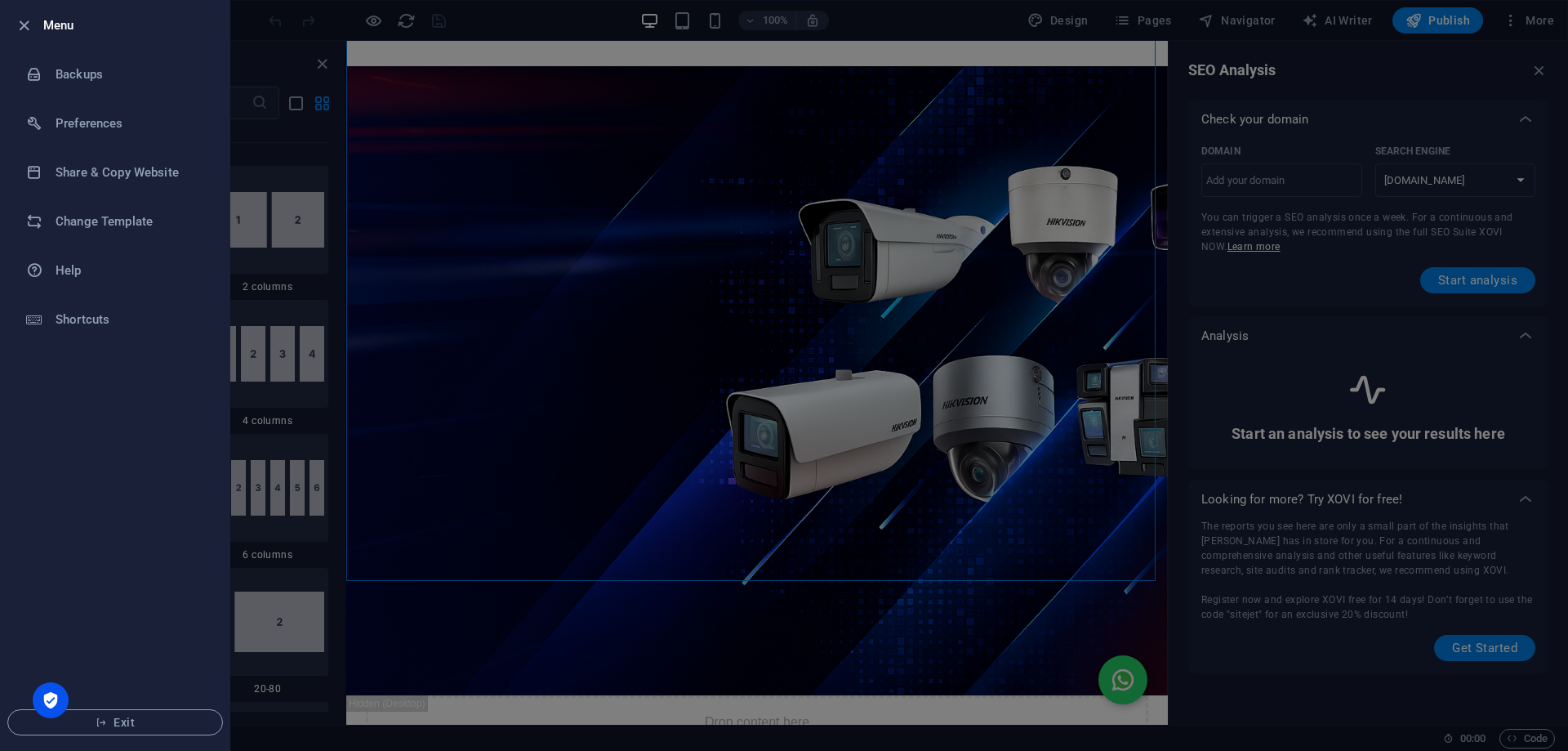 click at bounding box center (784, 375) 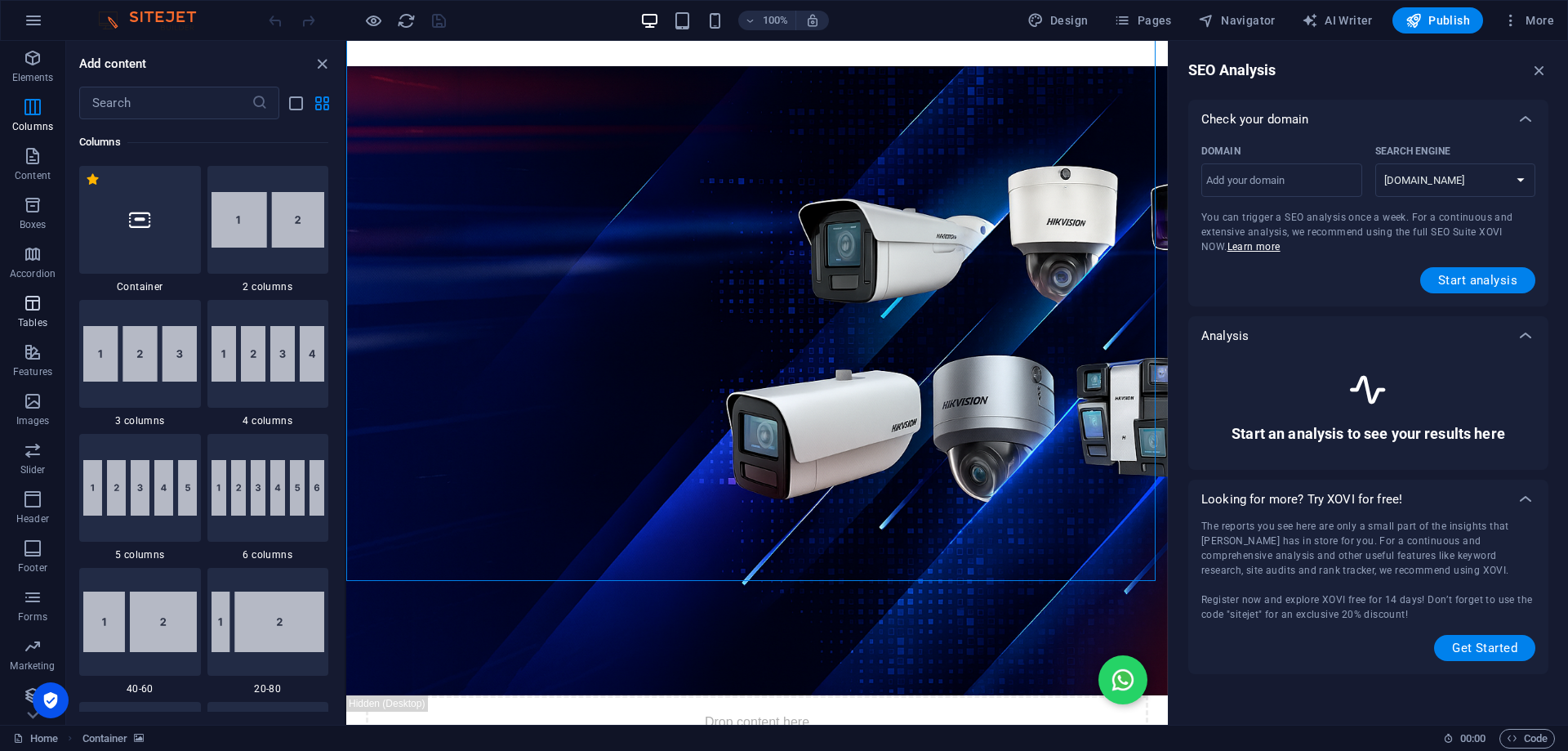 scroll, scrollTop: 51, scrollLeft: 0, axis: vertical 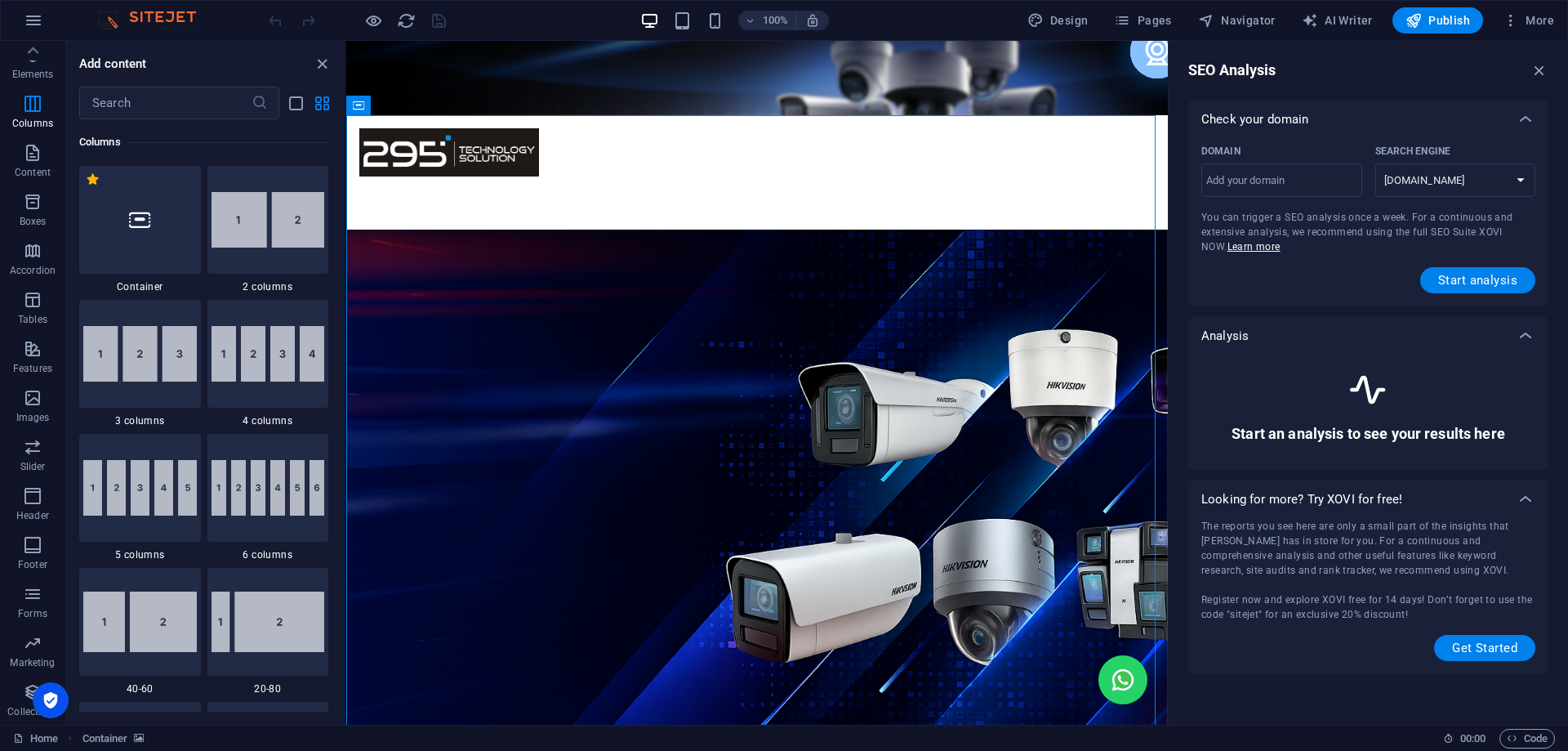 click on "100% Design Pages Navigator AI Writer Publish More" at bounding box center (784, 20) 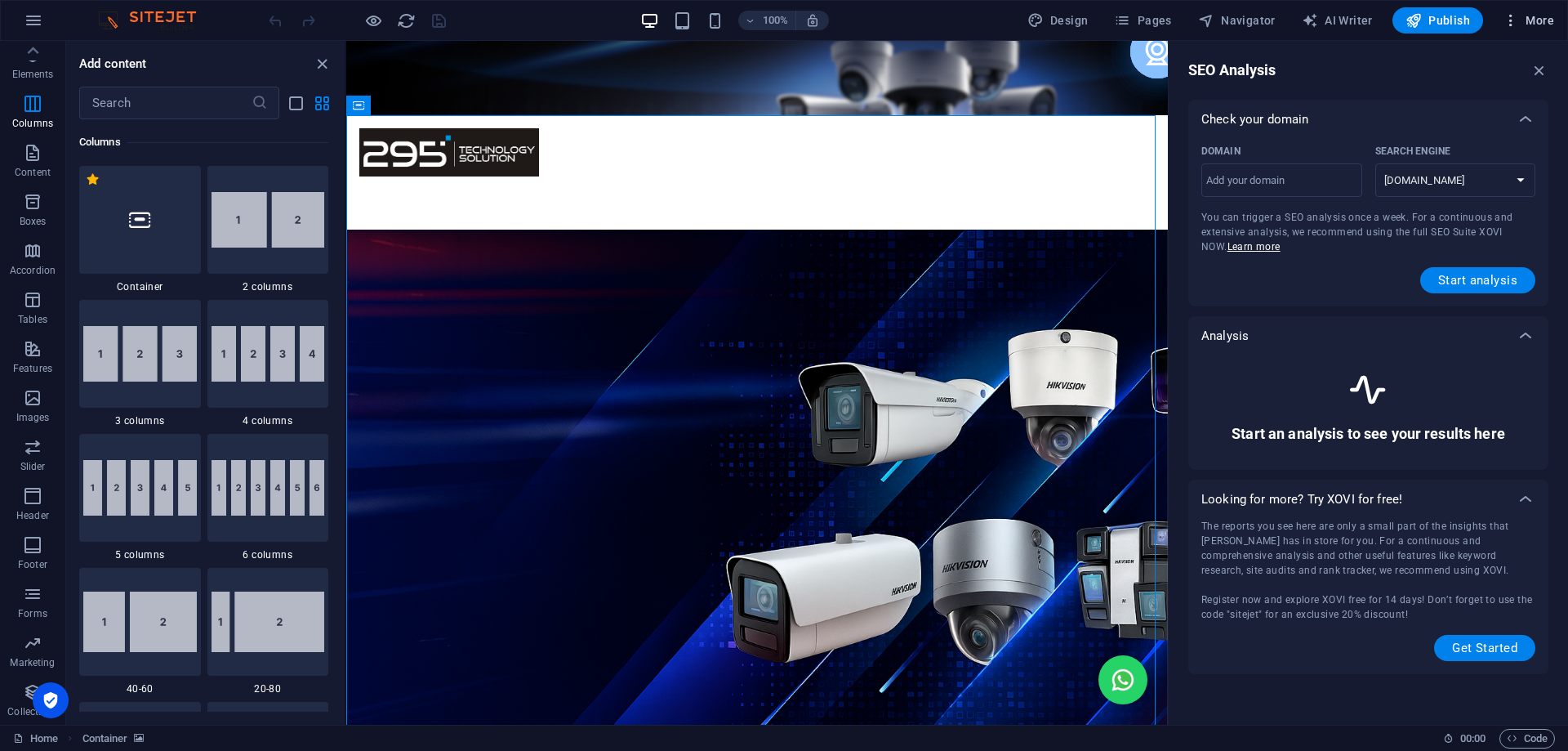 click at bounding box center (1511, 20) 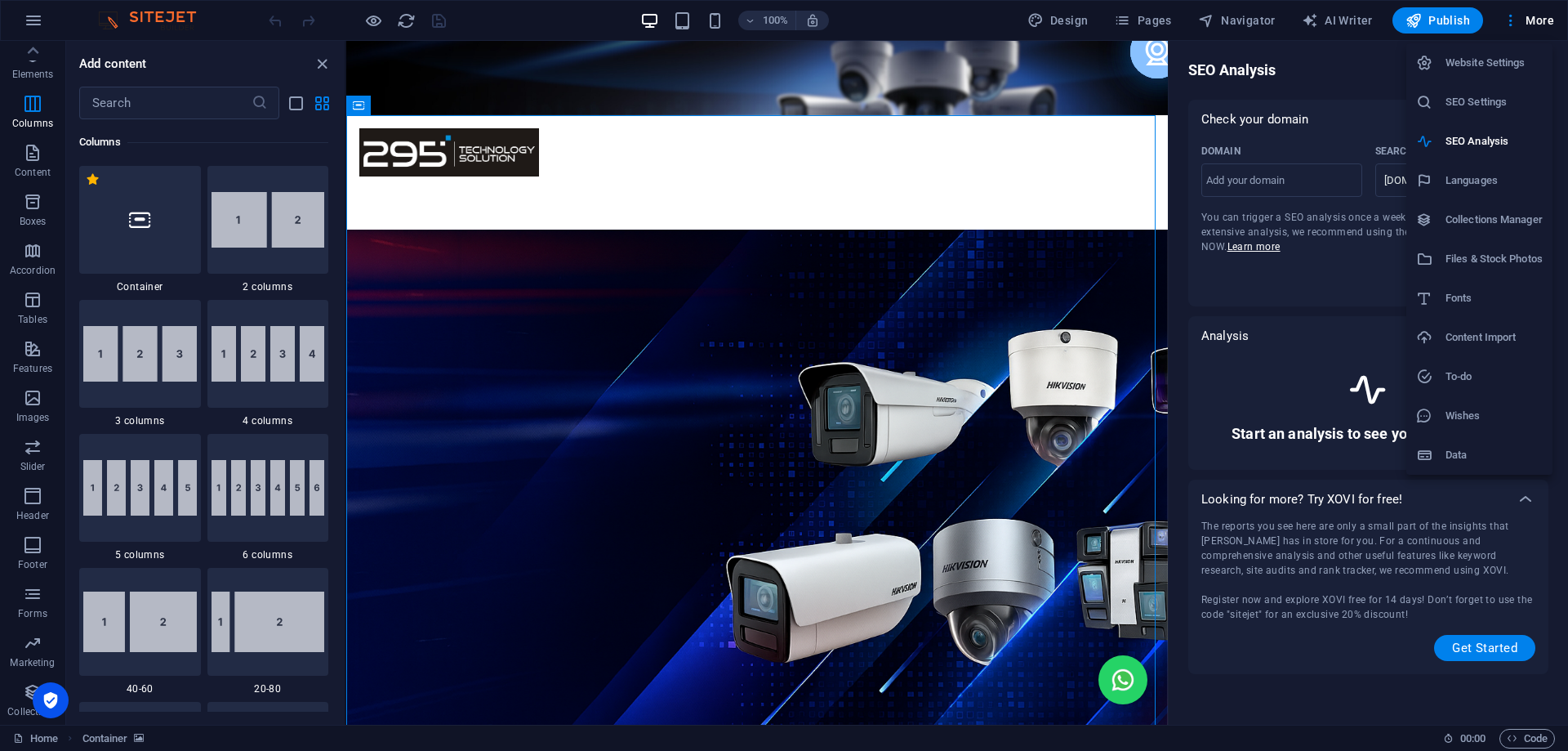 click at bounding box center (784, 375) 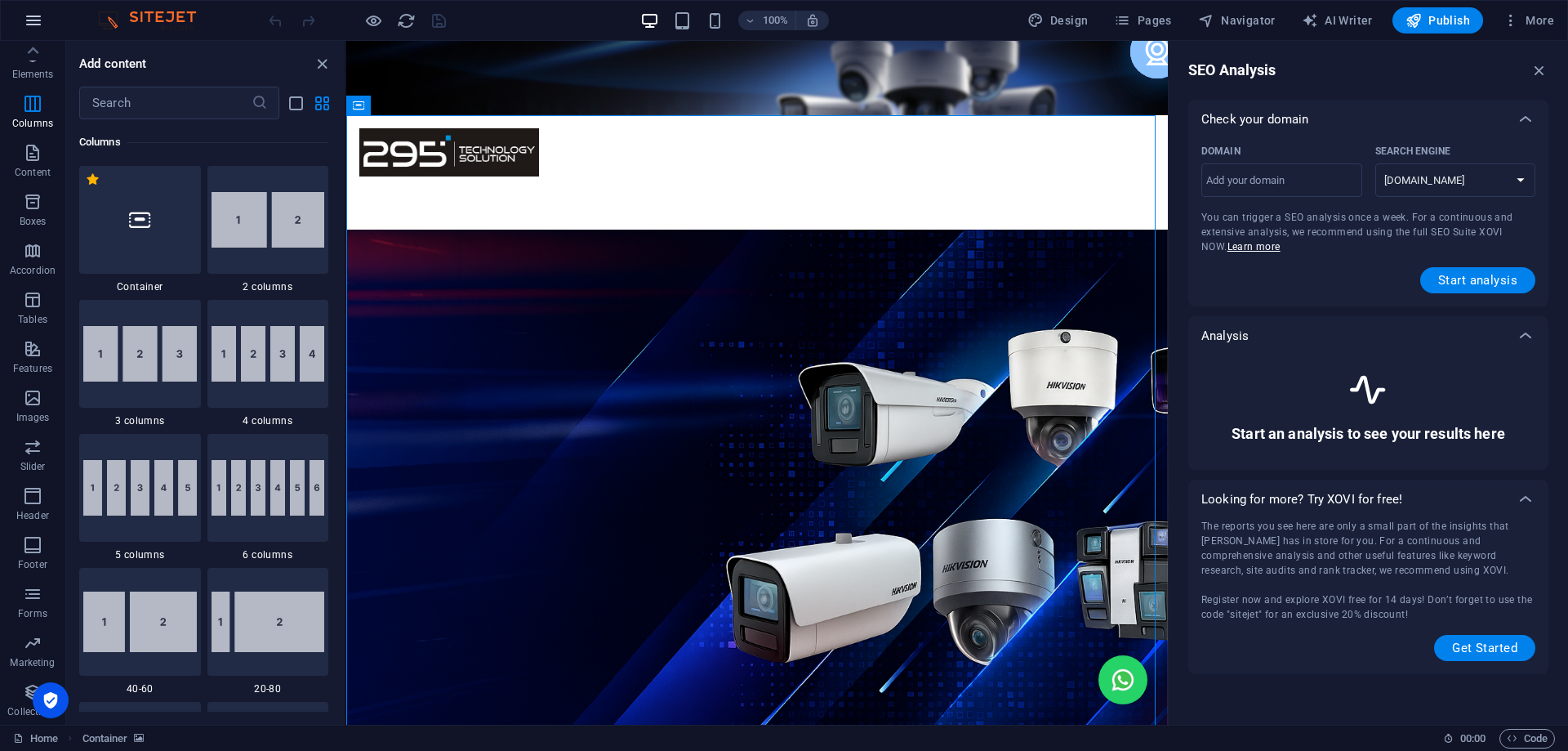 click at bounding box center (33, 20) 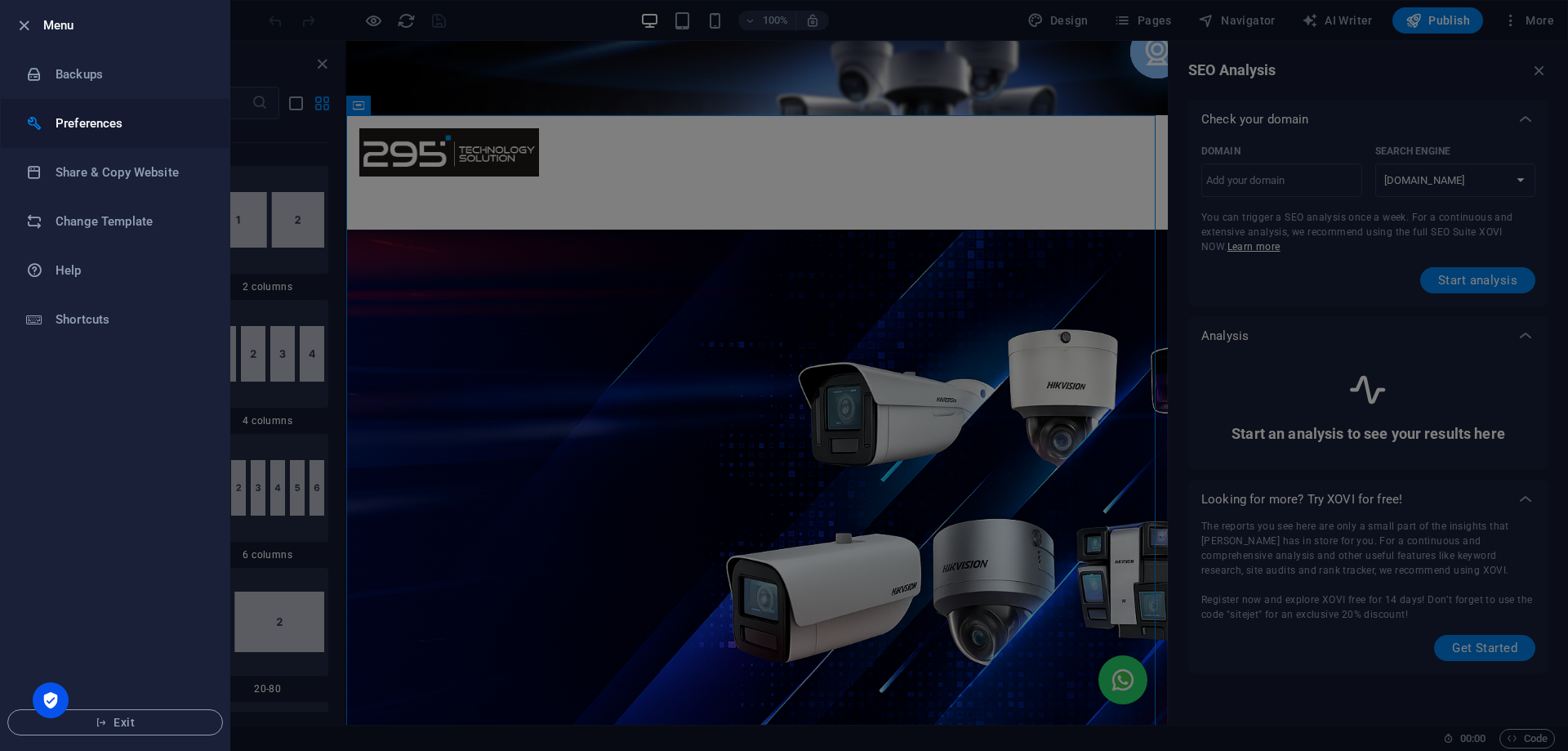 click on "Preferences" at bounding box center [131, 123] 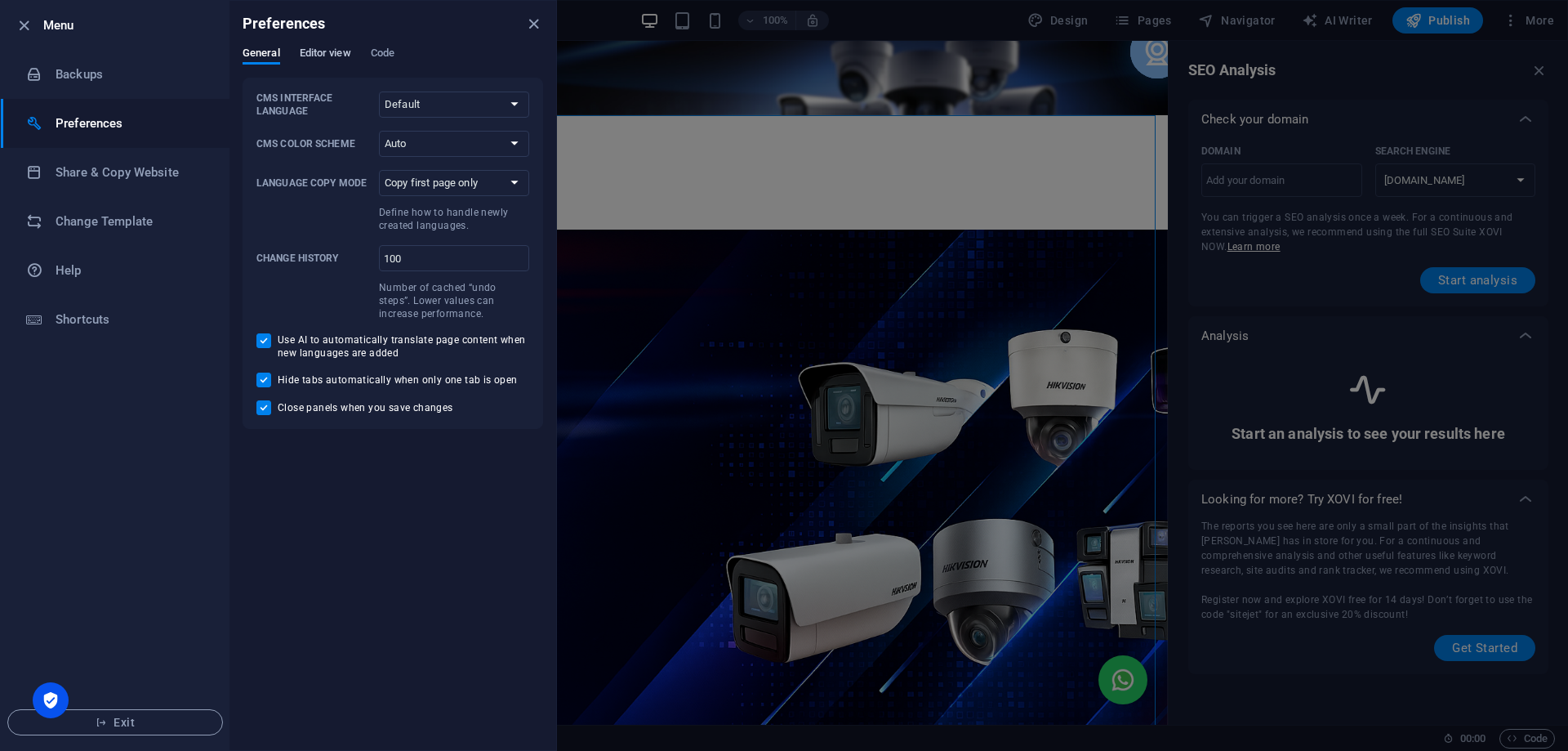 click on "Editor view" at bounding box center (325, 56) 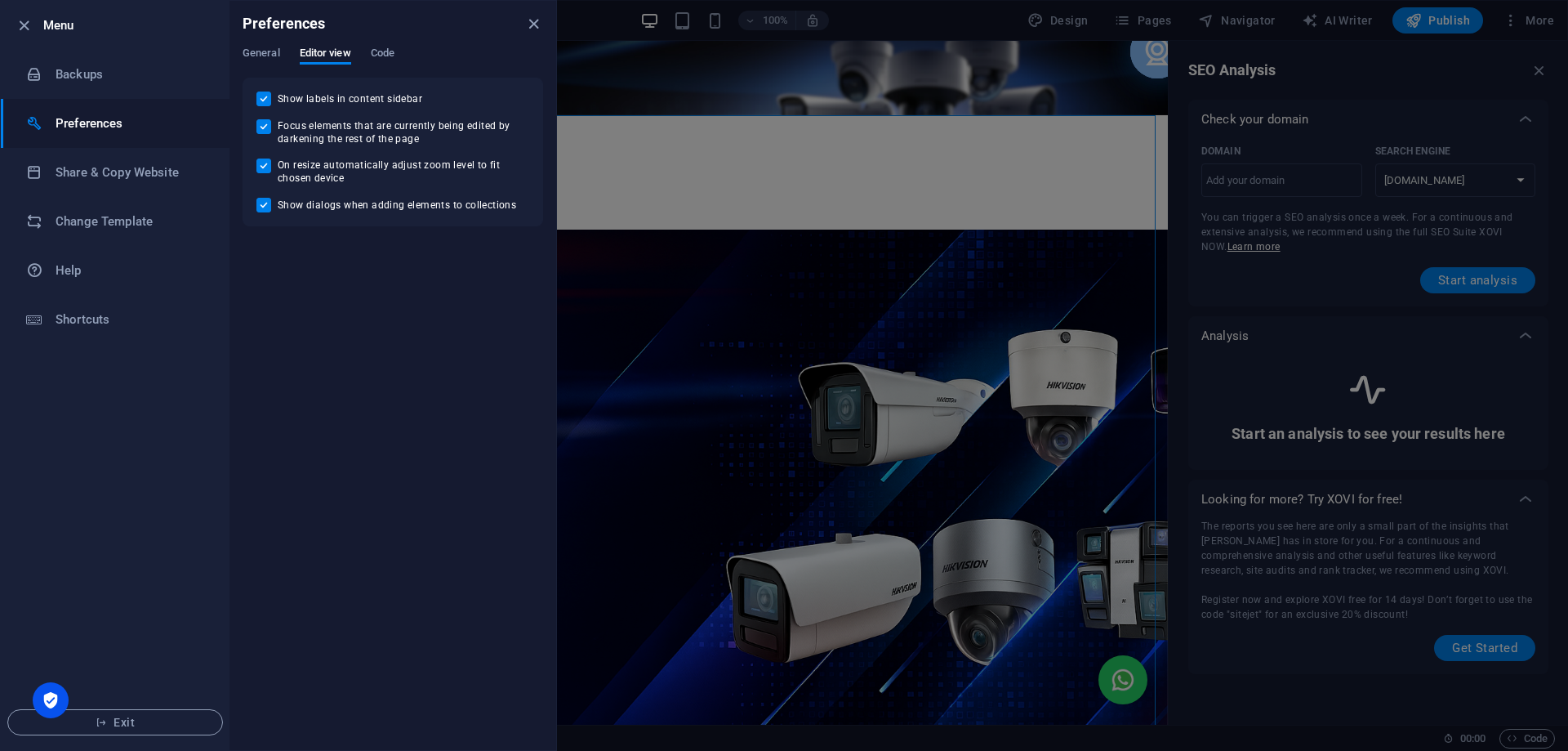 click on "Preferences" at bounding box center [393, 24] 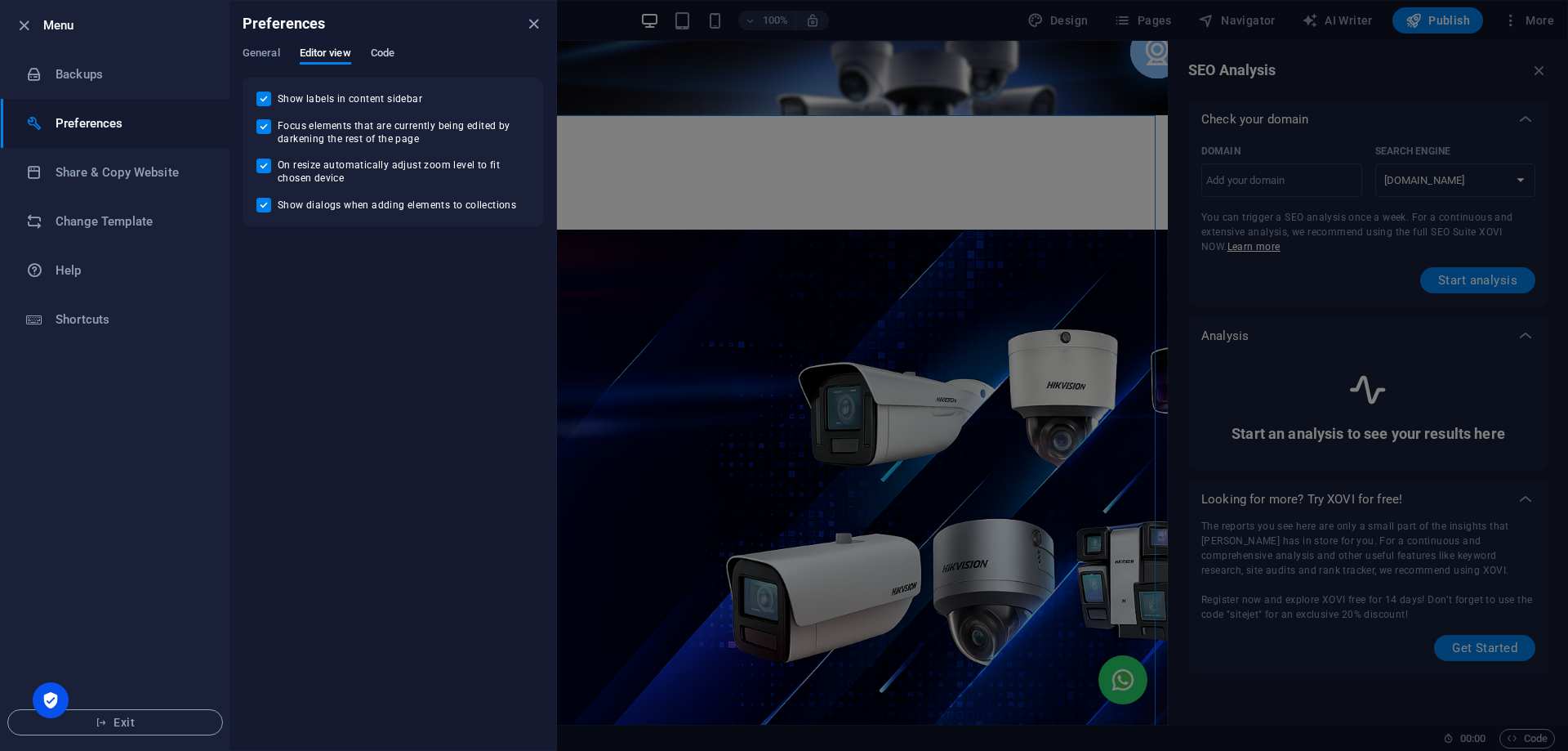 click on "Code" at bounding box center [382, 55] 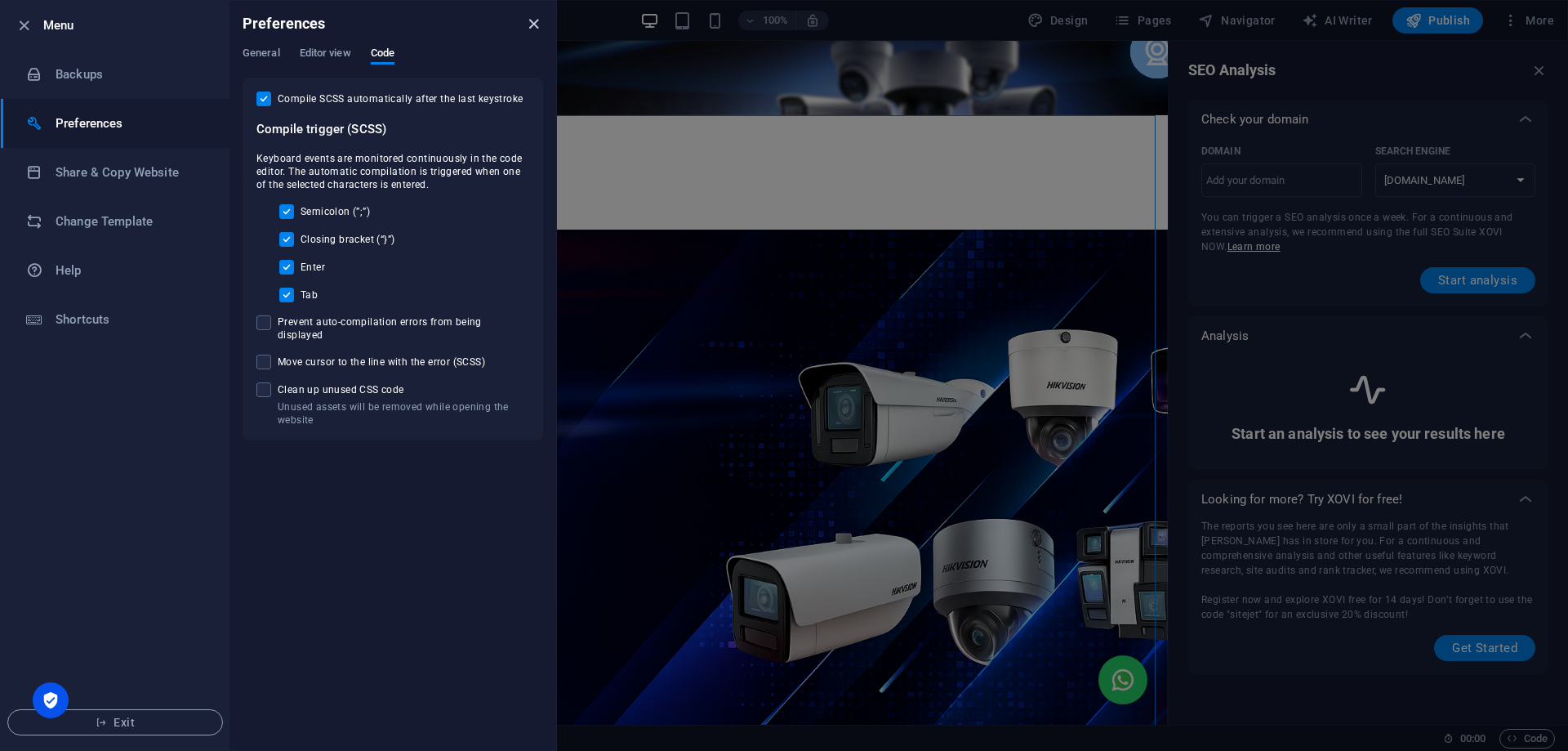 click at bounding box center [533, 24] 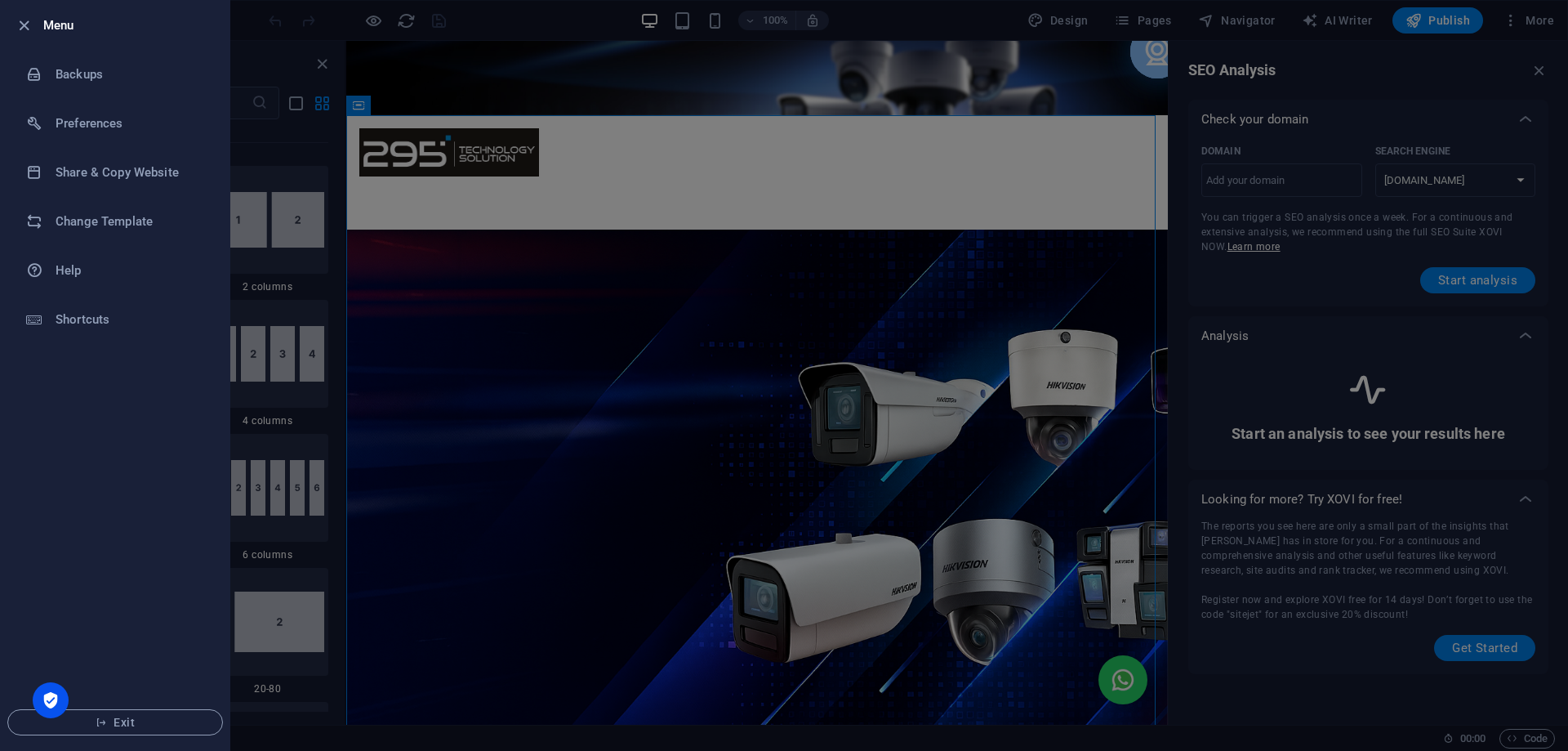 click at bounding box center (784, 375) 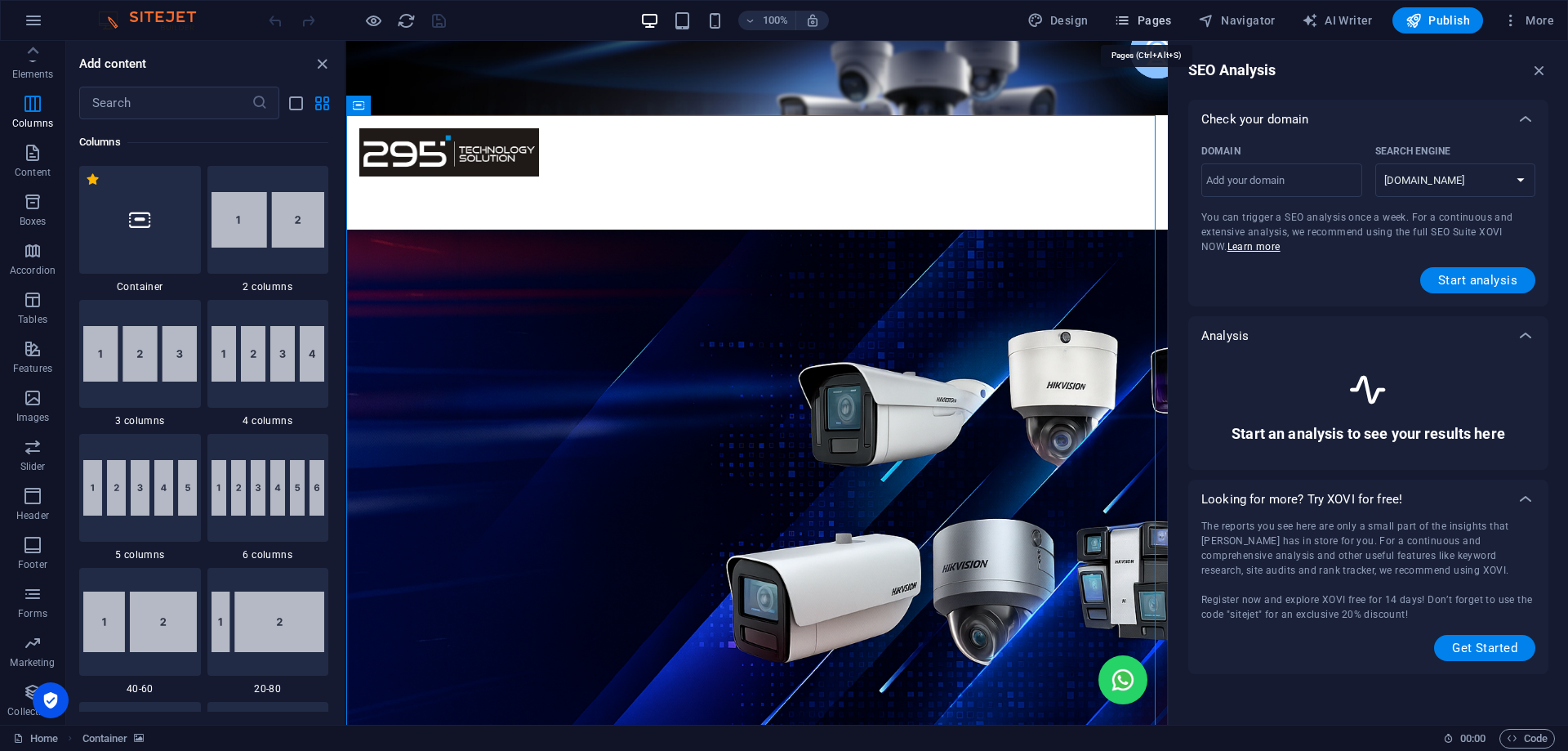 click at bounding box center (1122, 20) 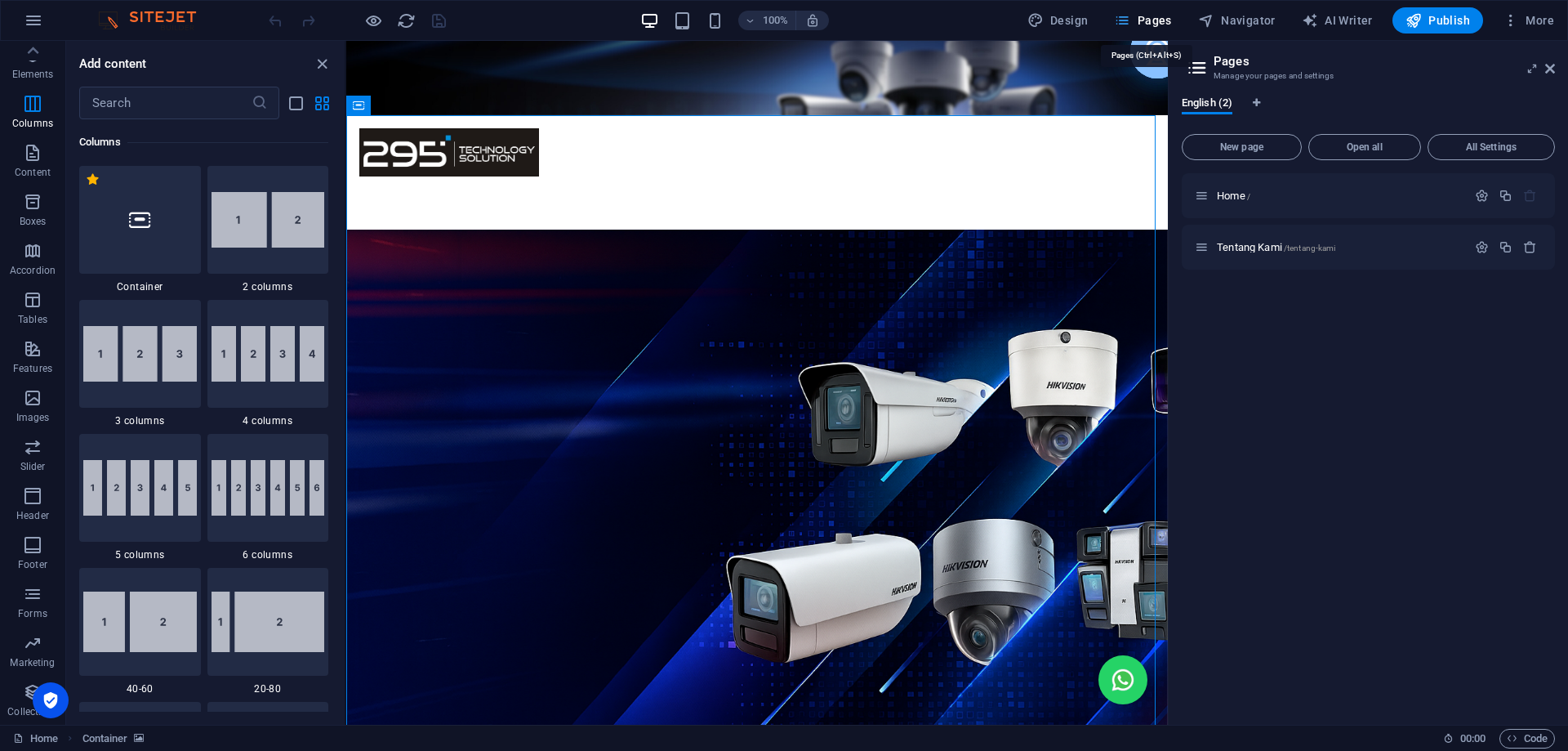 click at bounding box center (1122, 20) 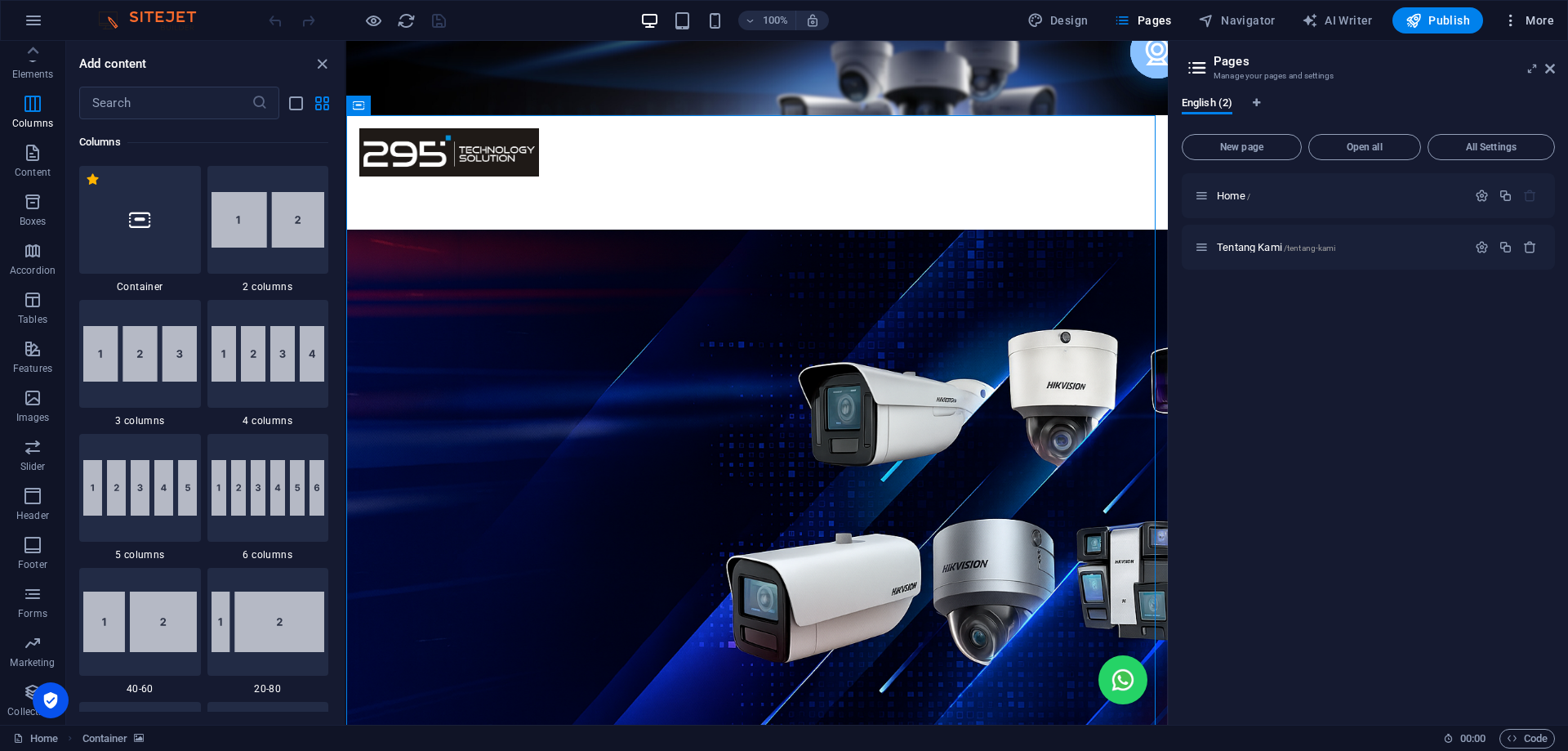 click on "More" at bounding box center [1528, 20] 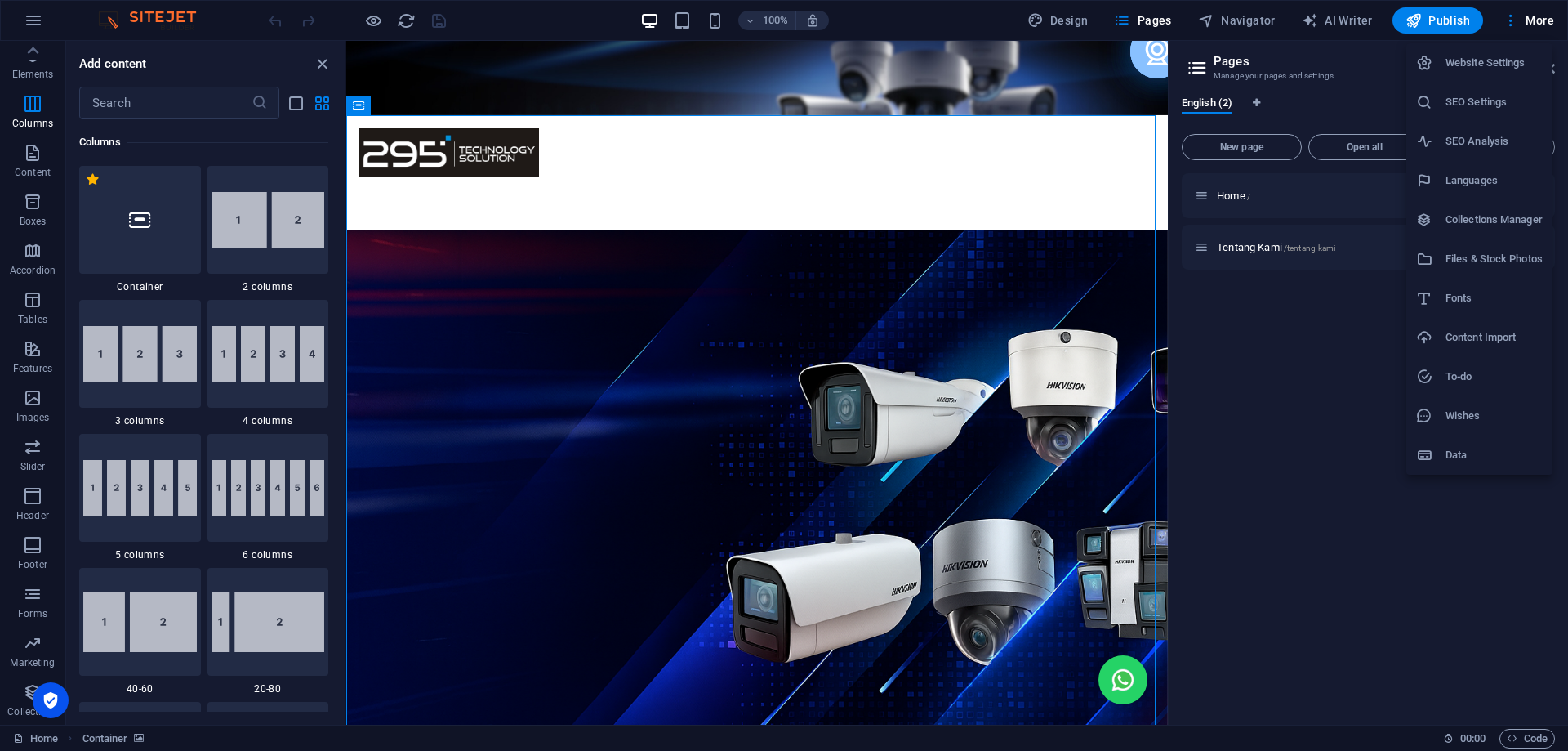 click on "Data" at bounding box center [1494, 455] 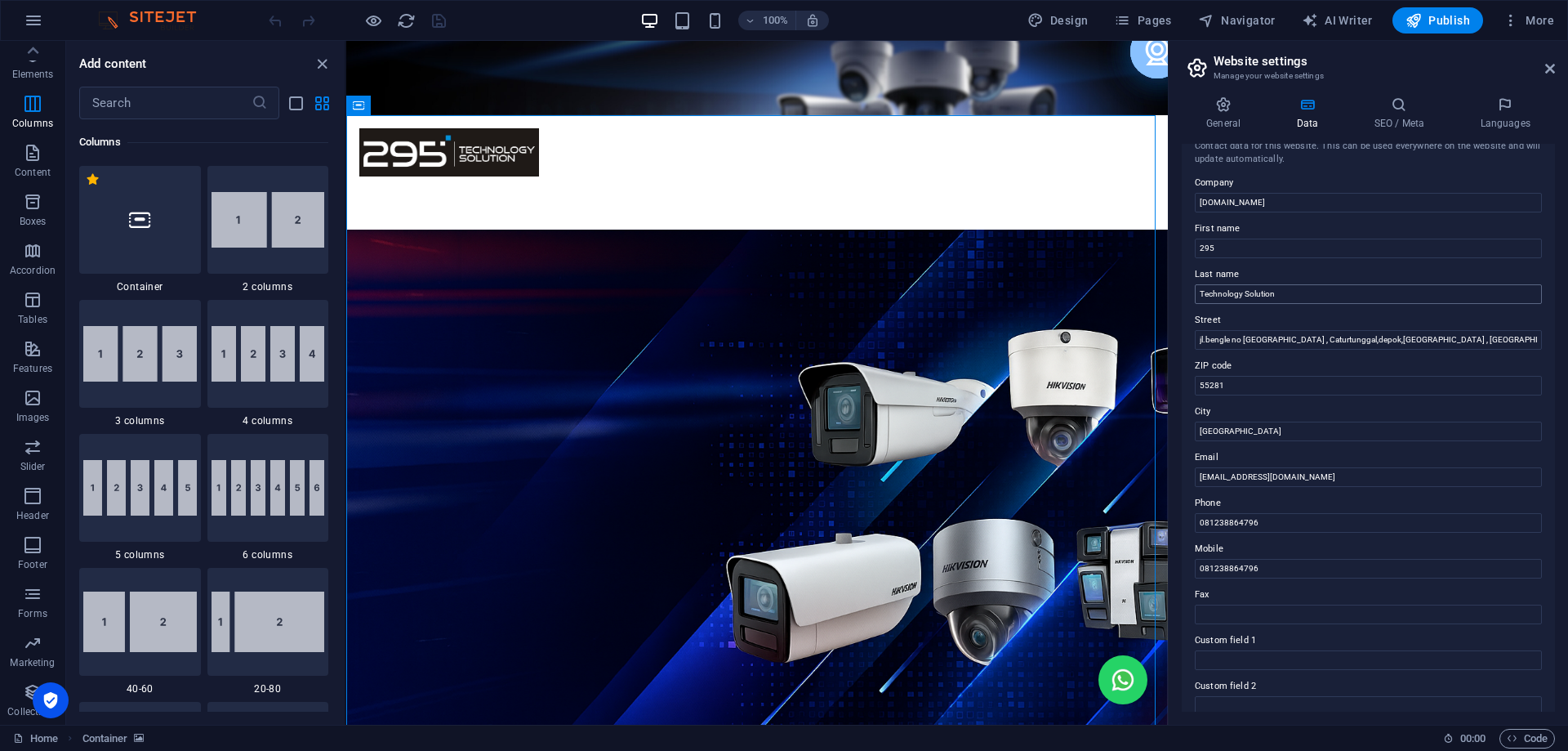 scroll, scrollTop: 0, scrollLeft: 0, axis: both 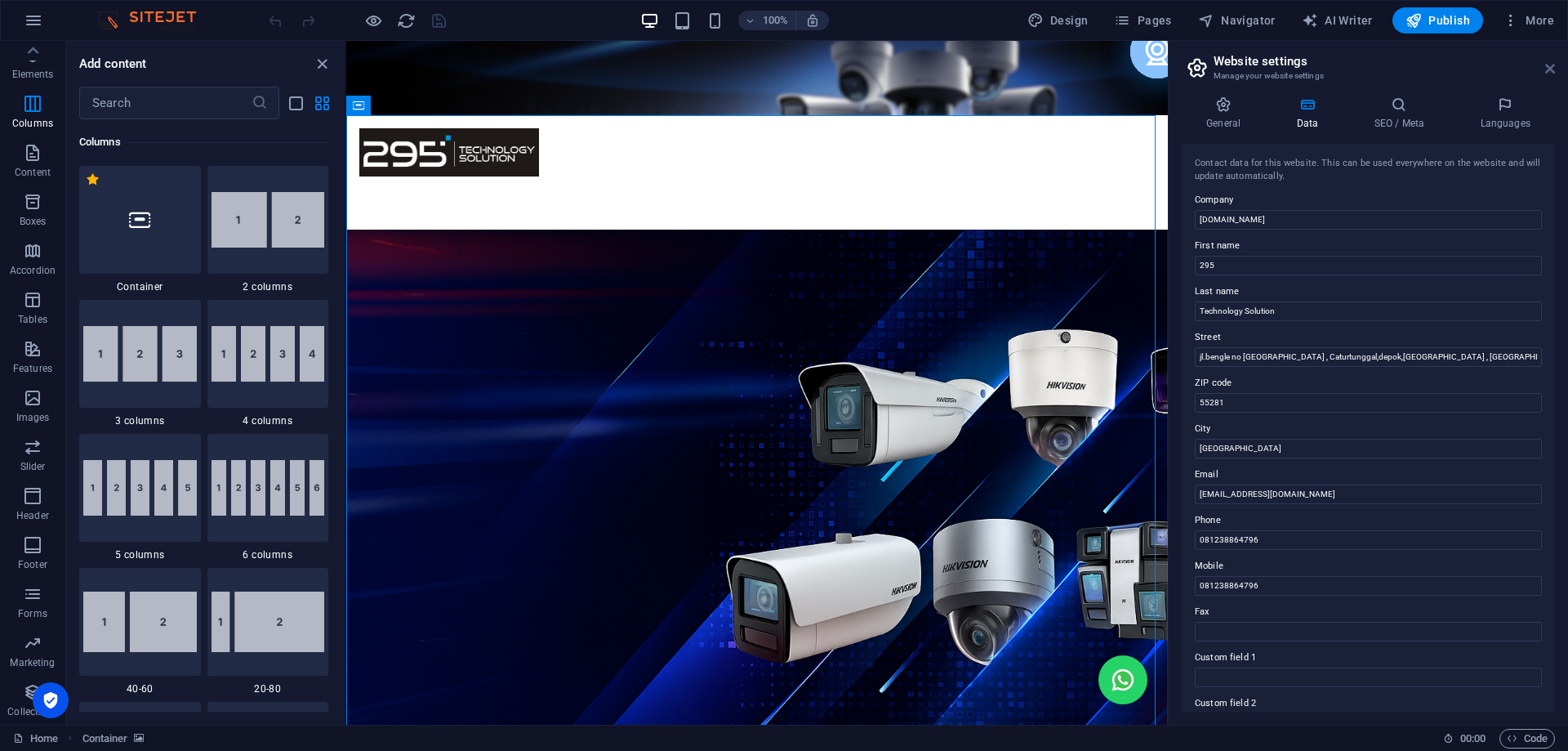 click at bounding box center (1550, 69) 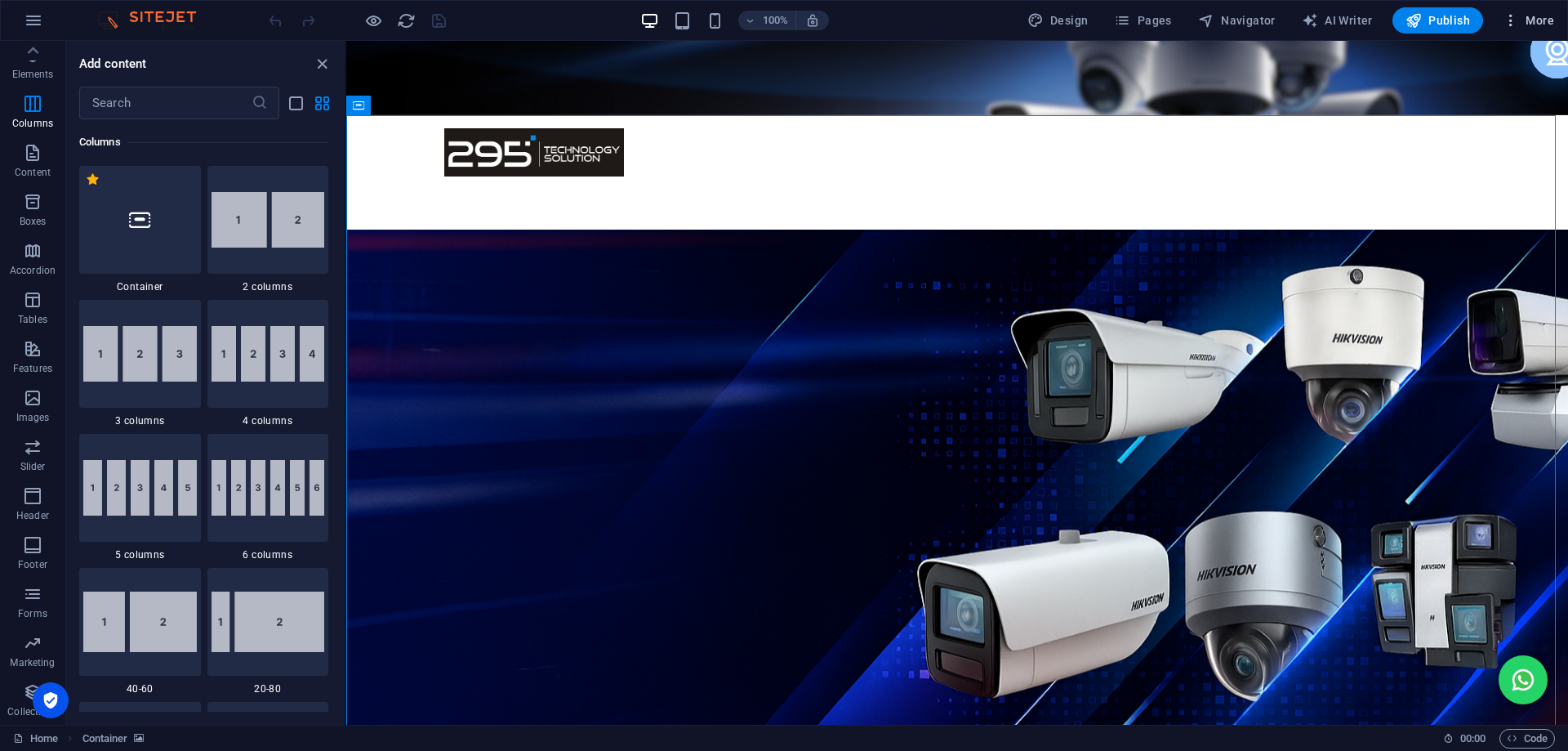 click on "More" at bounding box center (1528, 20) 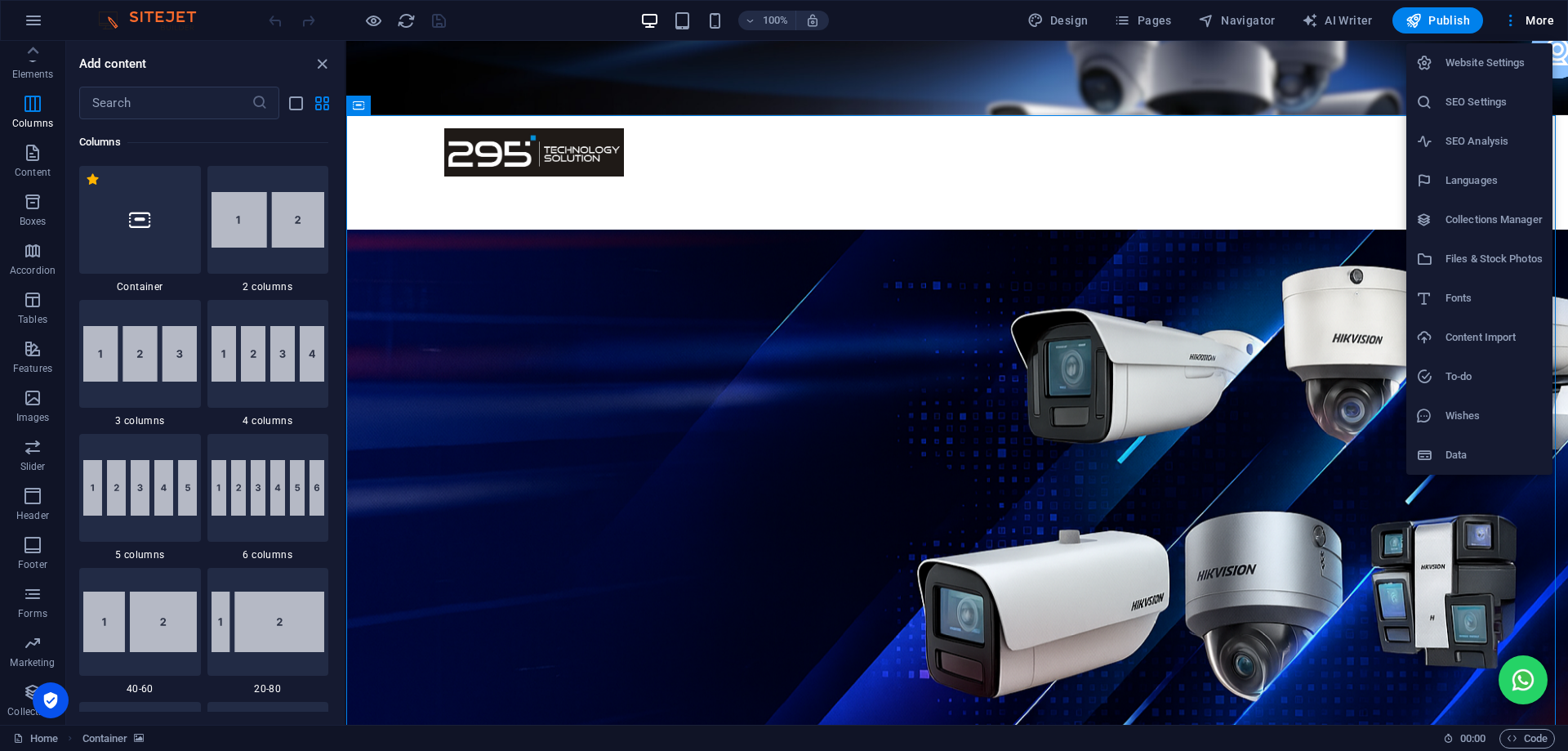 click on "To-do" at bounding box center [1479, 377] 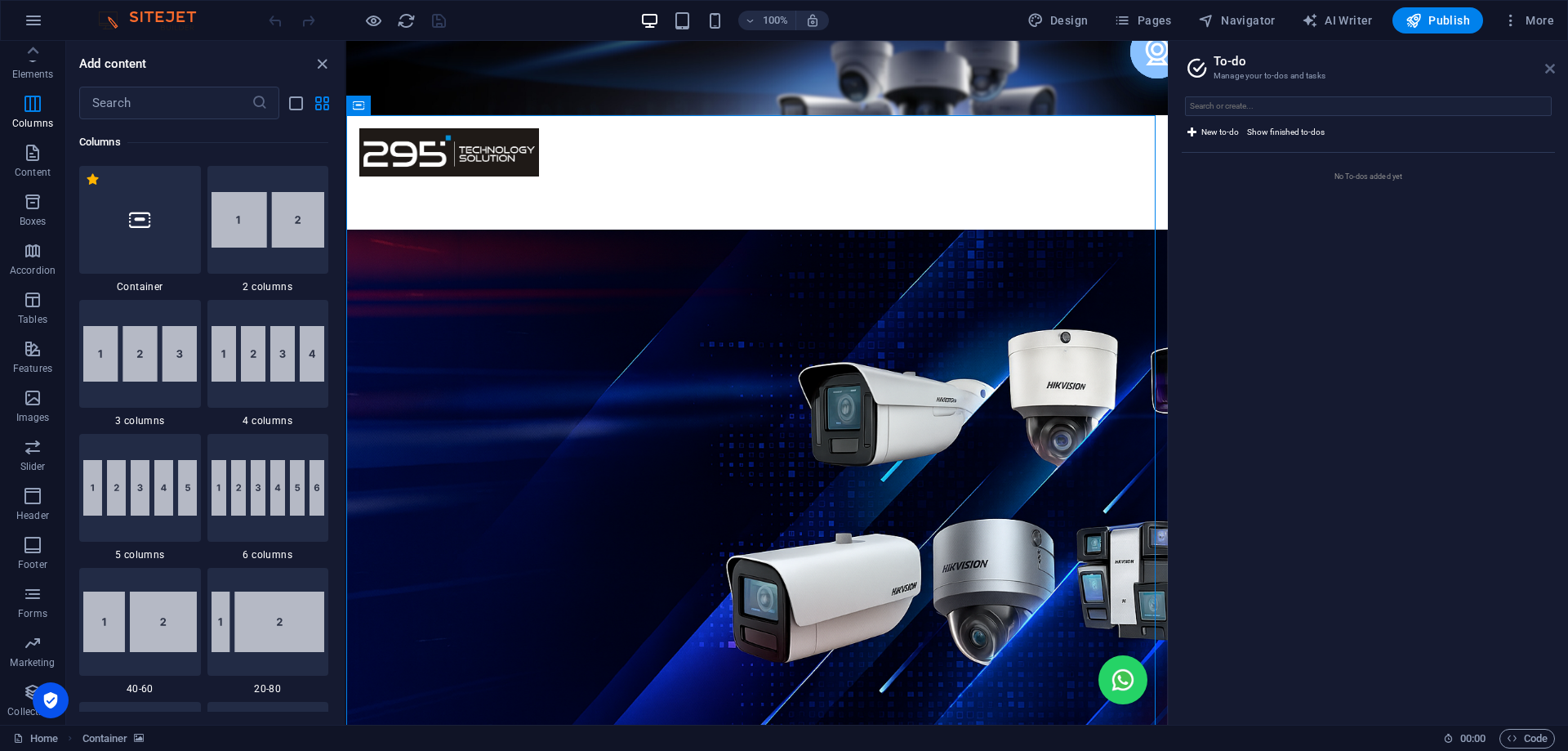 drag, startPoint x: 1546, startPoint y: 62, endPoint x: 1164, endPoint y: 23, distance: 383.9857 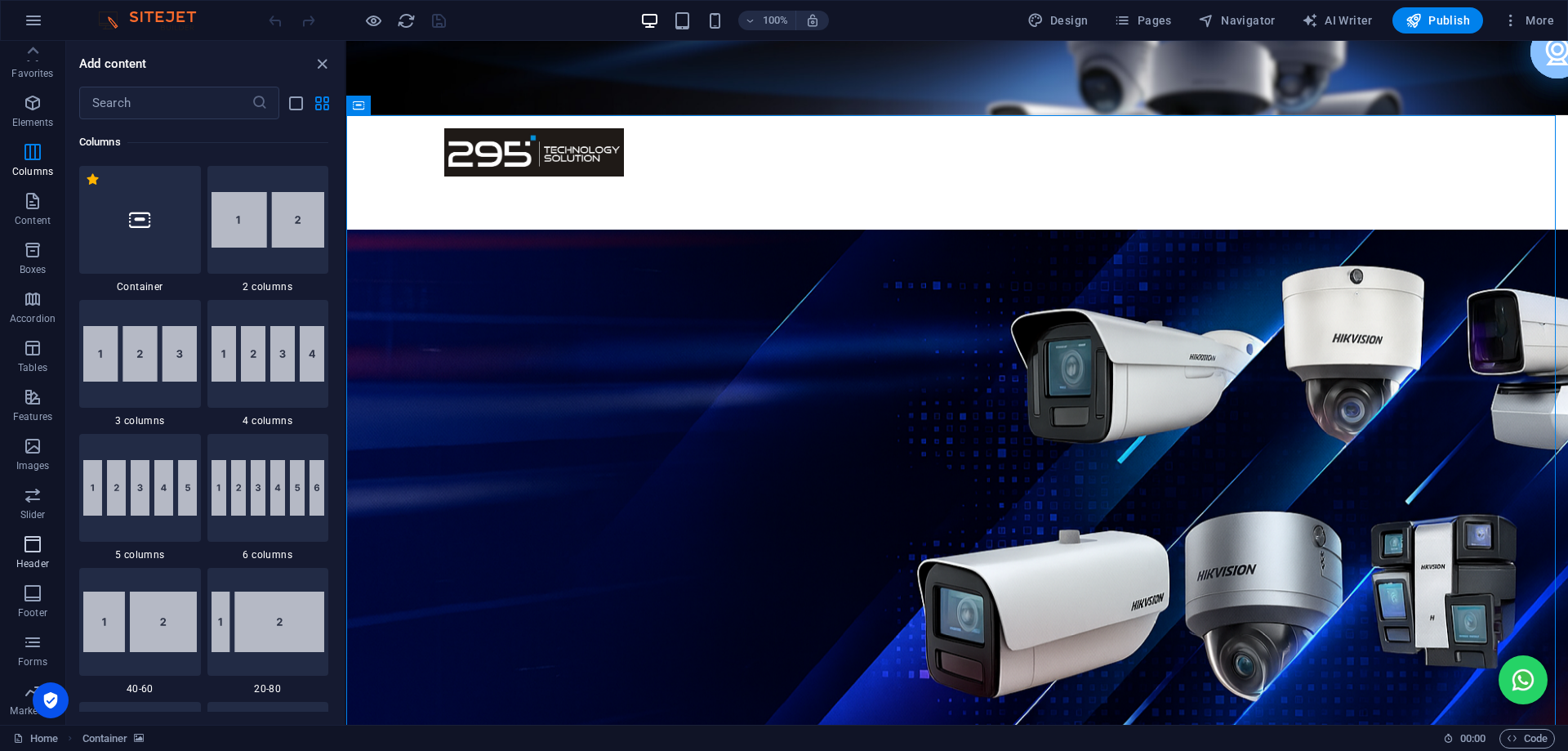 scroll, scrollTop: 0, scrollLeft: 0, axis: both 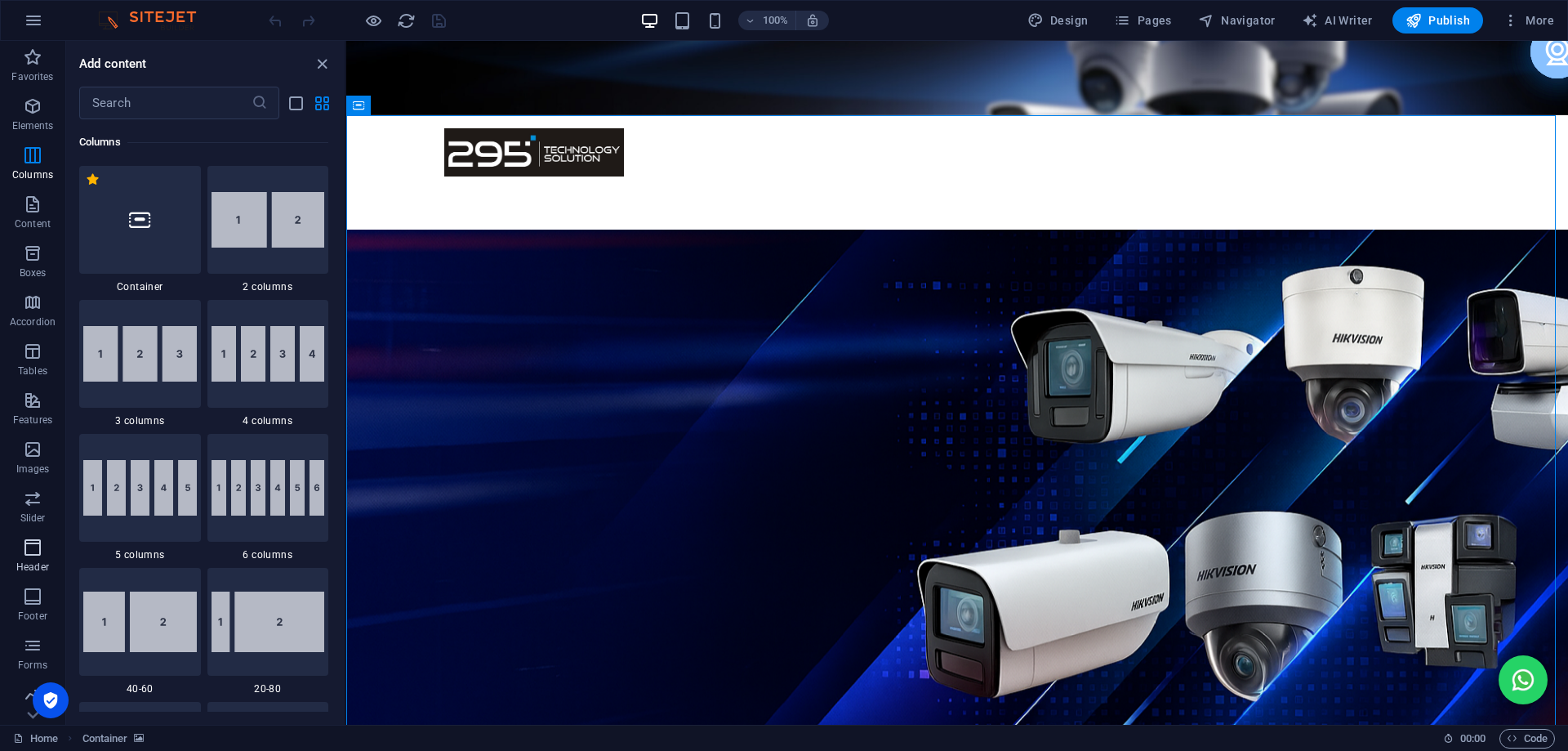 click on "Header" at bounding box center [33, 557] 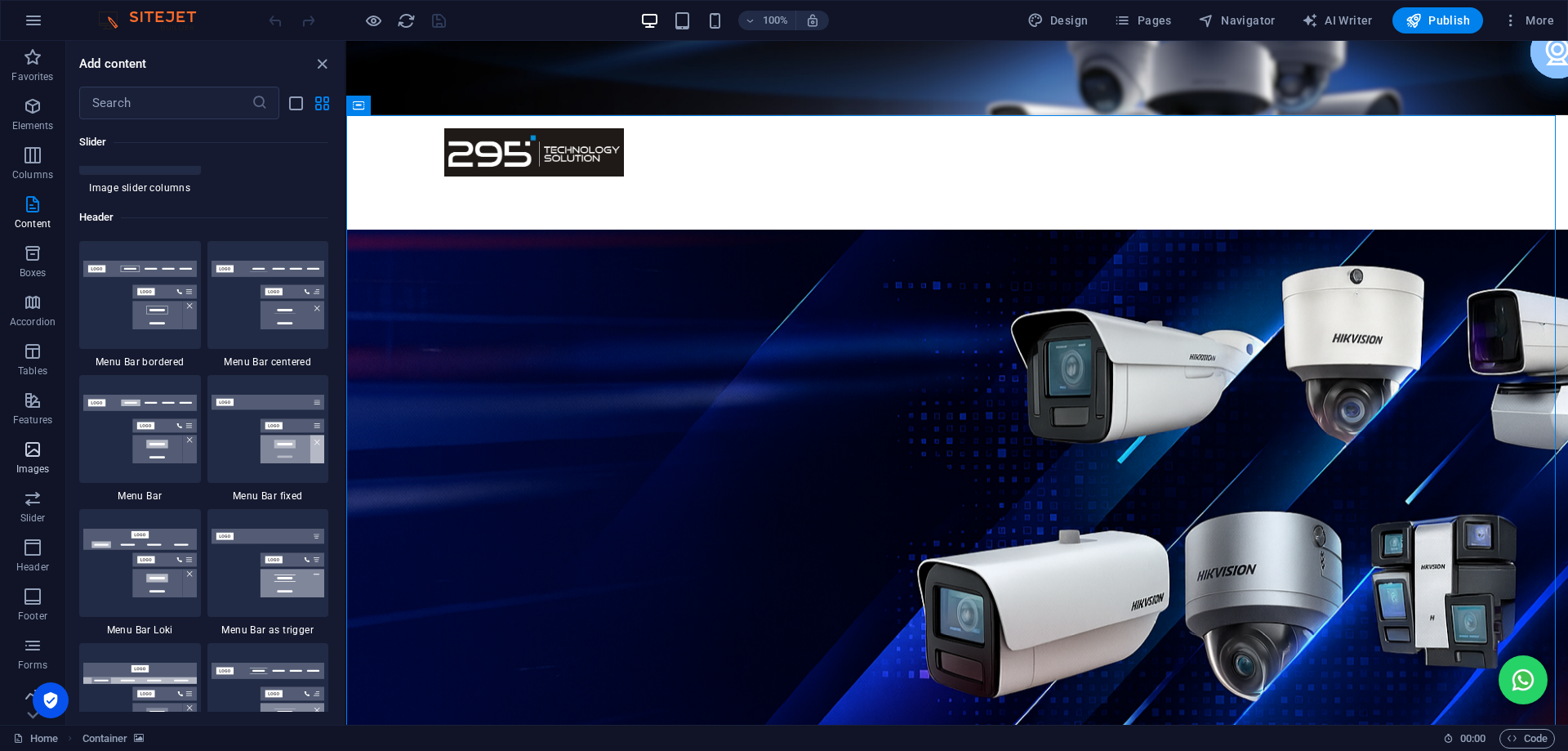 scroll, scrollTop: 9707, scrollLeft: 0, axis: vertical 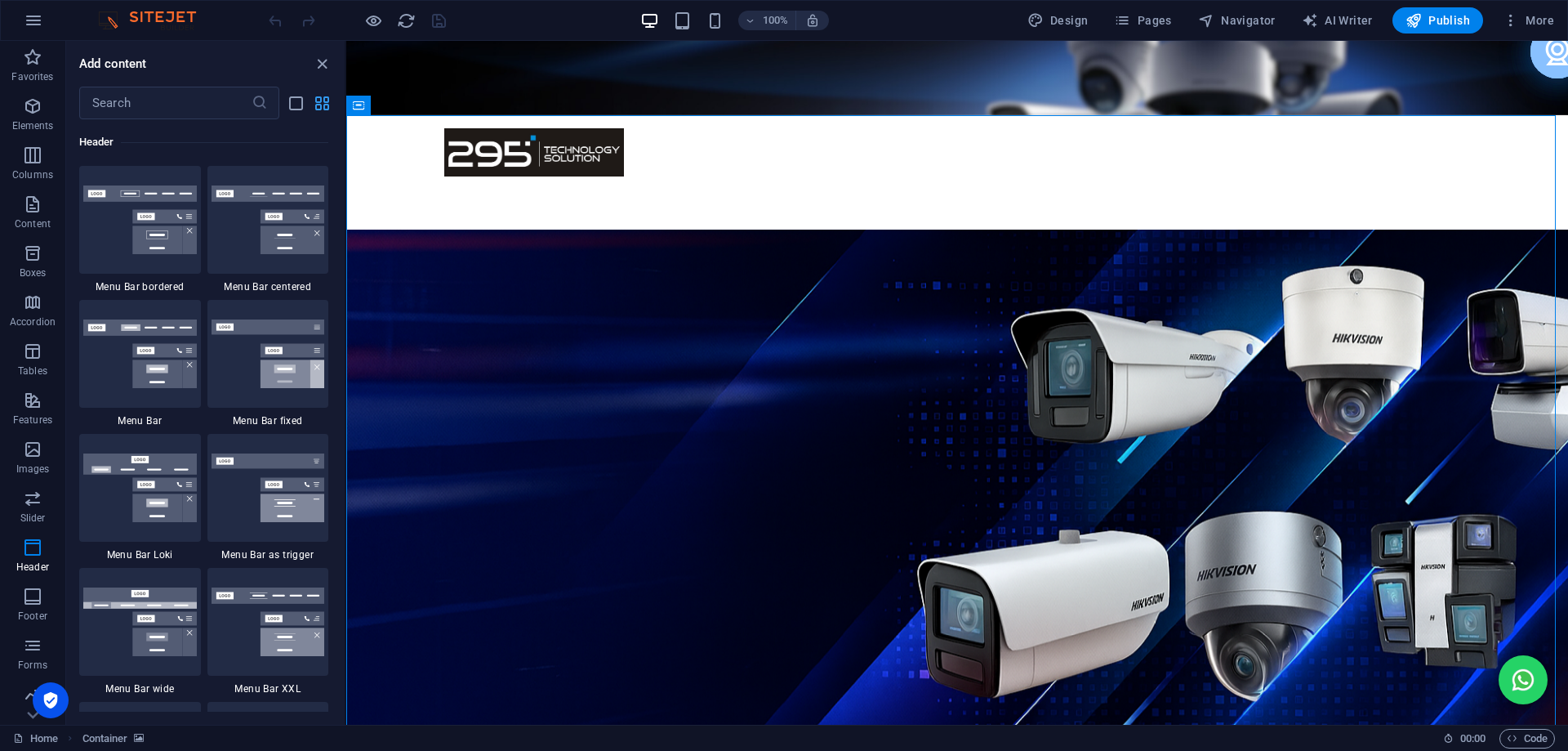 click at bounding box center (322, 103) 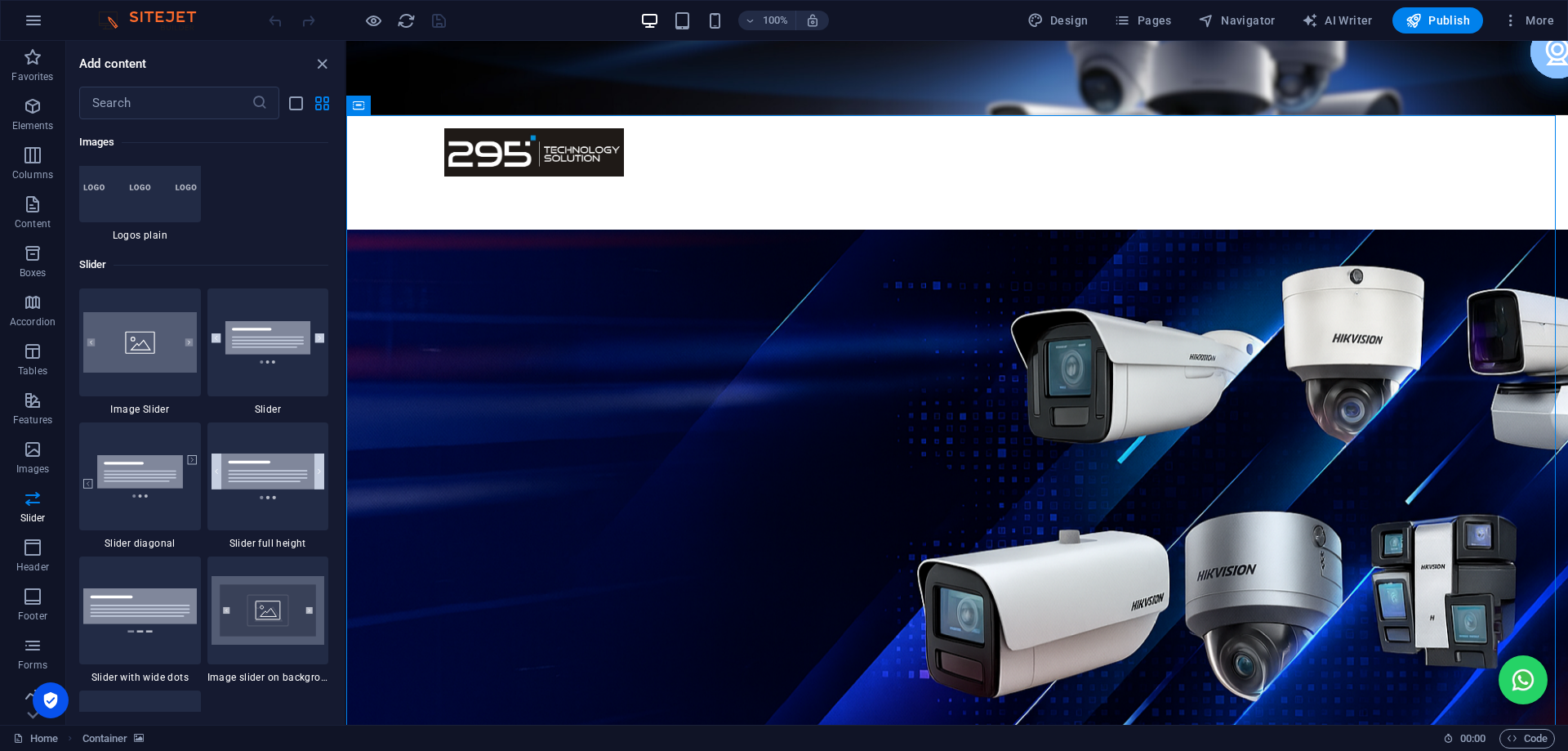 scroll, scrollTop: 8971, scrollLeft: 0, axis: vertical 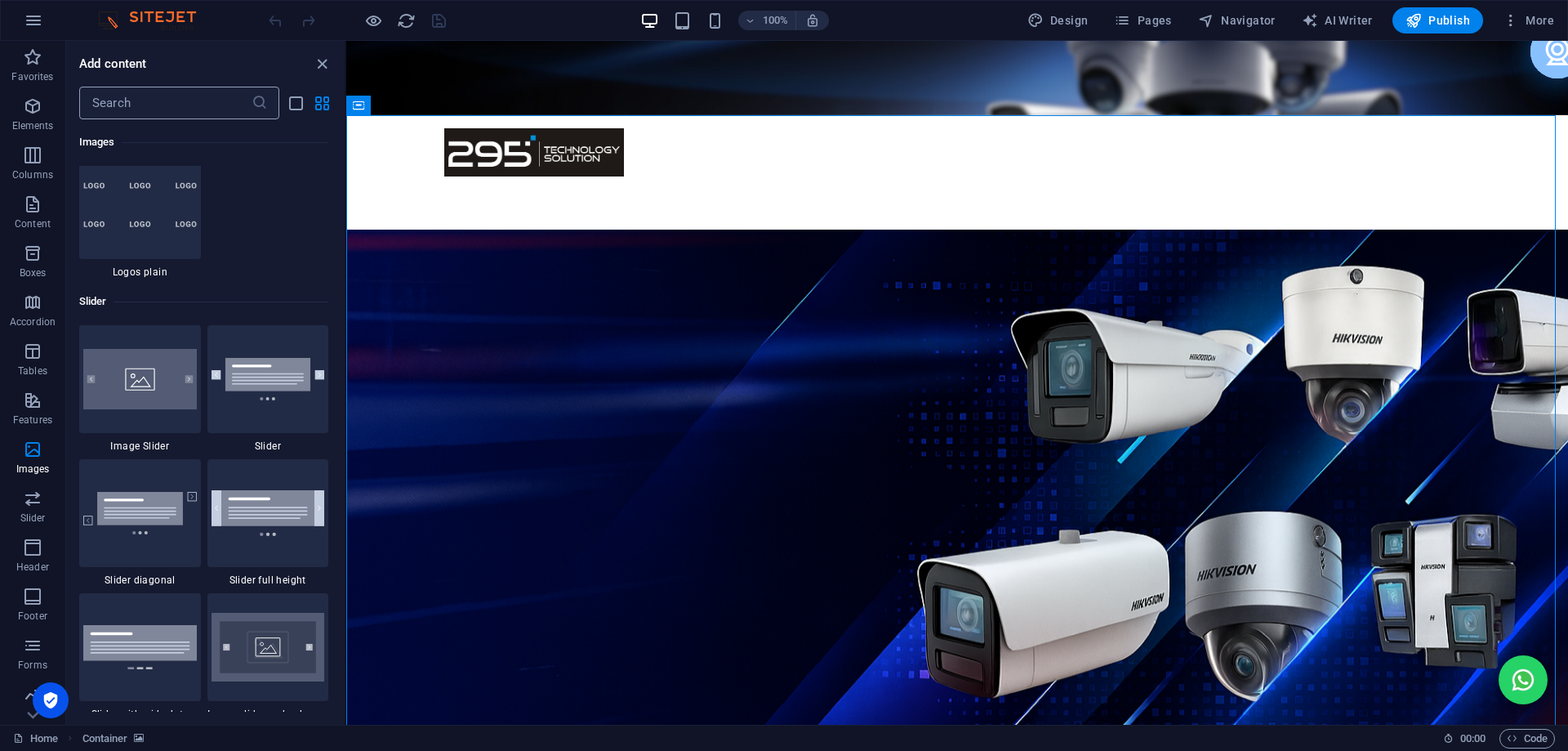 click at bounding box center (165, 103) 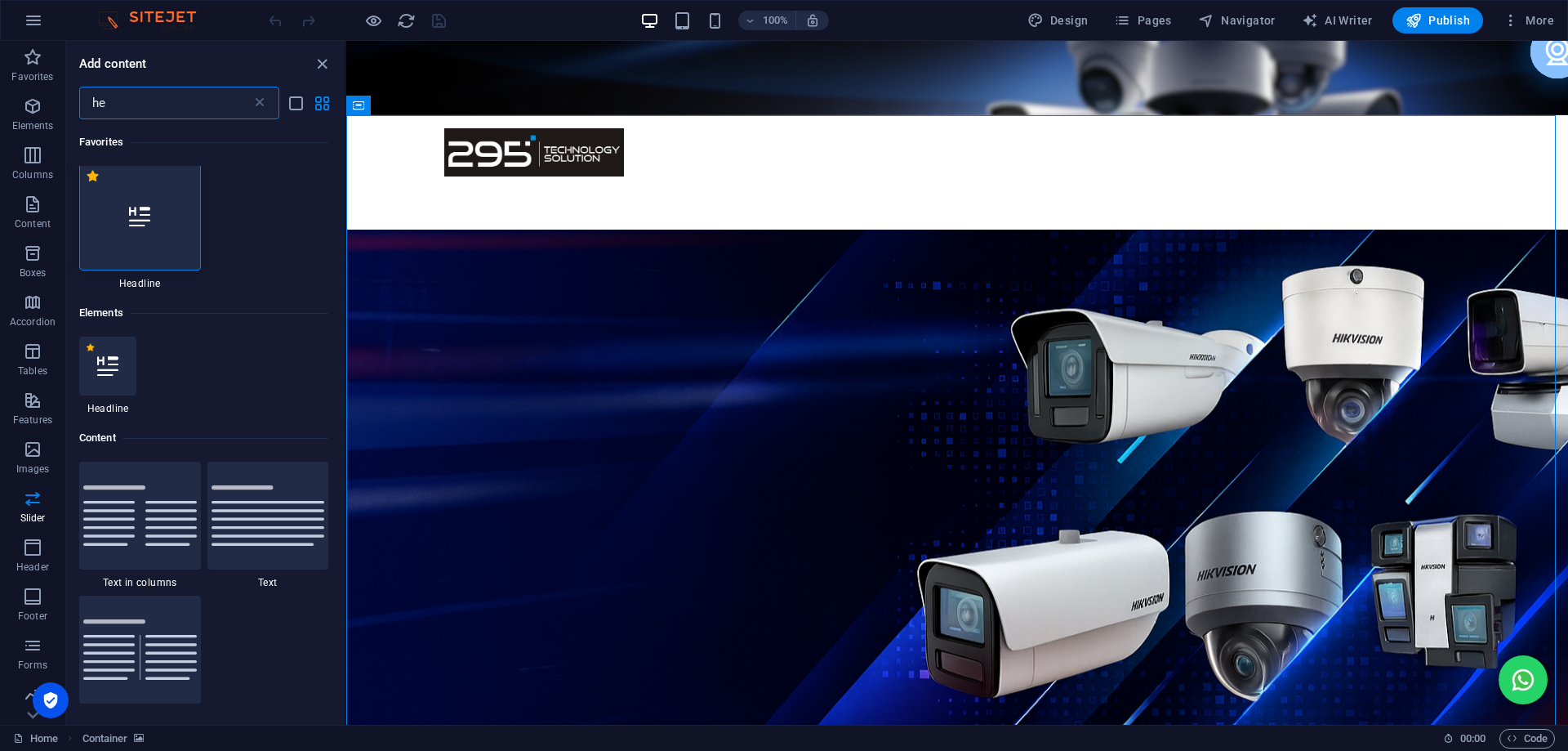 scroll, scrollTop: 0, scrollLeft: 0, axis: both 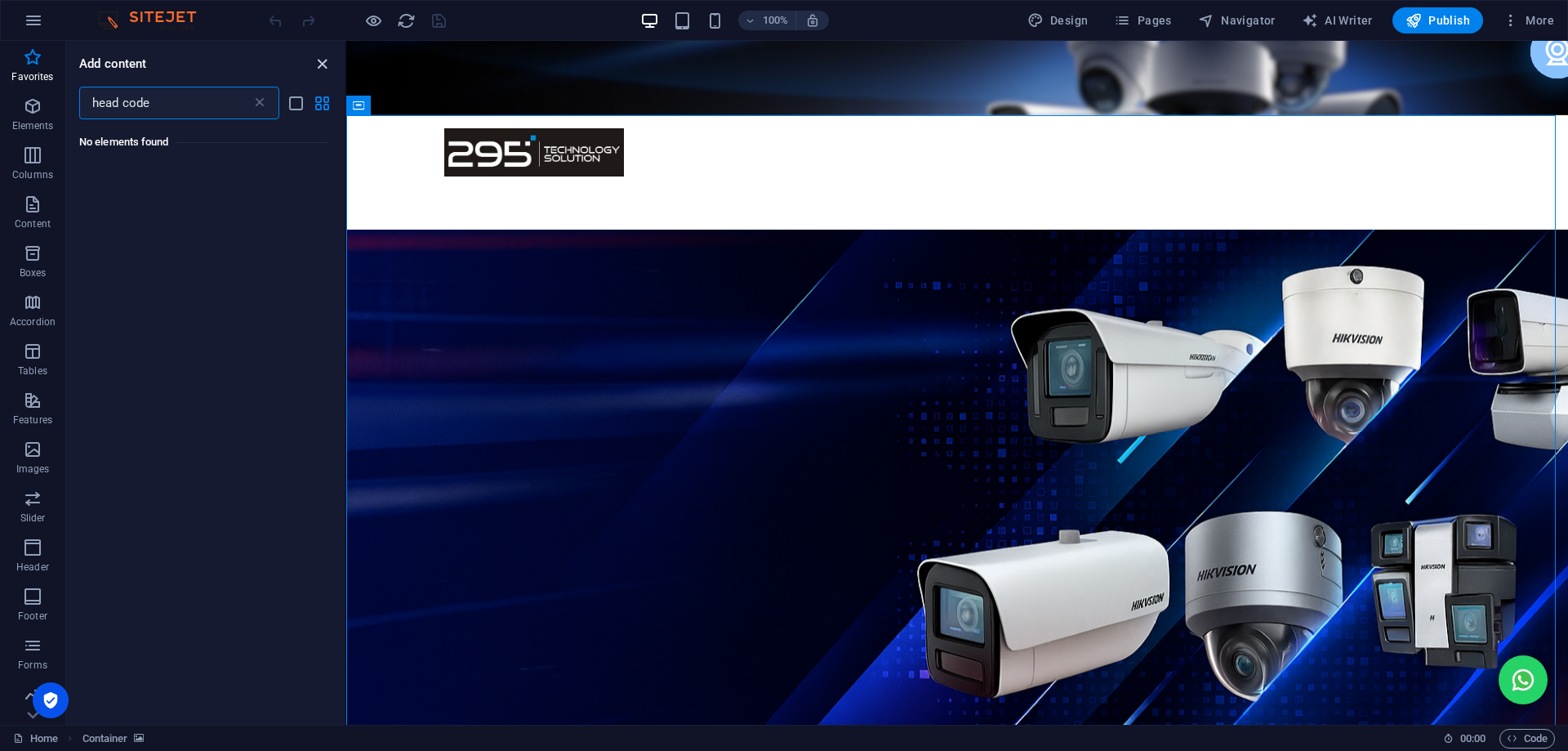 type on "head code" 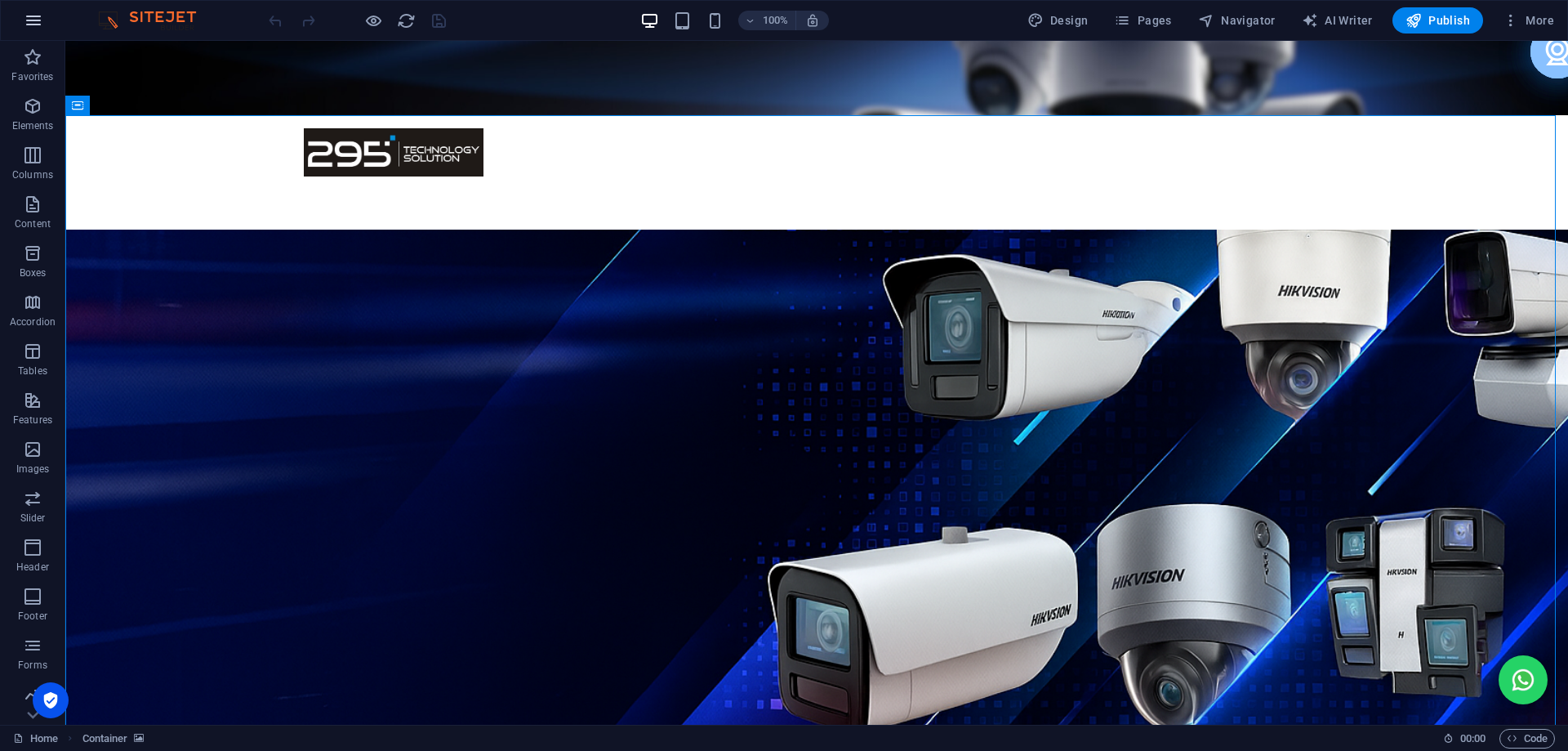 click at bounding box center (33, 20) 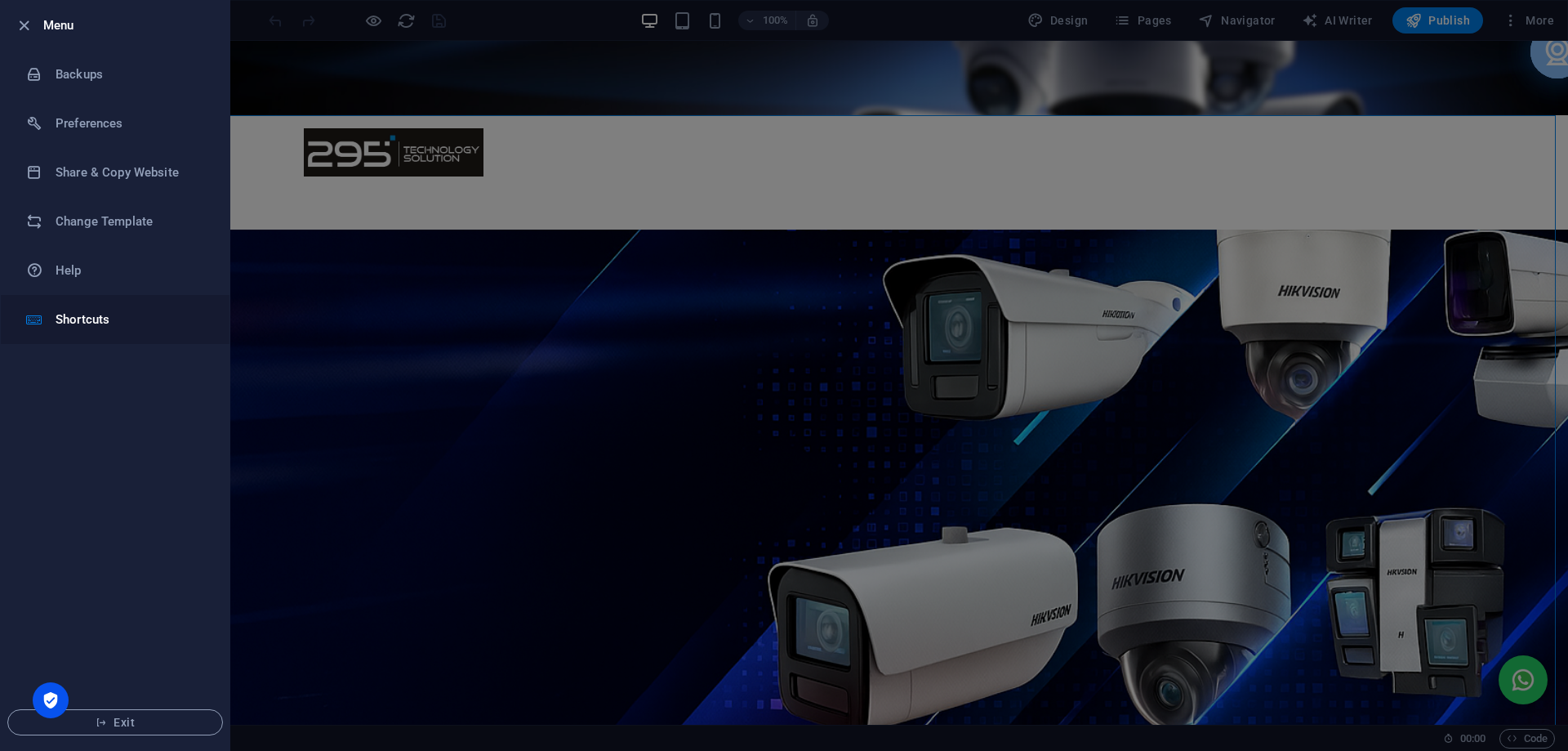 click on "Shortcuts" at bounding box center (131, 320) 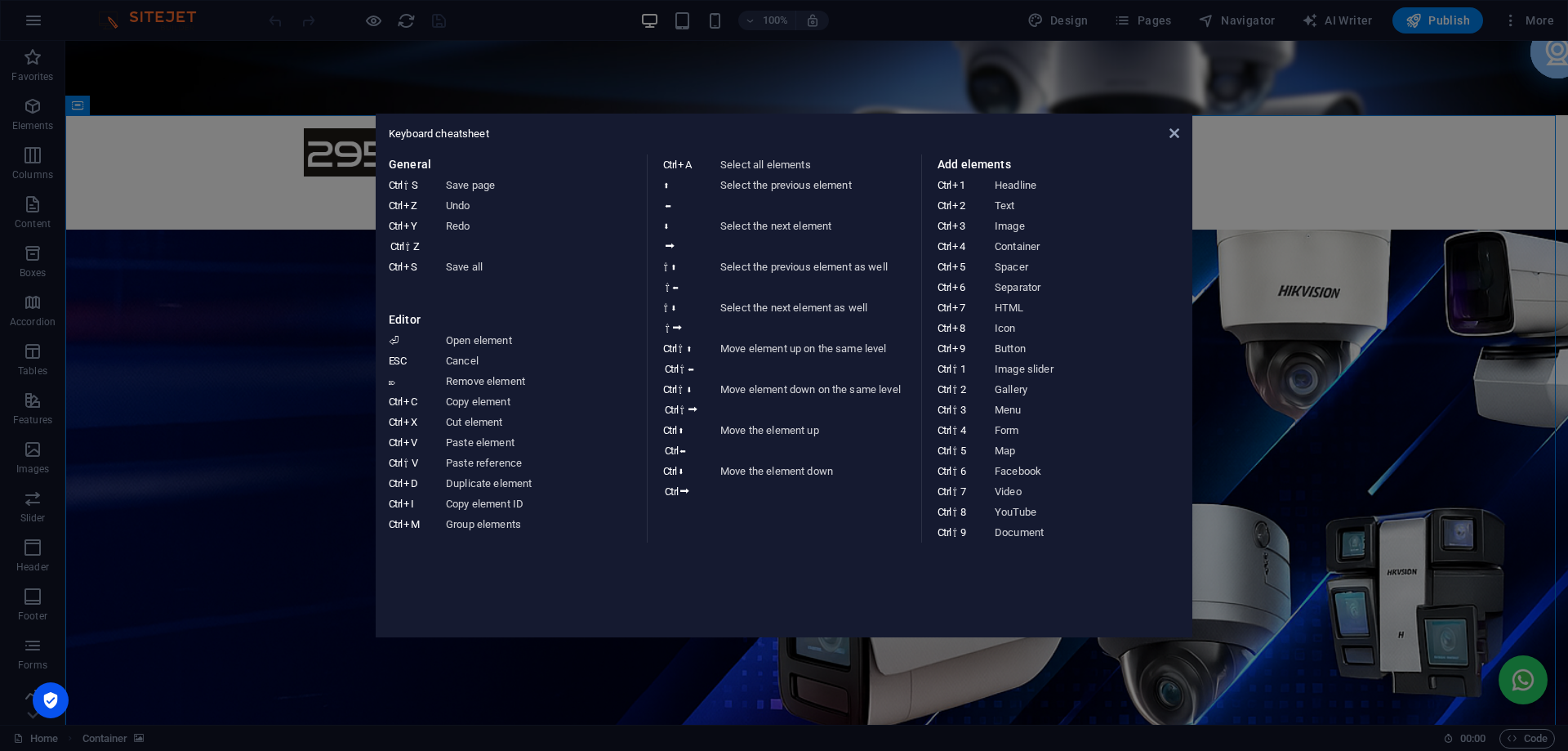 click on "Keyboard cheatsheet General Ctrl ⇧ S Save page Ctrl Z Undo Ctrl Y Ctrl ⇧ Z Redo Ctrl S Save all Editor ⏎ Open element ESC Cancel ⌦ Remove element Ctrl C Copy element Ctrl X Cut element Ctrl V Paste element Ctrl ⇧ V Paste reference Ctrl D Duplicate element Ctrl I Copy element ID Ctrl M Group elements Ctrl A Select all elements ⬆ ⬅ Select the previous element ⬇ ⮕ Select the next element ⇧ ⬆ ⇧ ⬅ Select the previous element as well ⇧ ⬇ ⇧ ⮕ Select the next element as well Ctrl ⇧ ⬆ Ctrl ⇧ ⬅ Move element up on the same level Ctrl ⇧ ⬇ Ctrl ⇧ ⮕ Move element down on the same level Ctrl ⬆ Ctrl ⬅ Move the element up Ctrl ⬇ Ctrl ⮕ Move the element down Add elements Ctrl 1 Headline Ctrl 2 Text Ctrl 3 Image Ctrl 4 Container Ctrl 5 Spacer Ctrl 6 Separator Ctrl 7 HTML Ctrl 8 Icon Ctrl 9 Button Ctrl ⇧ 1 Image slider Ctrl ⇧ 2 Gallery Ctrl ⇧ 3 Menu Ctrl ⇧ 4 Form Ctrl ⇧ 5 Map Ctrl ⇧ 6 Facebook Ctrl ⇧ 7 Video Ctrl ⇧ 8 YouTube Ctrl ⇧ 9 Document" at bounding box center [784, 375] 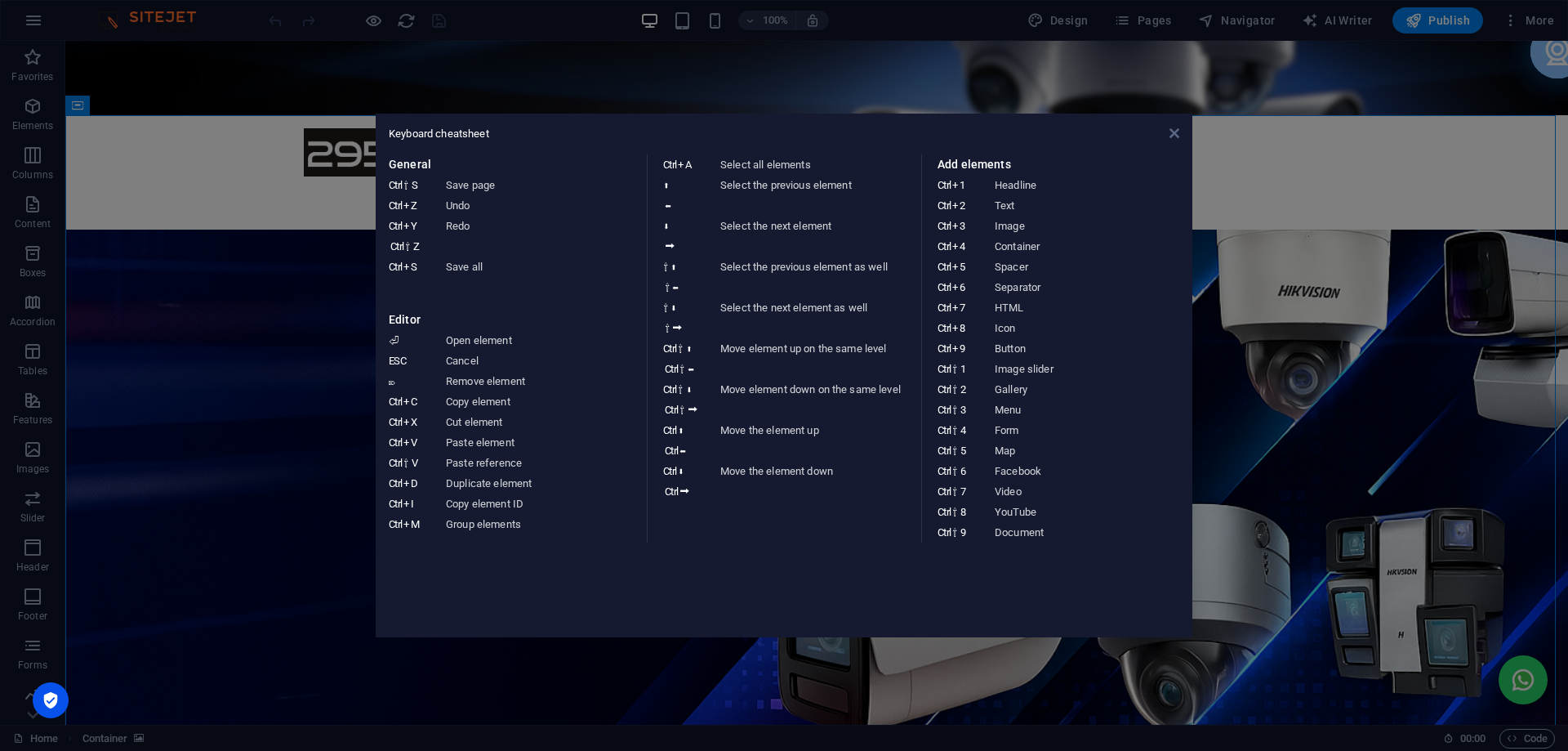 click at bounding box center [1174, 133] 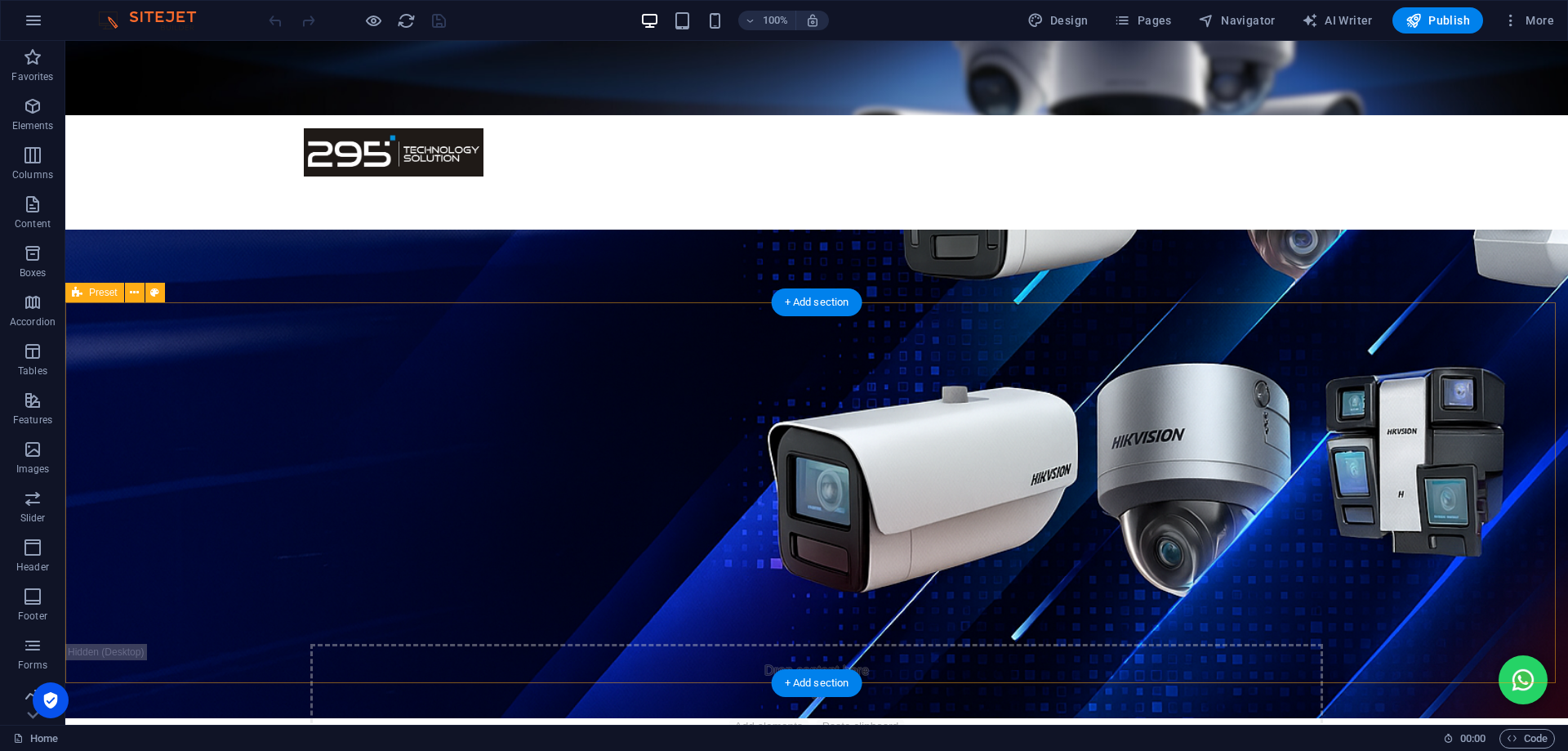 scroll, scrollTop: 0, scrollLeft: 0, axis: both 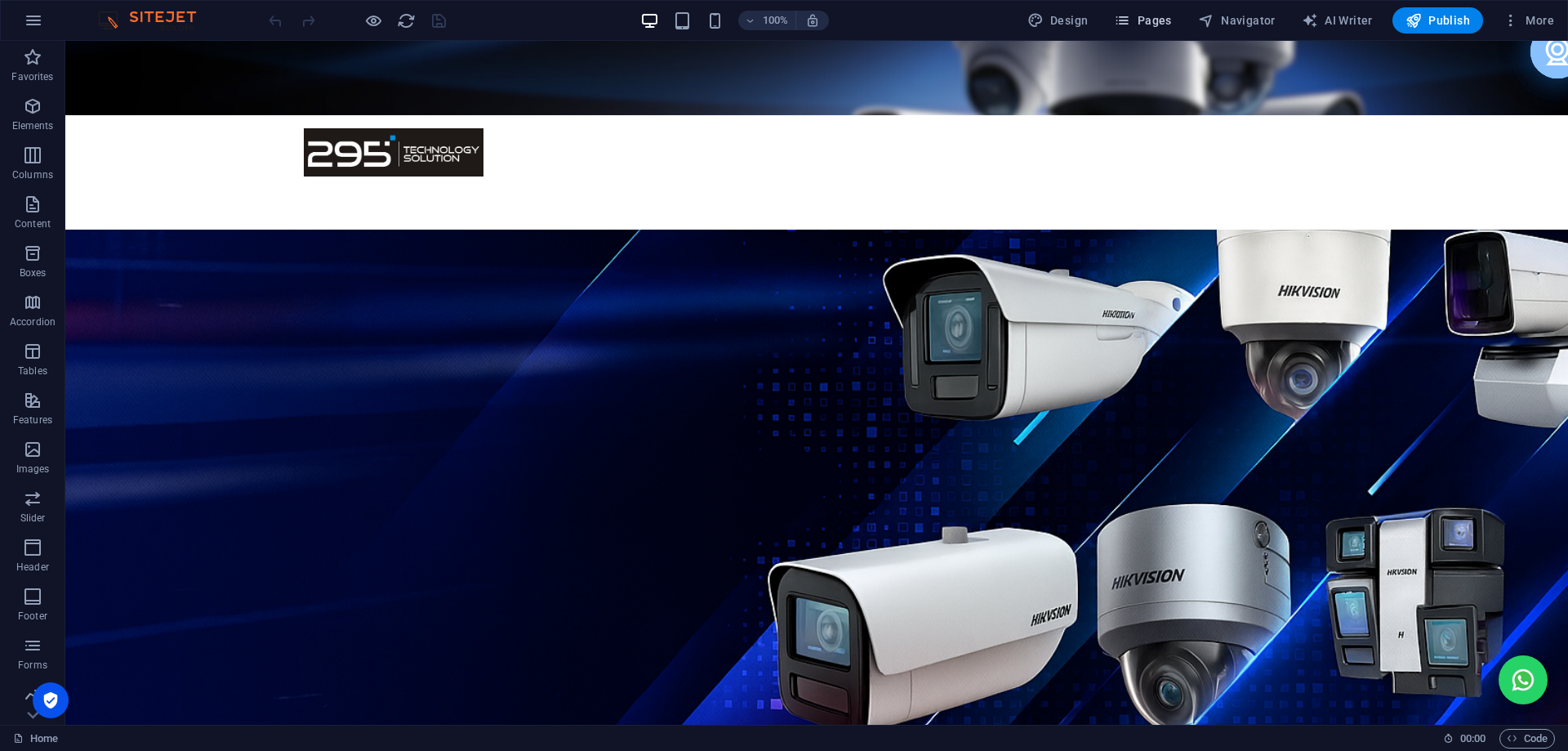 click on "Pages" at bounding box center [1143, 20] 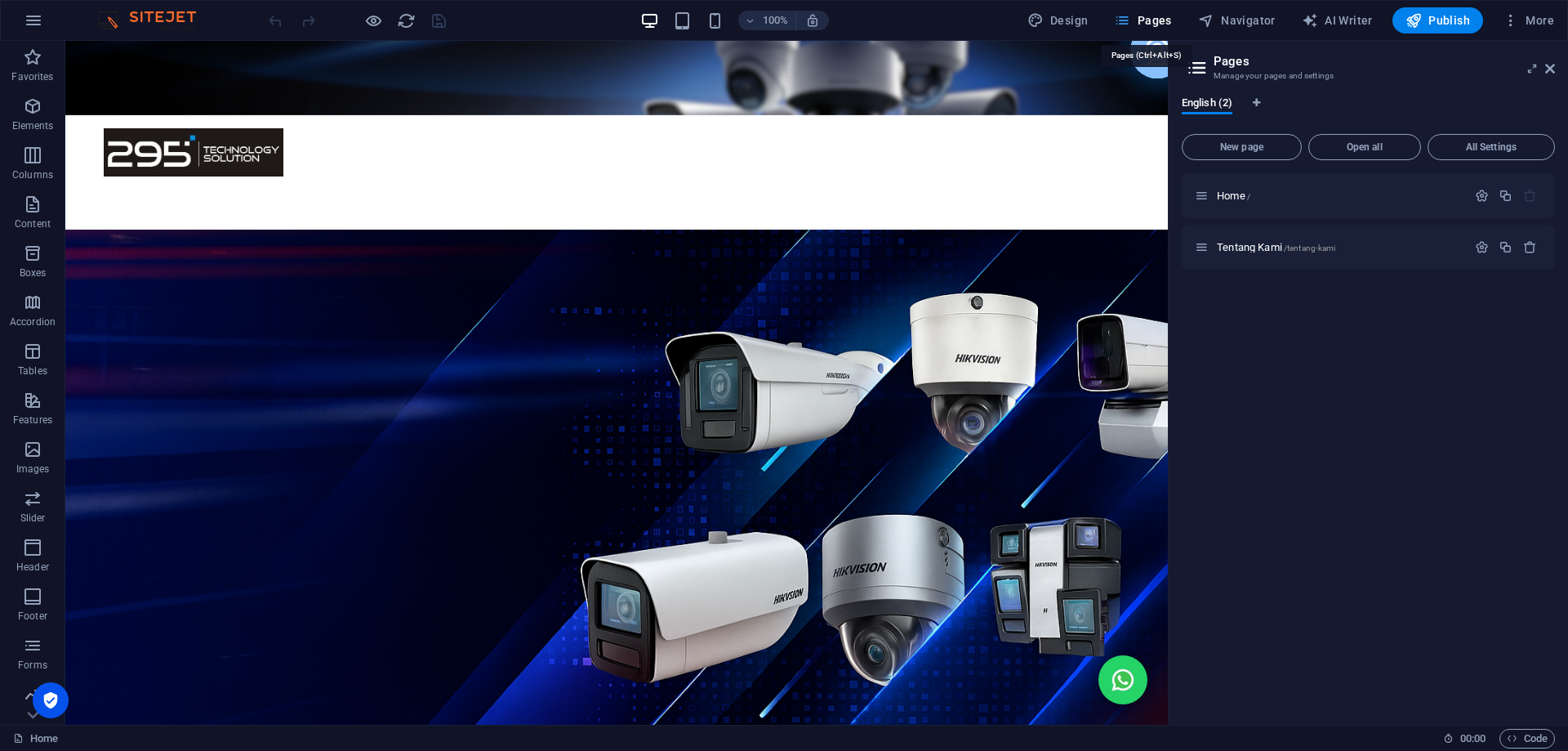 click at bounding box center [1122, 20] 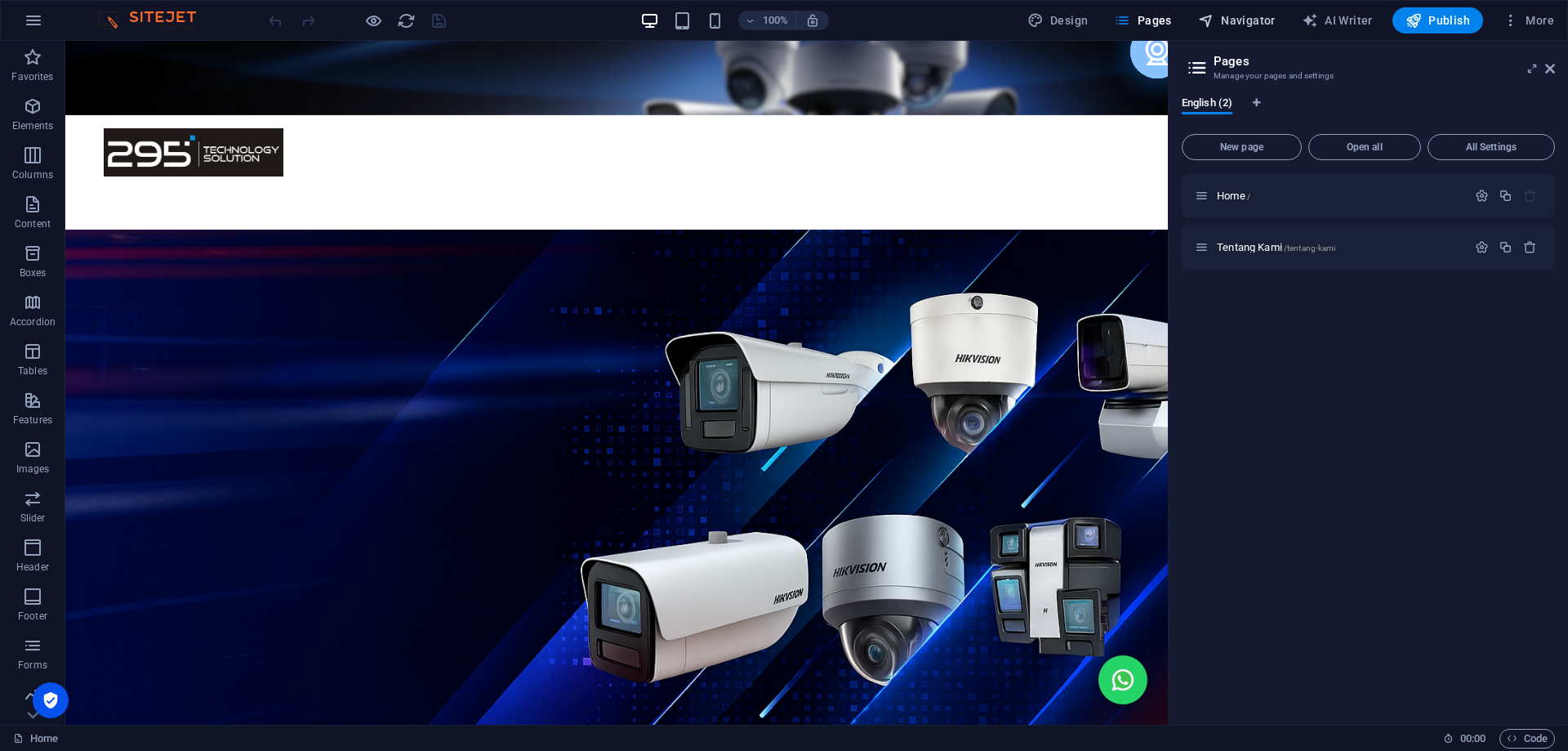 click at bounding box center [1206, 20] 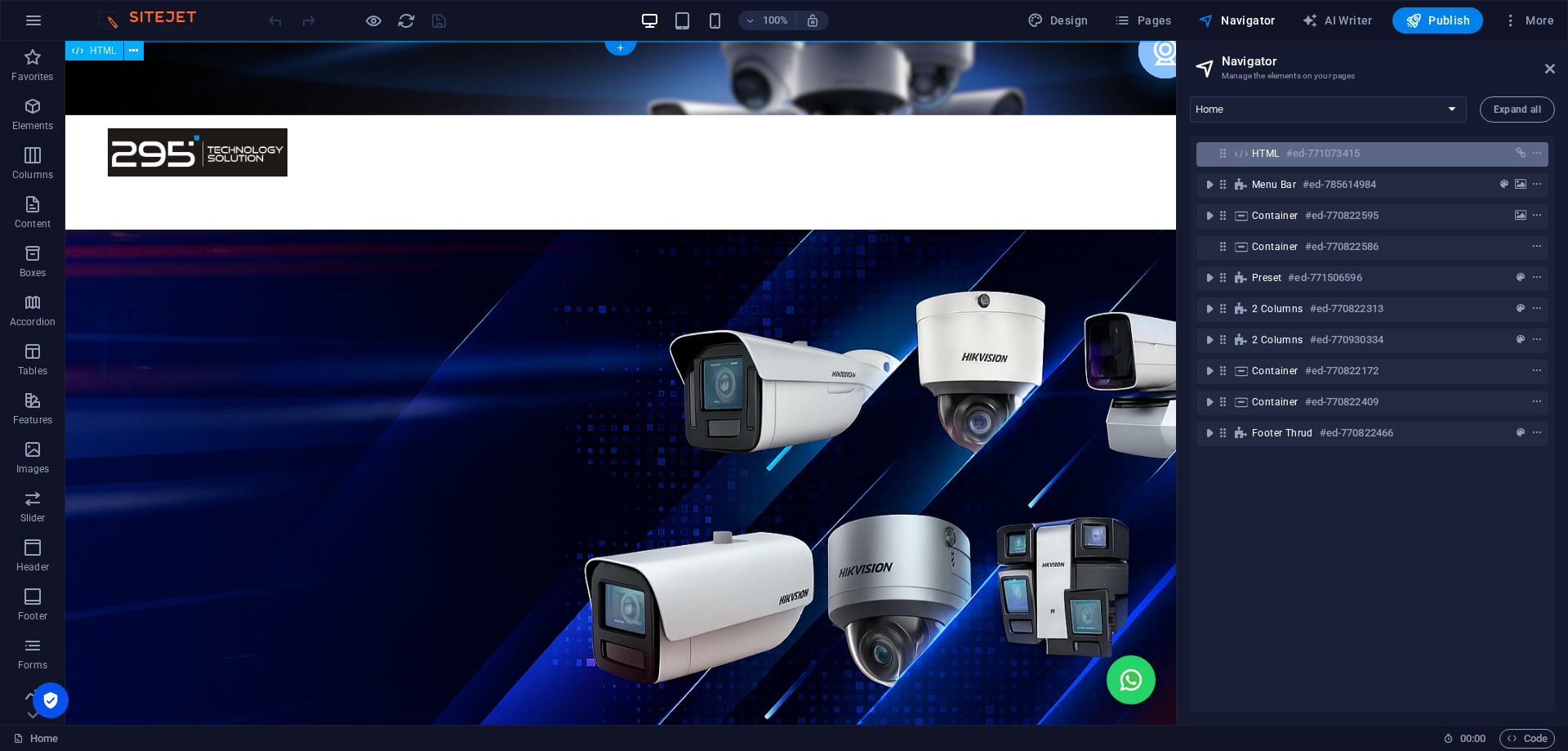 click on "#ed-771073415" at bounding box center (1323, 154) 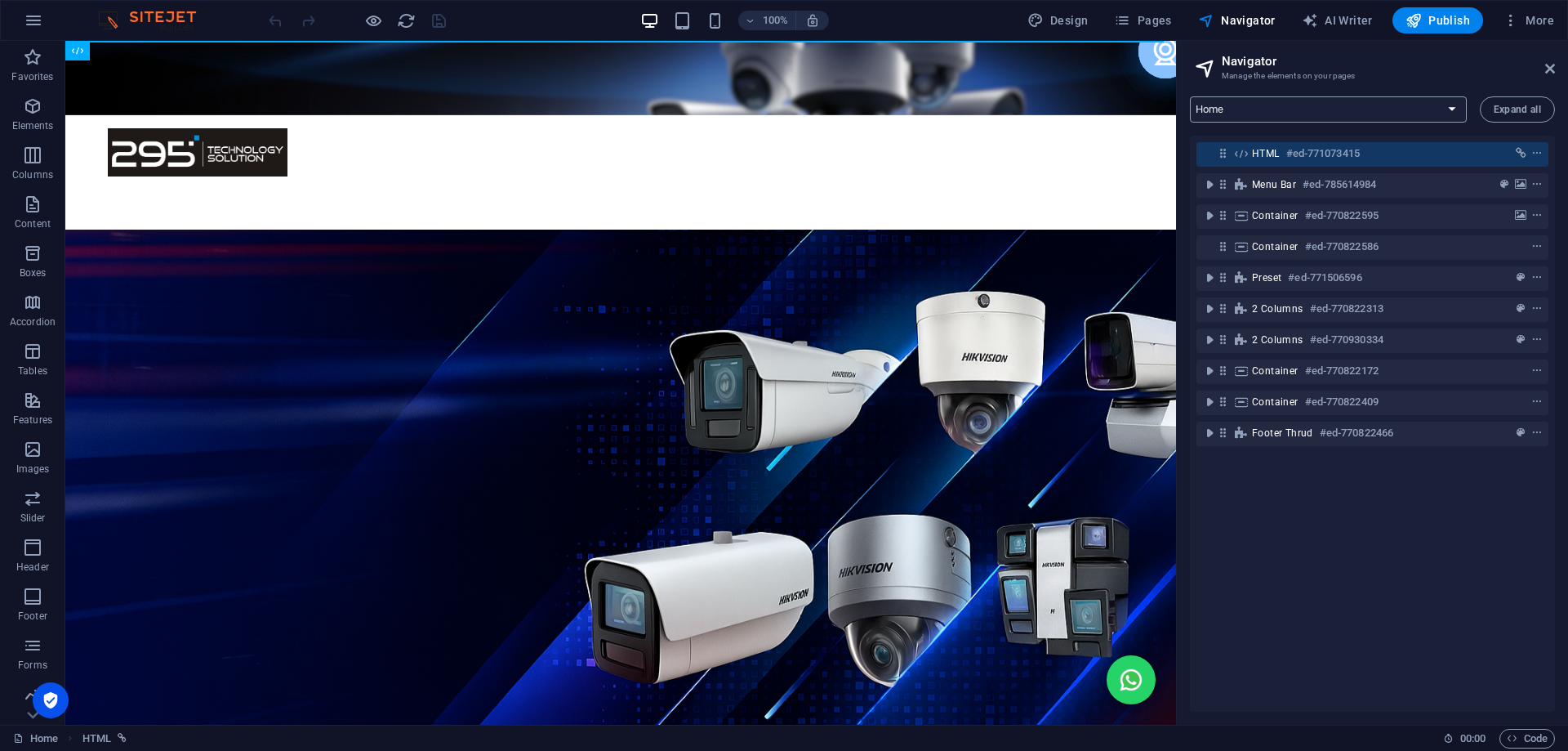 click on "Home  Tentang Kami" at bounding box center (1328, 110) 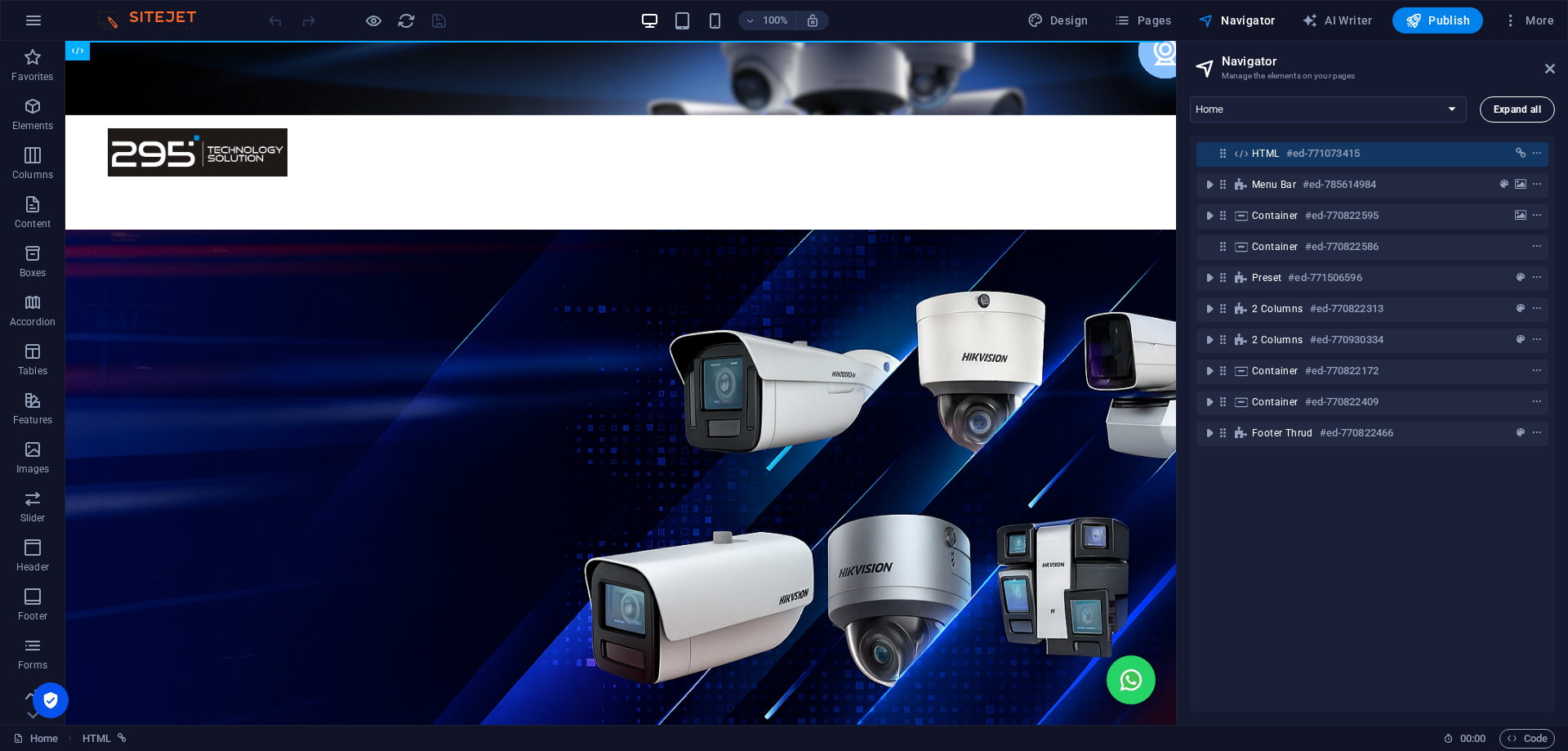 click on "Expand all" at bounding box center (1517, 110) 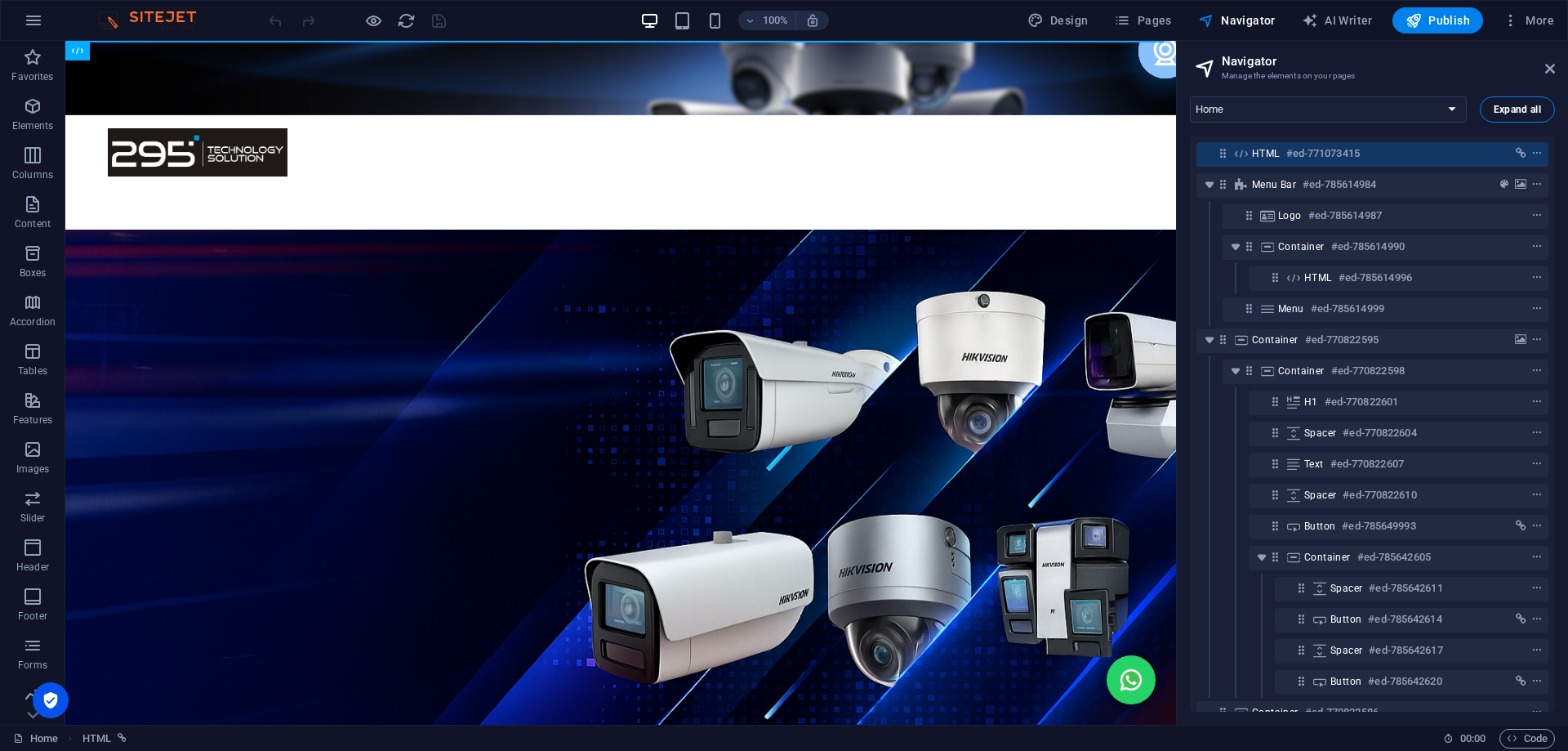 click on "Expand all" at bounding box center (1517, 110) 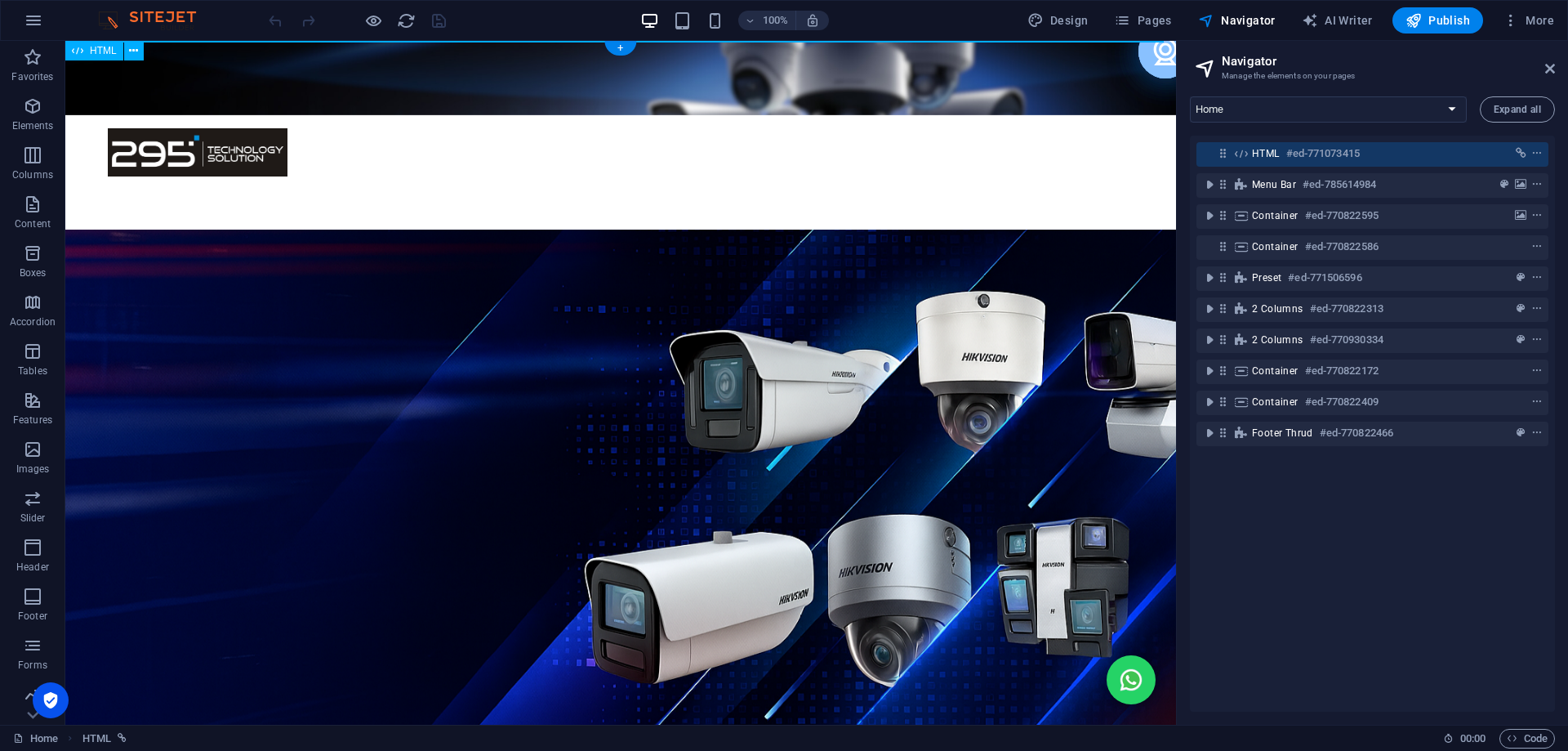 click on "HTML #ed-771073415" at bounding box center [1372, 154] 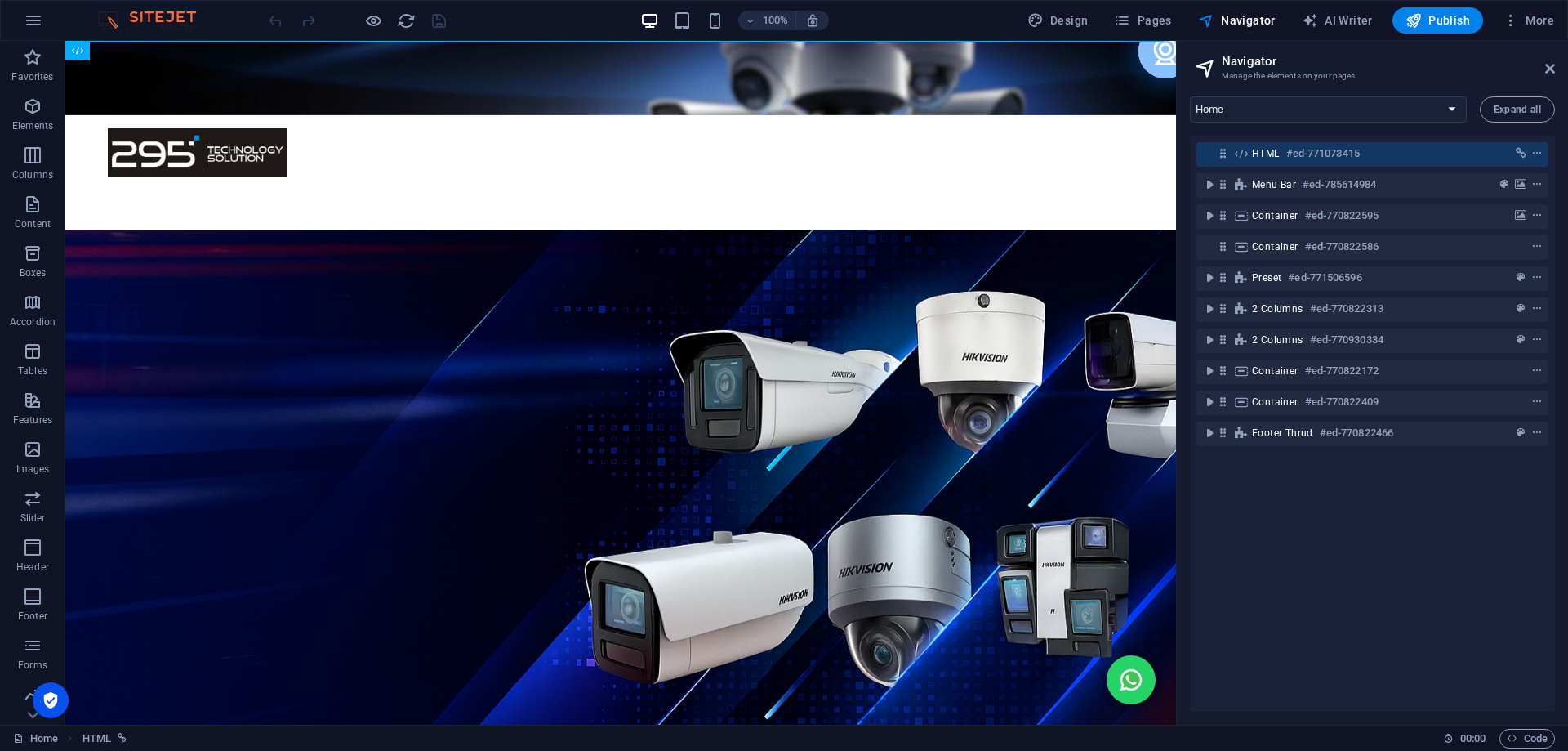 click on "HTML #ed-771073415 Menu Bar #ed-785614984 Container #ed-770822595 Container #ed-770822586 Preset #ed-771506596 2 columns #ed-770822313 2 columns #ed-770930334 Container #ed-770822172 Container #ed-770822409 Footer Thrud #ed-770822466" at bounding box center (1372, 423) 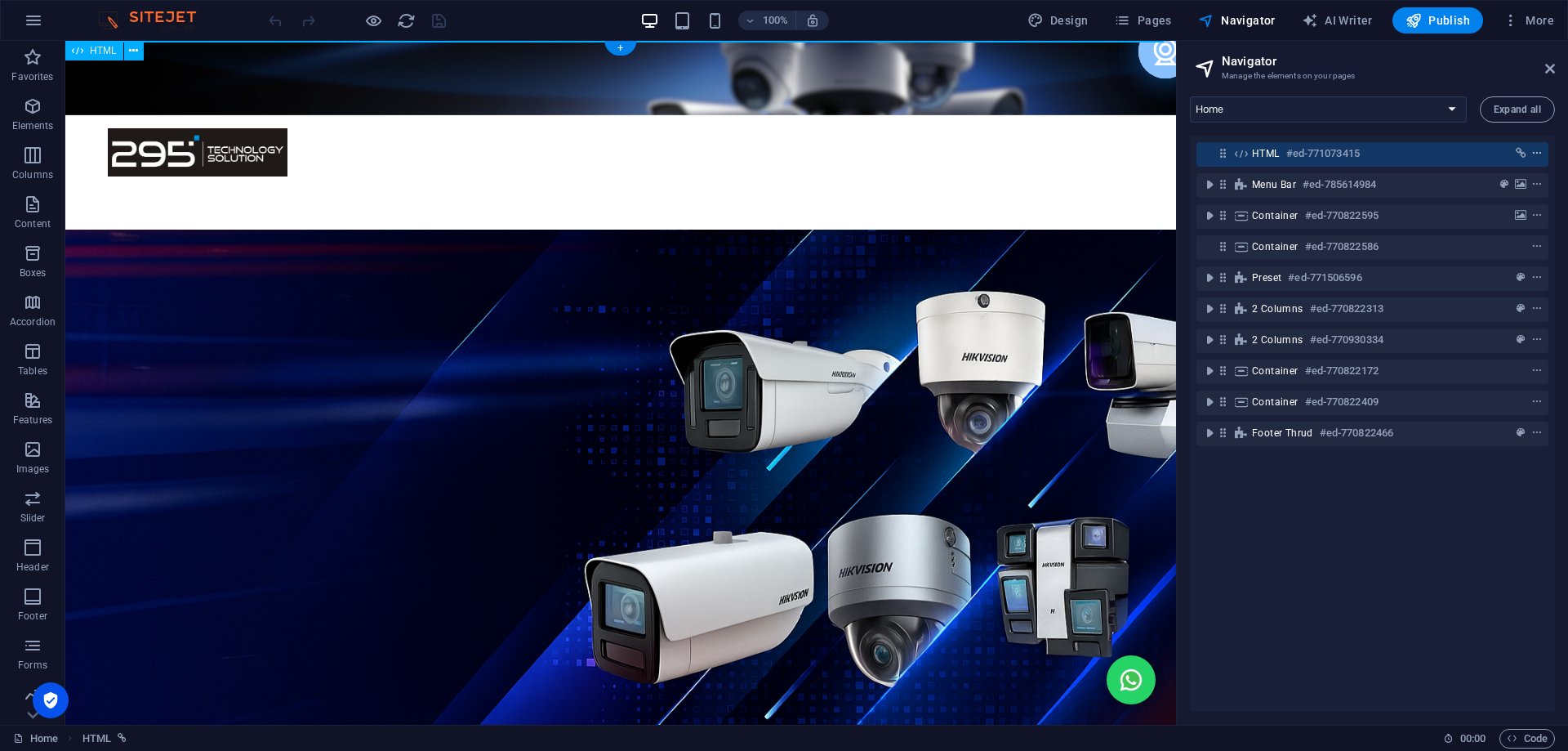 click at bounding box center [1537, 154] 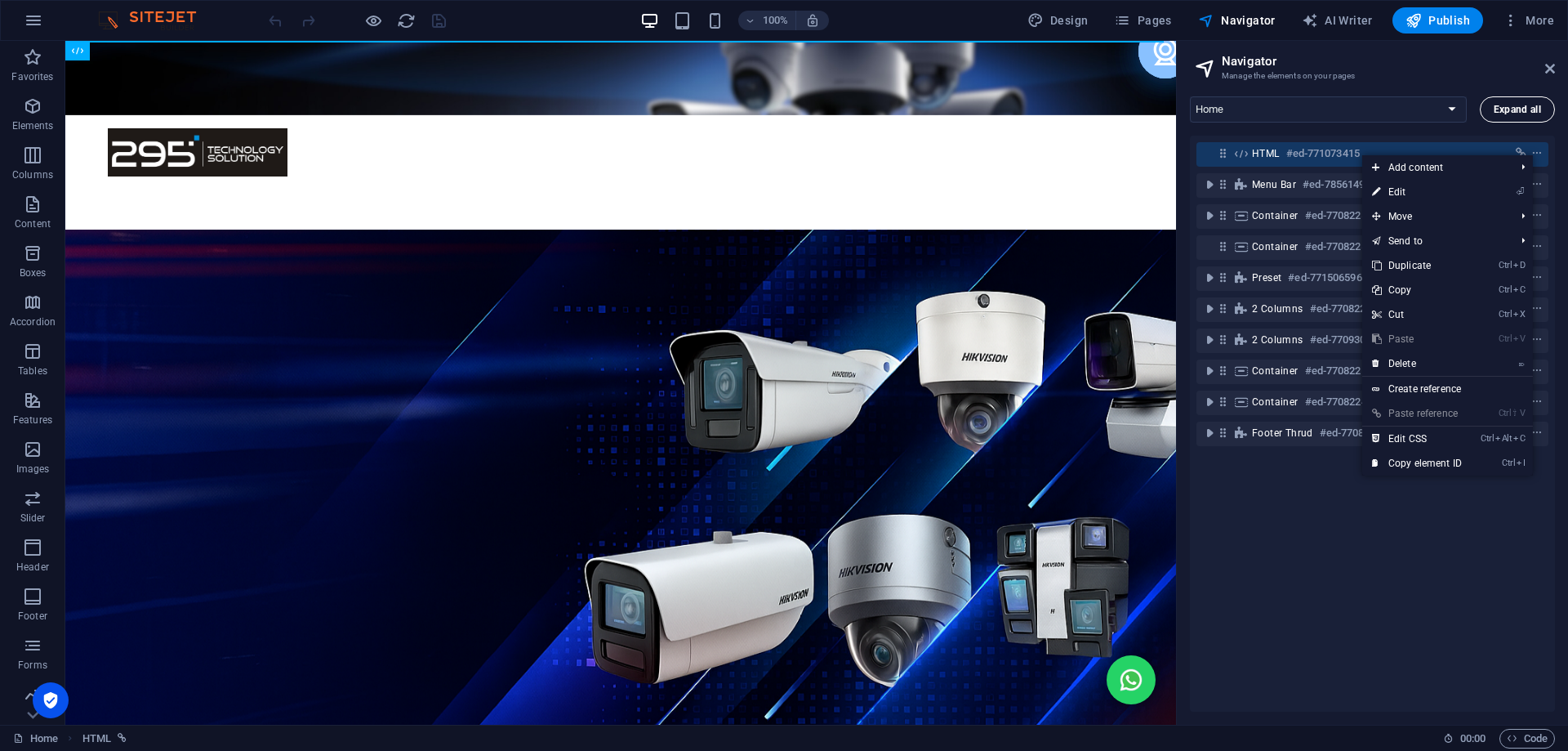 click on "Expand all" at bounding box center [1517, 110] 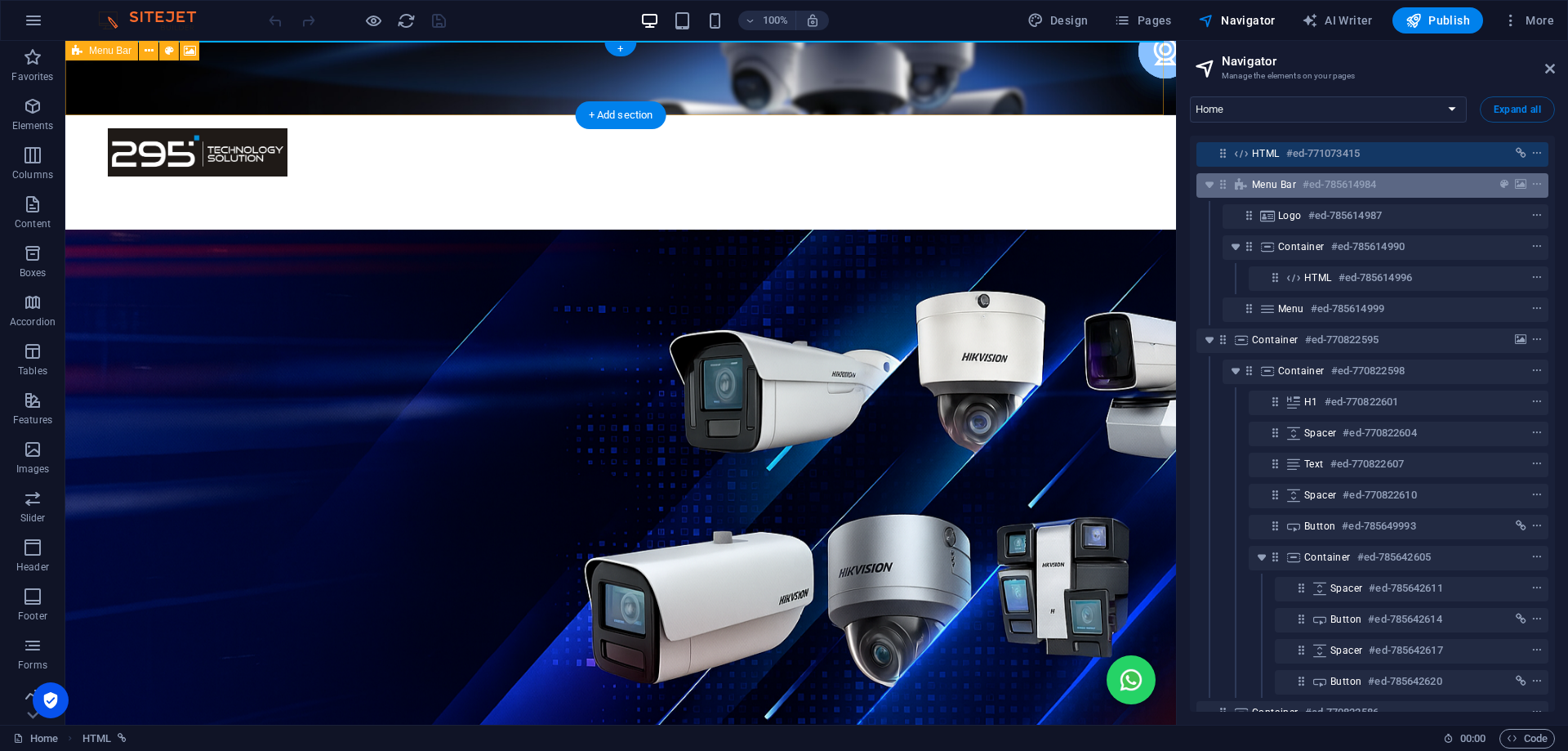 click on "Menu Bar" at bounding box center (1274, 185) 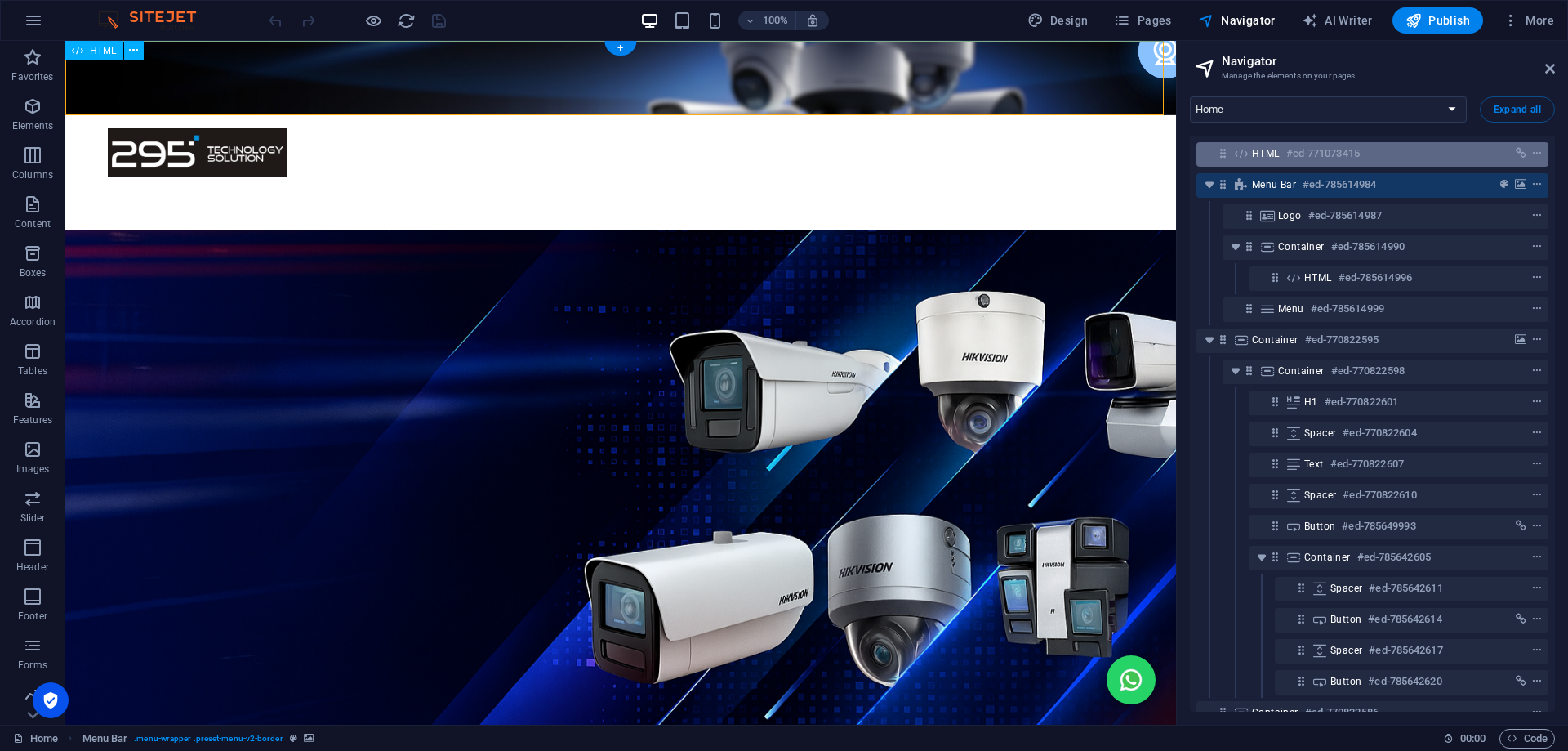 click on "HTML" at bounding box center (1266, 154) 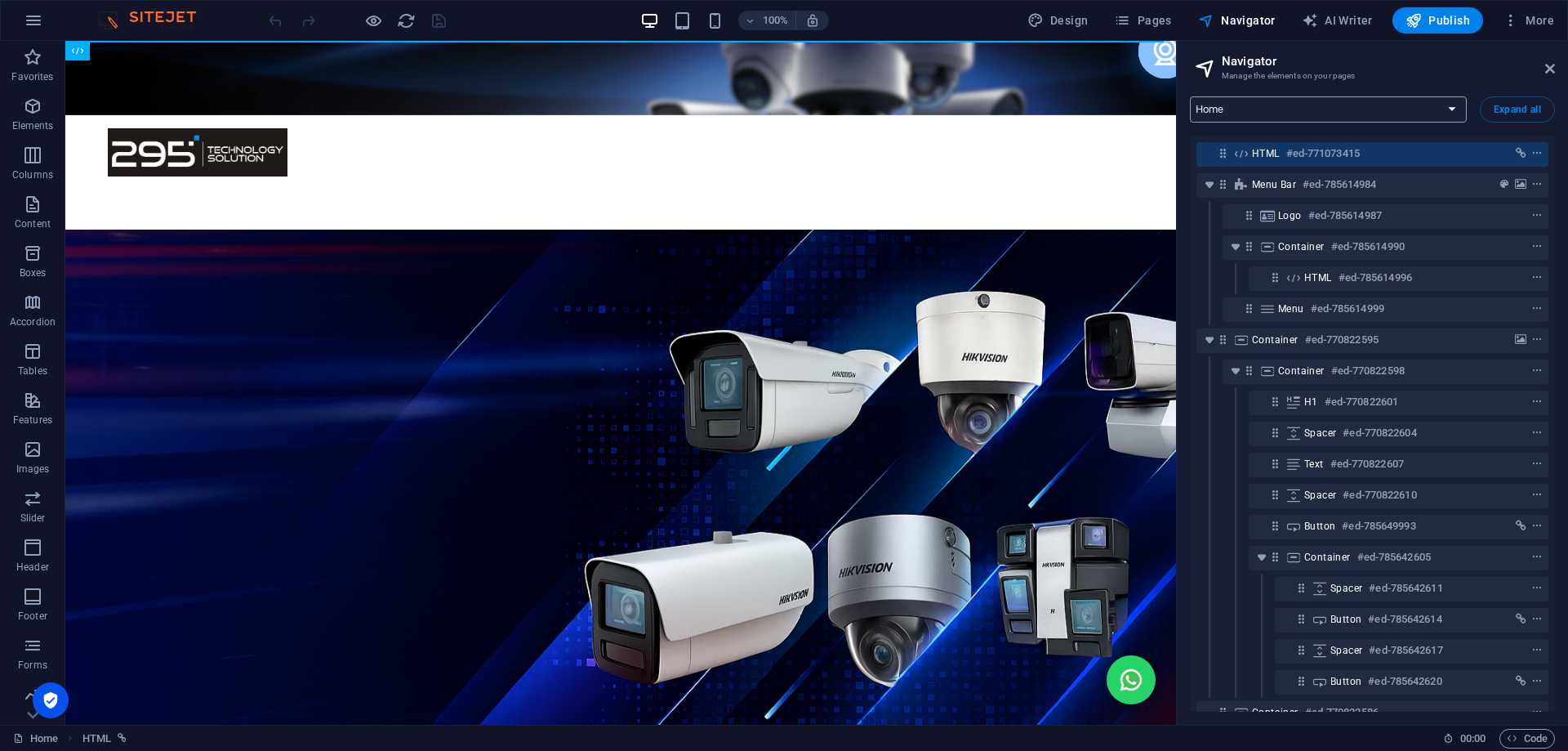 click on "Home  Tentang Kami" at bounding box center (1328, 110) 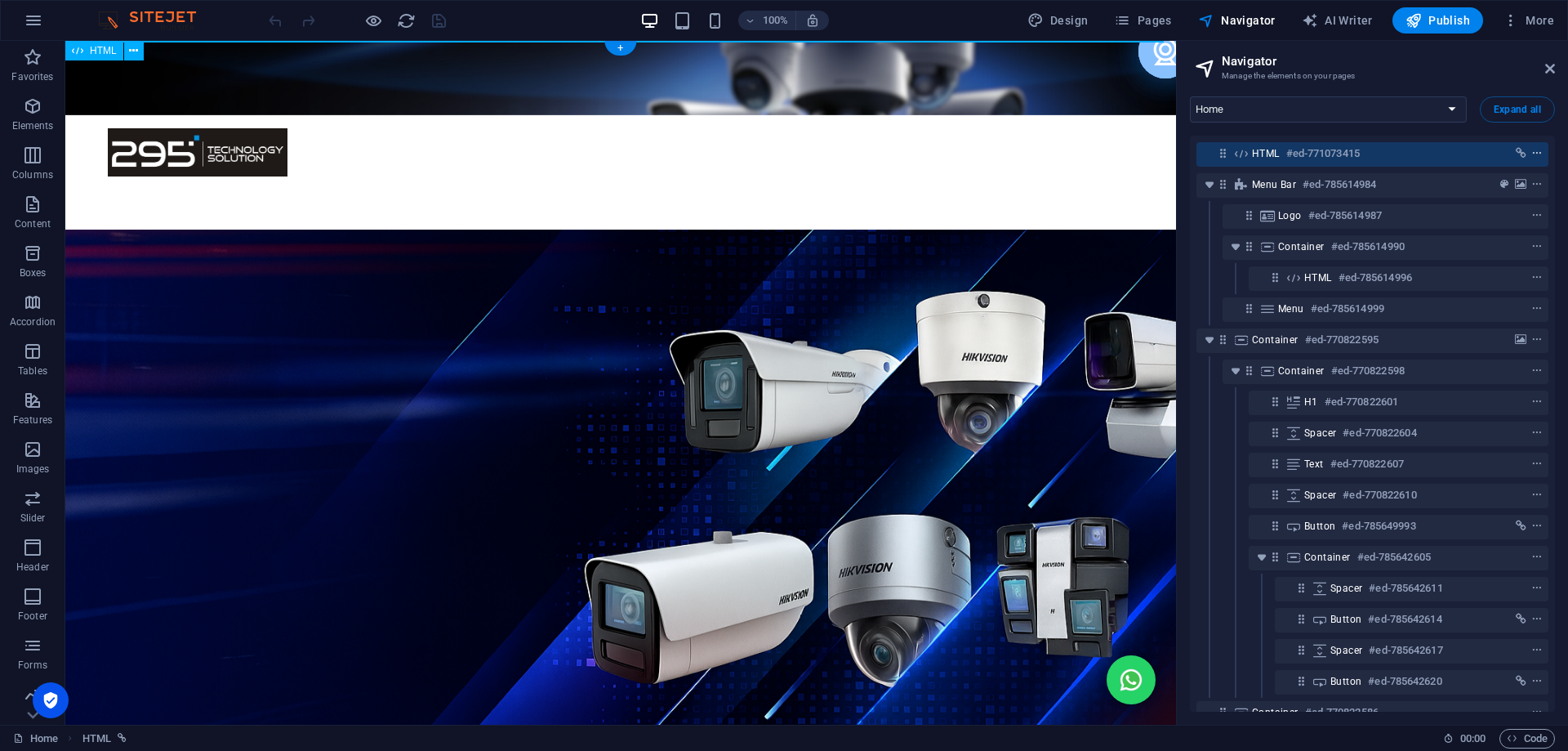 click at bounding box center [1537, 154] 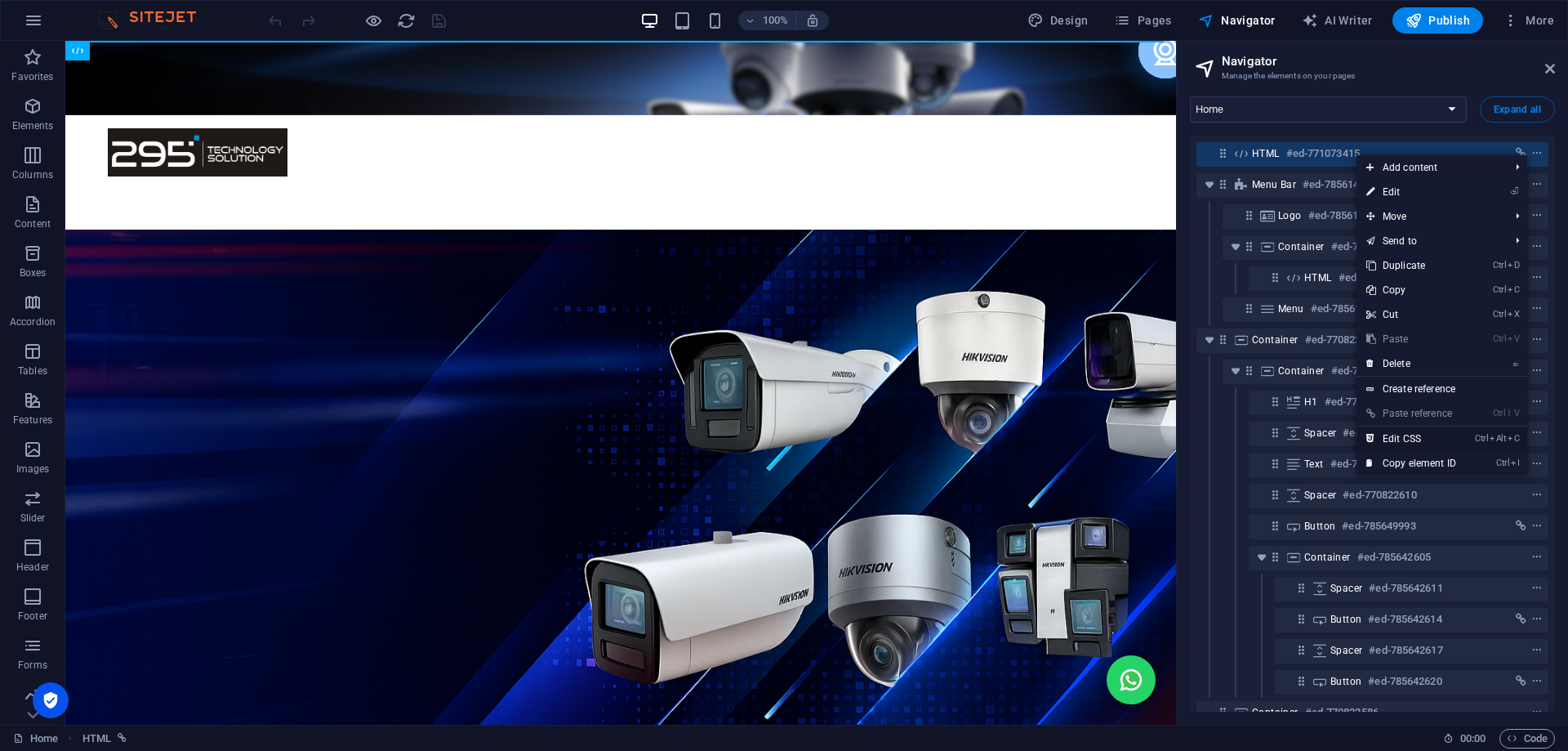click on "Ctrl Alt C  Edit CSS" at bounding box center (1411, 439) 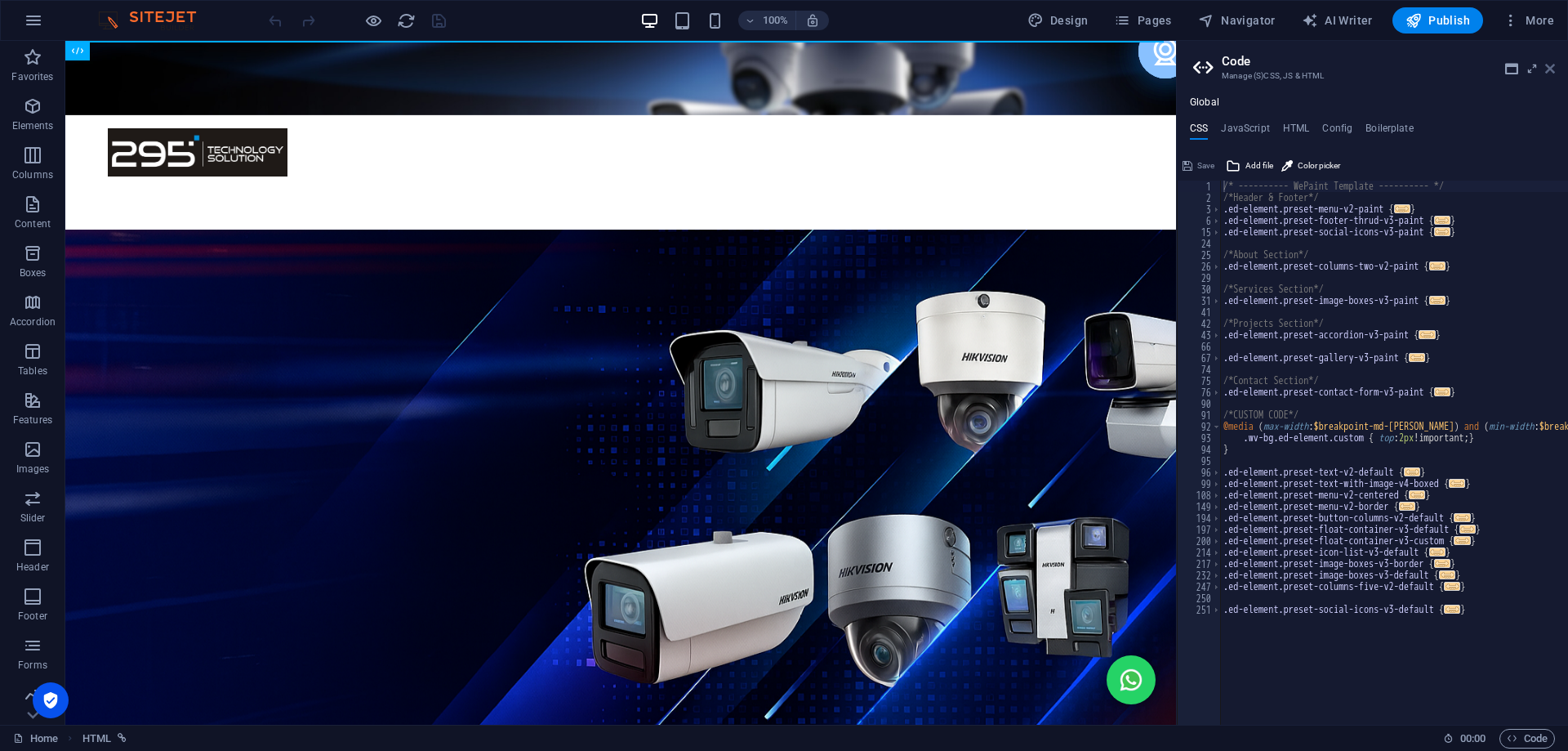 click at bounding box center (1550, 69) 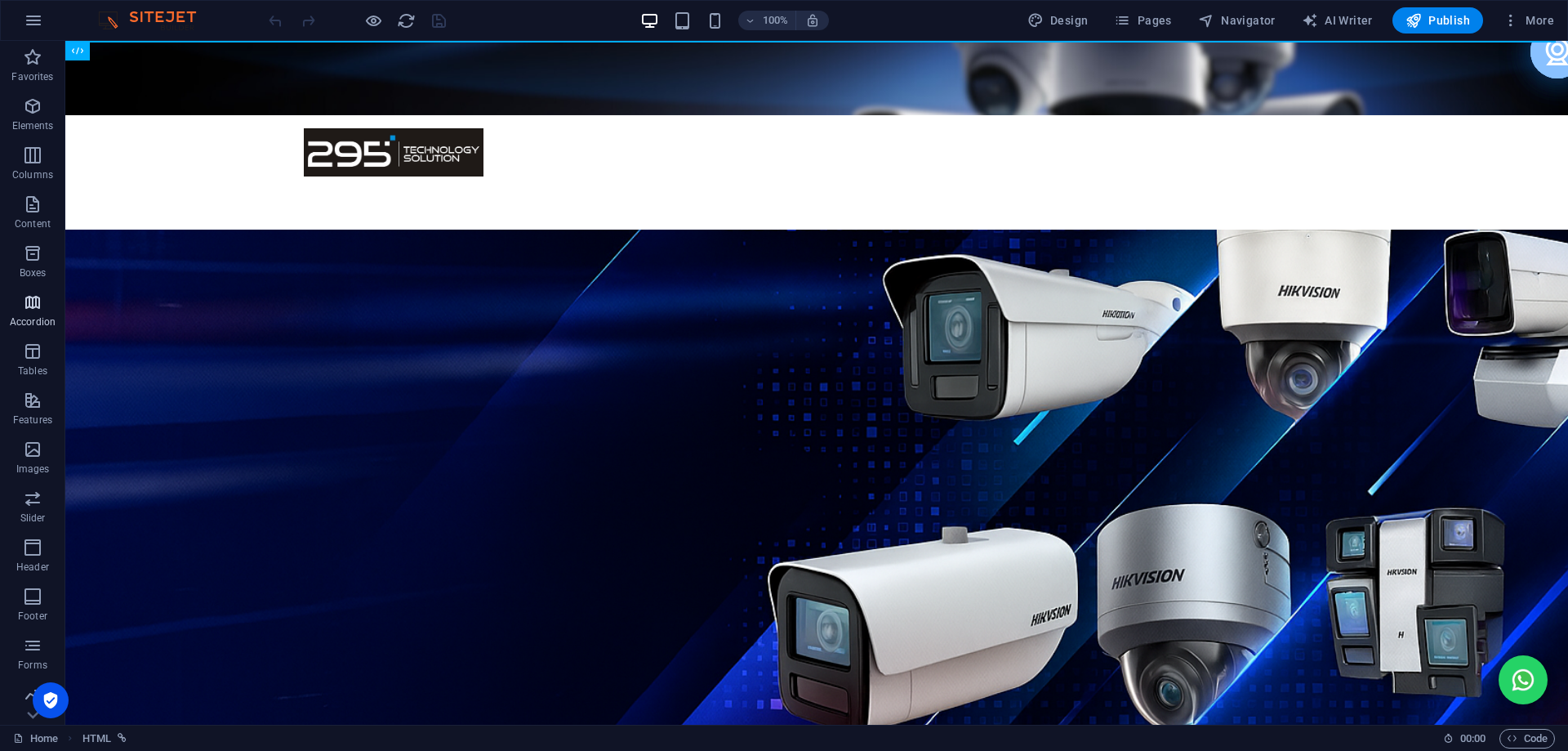 click on "Accordion" at bounding box center [33, 312] 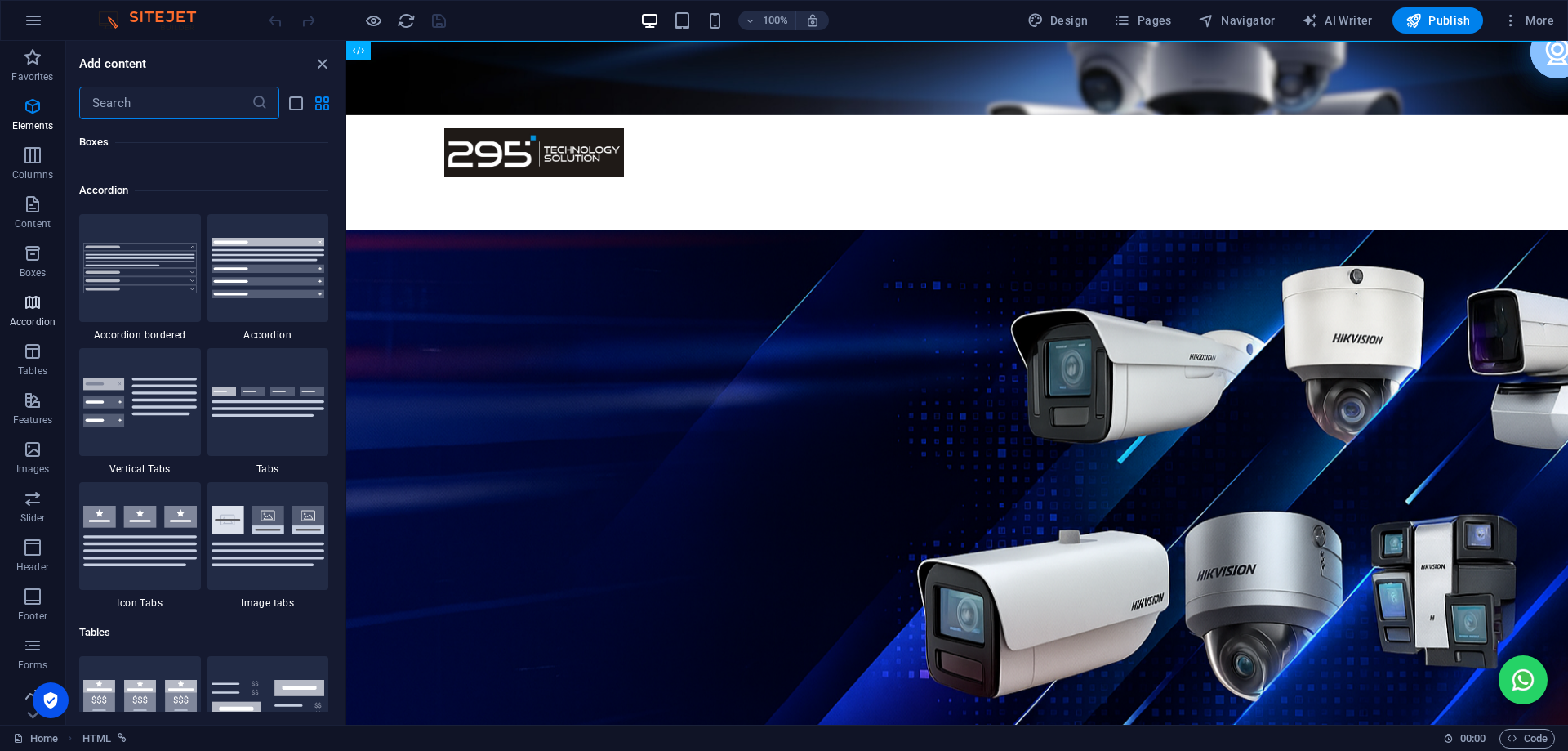 scroll, scrollTop: 5084, scrollLeft: 0, axis: vertical 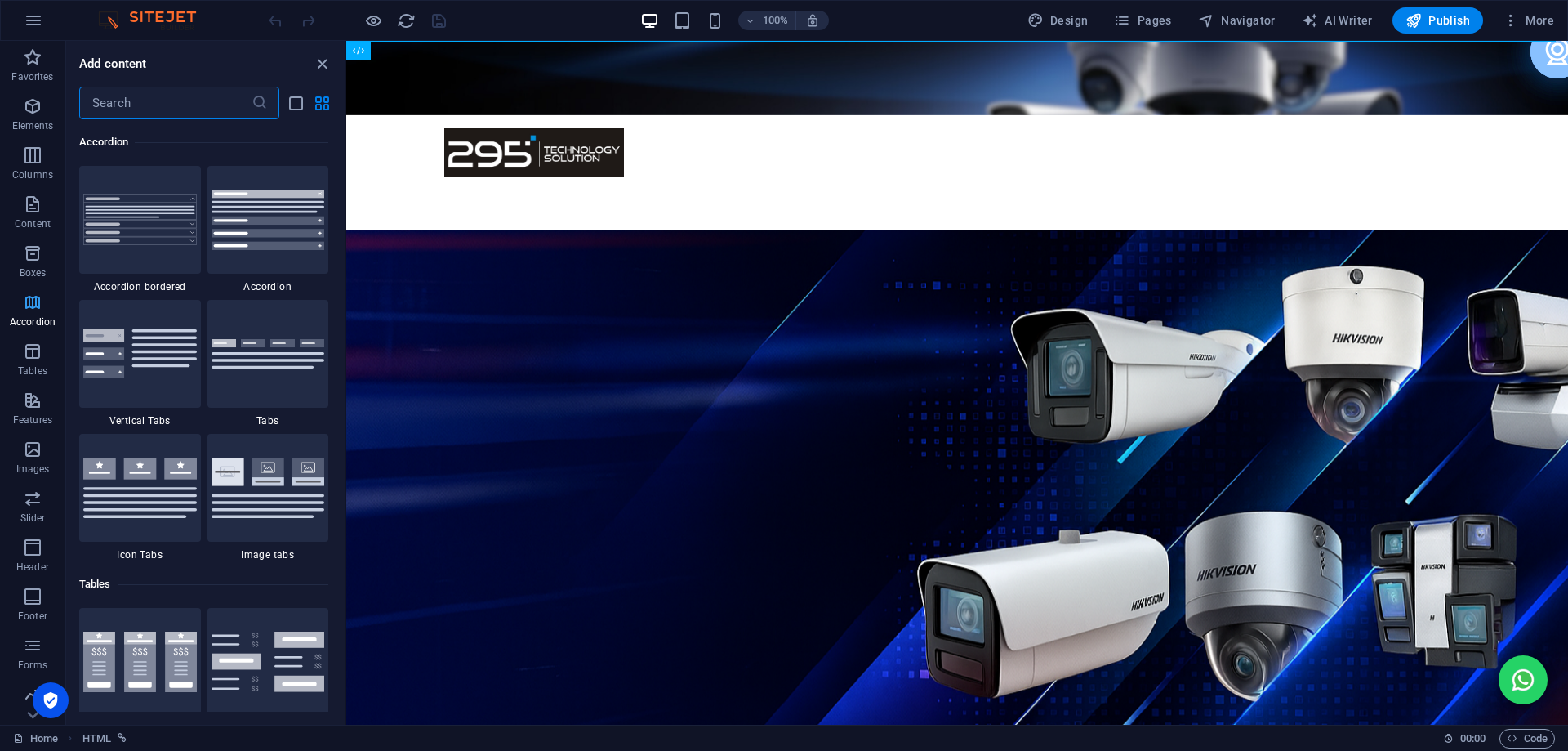 click on "Accordion" at bounding box center (33, 312) 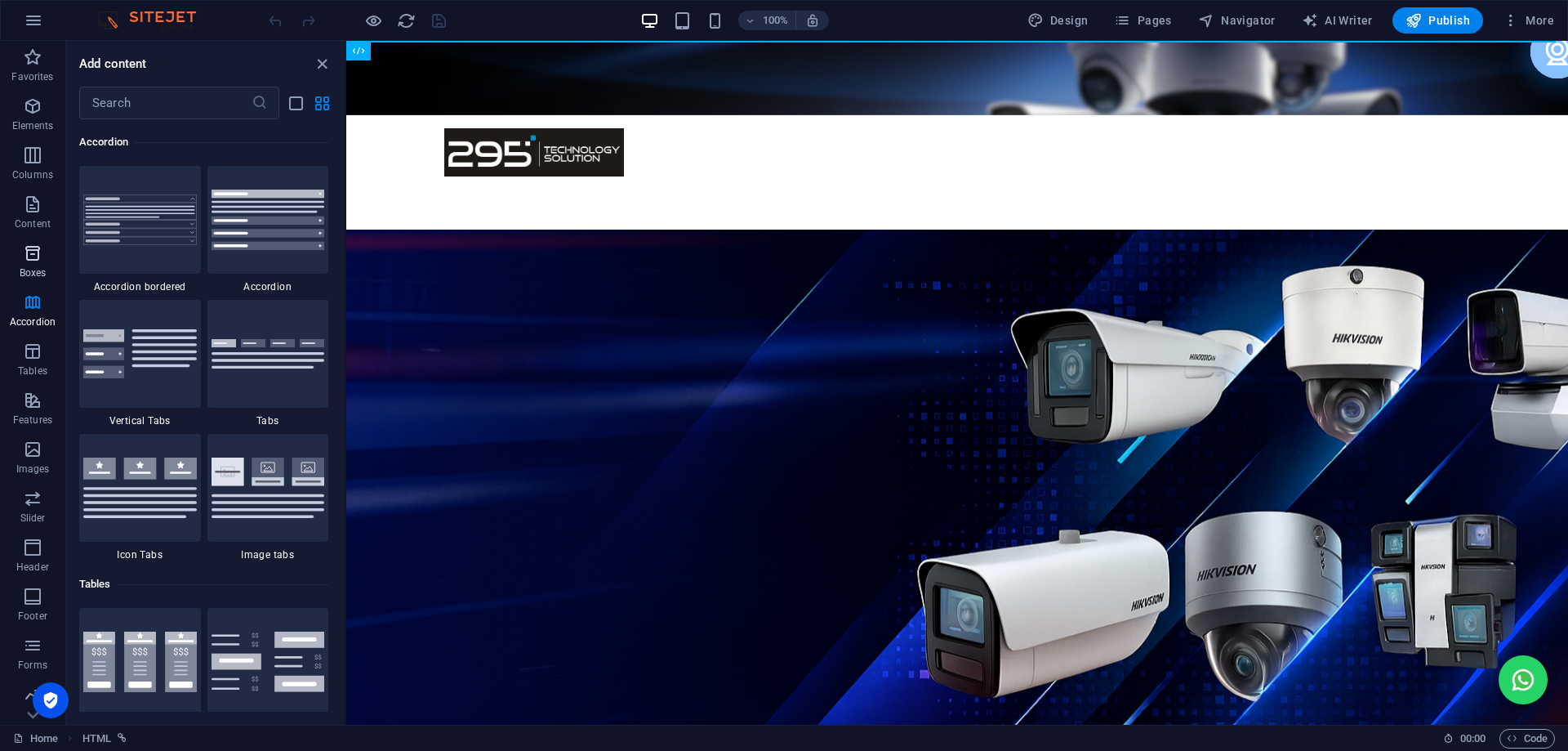 click on "Boxes" at bounding box center (33, 273) 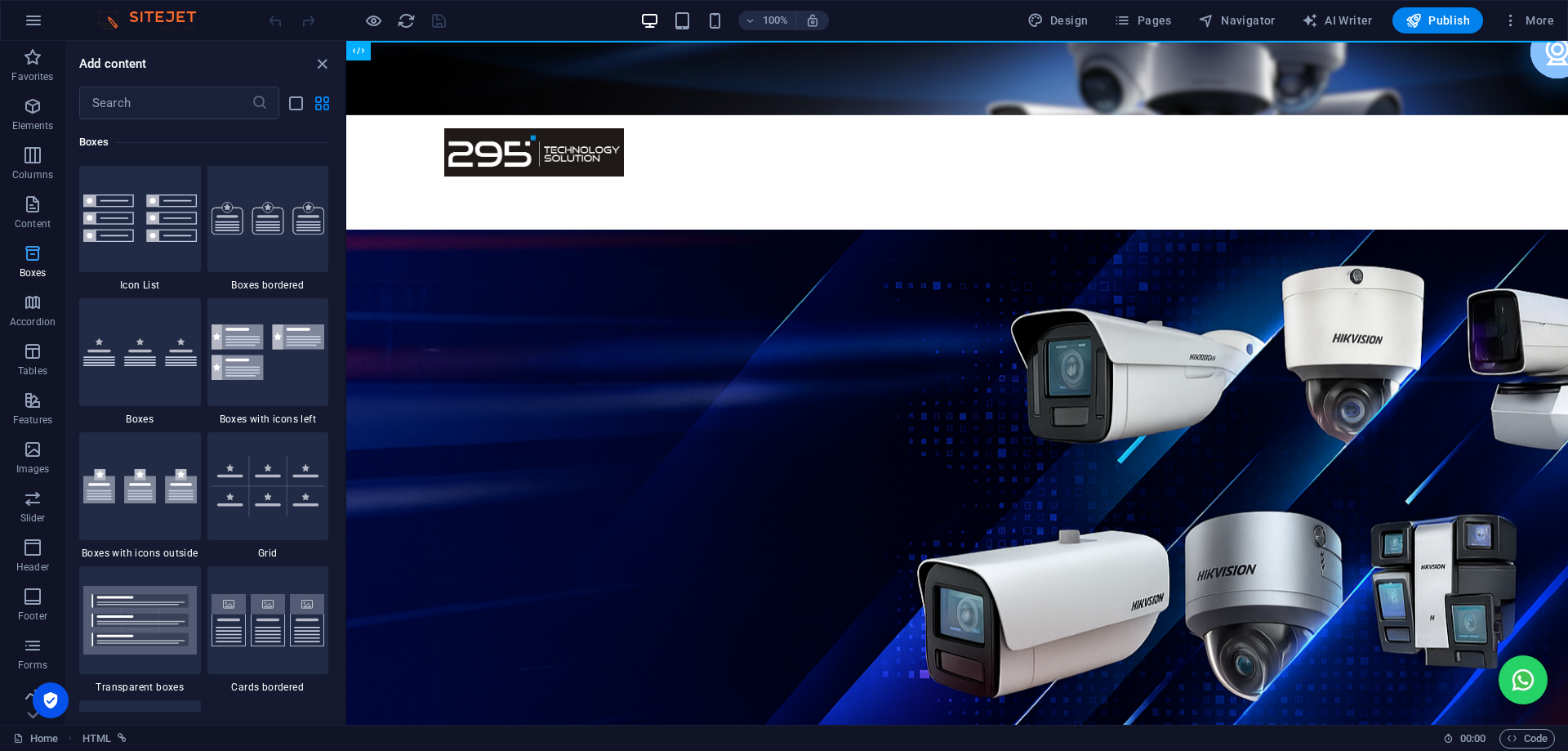scroll, scrollTop: 4374, scrollLeft: 0, axis: vertical 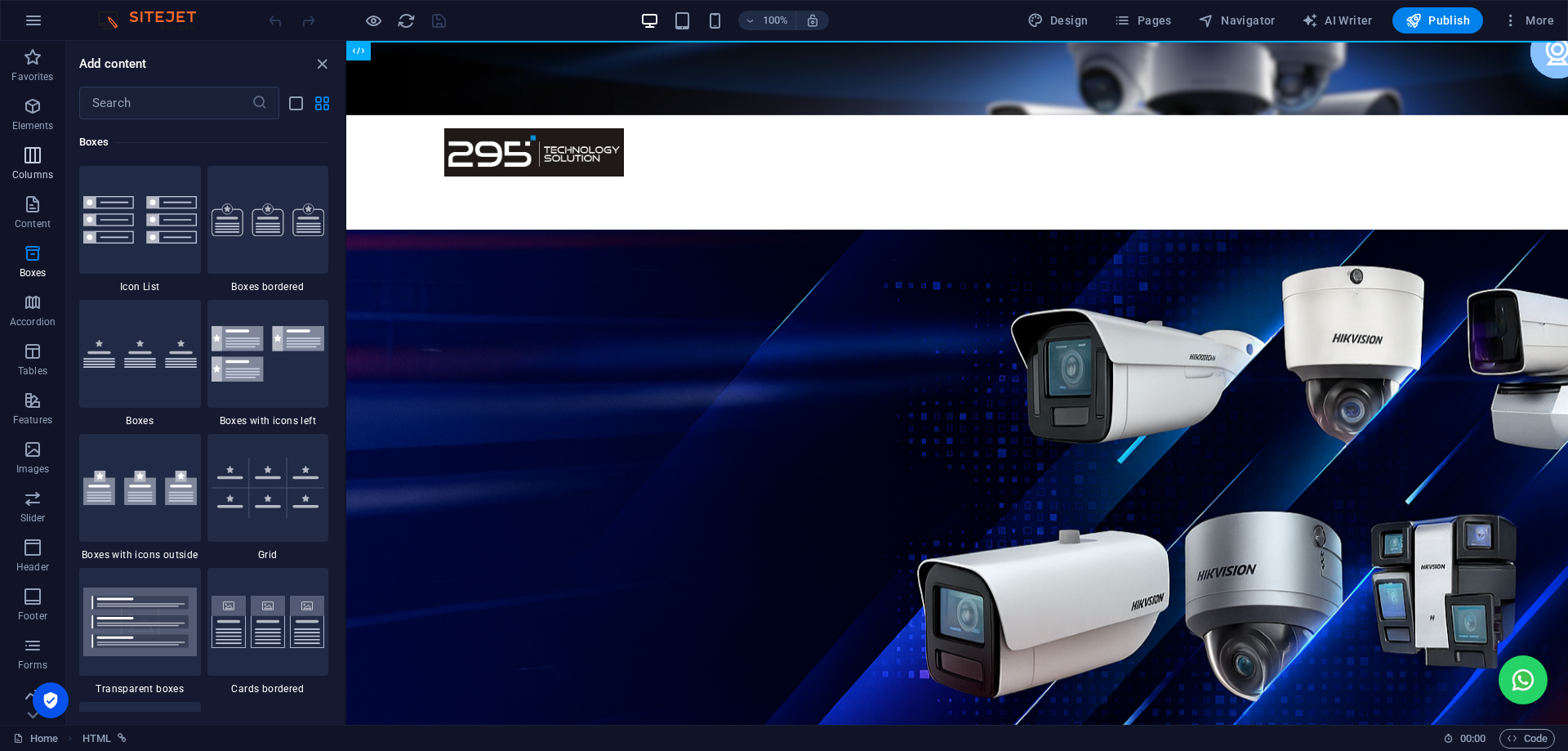 click at bounding box center (33, 155) 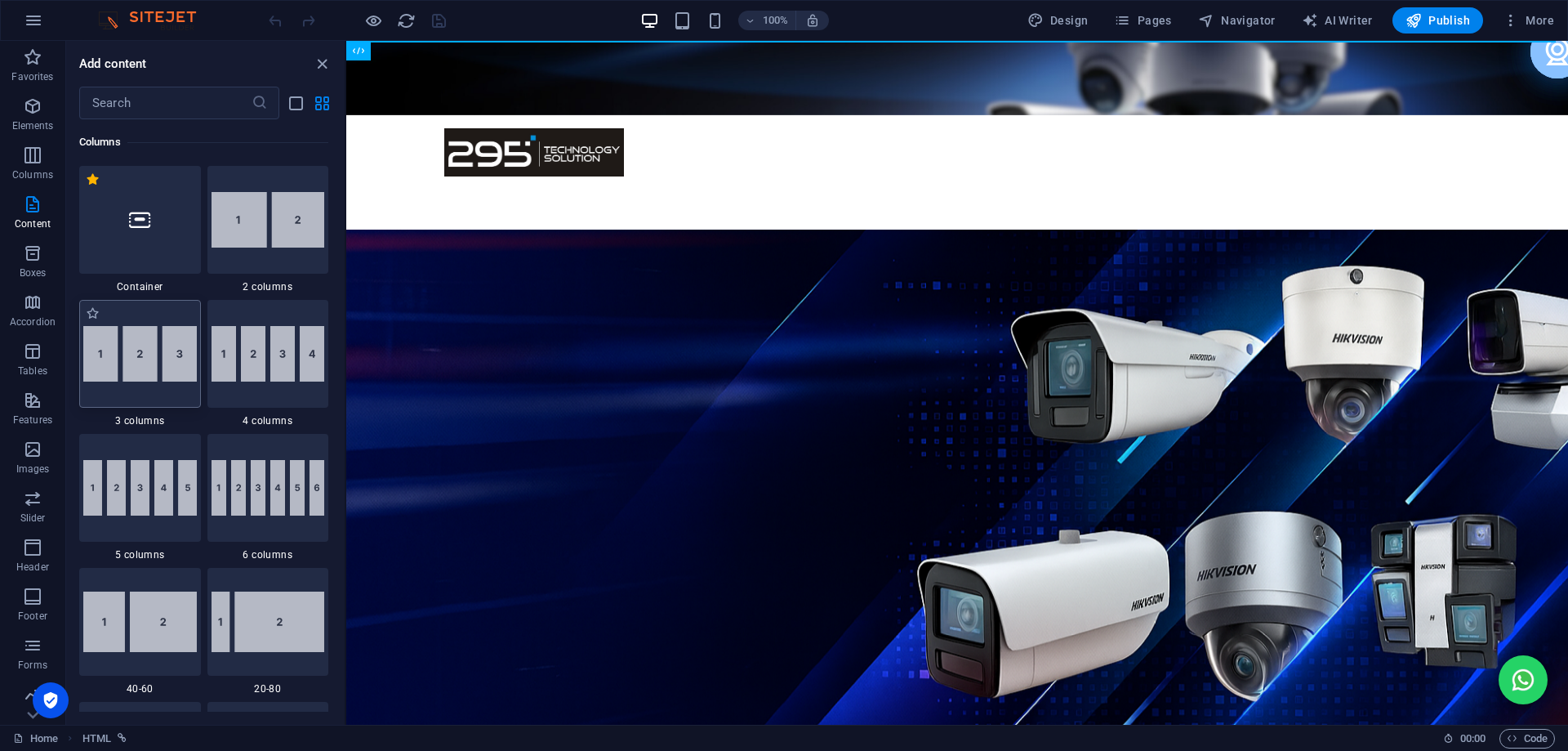 scroll, scrollTop: 809, scrollLeft: 0, axis: vertical 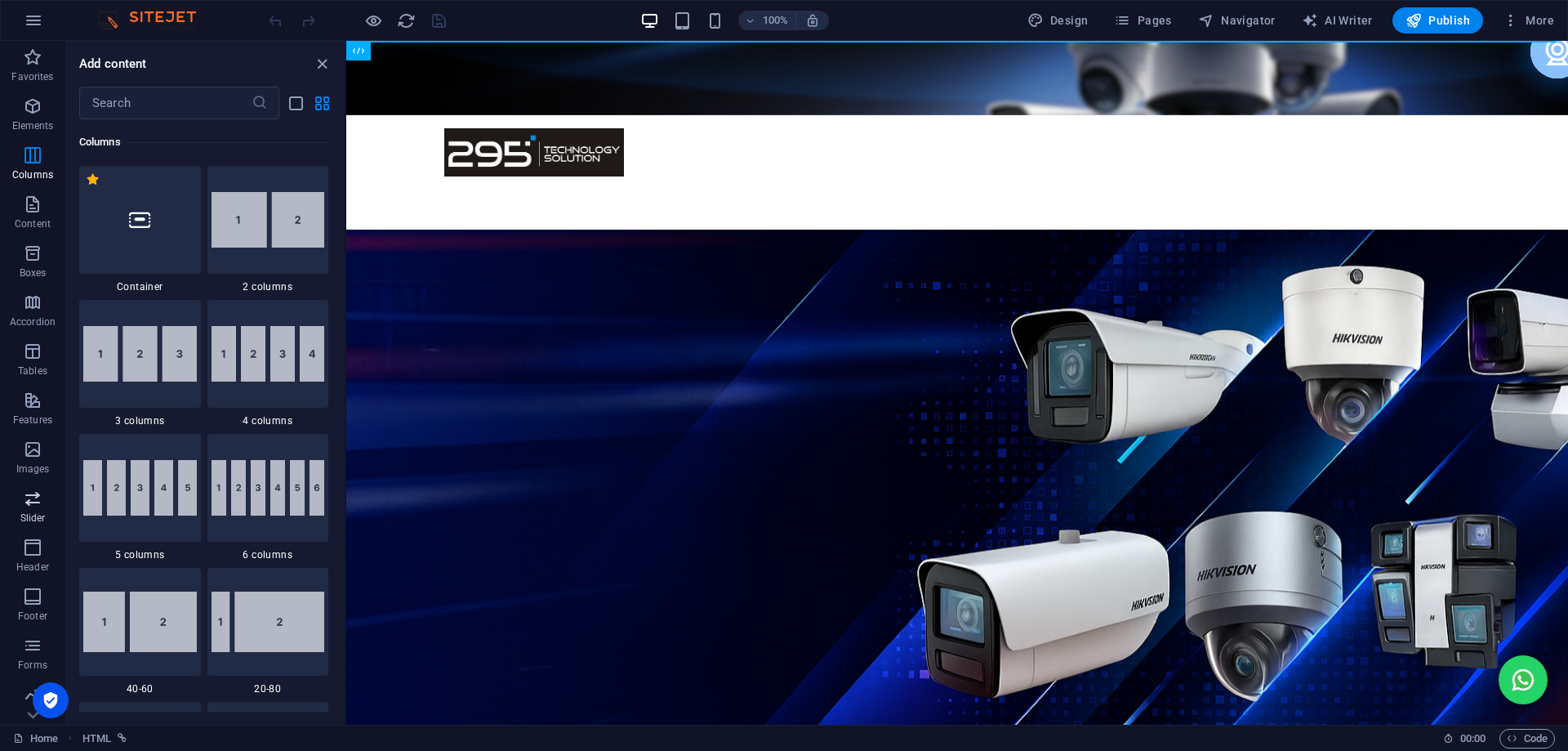 click on "Slider" at bounding box center [33, 508] 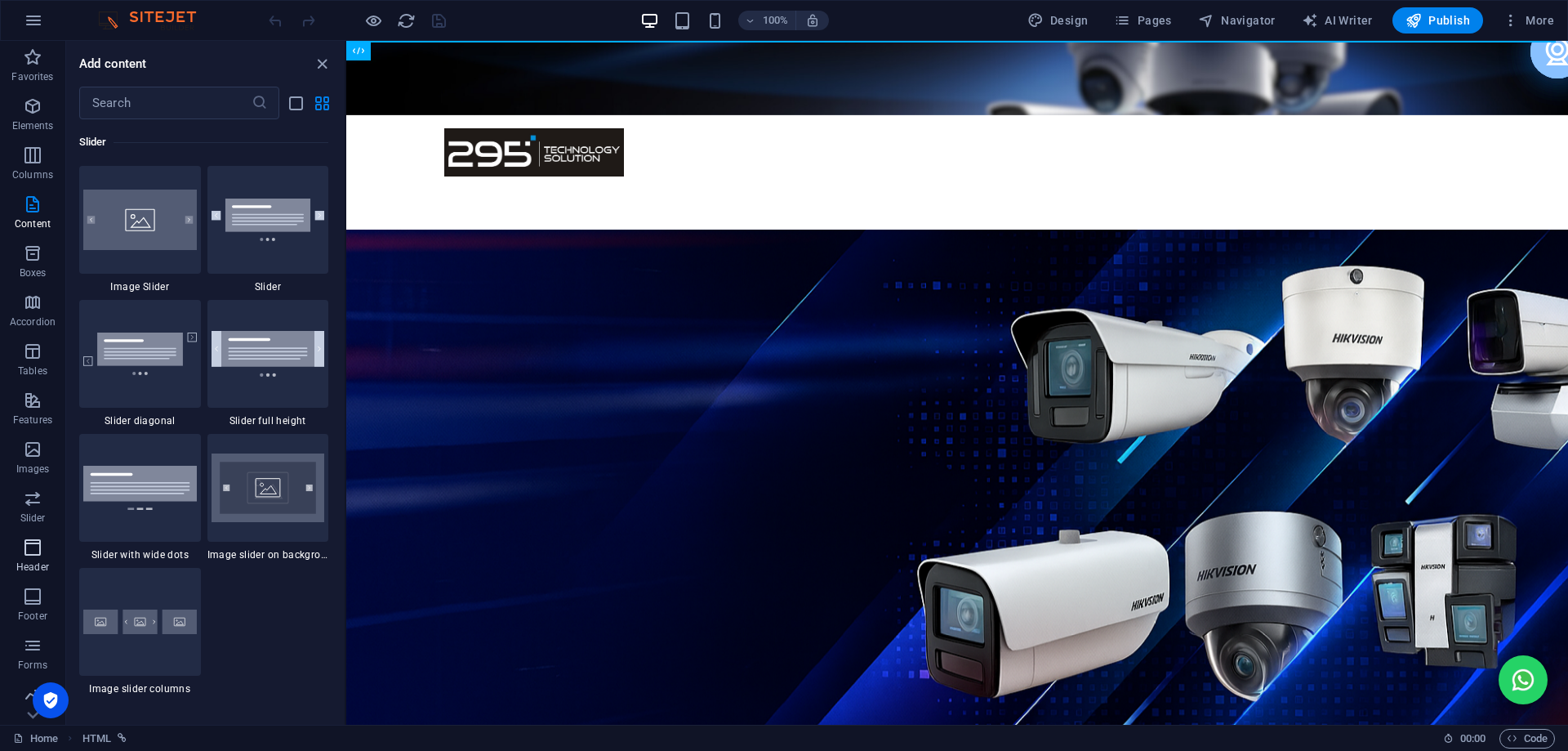 click on "Header" at bounding box center (33, 557) 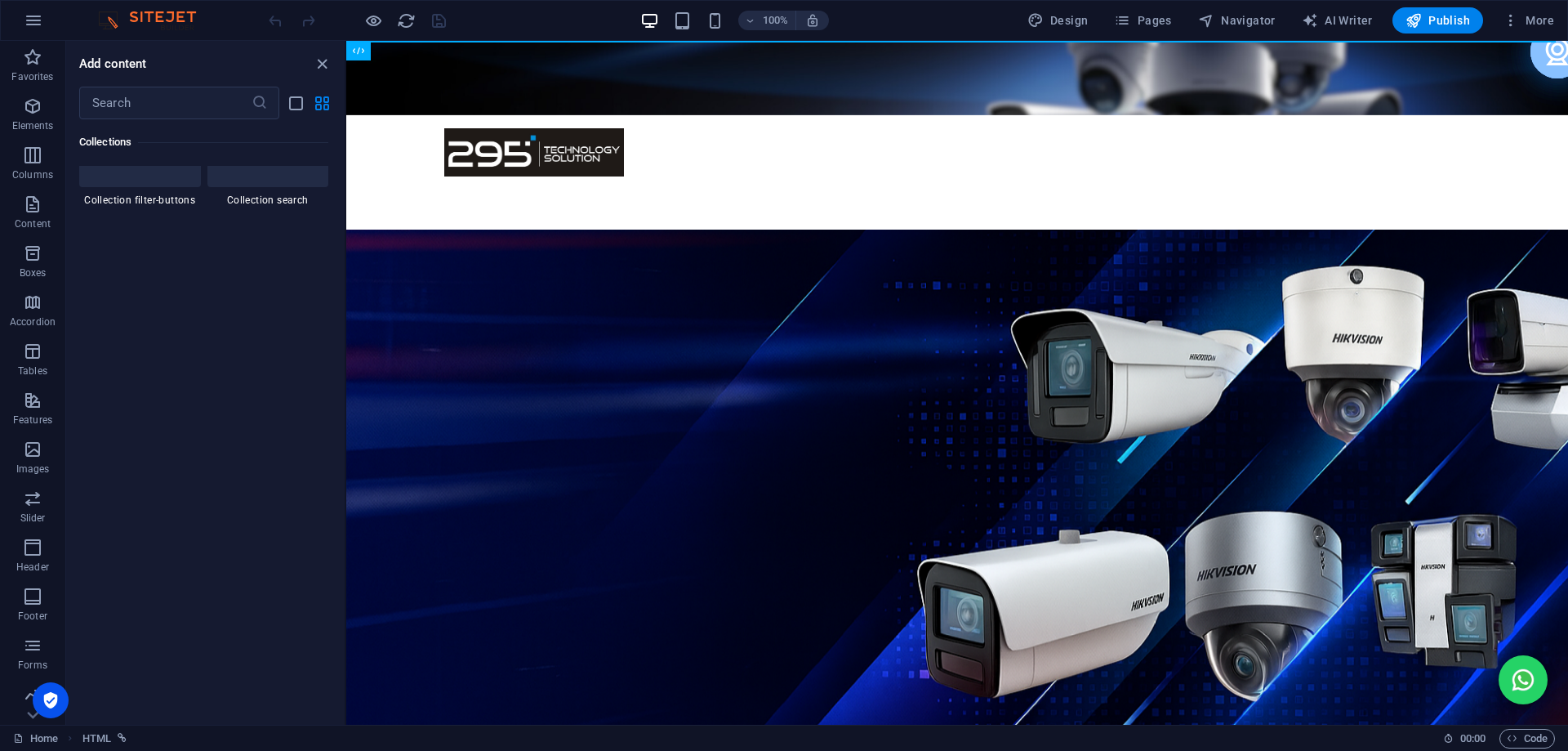 scroll, scrollTop: 15527, scrollLeft: 0, axis: vertical 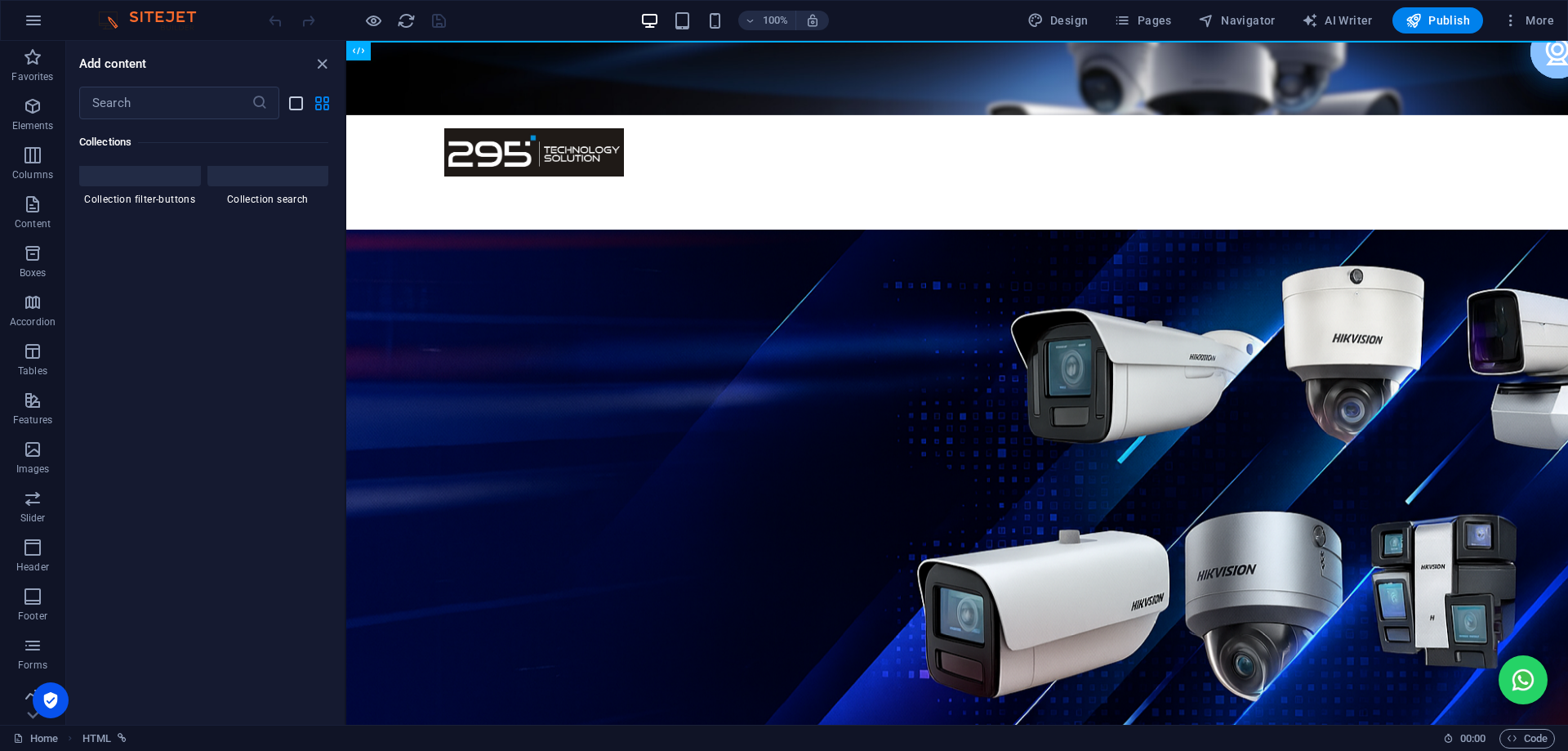 click at bounding box center [296, 103] 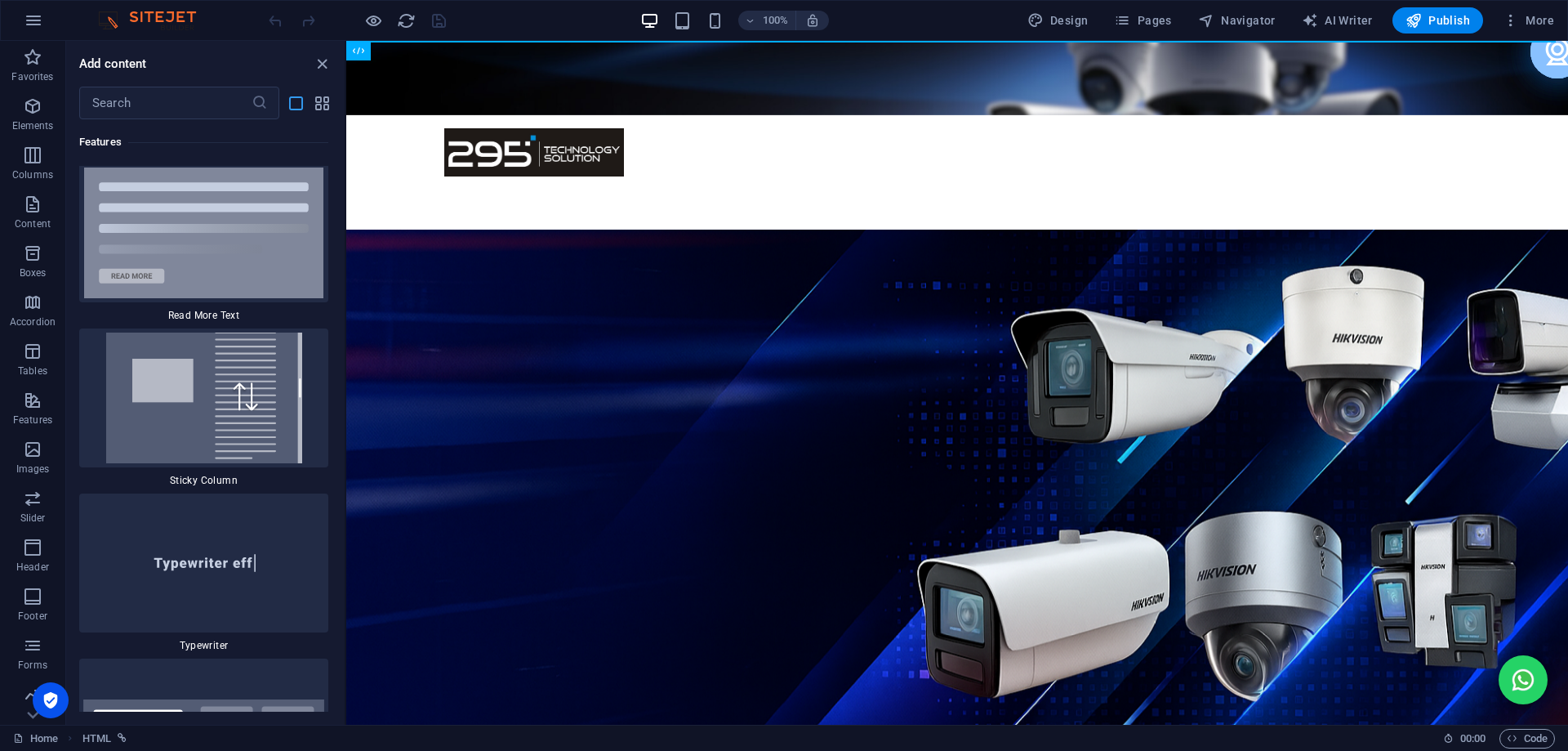 scroll, scrollTop: 34767, scrollLeft: 0, axis: vertical 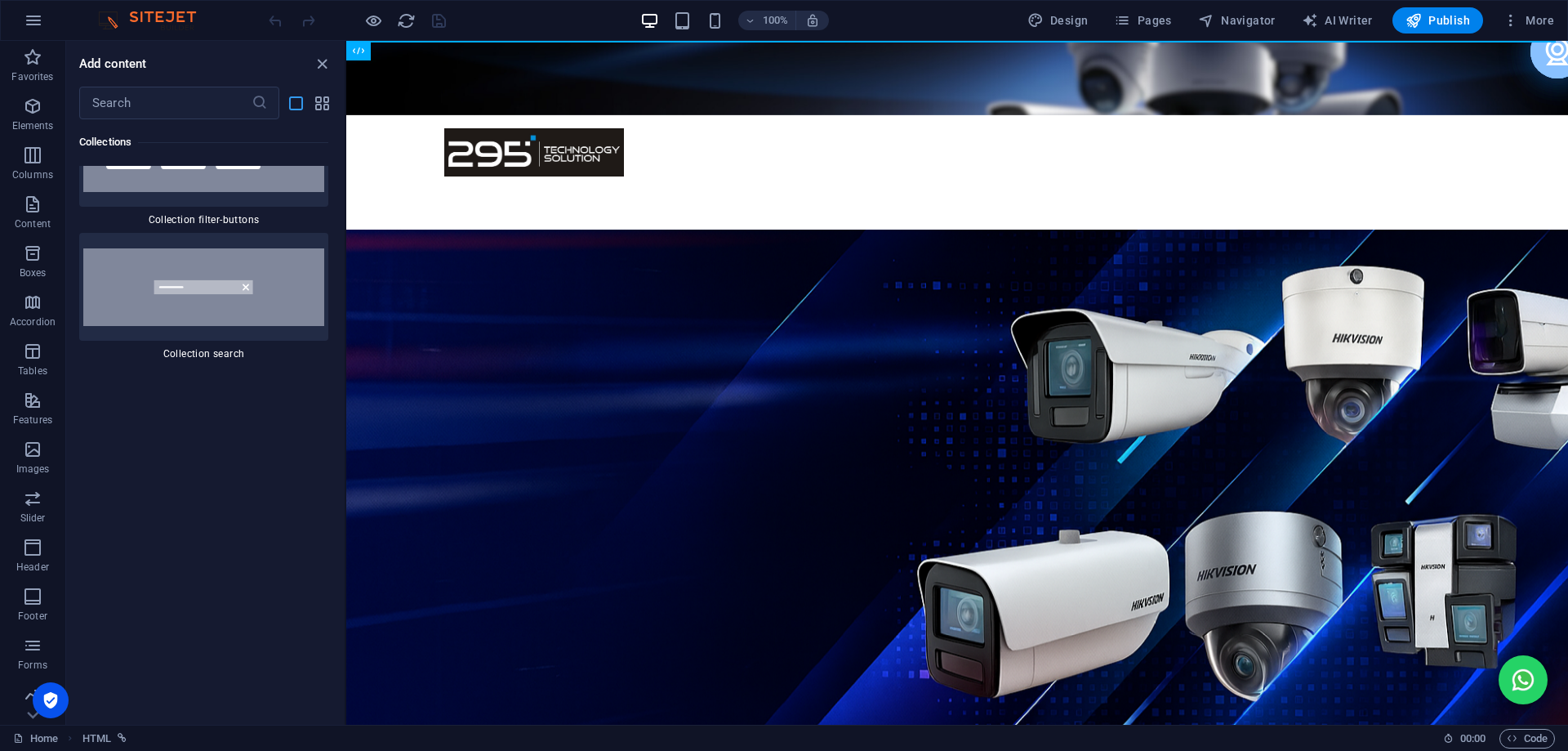 click at bounding box center (296, 103) 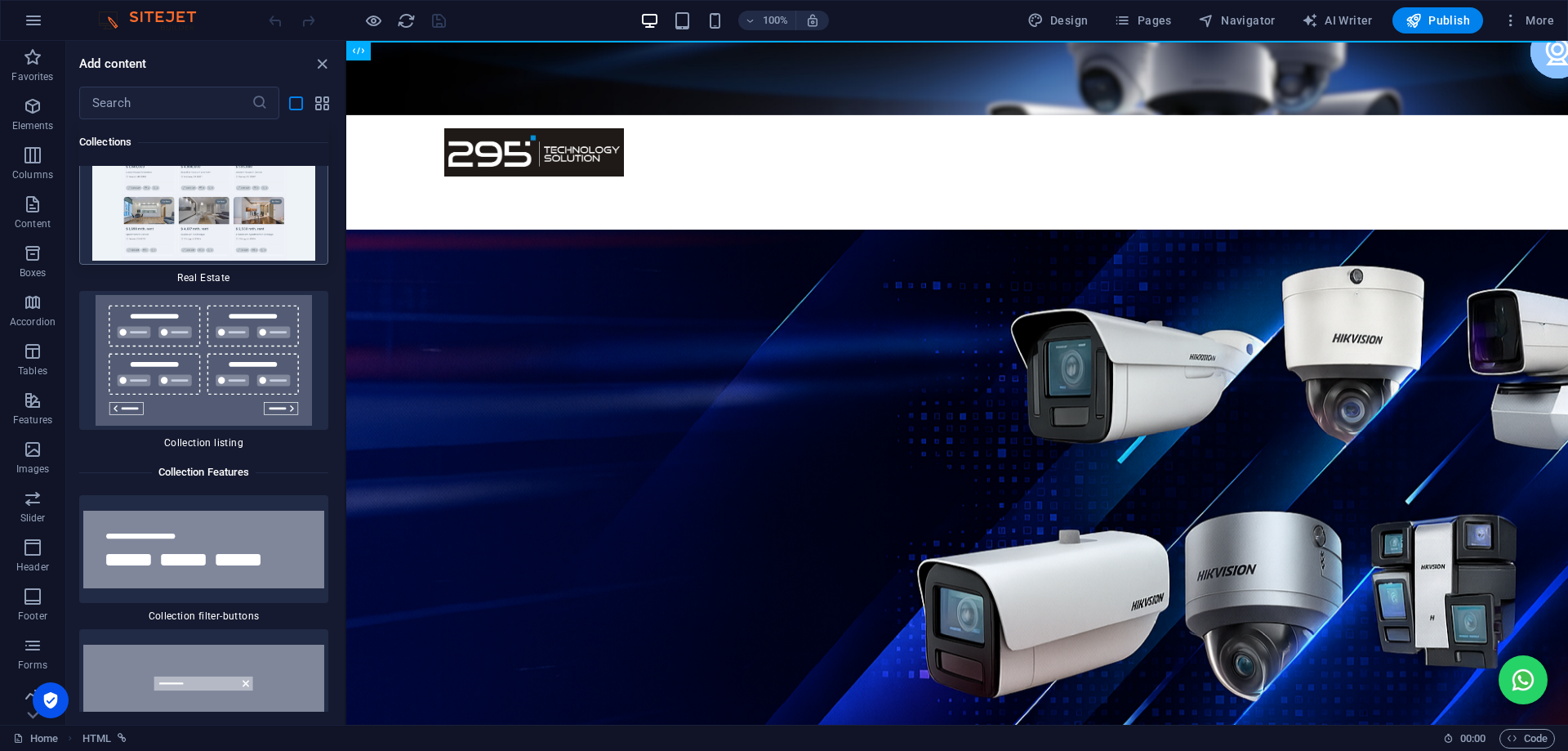 scroll, scrollTop: 34276, scrollLeft: 0, axis: vertical 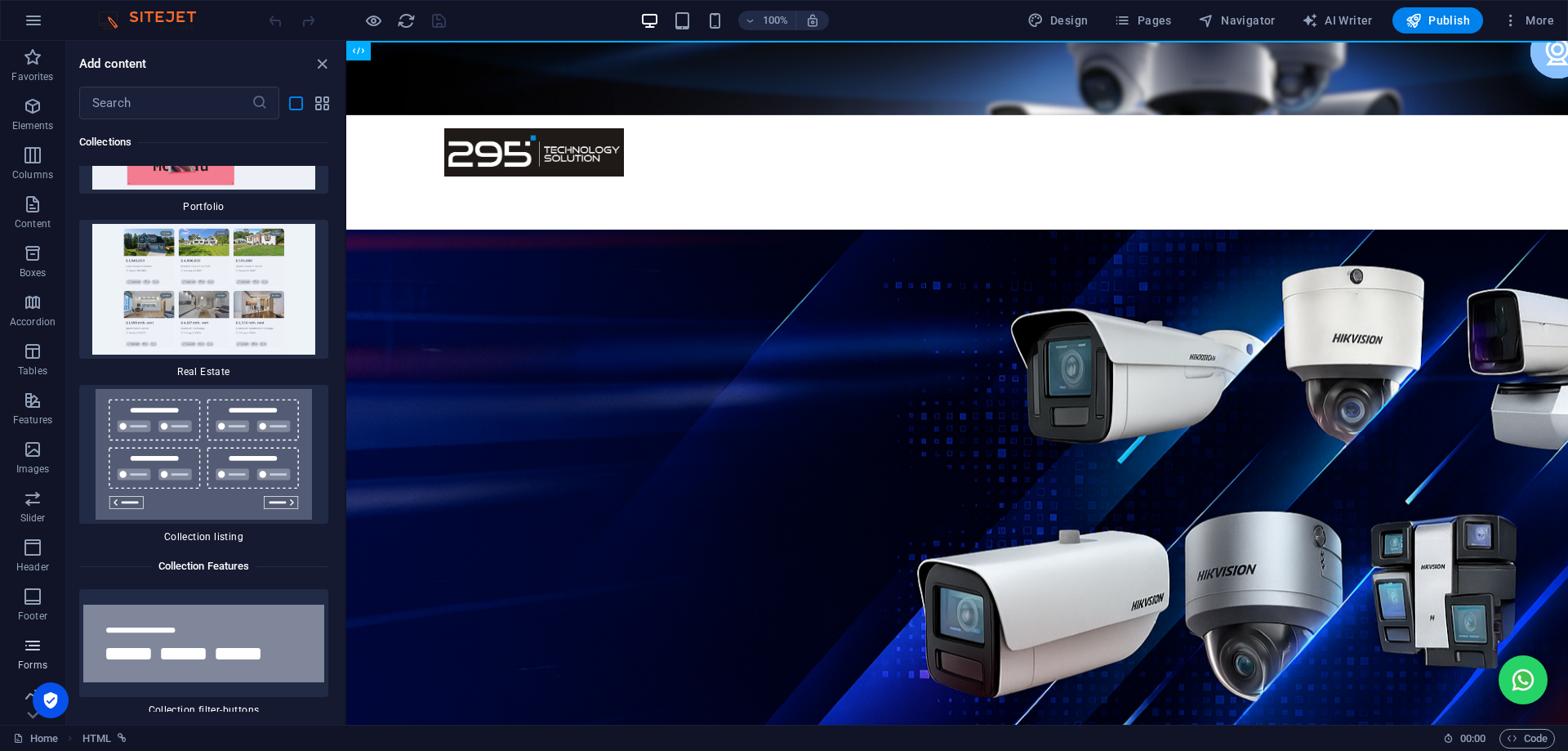 click at bounding box center [33, 646] 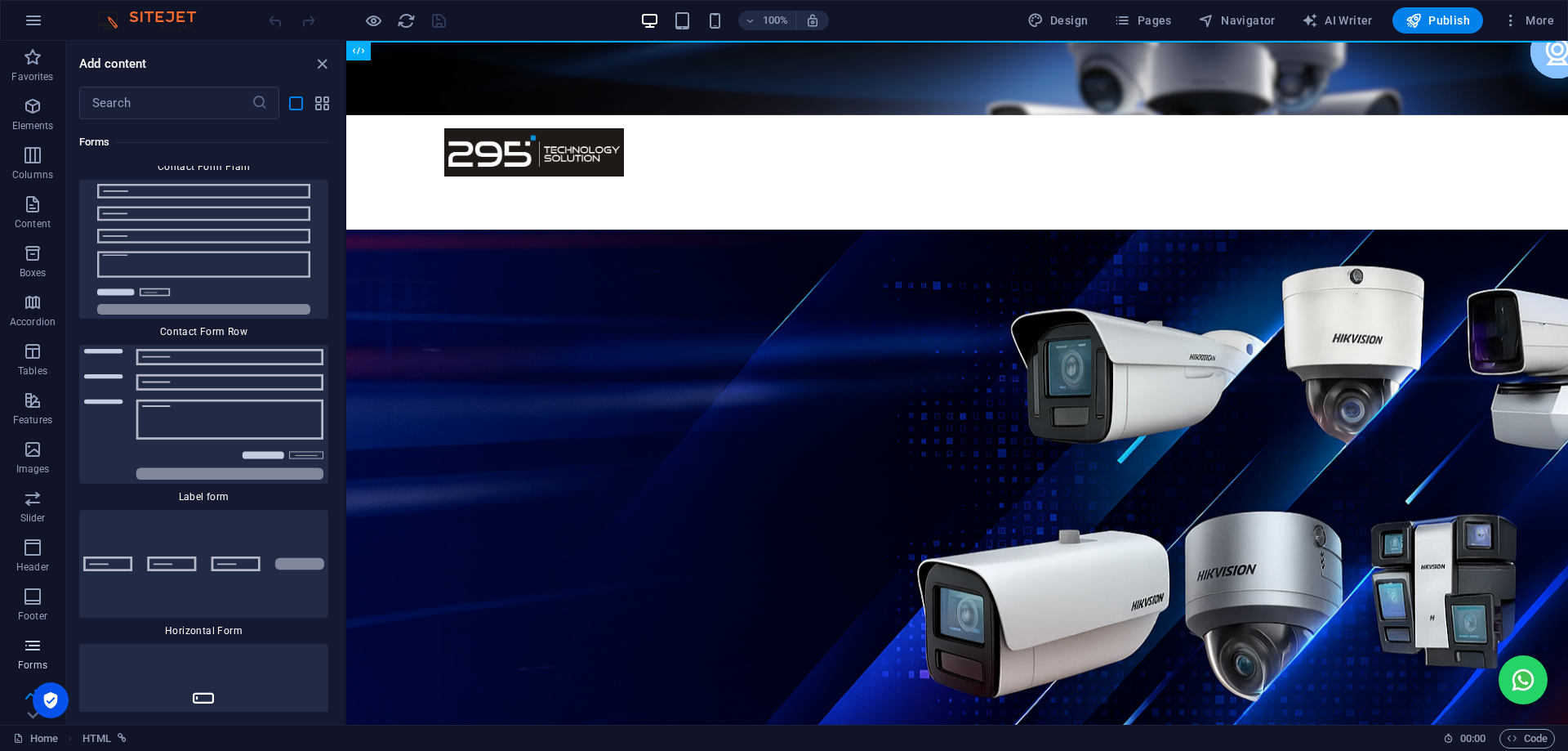 scroll, scrollTop: 27018, scrollLeft: 0, axis: vertical 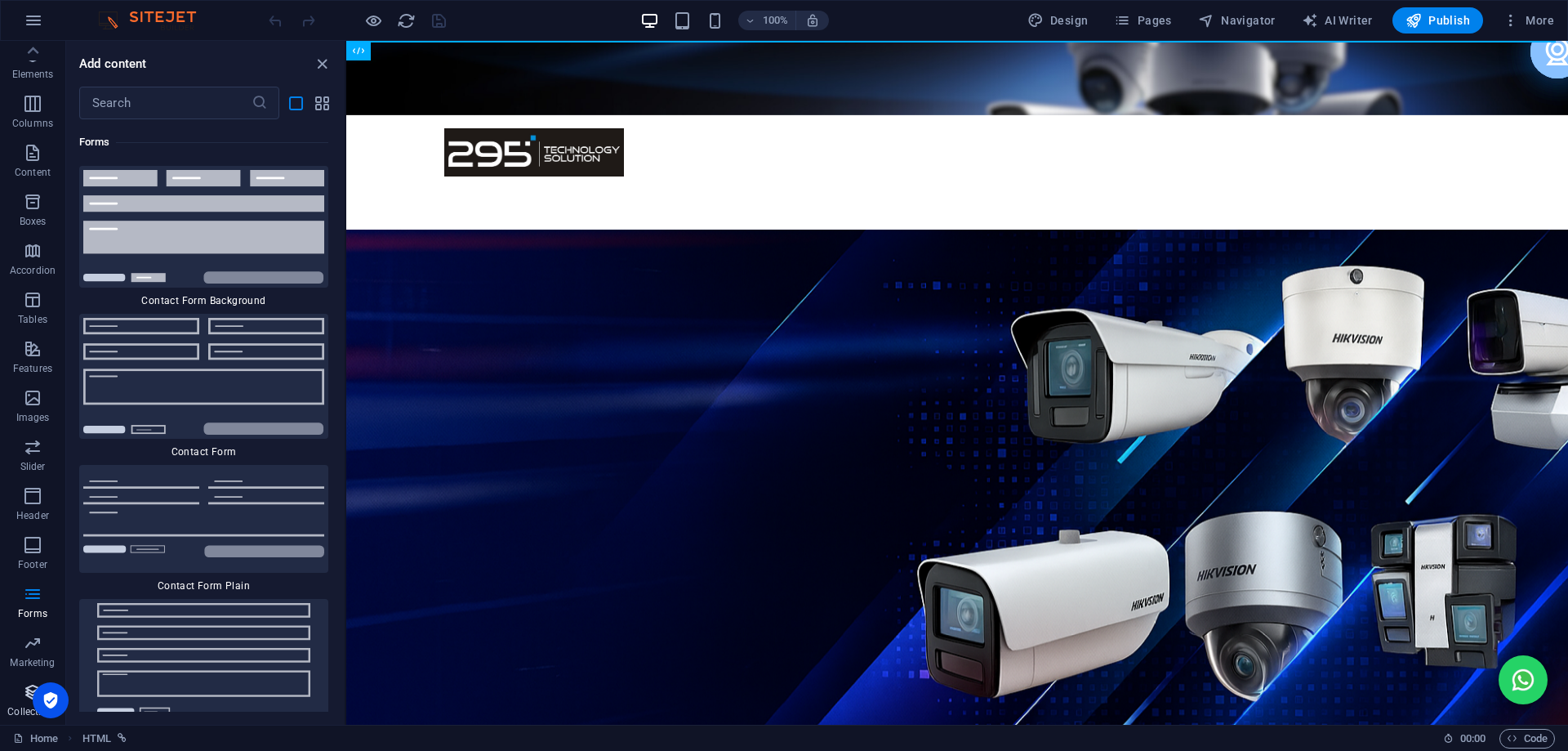 click at bounding box center (33, 692) 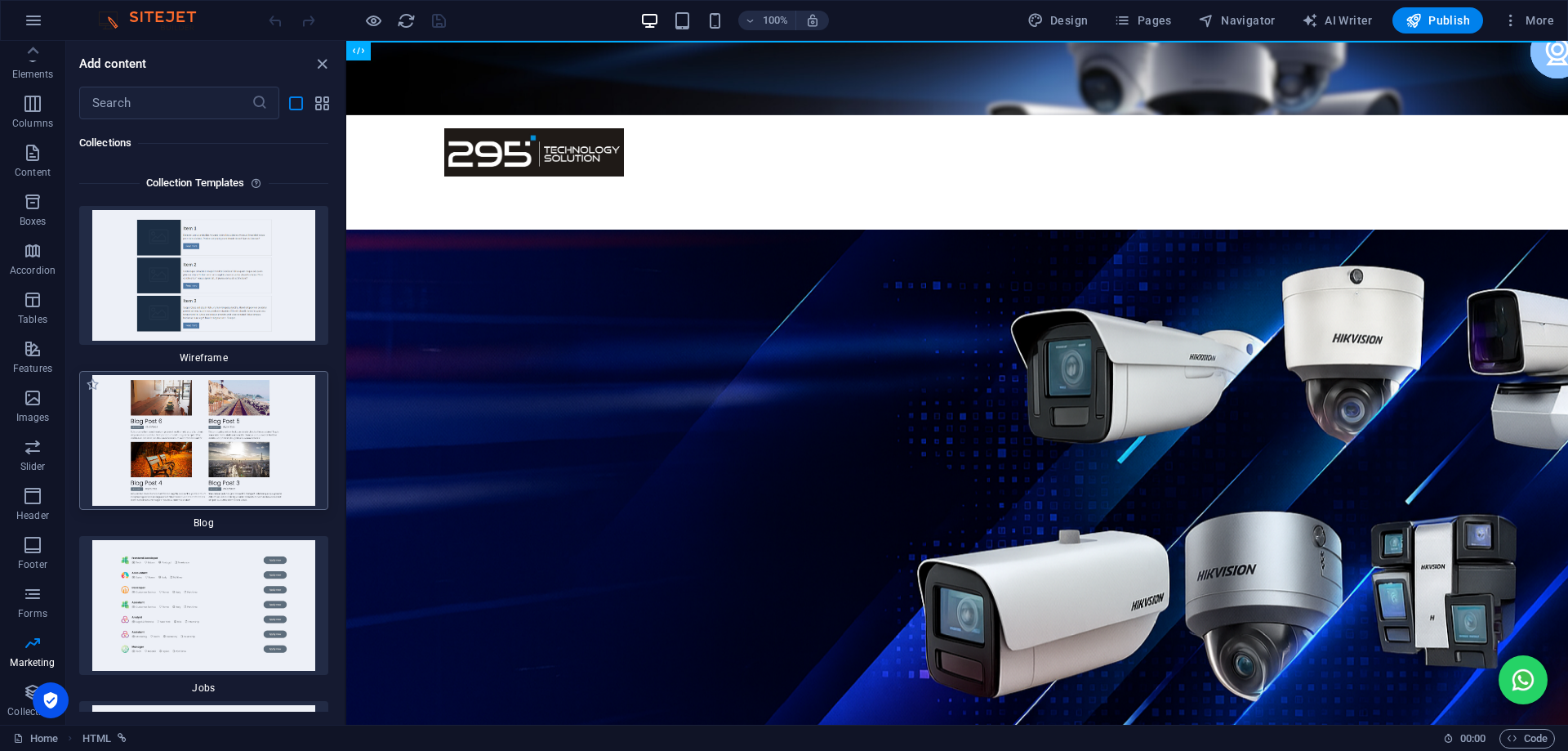 scroll, scrollTop: 33301, scrollLeft: 0, axis: vertical 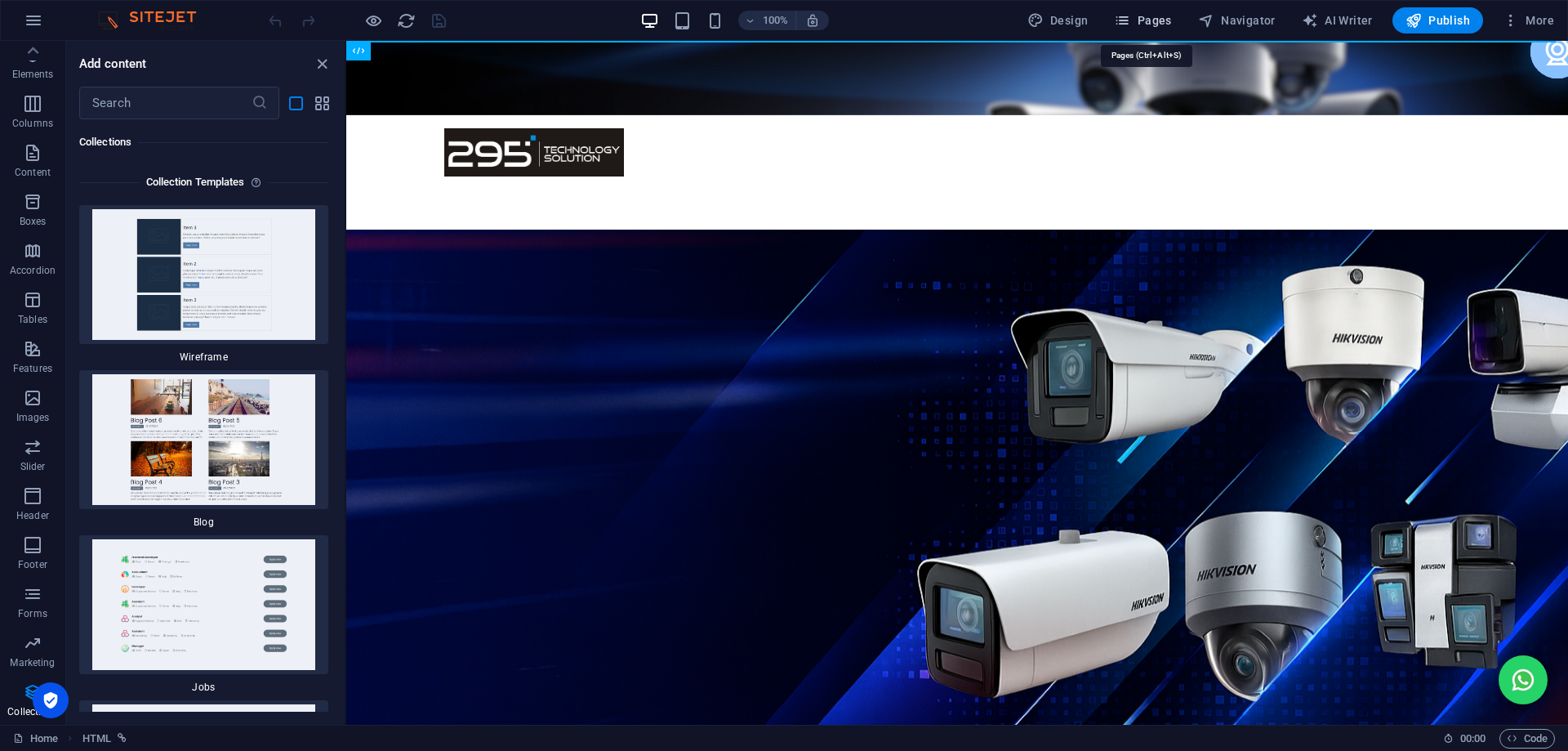 click on "Pages" at bounding box center (1143, 20) 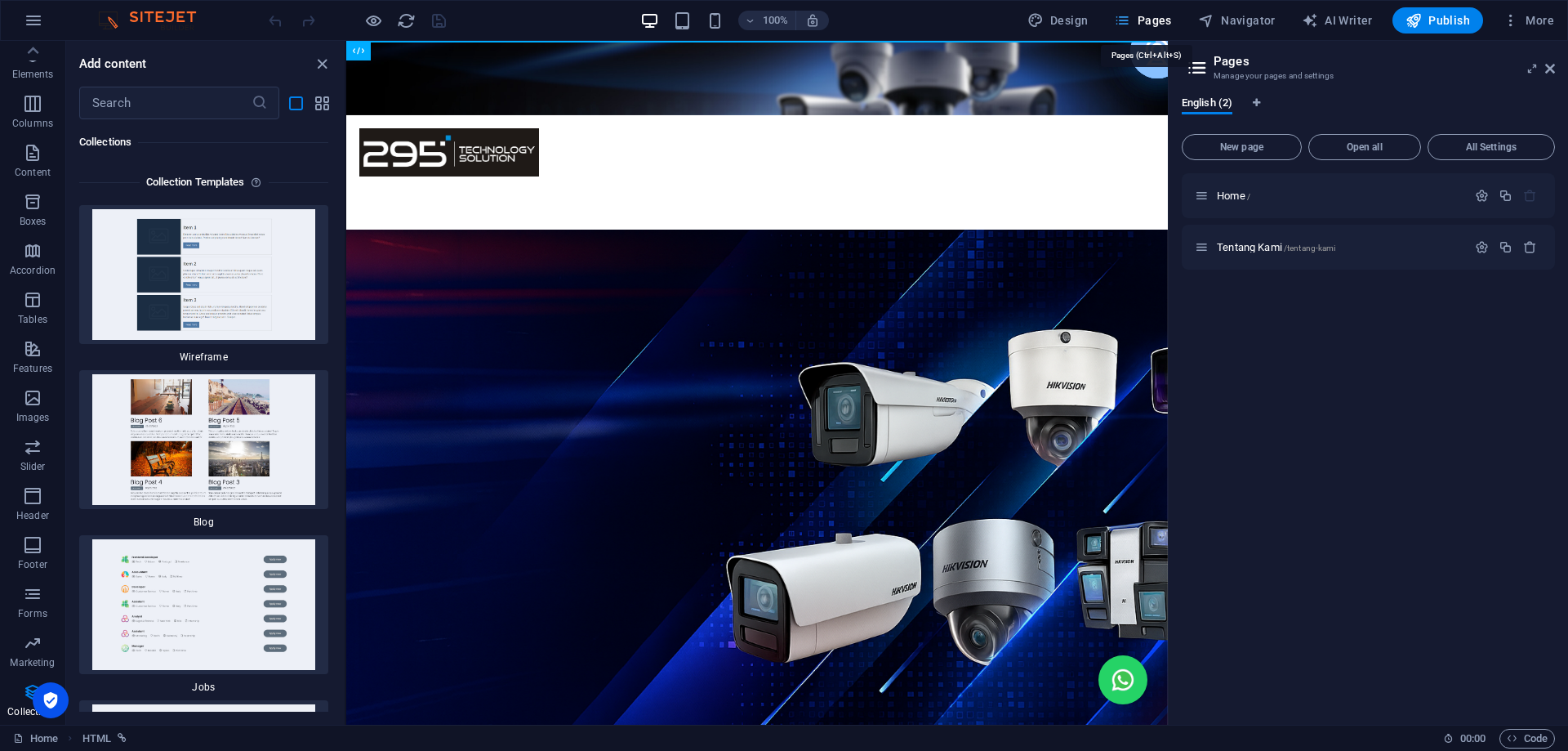 click on "Pages" at bounding box center [1143, 20] 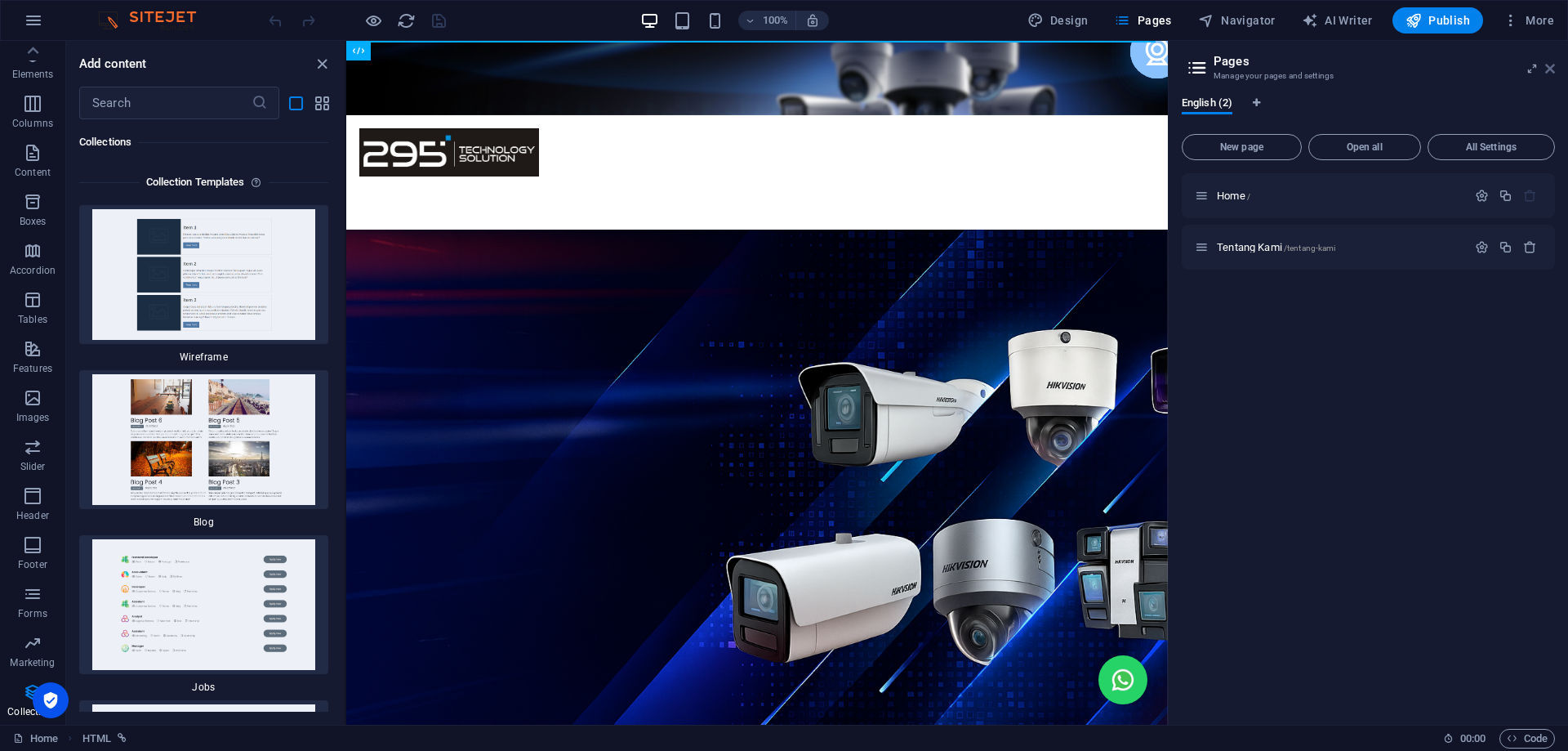click at bounding box center (1550, 69) 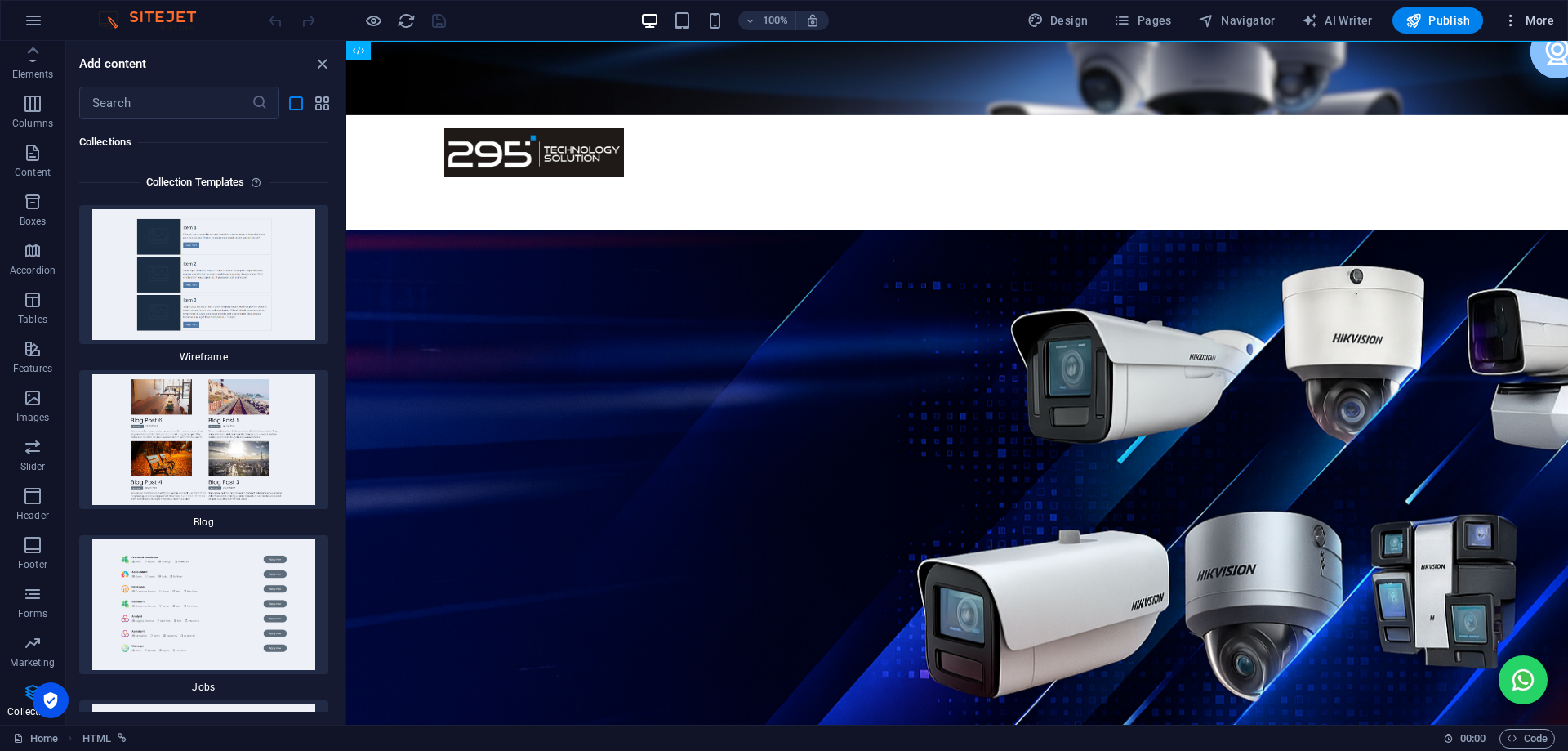 click on "More" at bounding box center [1528, 20] 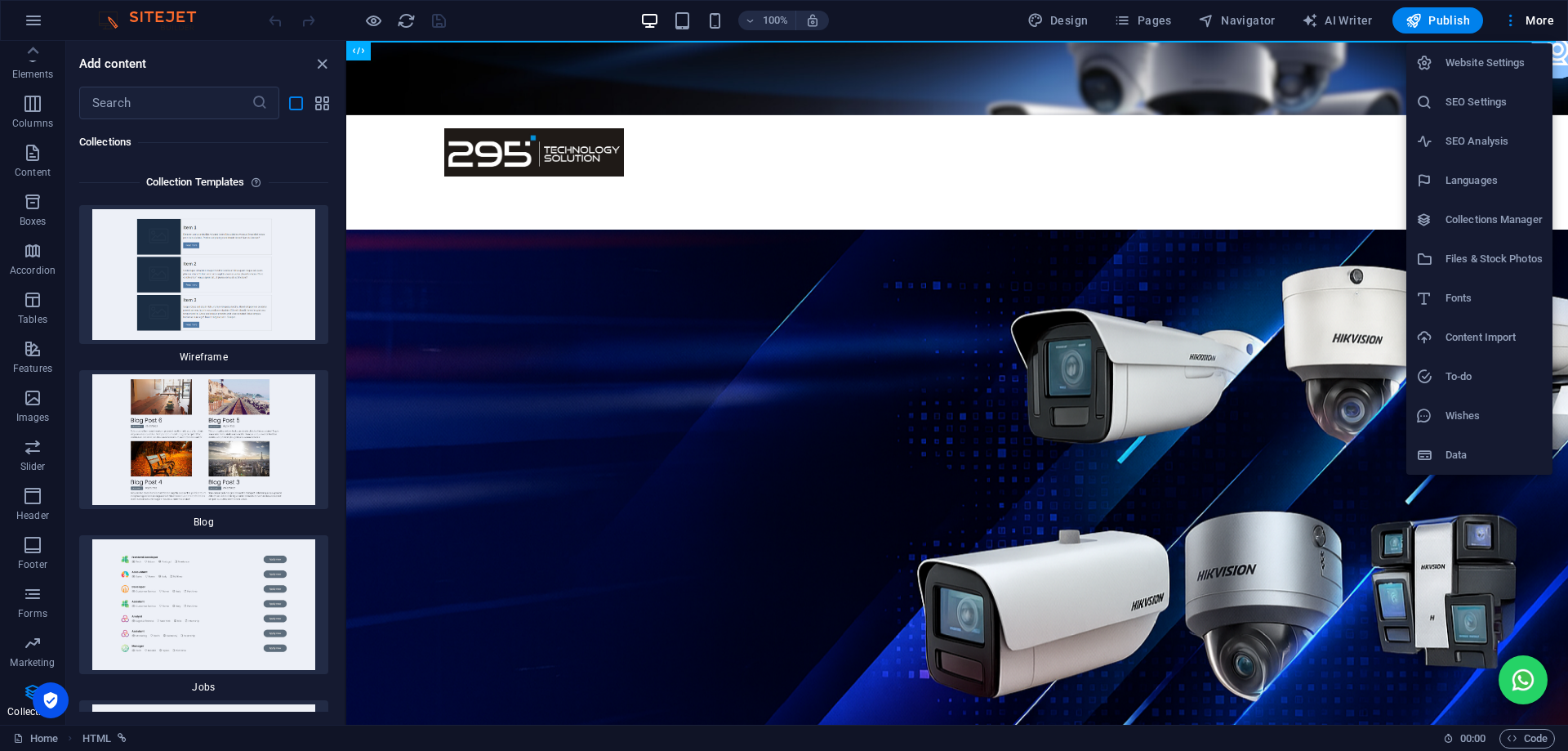 click on "Website Settings" at bounding box center [1494, 63] 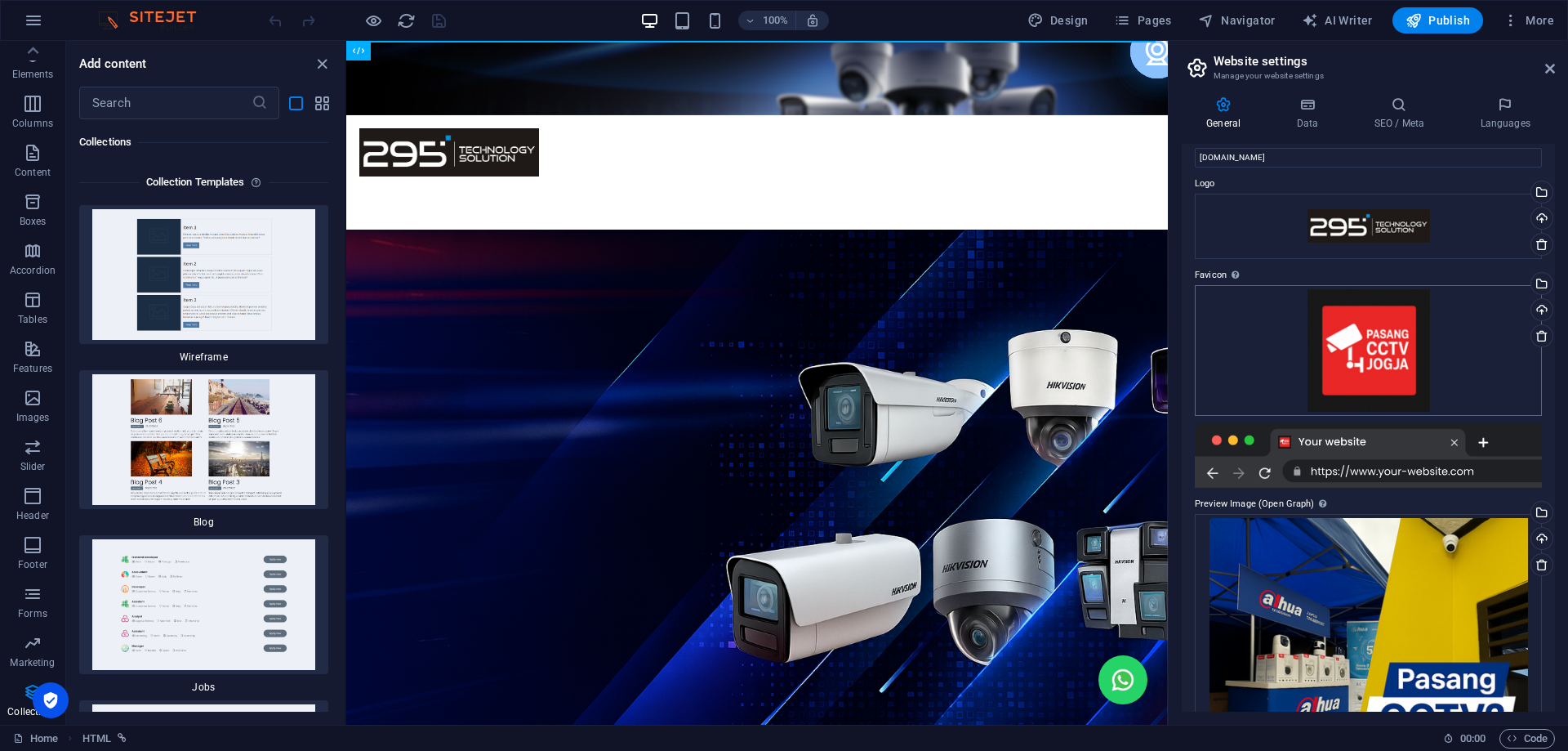 scroll, scrollTop: 0, scrollLeft: 0, axis: both 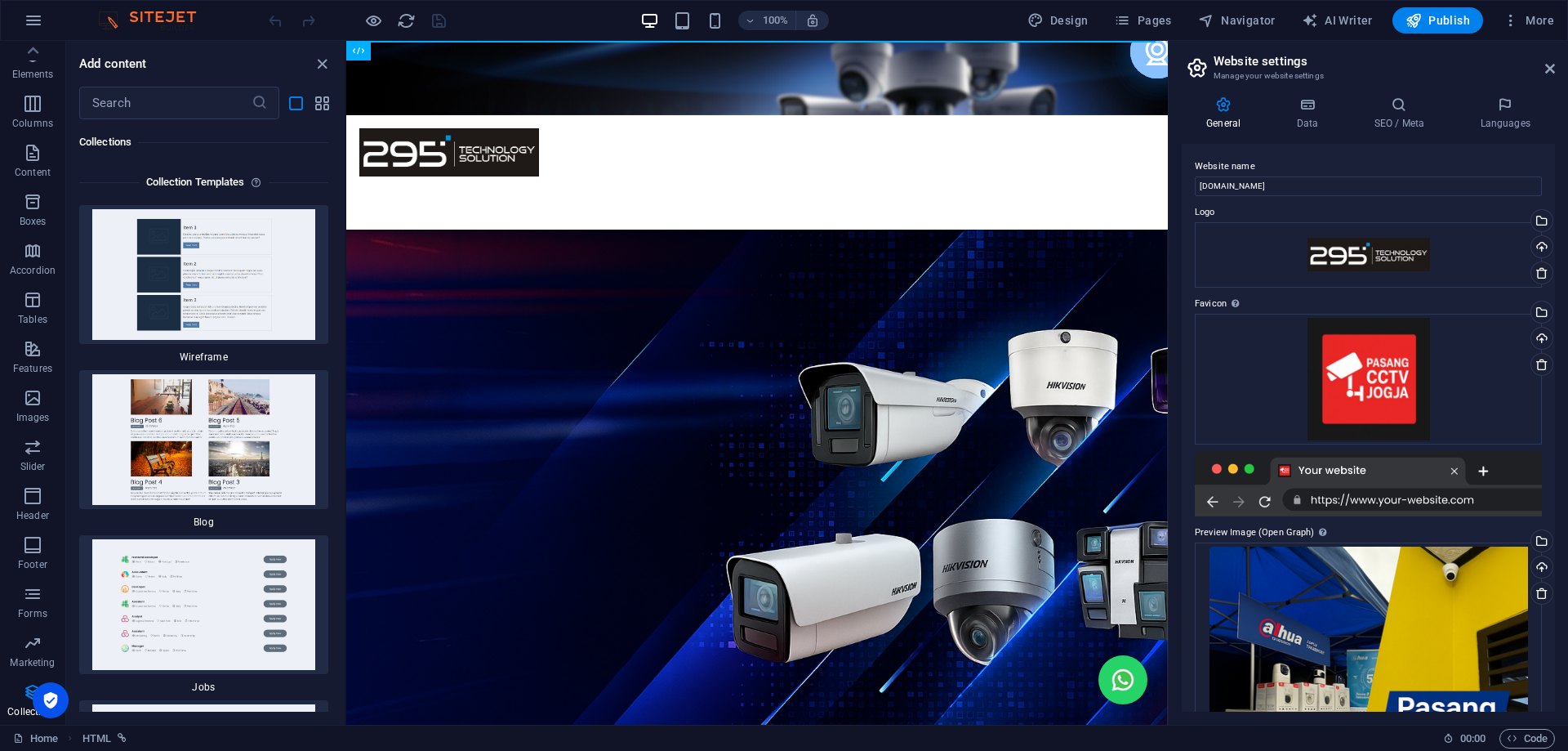 click on "Website settings Manage your website settings  General  Data  SEO / Meta  Languages Website name pasangcctvjogja.com Logo Drag files here, click to choose files or select files from Files or our free stock photos & videos Select files from the file manager, stock photos, or upload file(s) Upload Favicon Set the favicon of your website here. A favicon is a small icon shown in the browser tab next to your website title. It helps visitors identify your website. Drag files here, click to choose files or select files from Files or our free stock photos & videos Select files from the file manager, stock photos, or upload file(s) Upload Preview Image (Open Graph) This image will be shown when the website is shared on social networks Drag files here, click to choose files or select files from Files or our free stock photos & videos Select files from the file manager, stock photos, or upload file(s) Upload Contact data for this website. This can be used everywhere on the website and will update automatically. Company" at bounding box center [1368, 382] 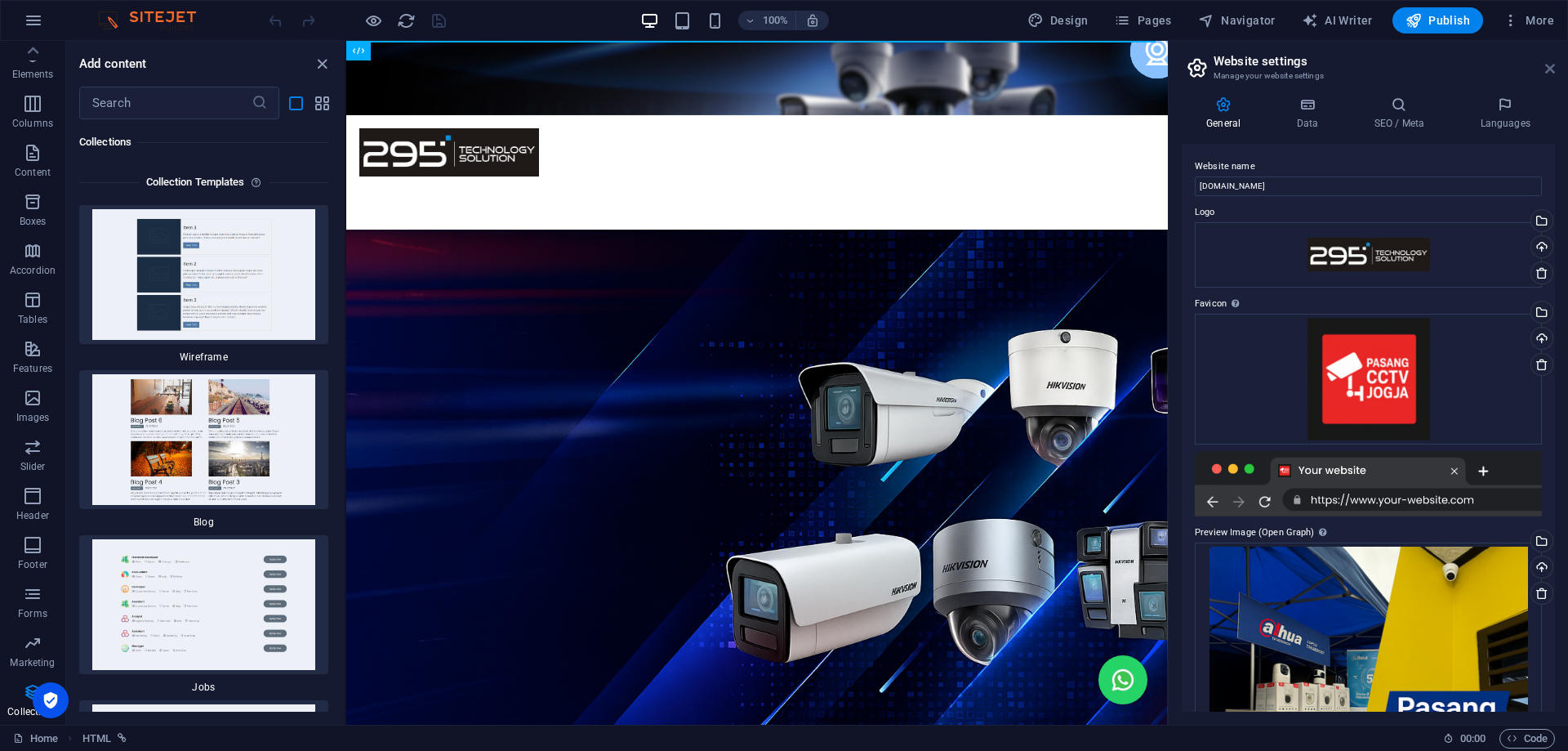 click at bounding box center [1550, 69] 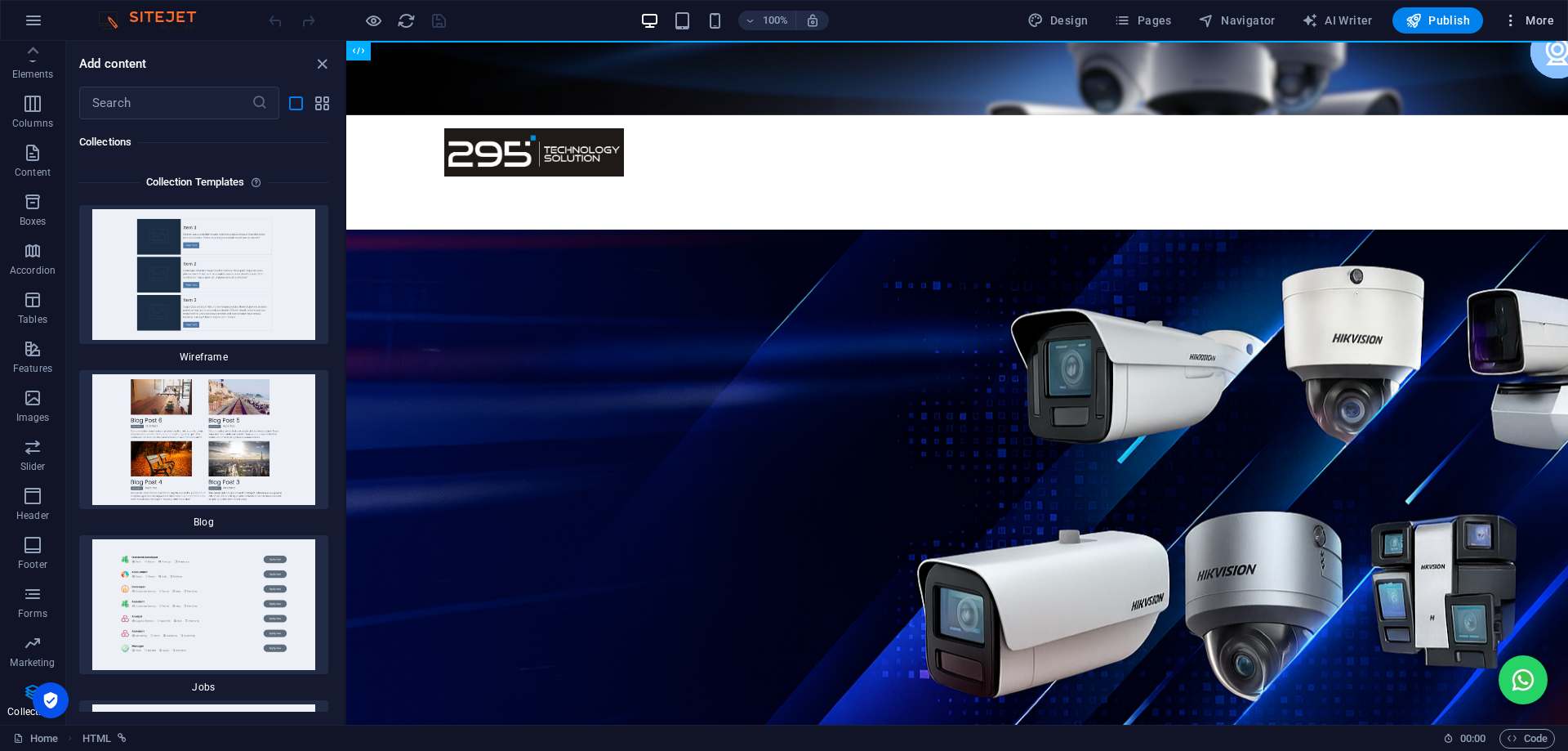 click at bounding box center (1511, 20) 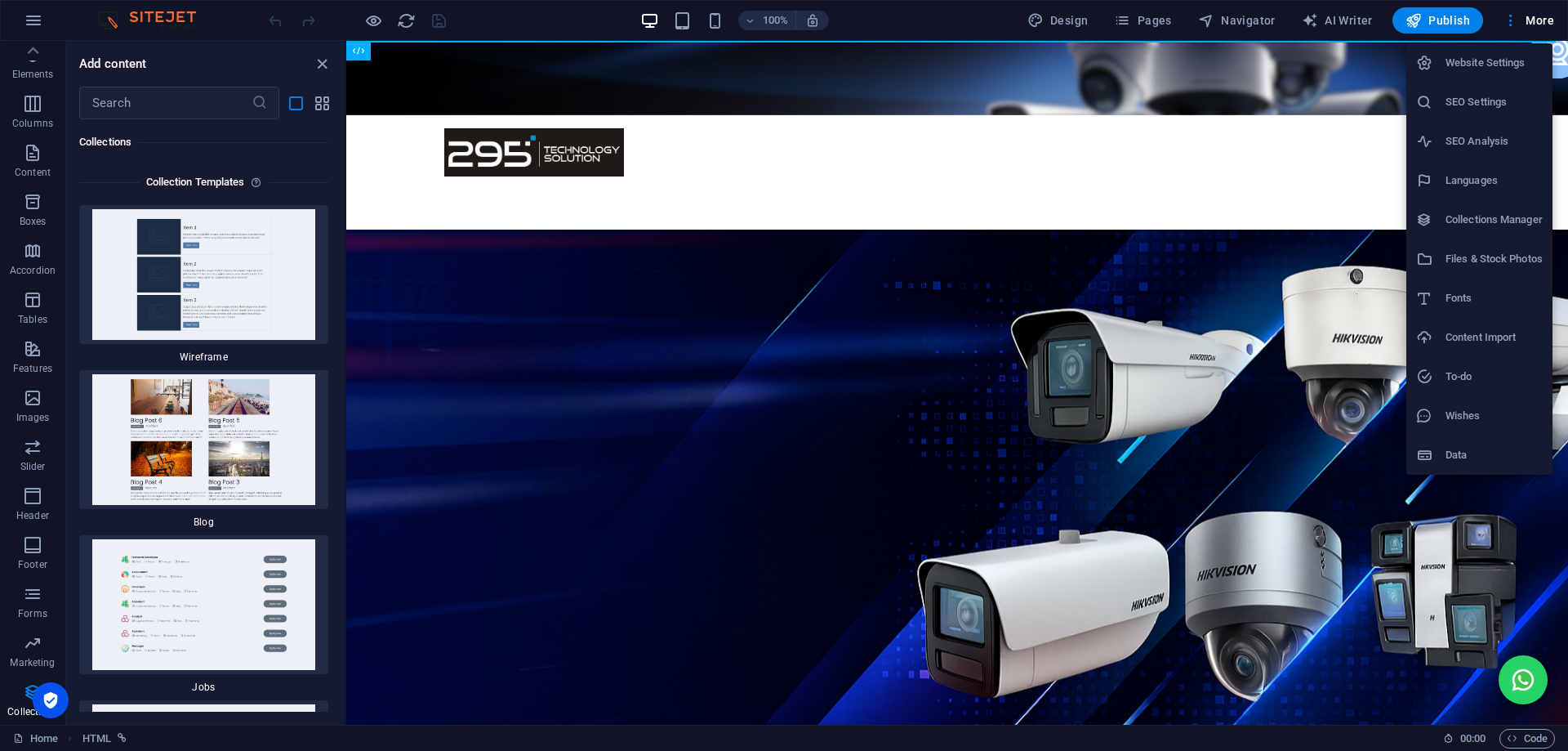 click on "Data" at bounding box center (1479, 455) 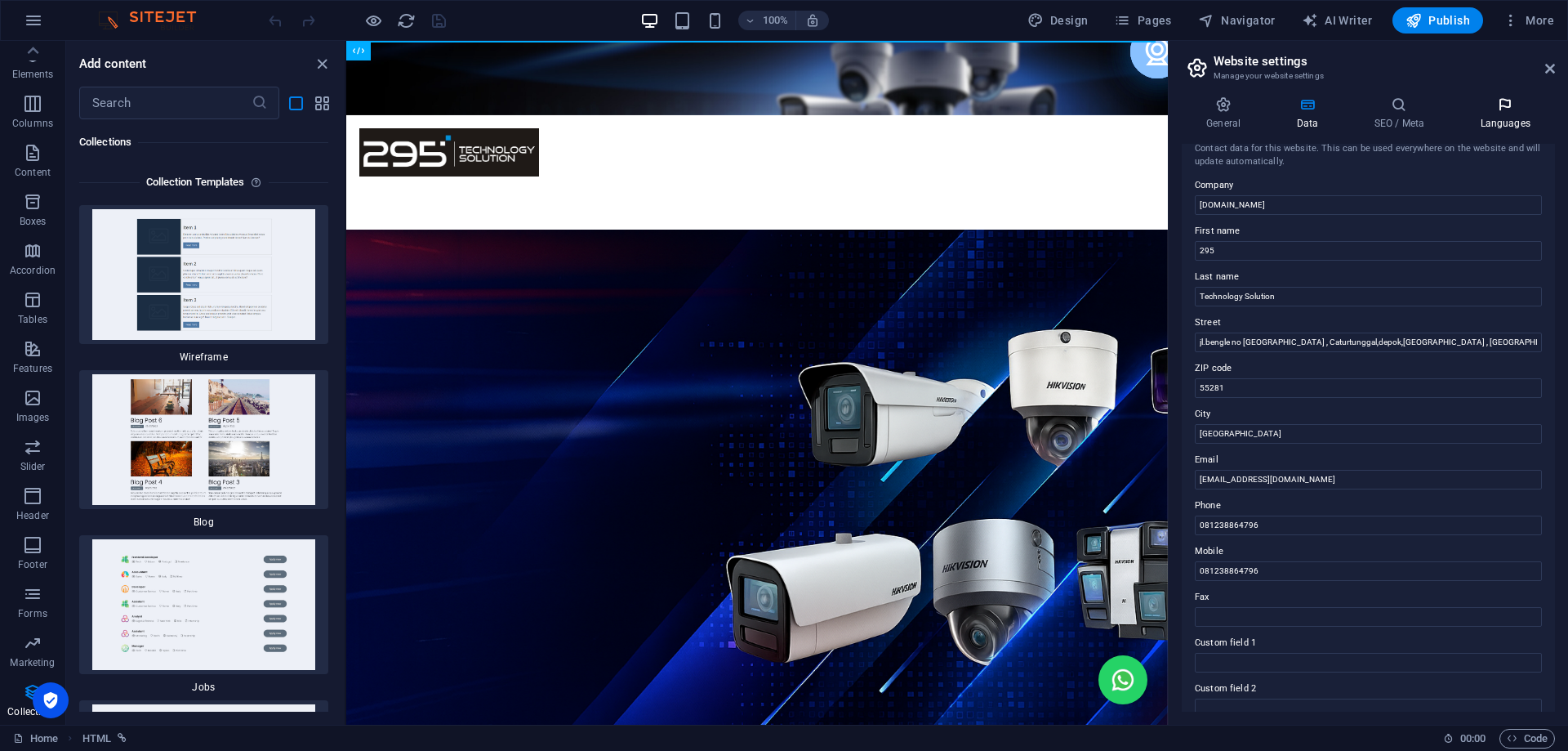 scroll, scrollTop: 0, scrollLeft: 0, axis: both 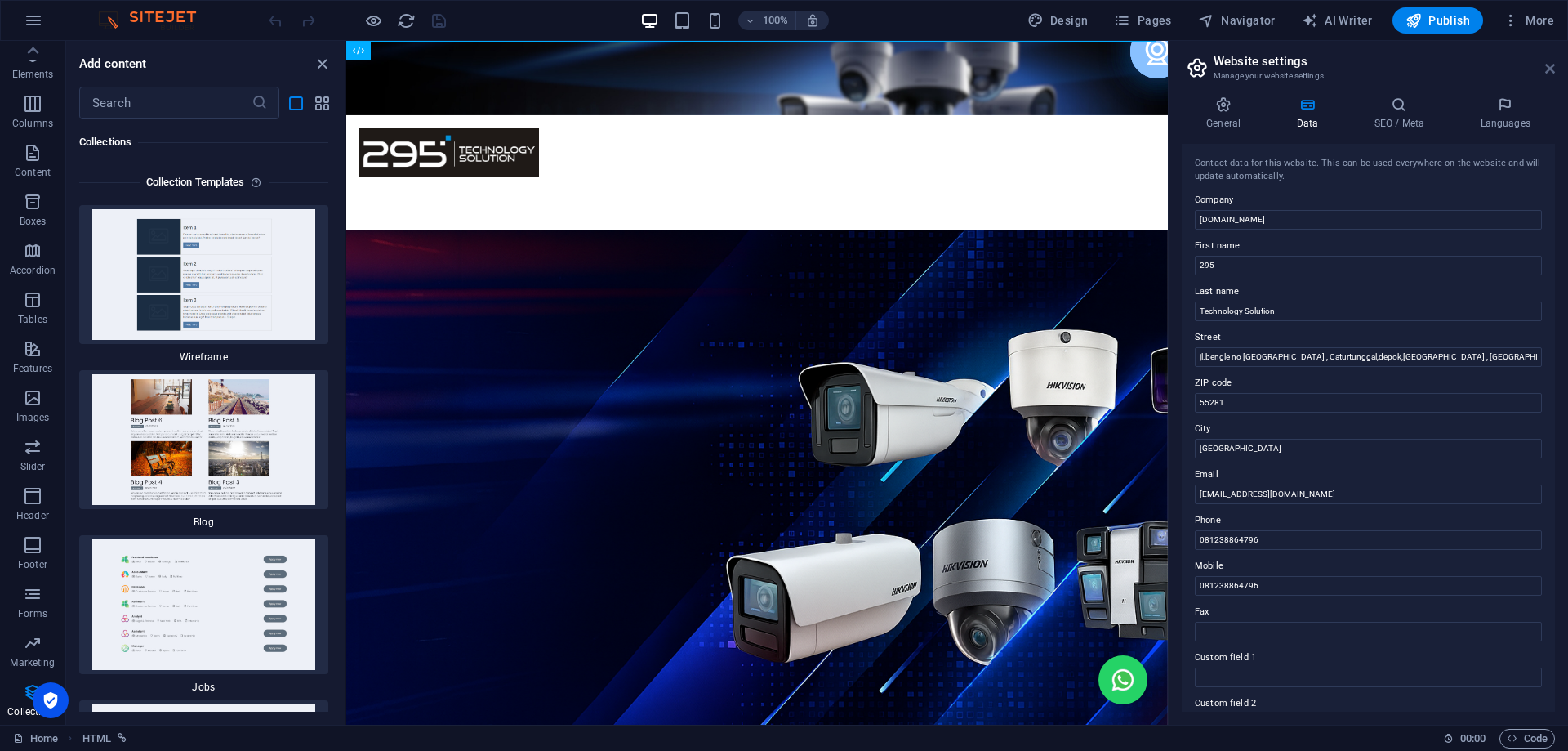 click at bounding box center (1550, 69) 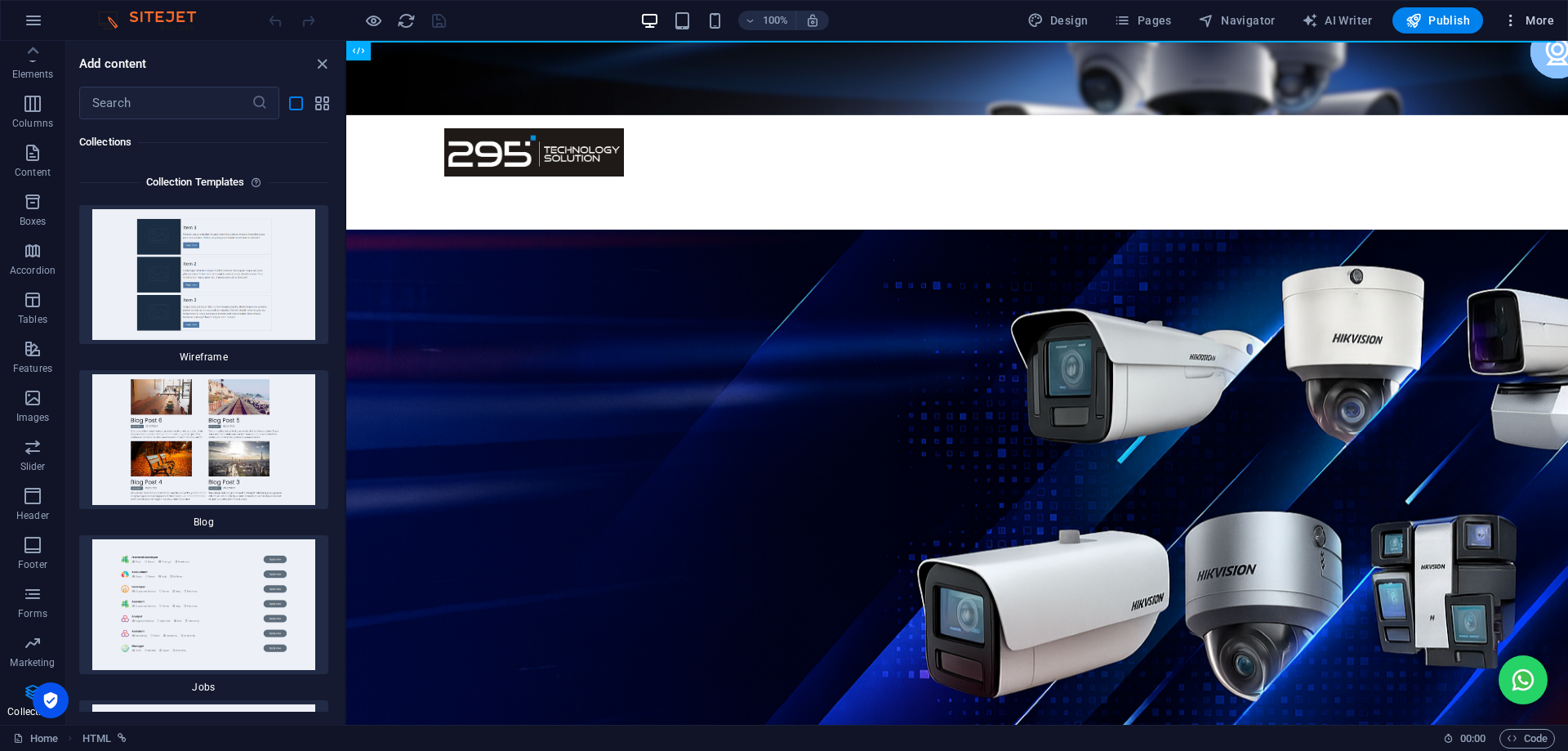 click on "More" at bounding box center (1528, 20) 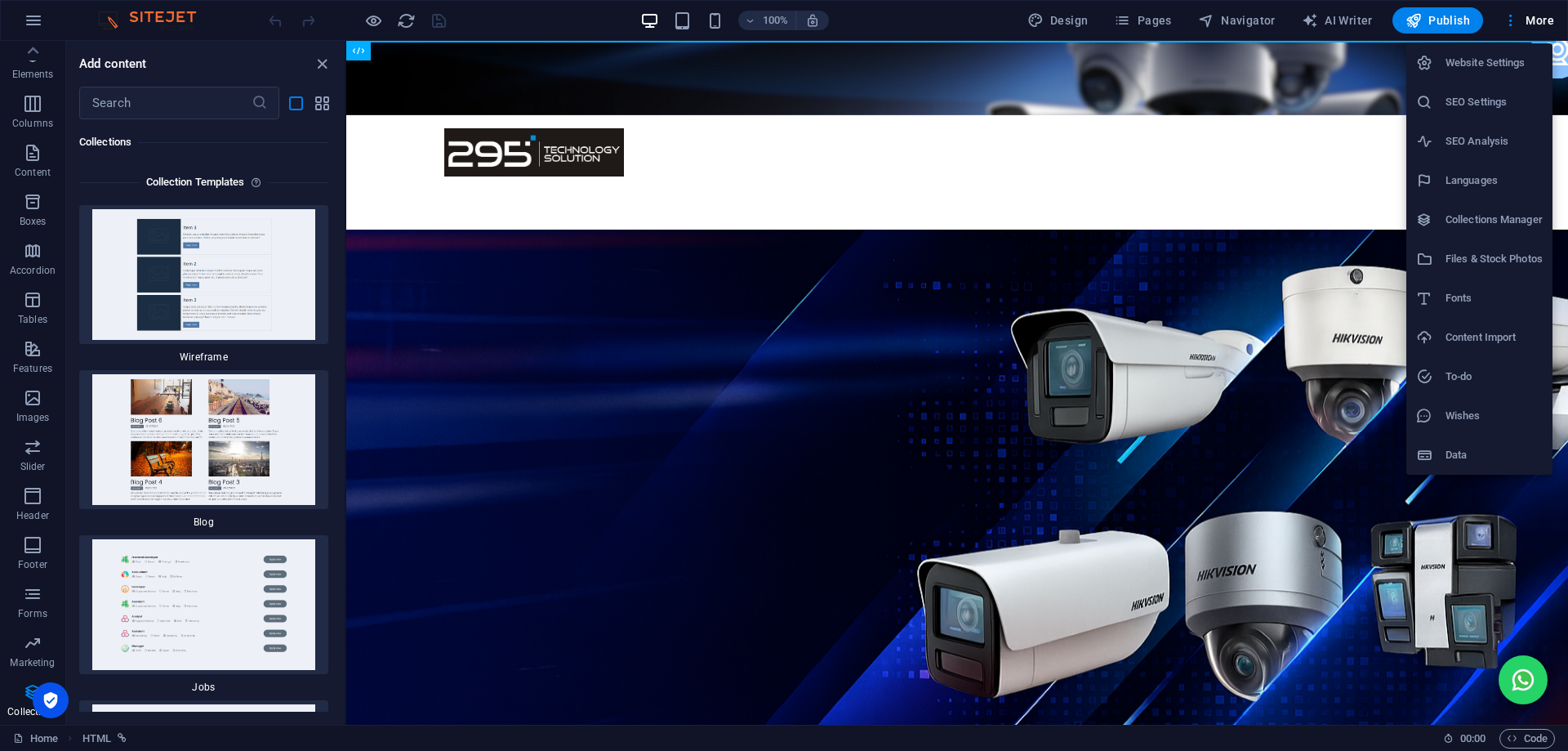 click on "Collections Manager" at bounding box center (1494, 220) 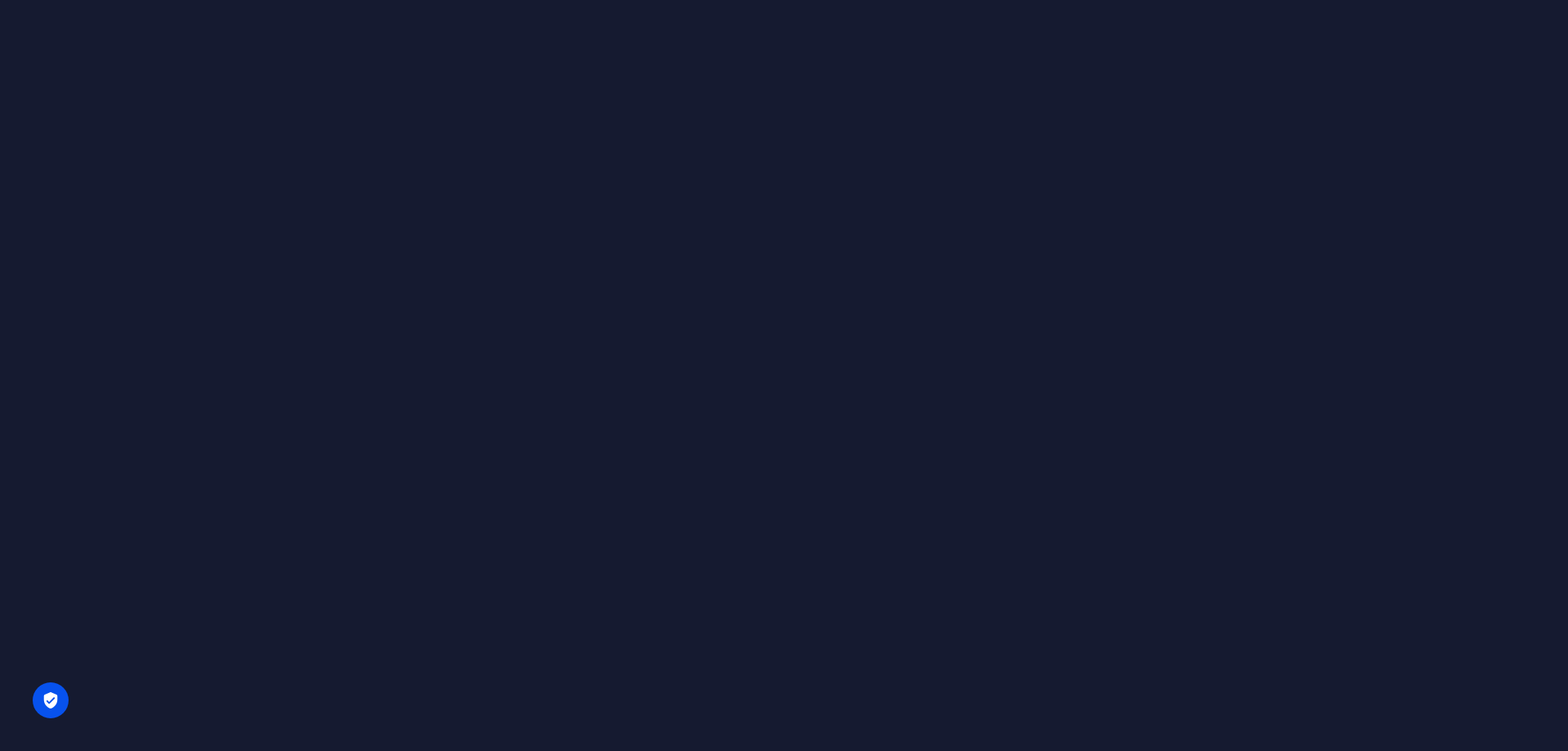 scroll, scrollTop: 0, scrollLeft: 0, axis: both 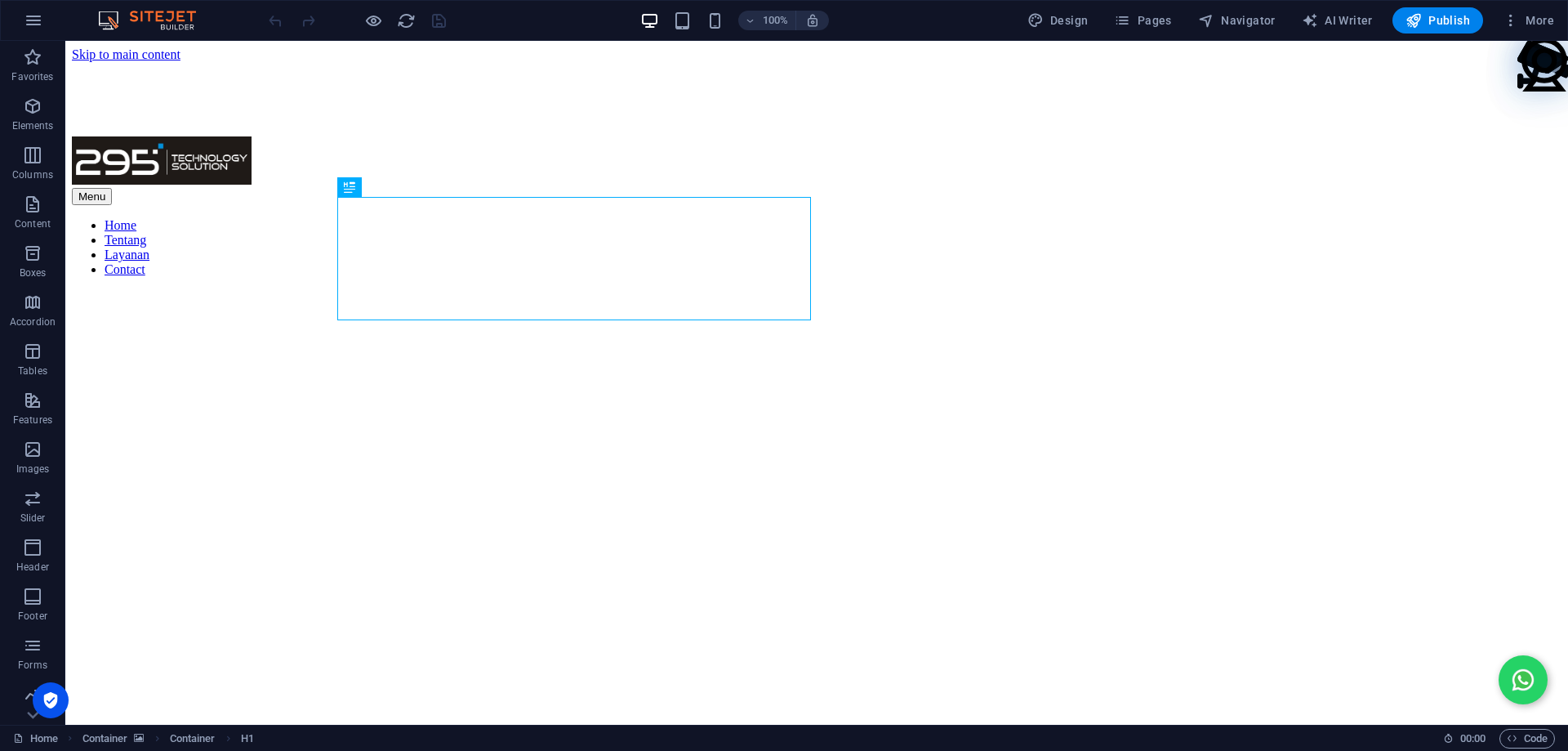 click on "100% Design Pages Navigator AI Writer Publish More" at bounding box center [784, 20] 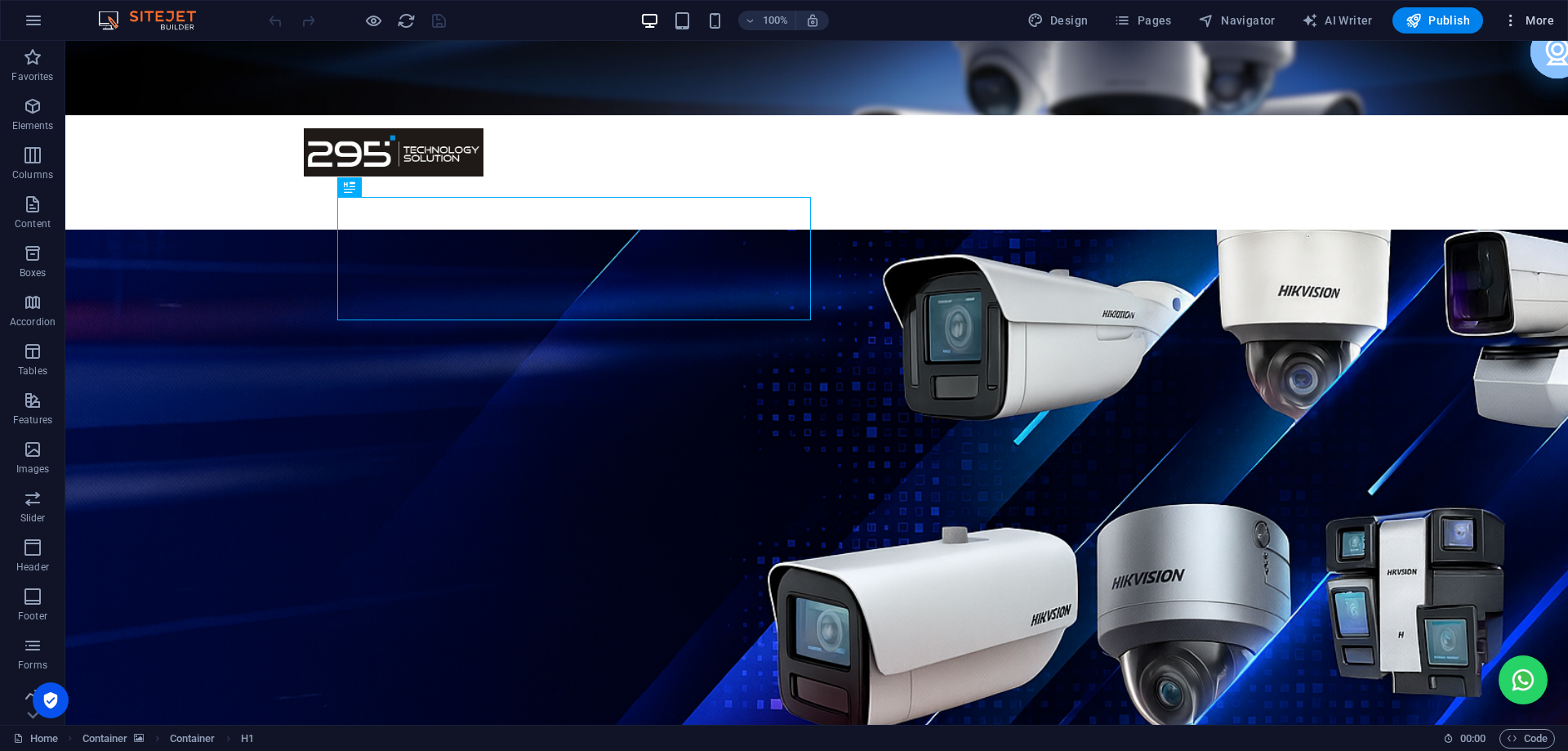 click on "More" at bounding box center [1528, 20] 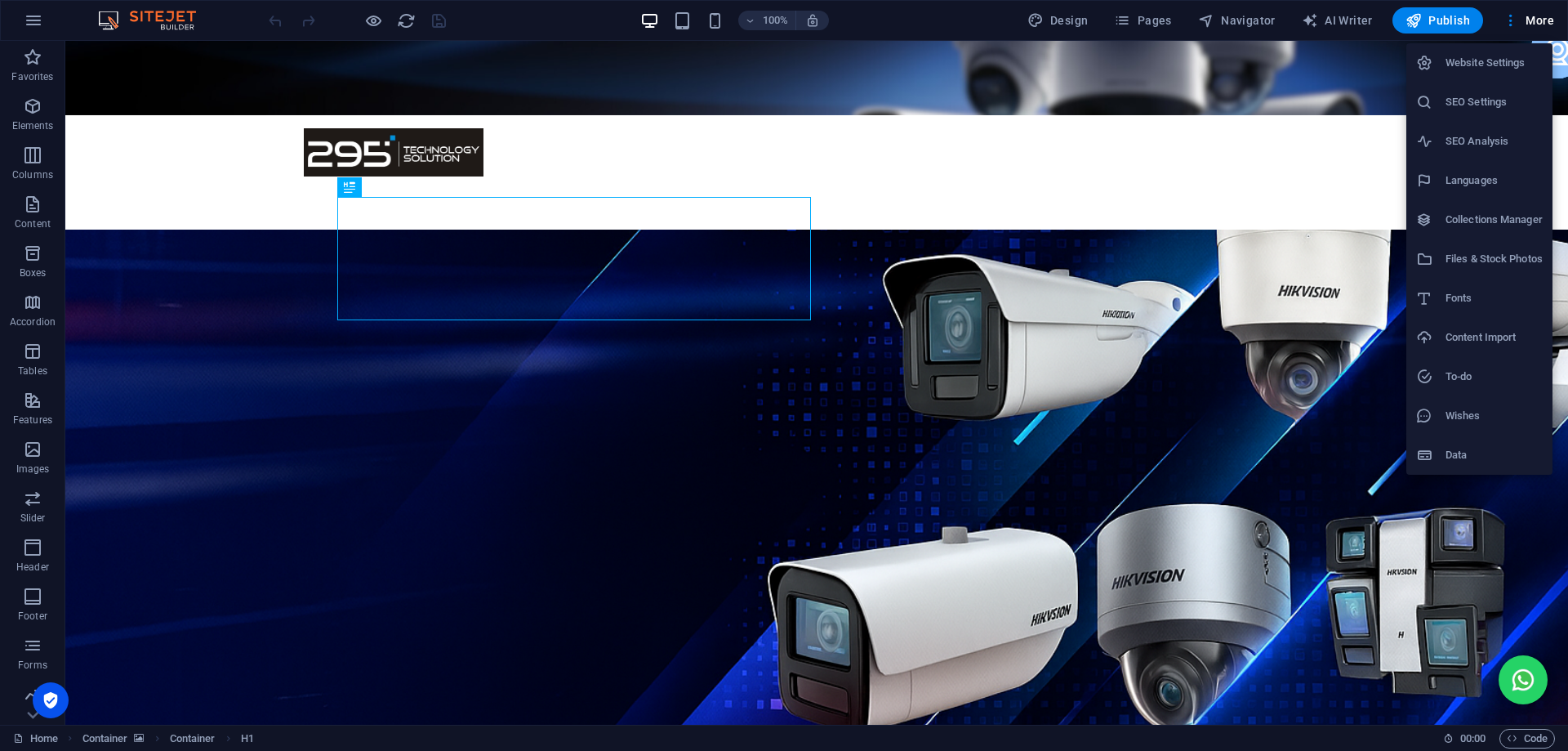 click at bounding box center [784, 375] 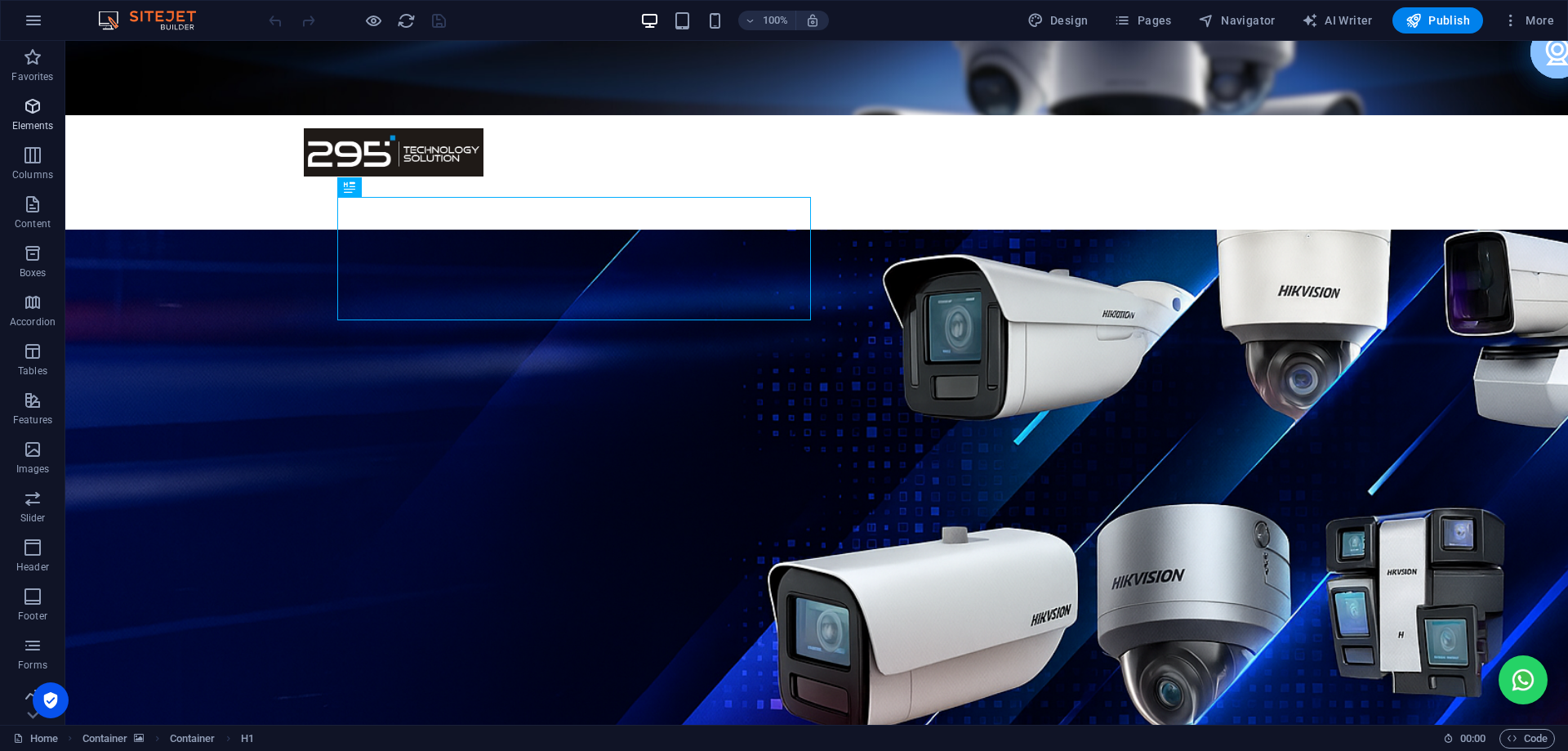 click at bounding box center [33, 106] 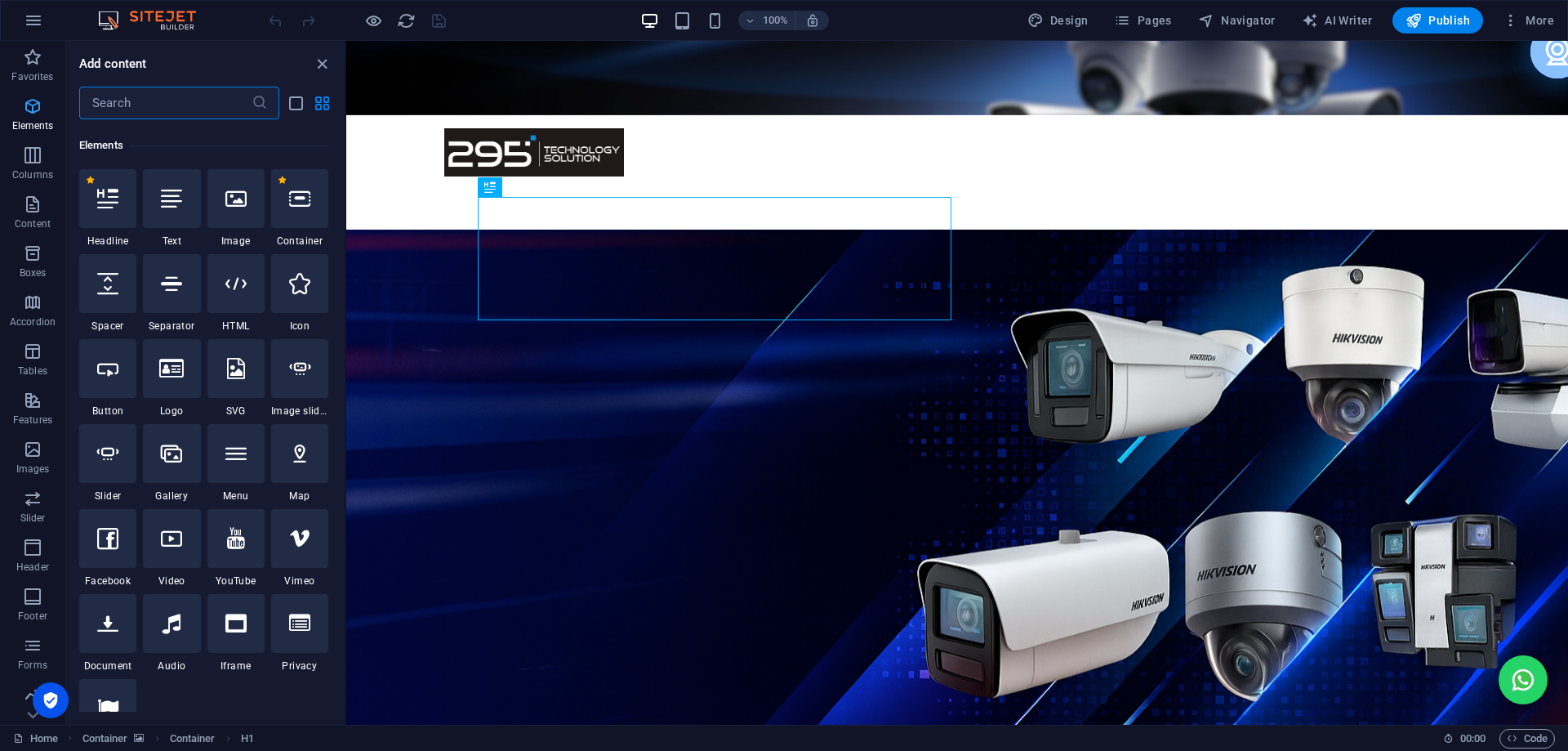 scroll, scrollTop: 174, scrollLeft: 0, axis: vertical 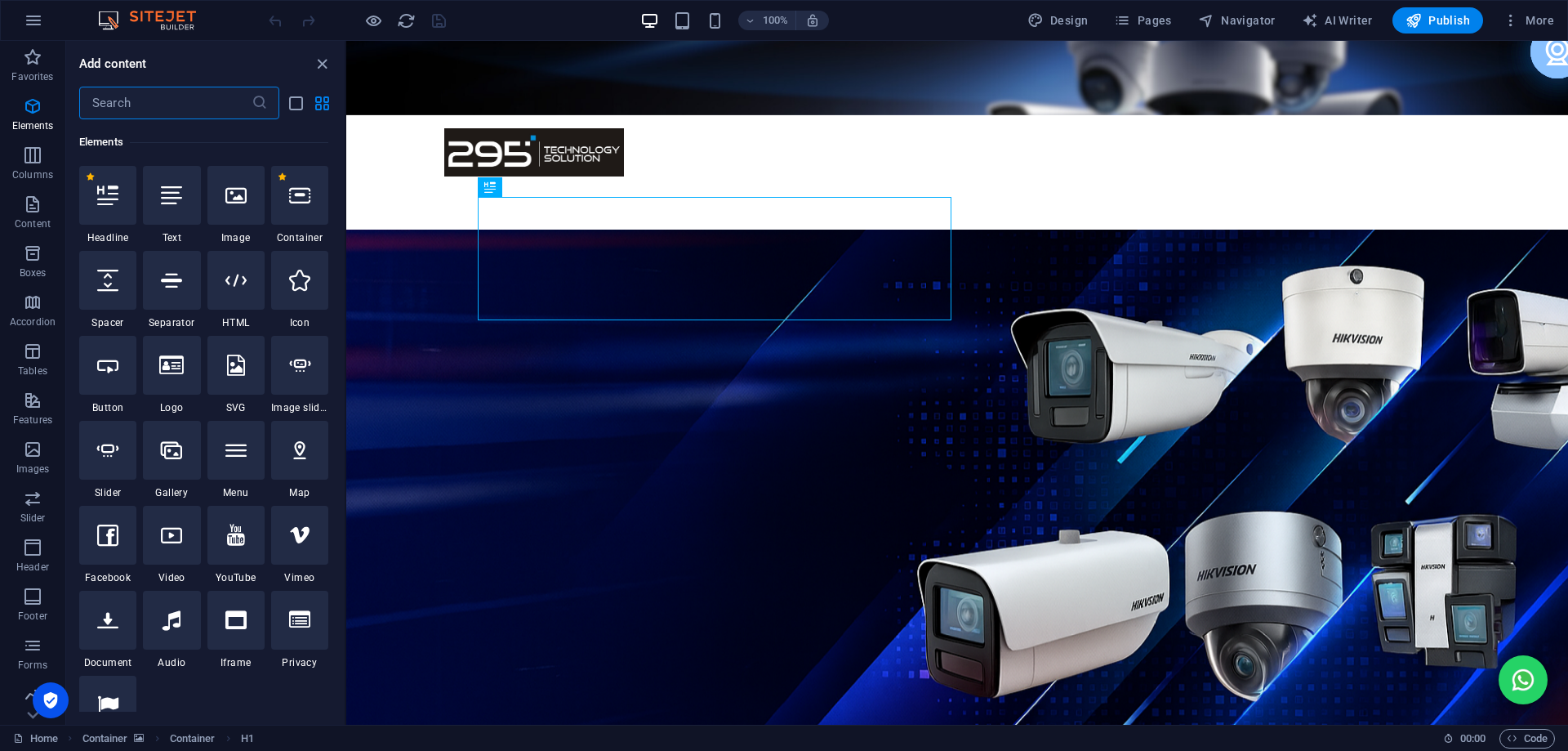 click at bounding box center [165, 103] 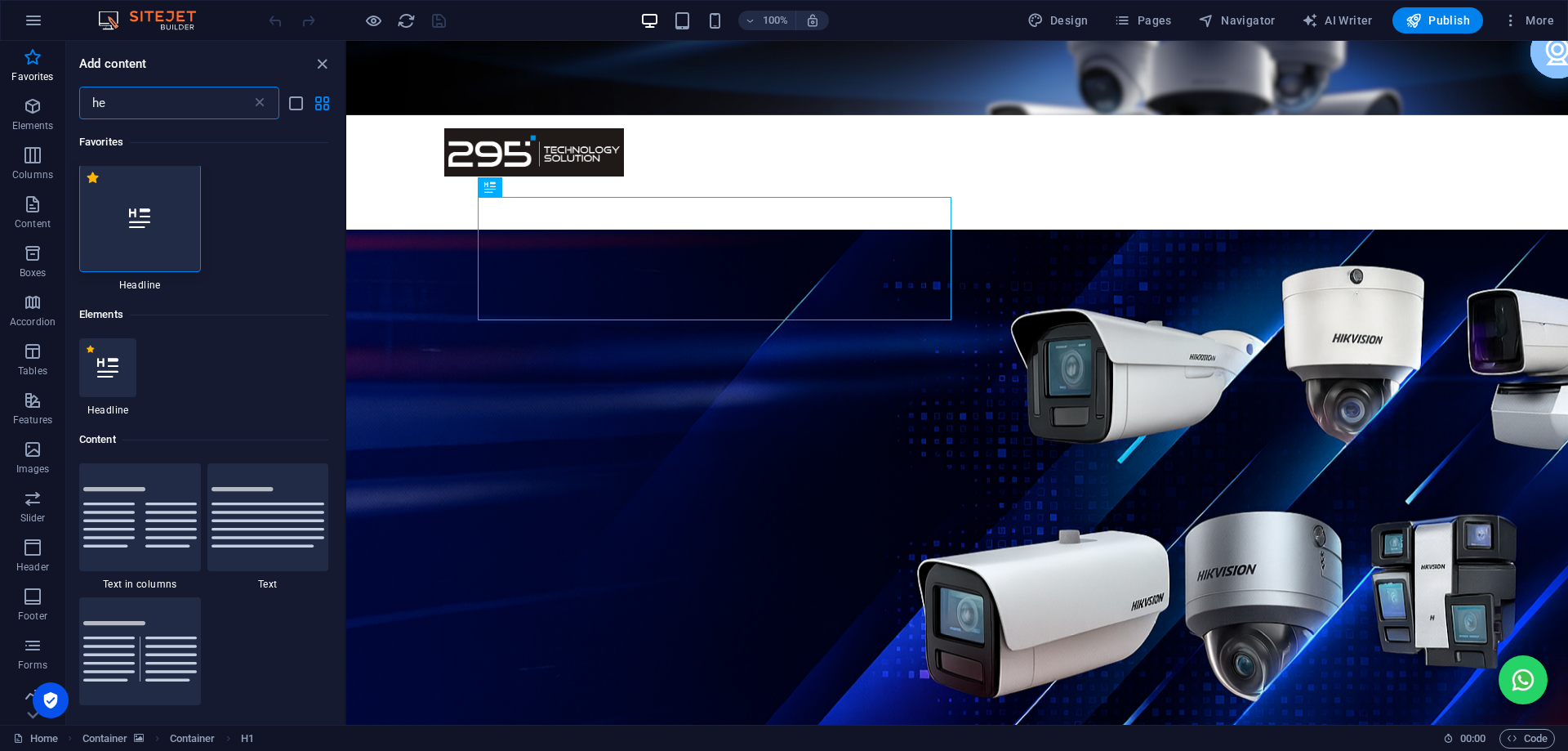 scroll, scrollTop: 0, scrollLeft: 0, axis: both 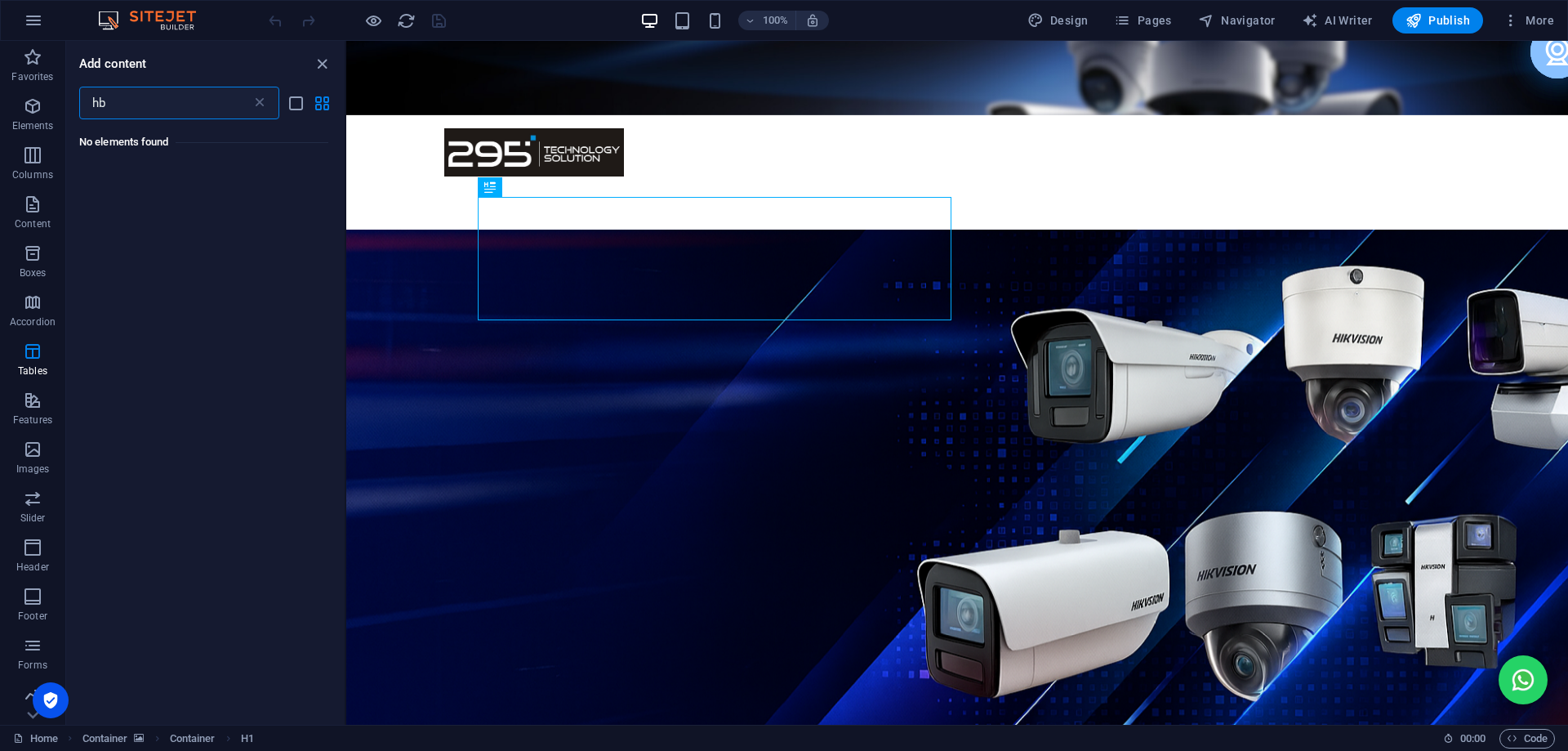type on "h" 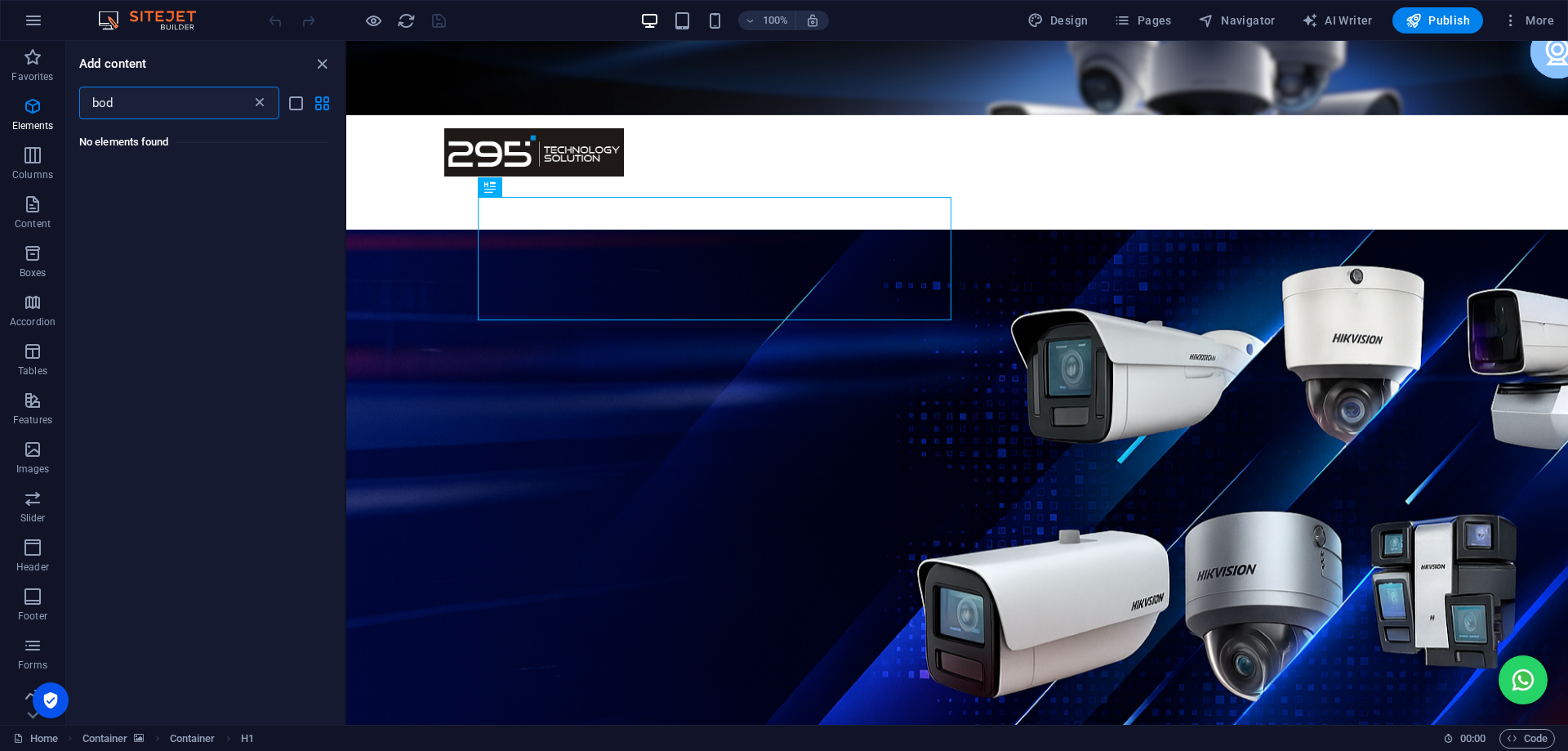 type on "bod" 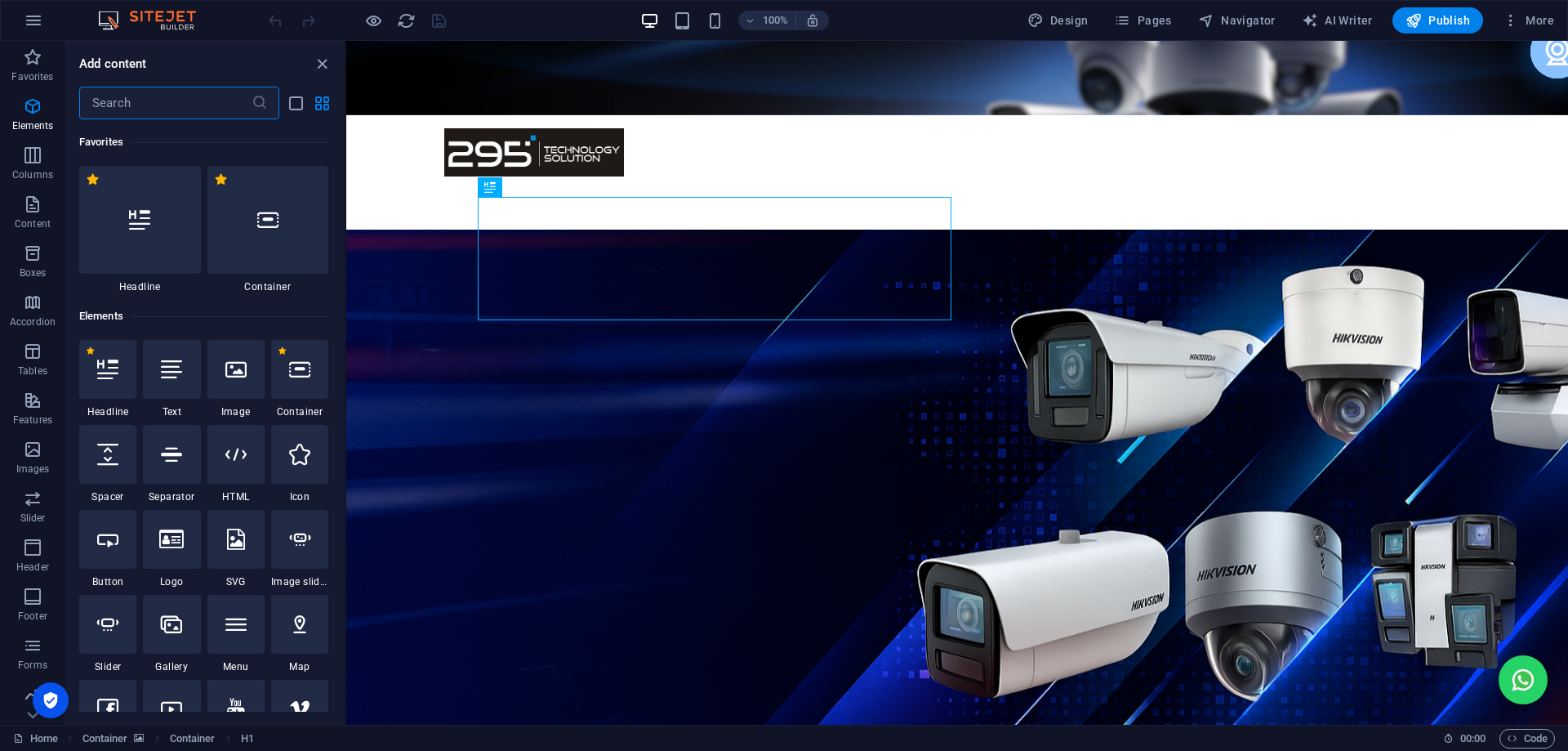 click at bounding box center [165, 103] 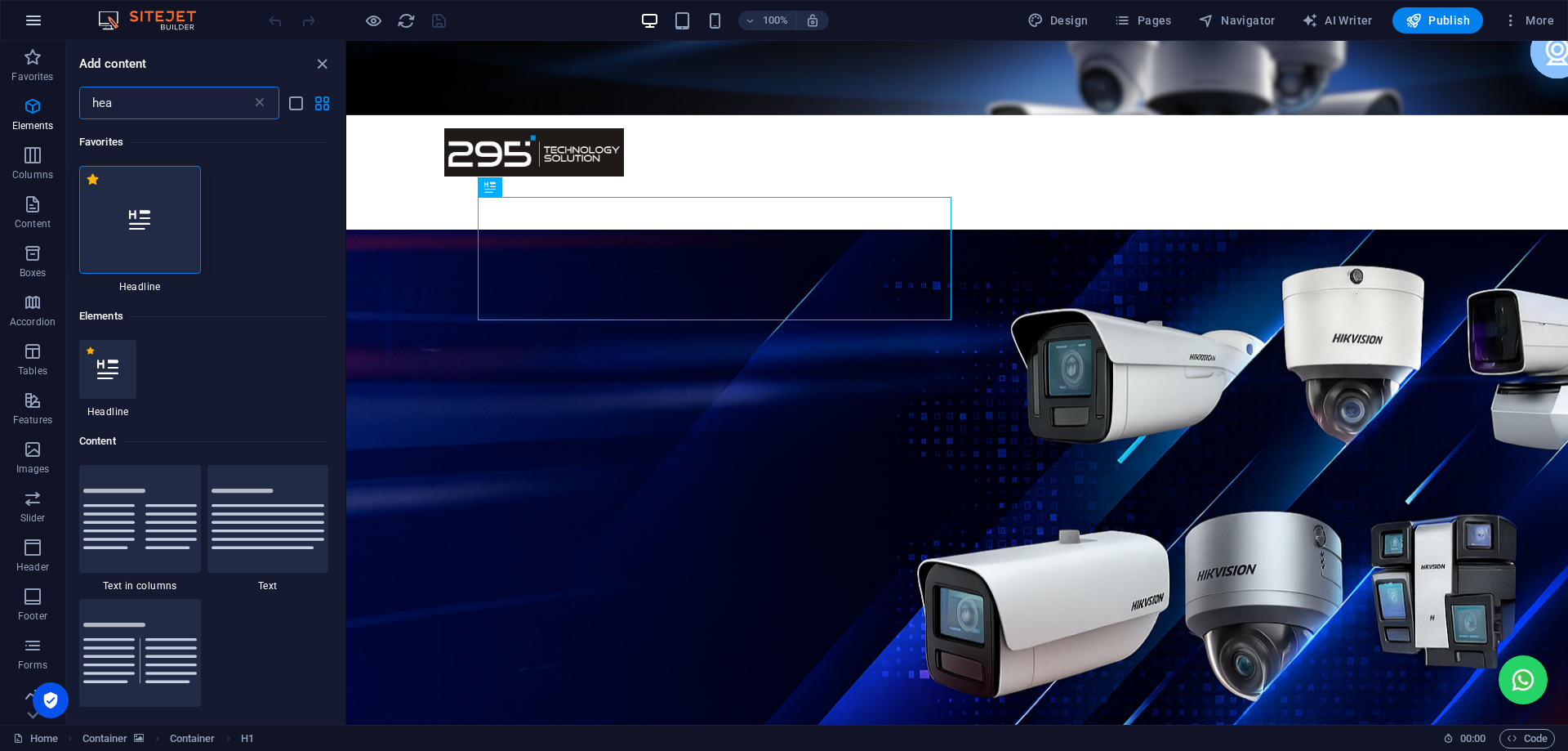 type on "hea" 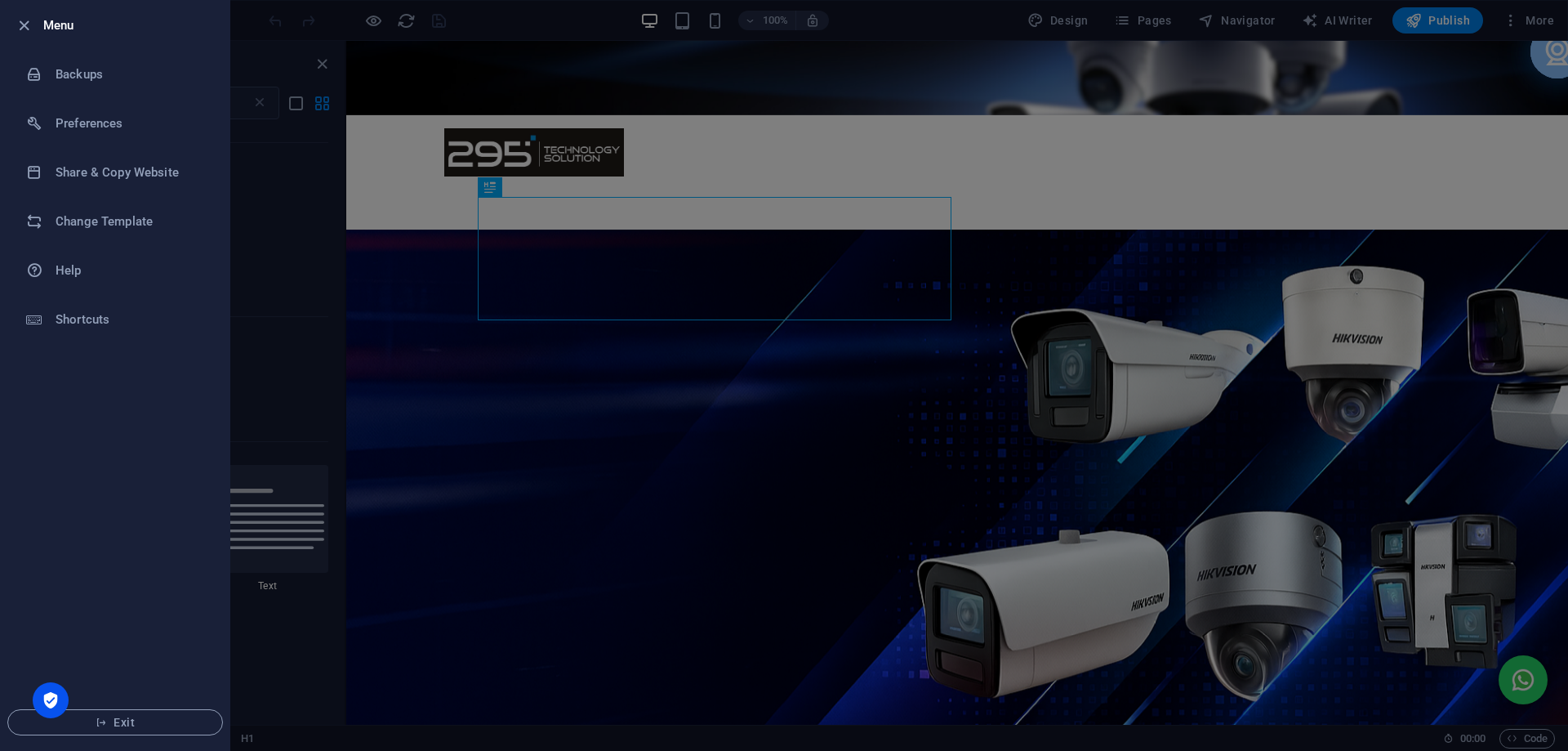 click at bounding box center [29, 25] 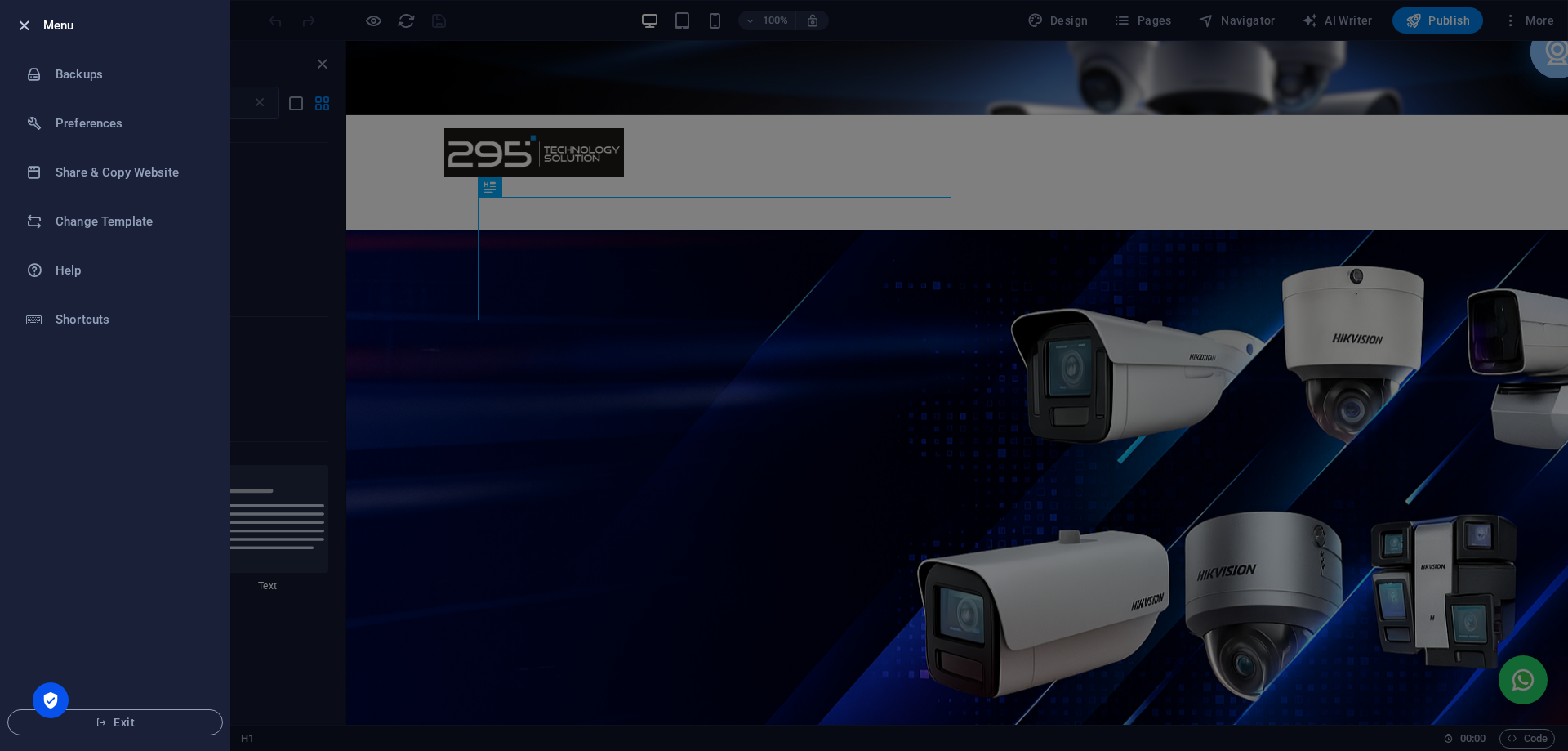 click at bounding box center [24, 25] 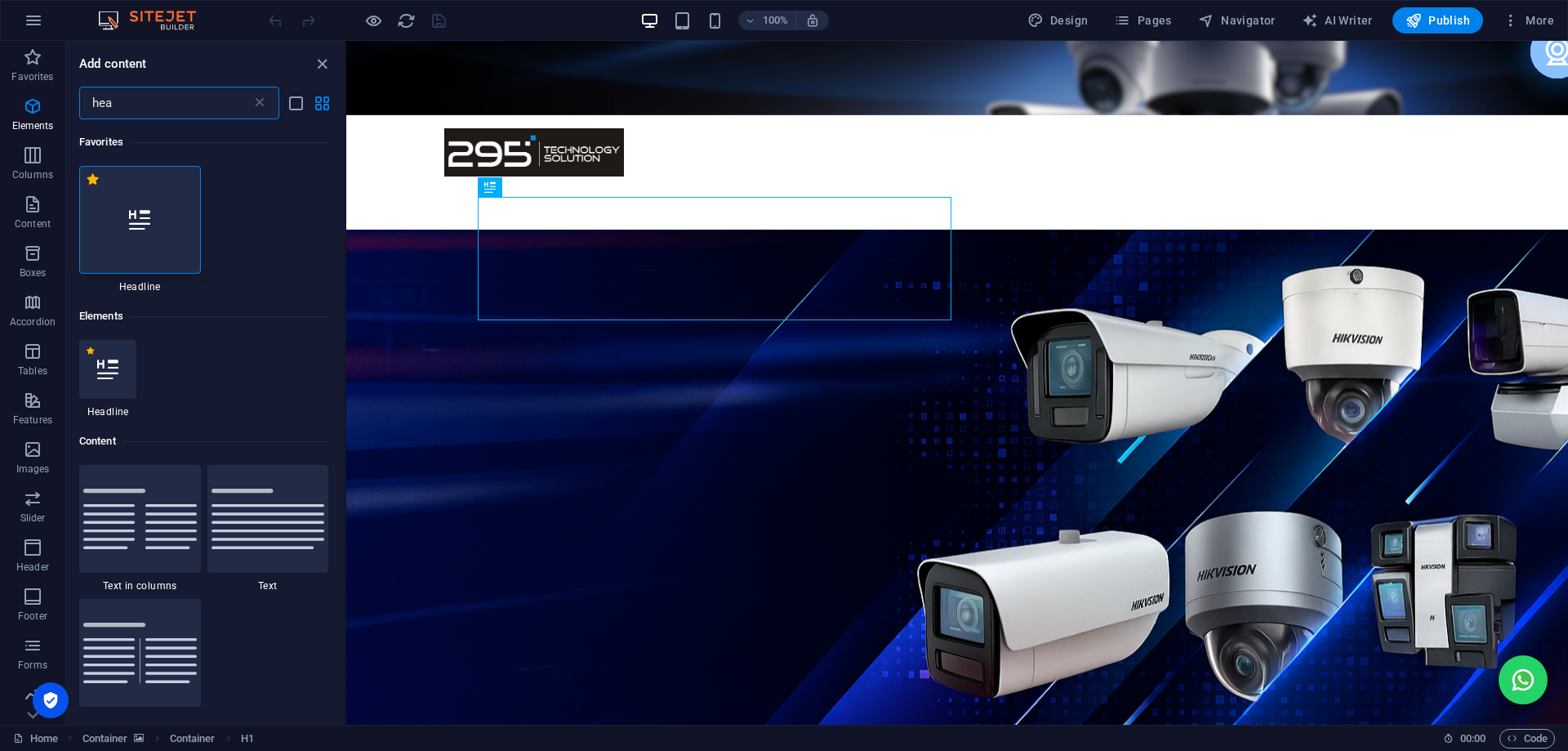 click on "hea" at bounding box center [165, 103] 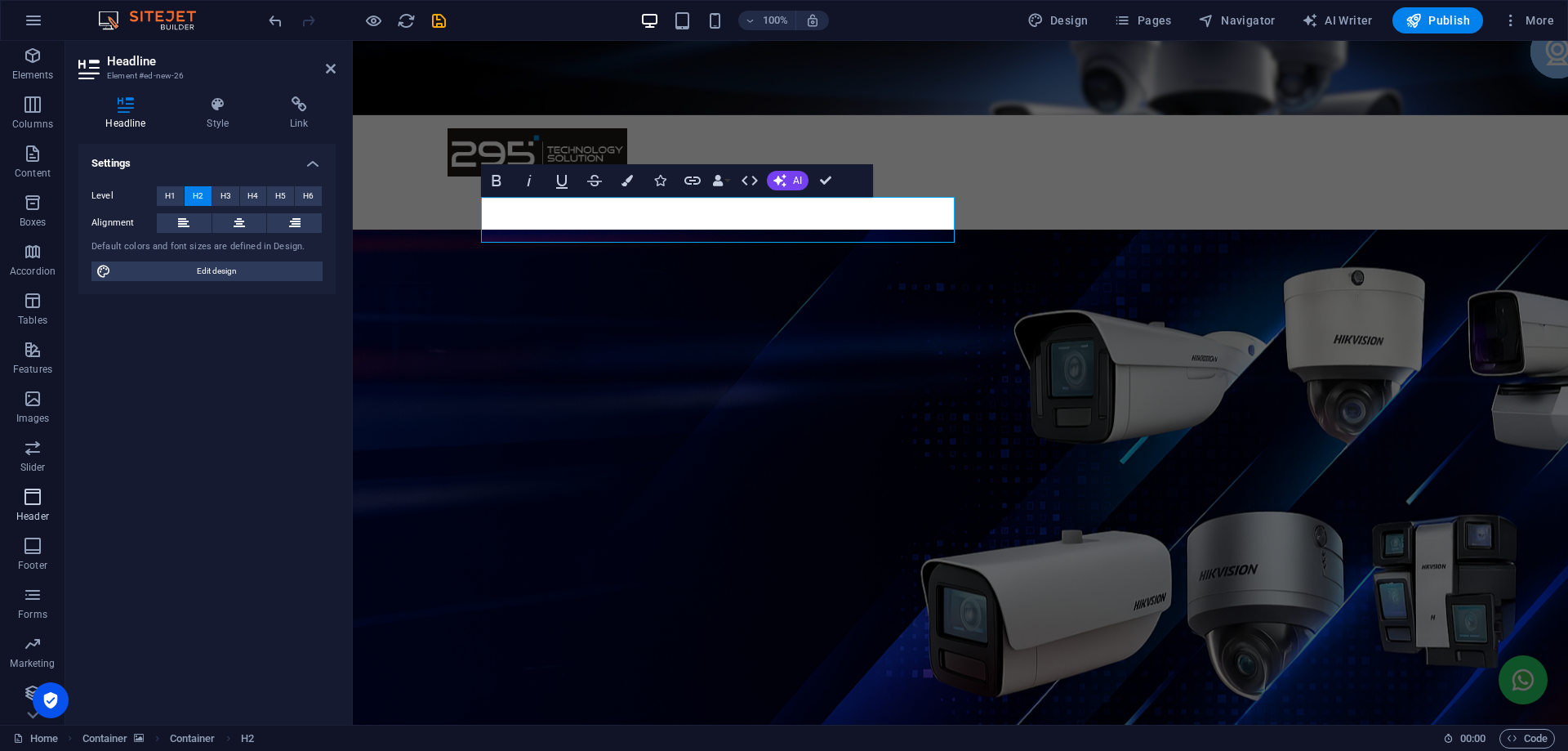 scroll, scrollTop: 51, scrollLeft: 0, axis: vertical 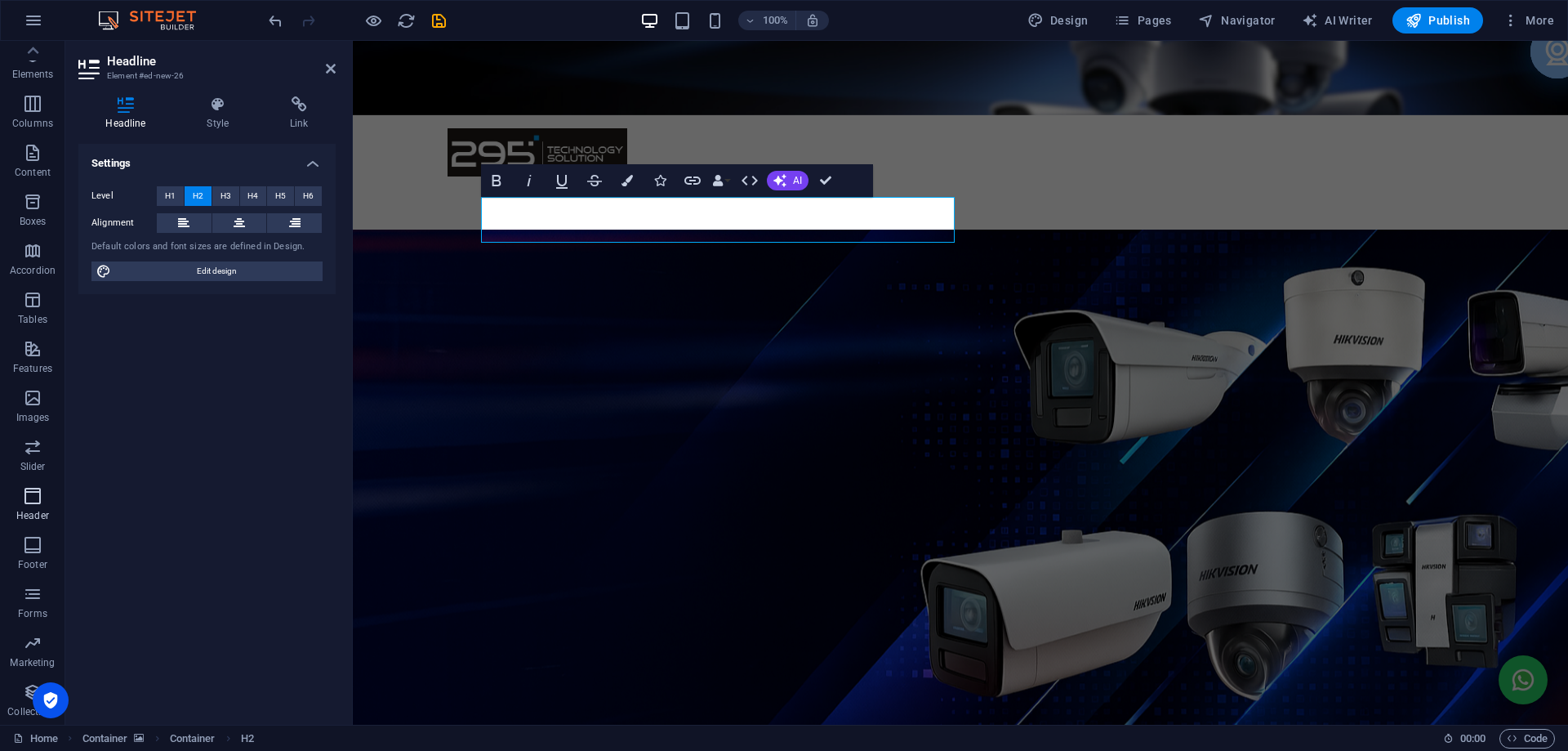 click on "Header" at bounding box center (33, 506) 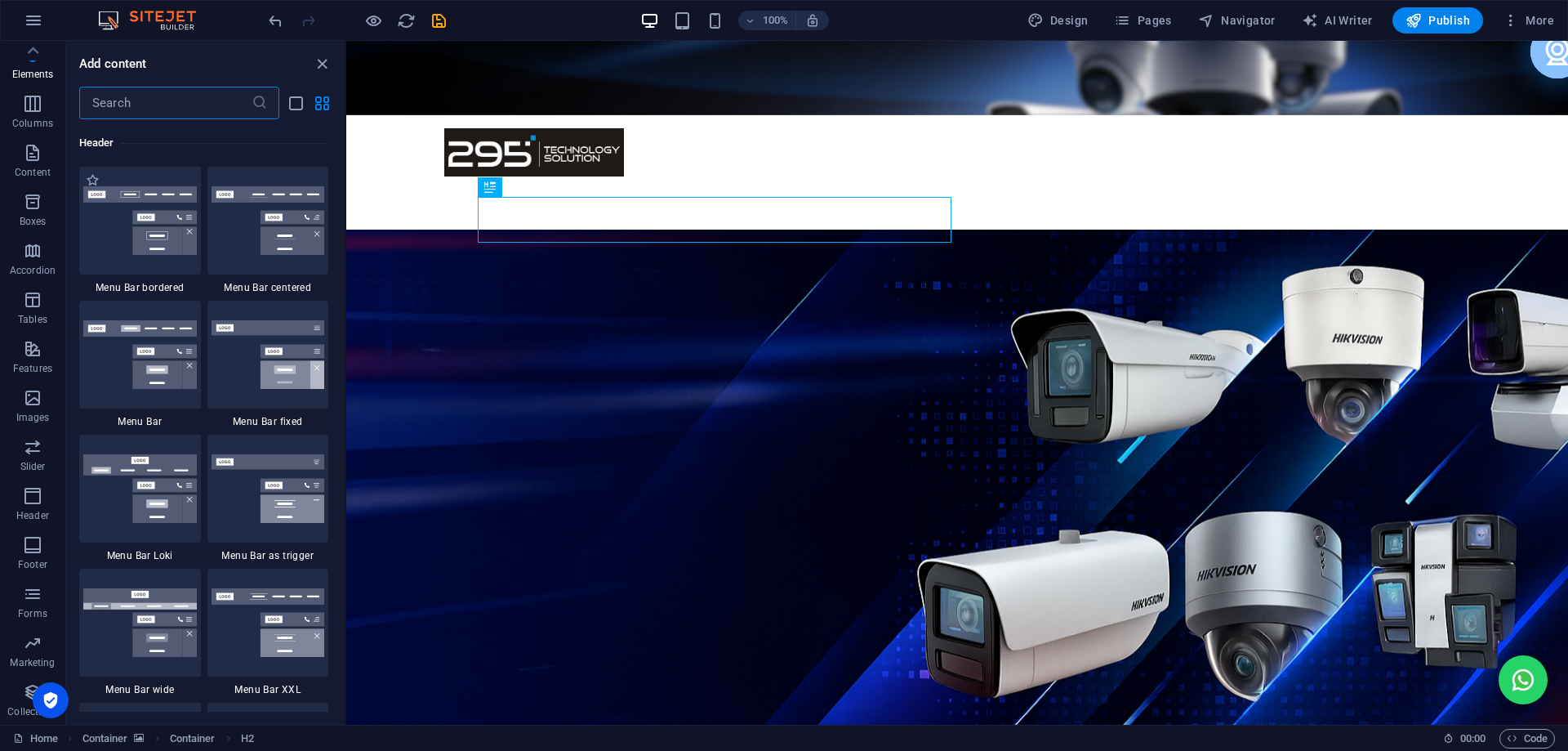 scroll, scrollTop: 9707, scrollLeft: 0, axis: vertical 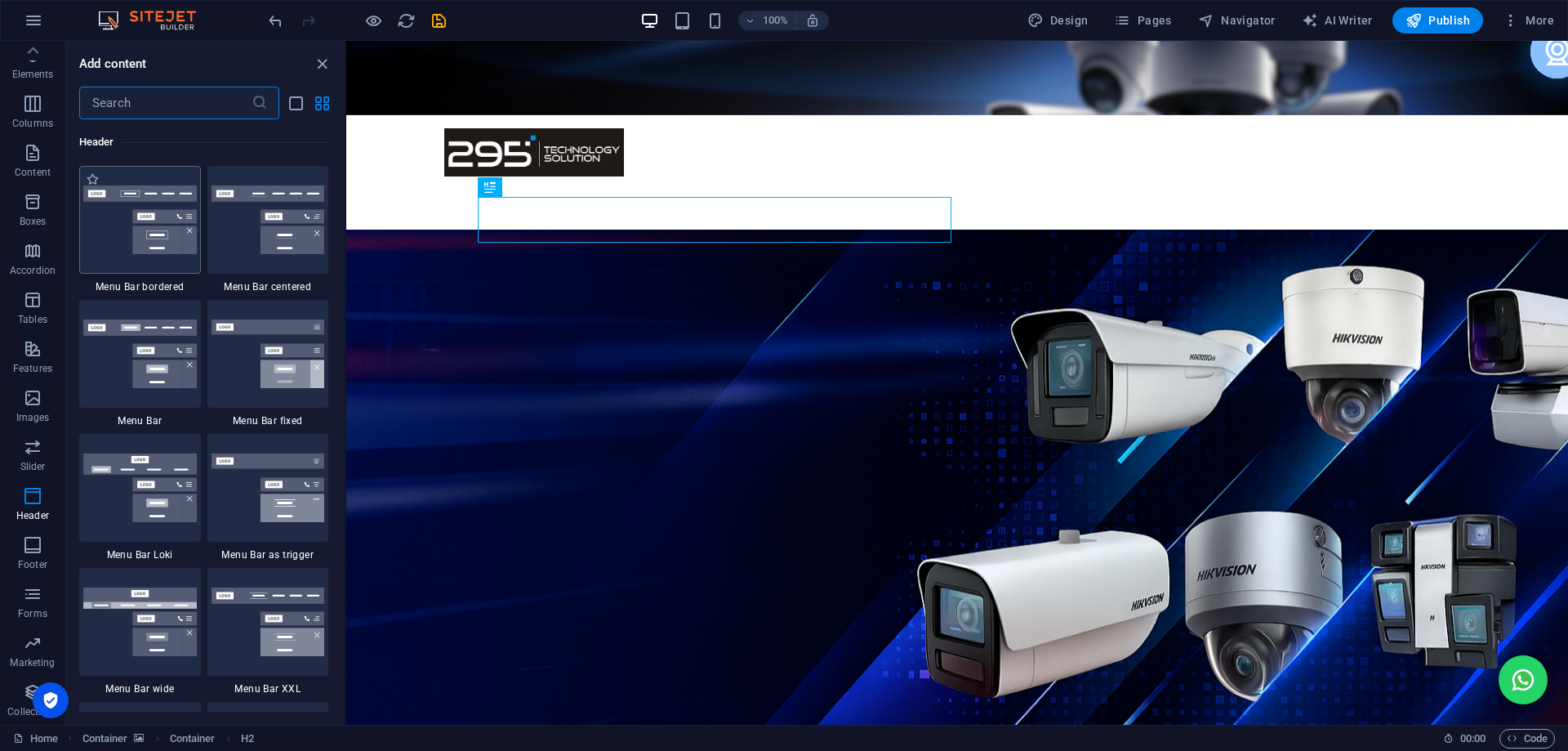 click at bounding box center [140, 220] 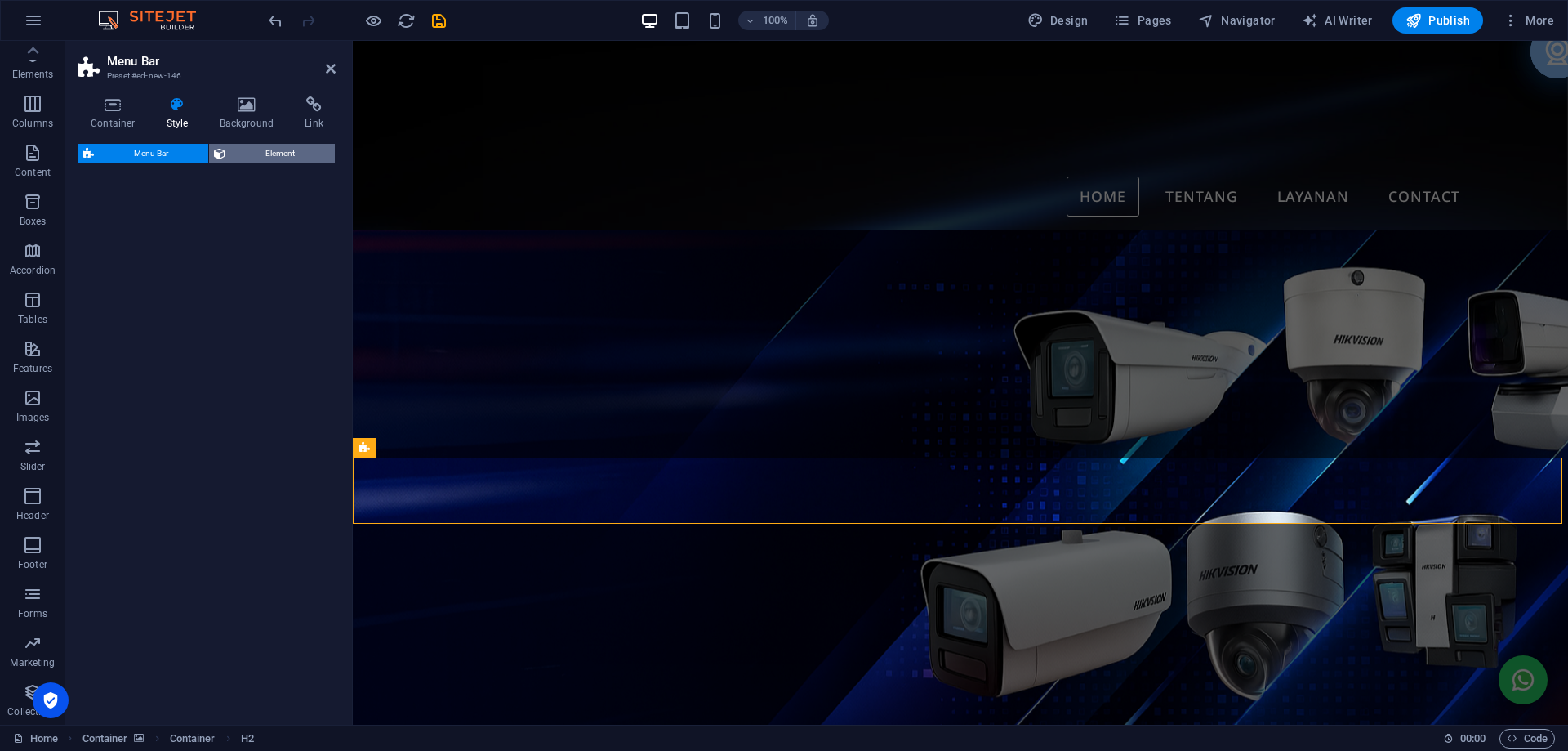select on "rem" 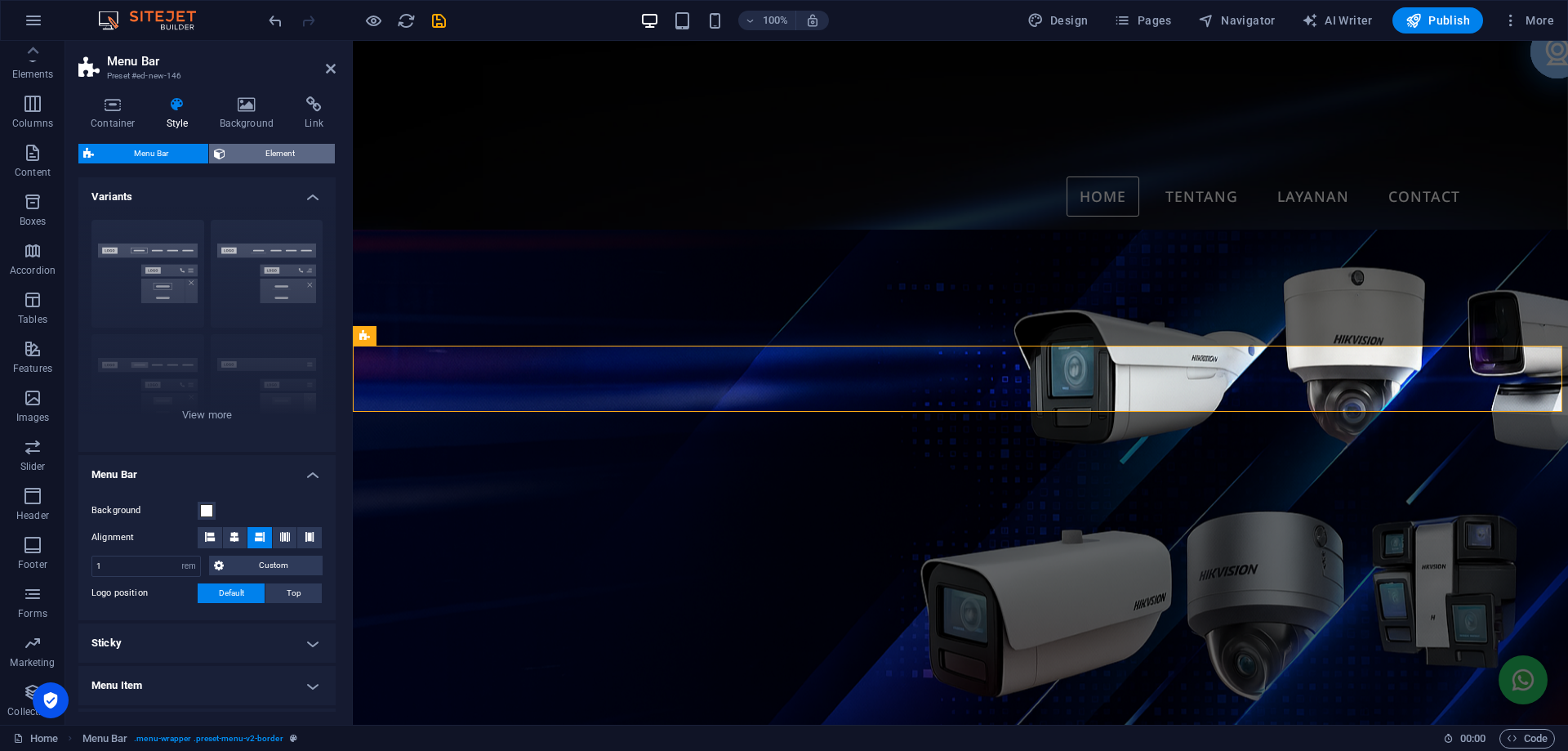 scroll, scrollTop: 399, scrollLeft: 0, axis: vertical 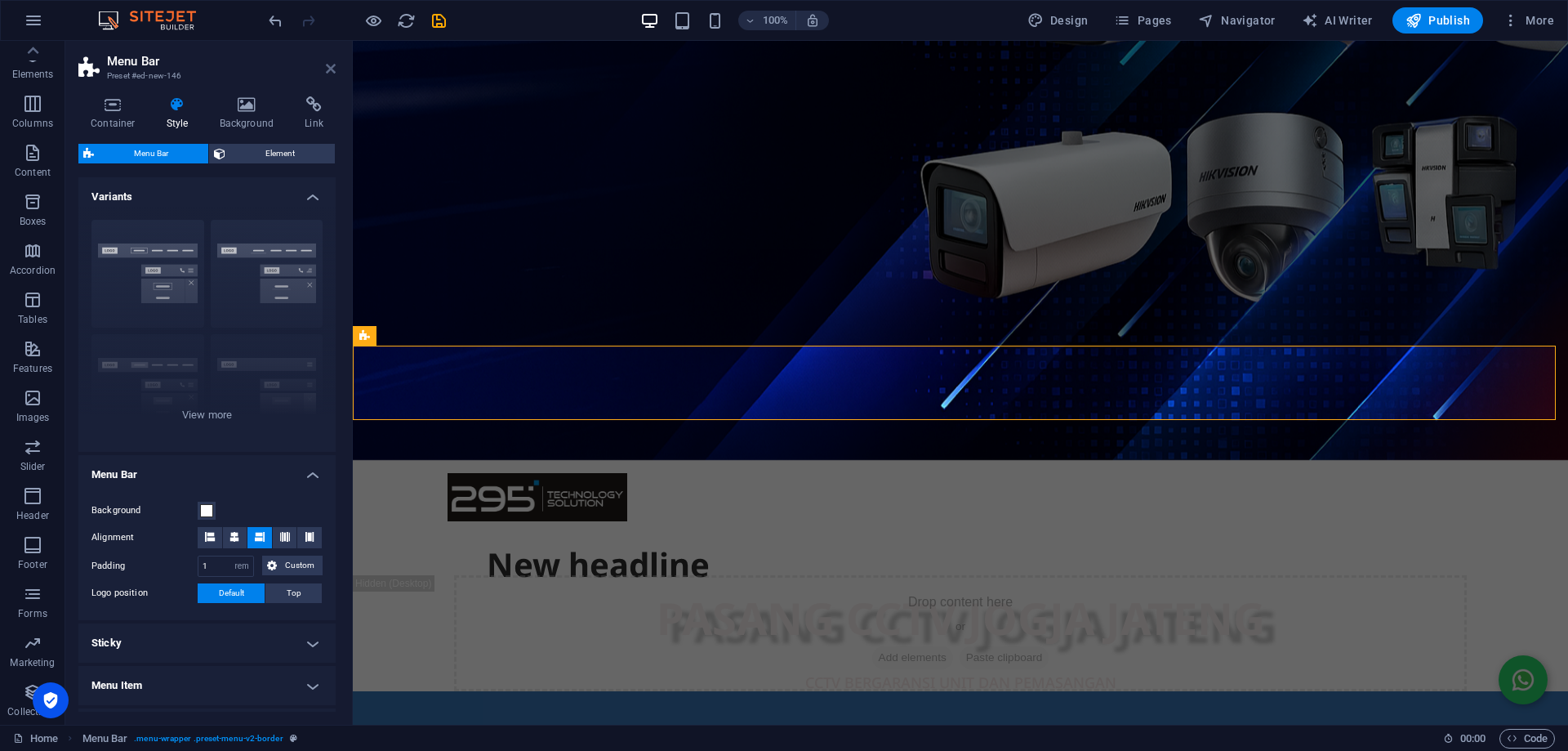 click at bounding box center (331, 69) 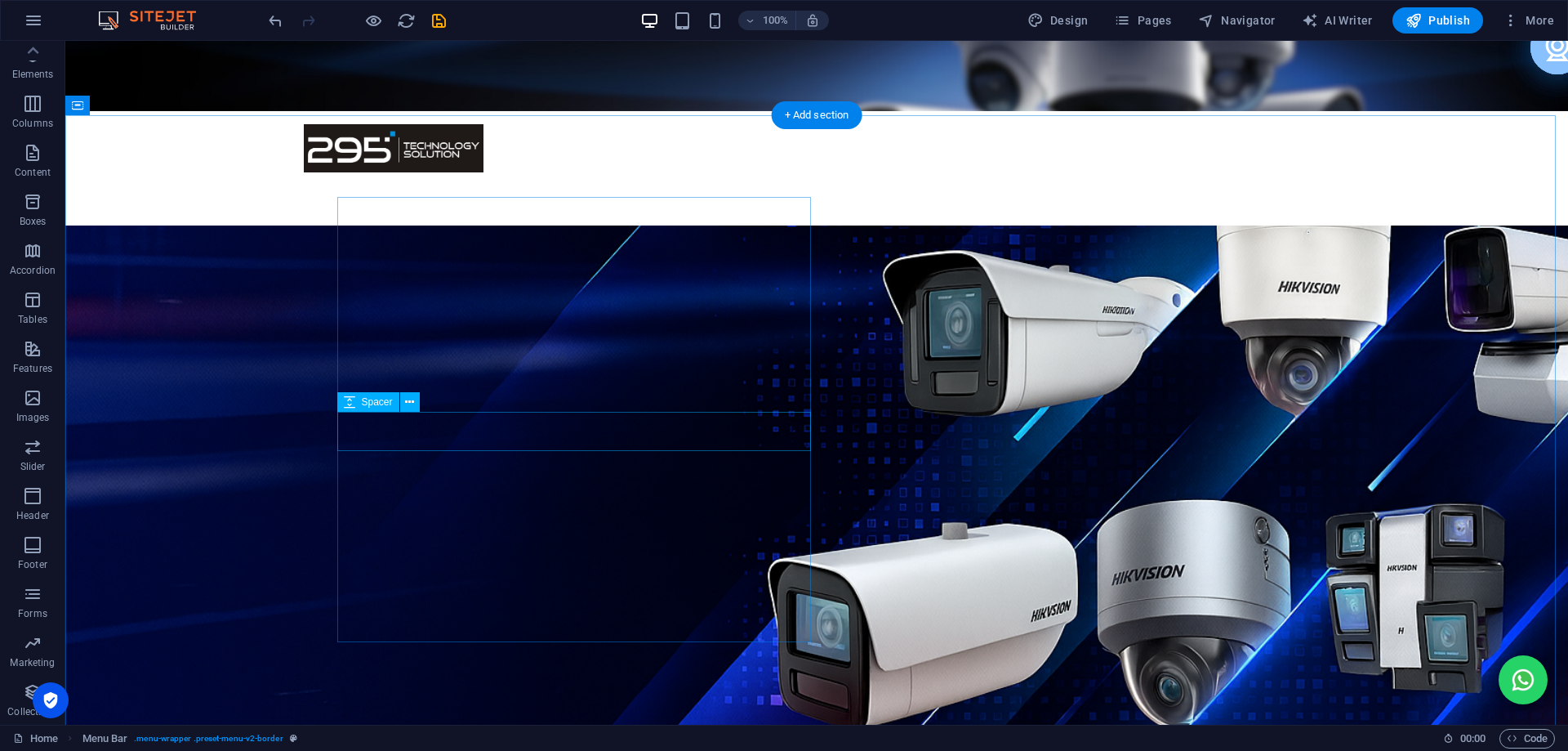 scroll, scrollTop: 0, scrollLeft: 0, axis: both 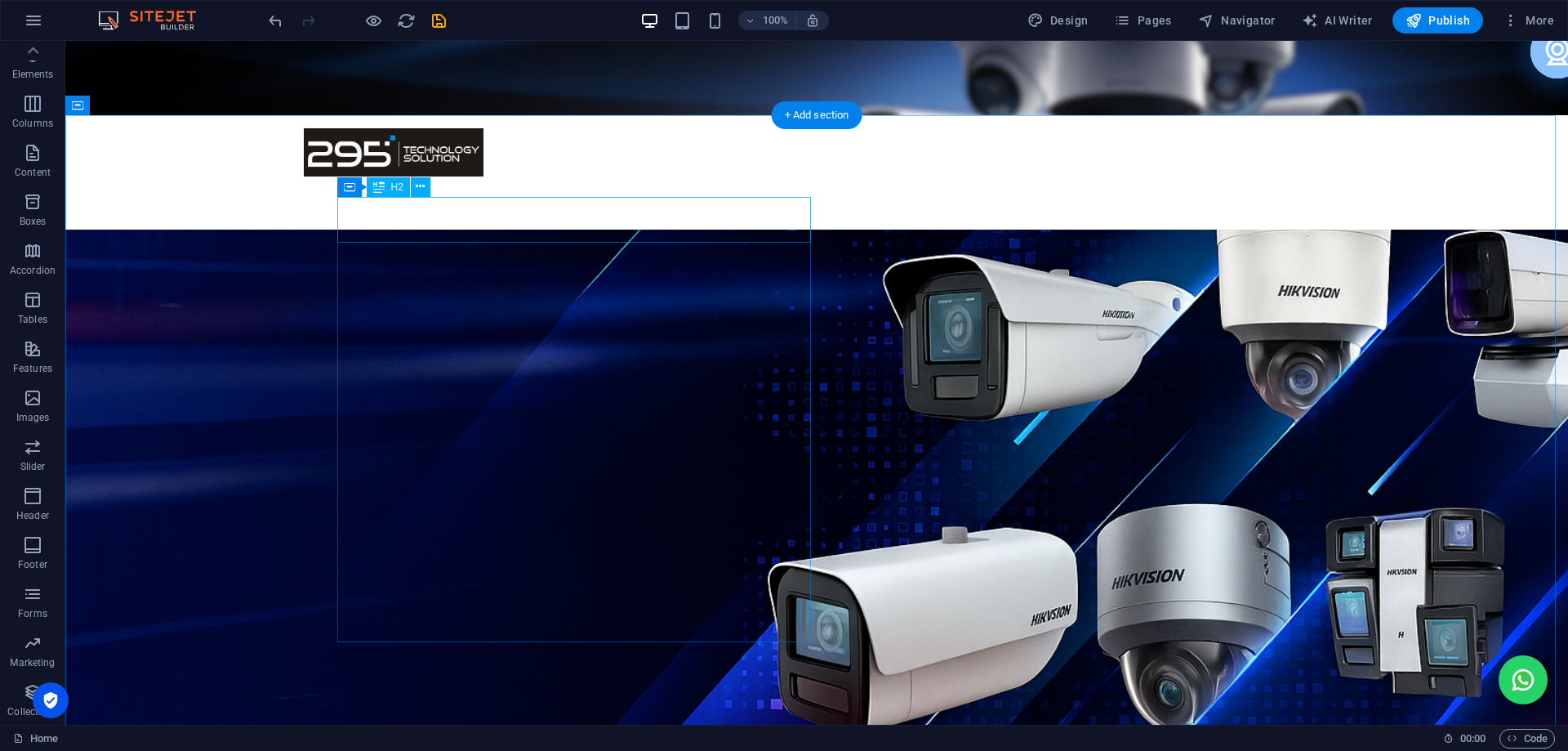 click on "New headline" at bounding box center (817, 963) 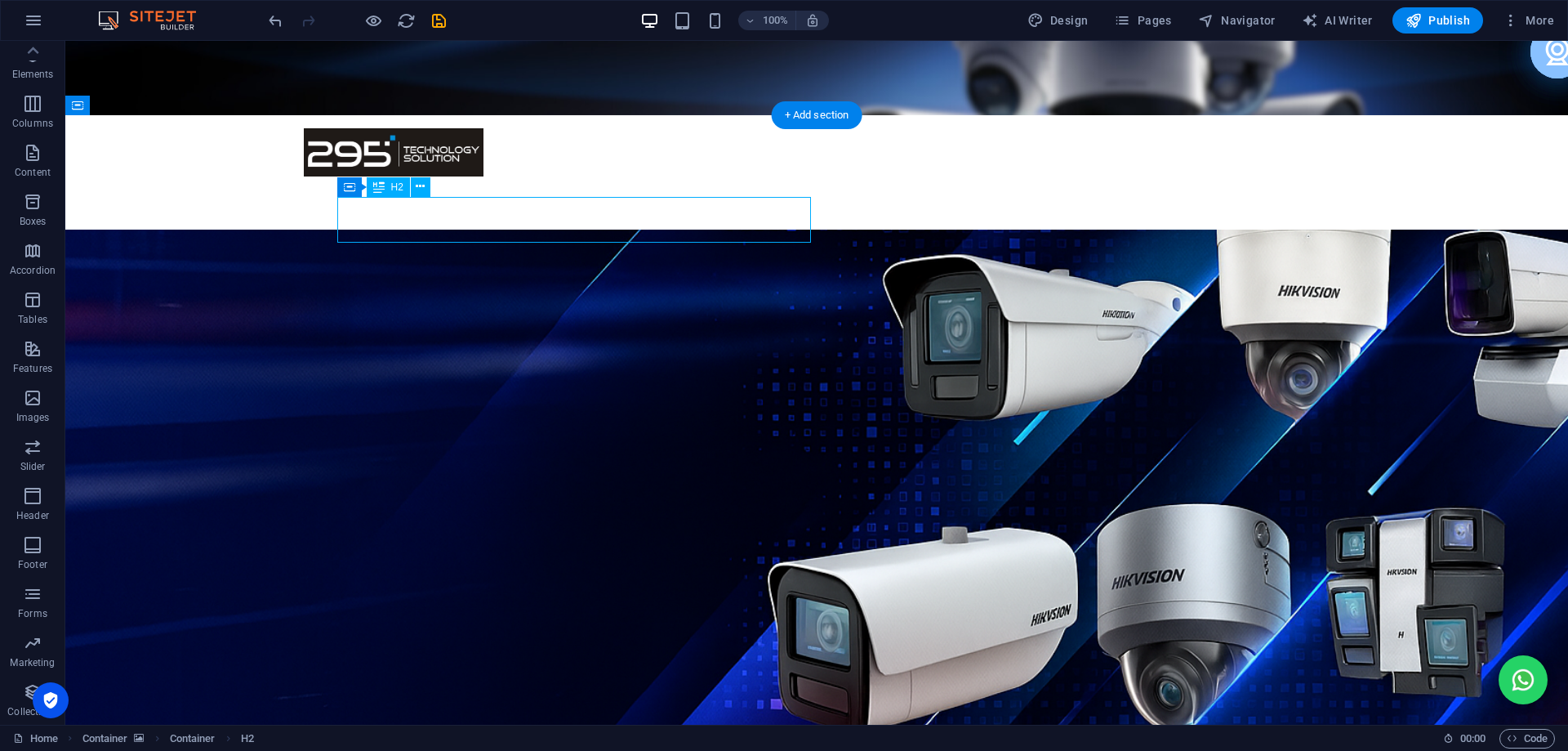 click on "New headline" at bounding box center [817, 963] 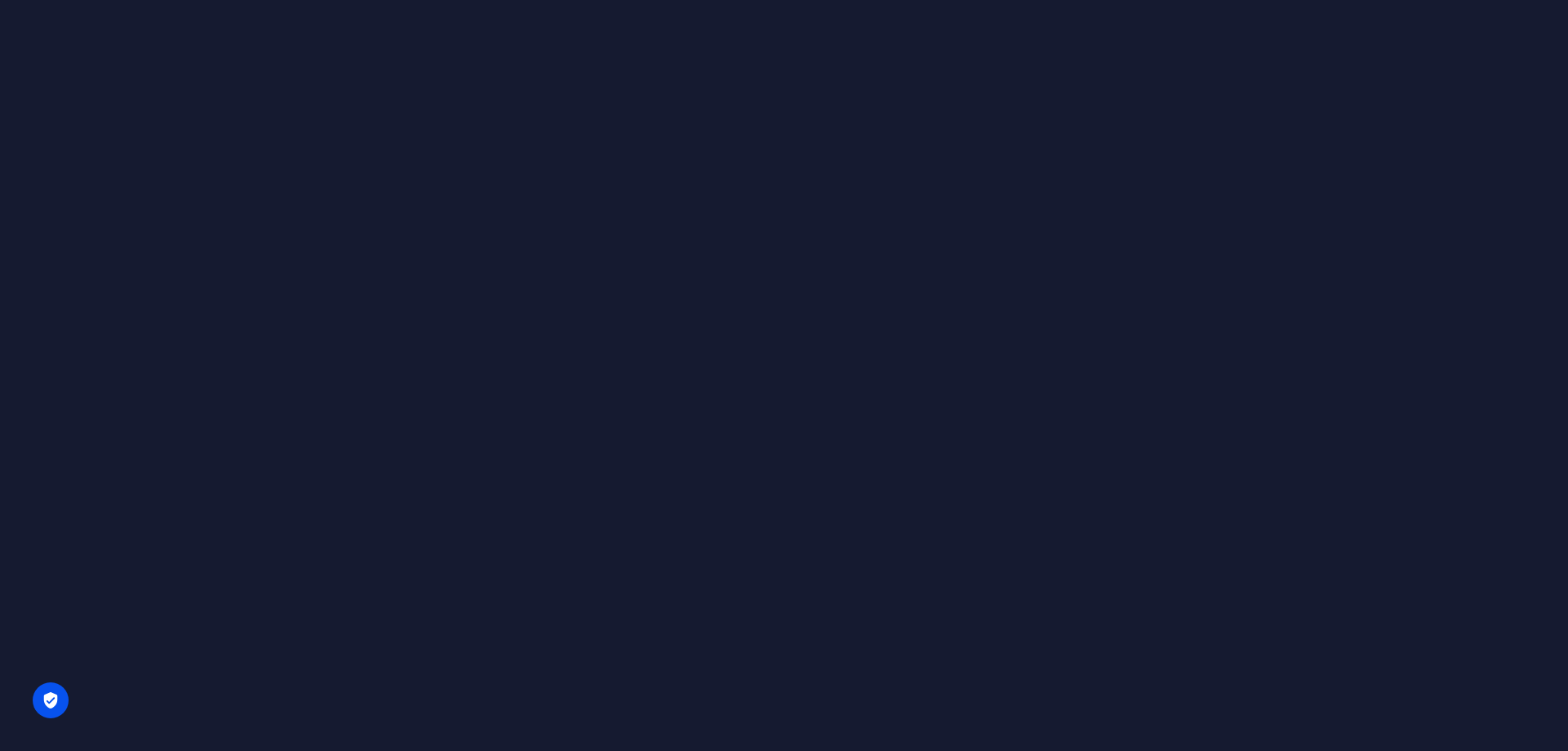 scroll, scrollTop: 0, scrollLeft: 0, axis: both 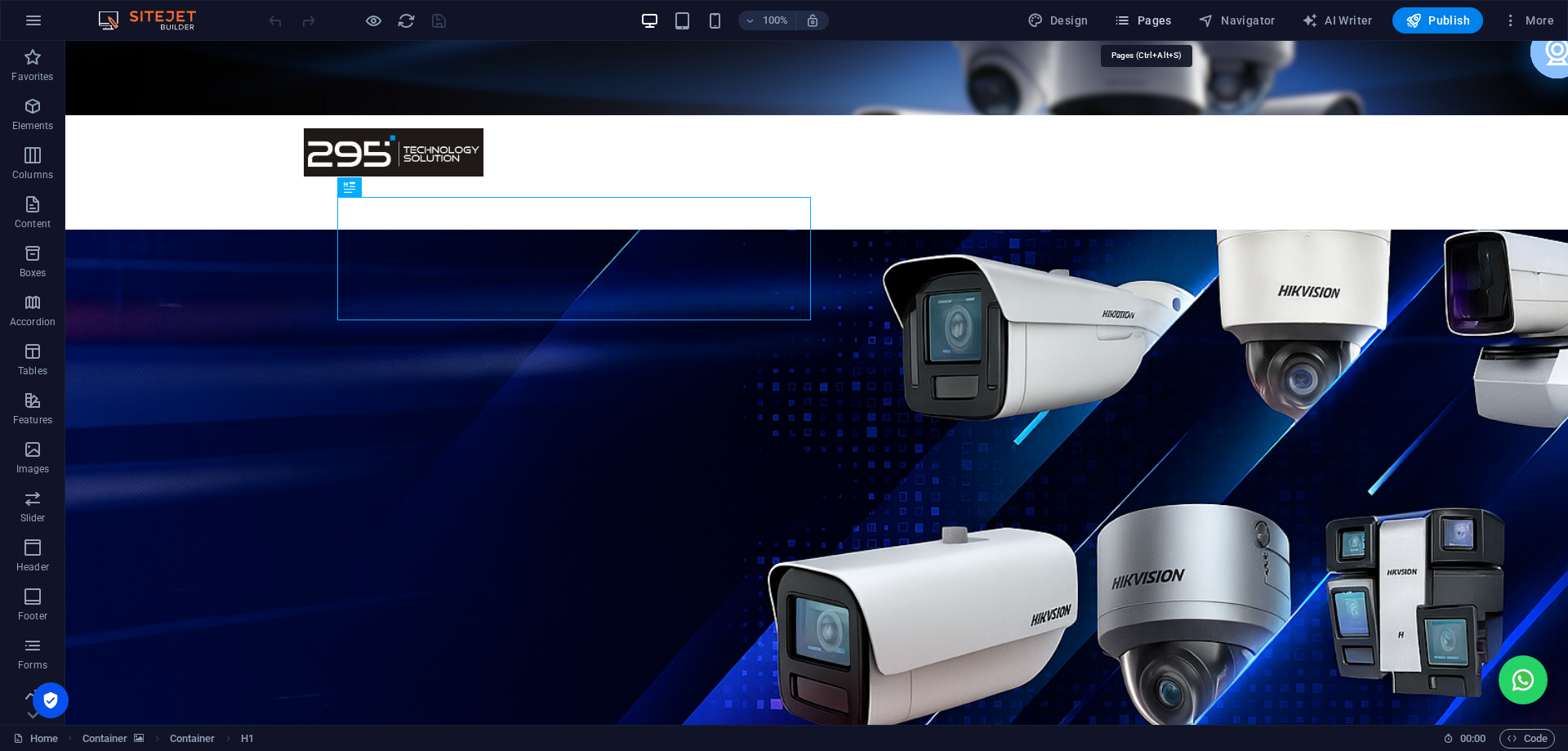 click on "Pages" at bounding box center [1143, 20] 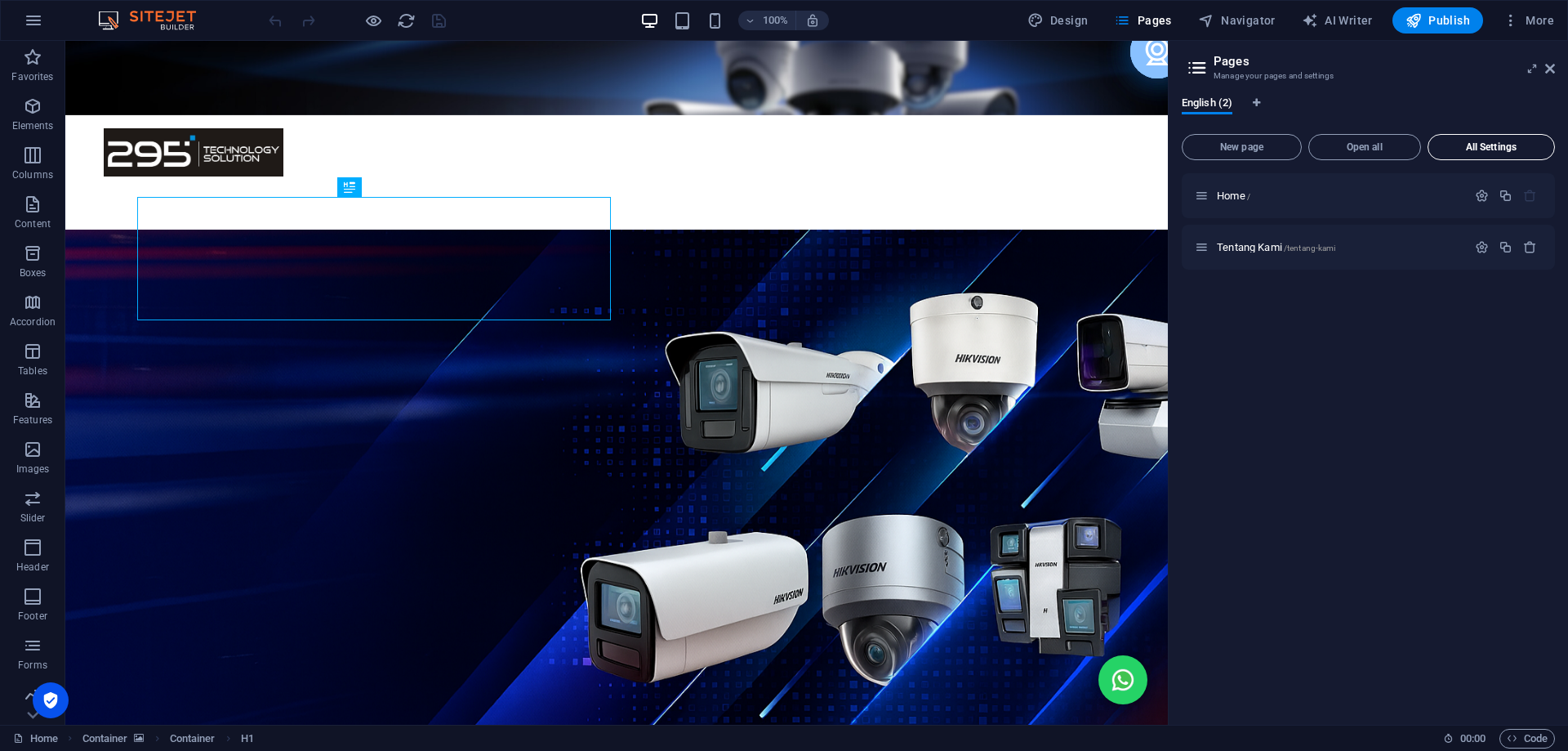 click on "All Settings" at bounding box center [1491, 147] 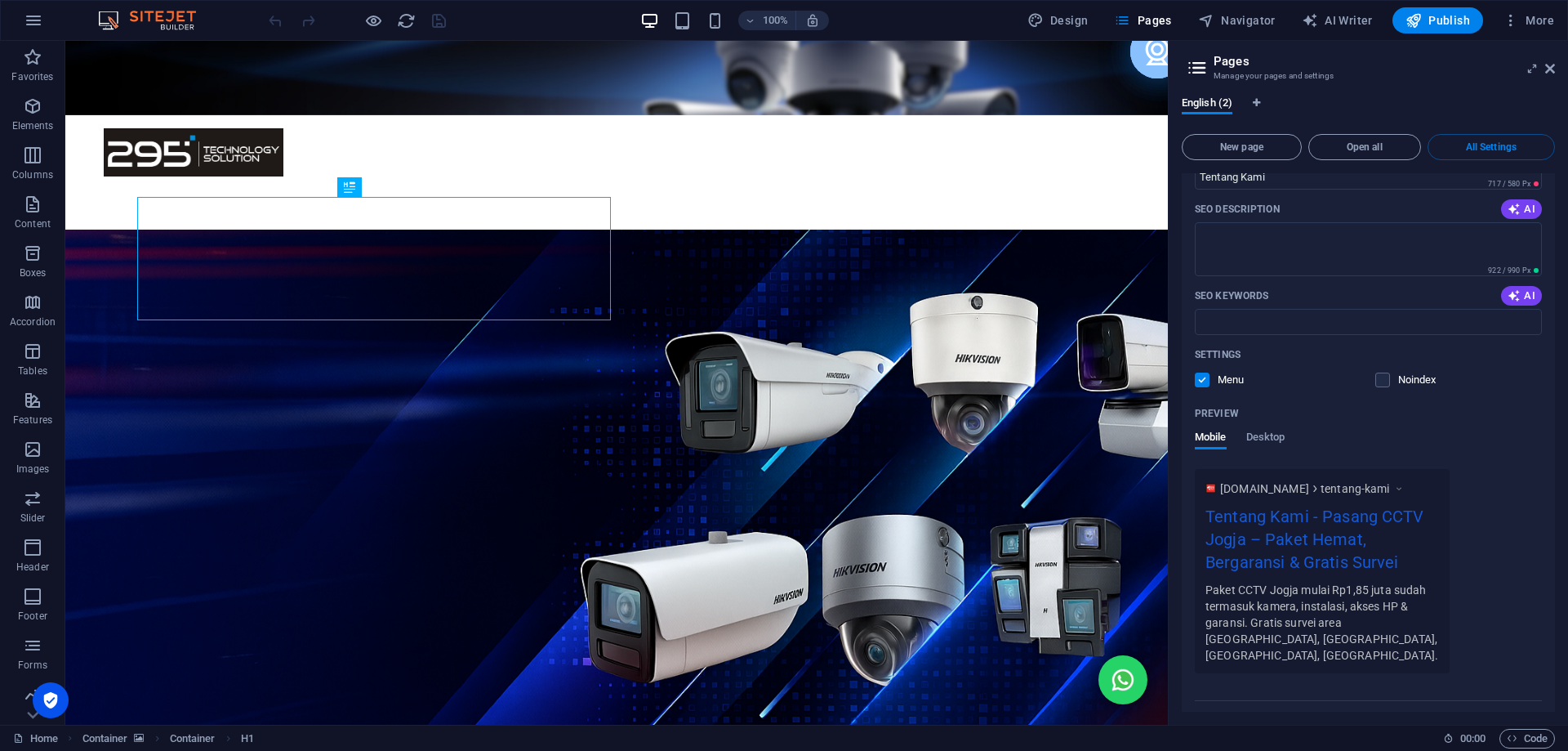 scroll, scrollTop: 995, scrollLeft: 0, axis: vertical 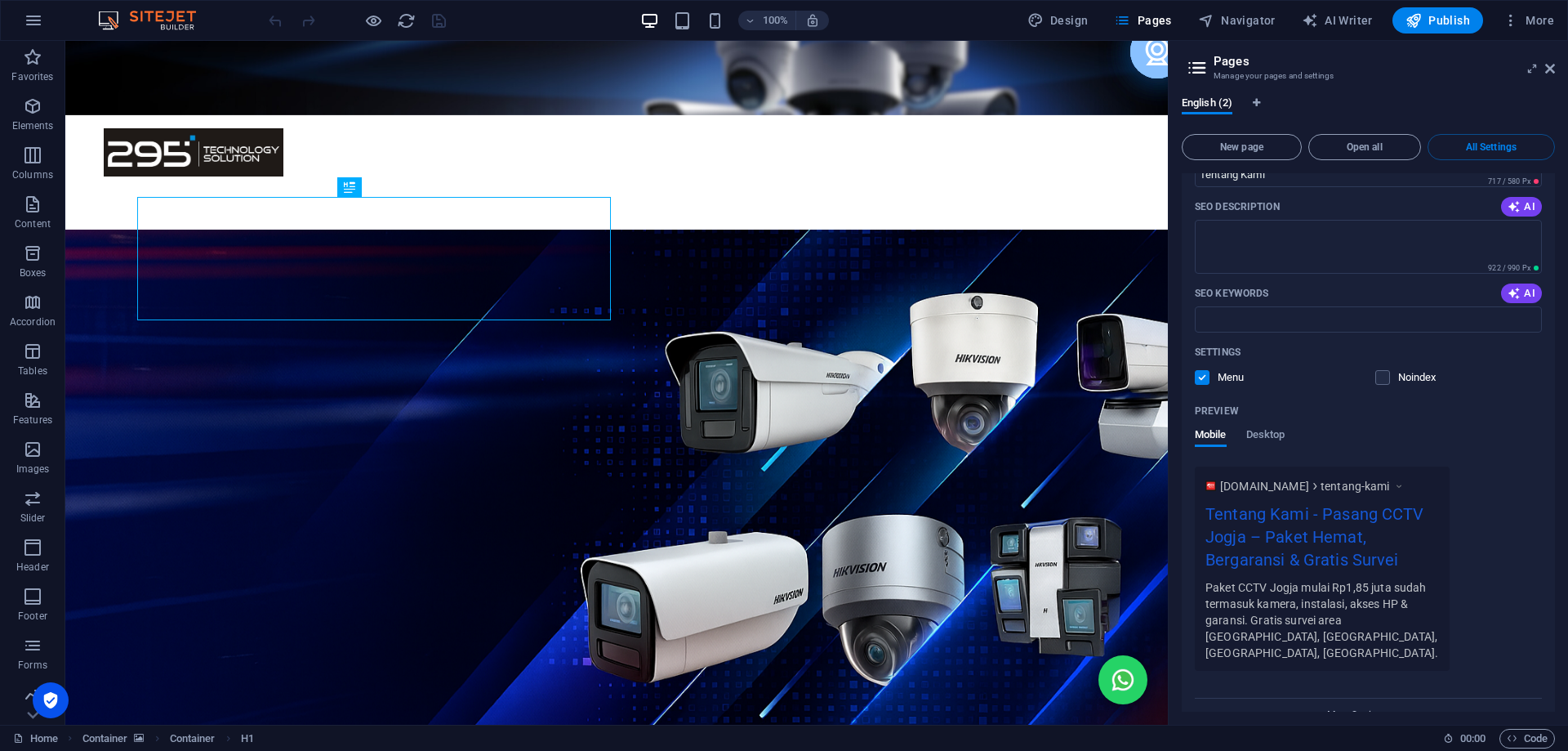 click on "More Settings" at bounding box center [1357, 715] 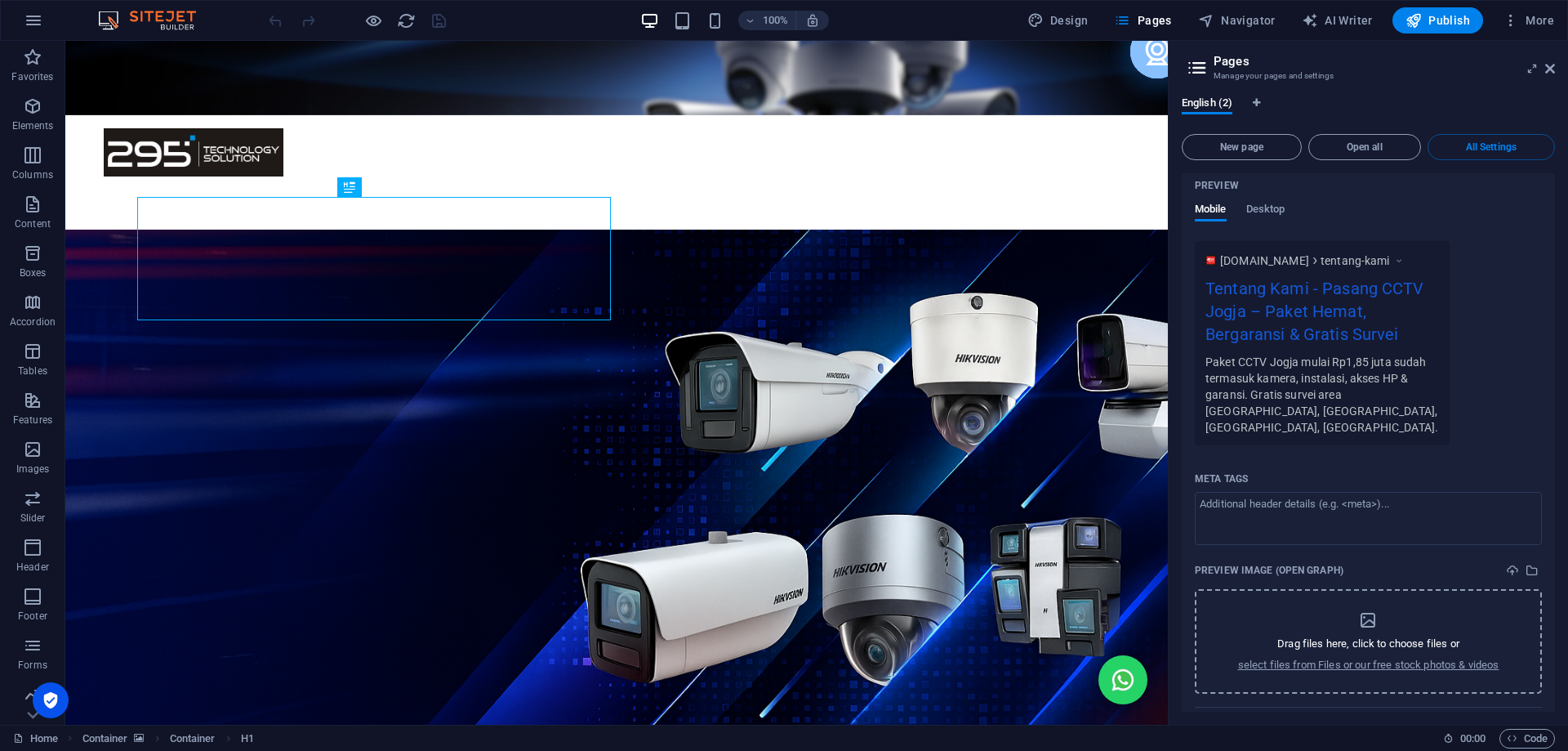 scroll, scrollTop: 1230, scrollLeft: 0, axis: vertical 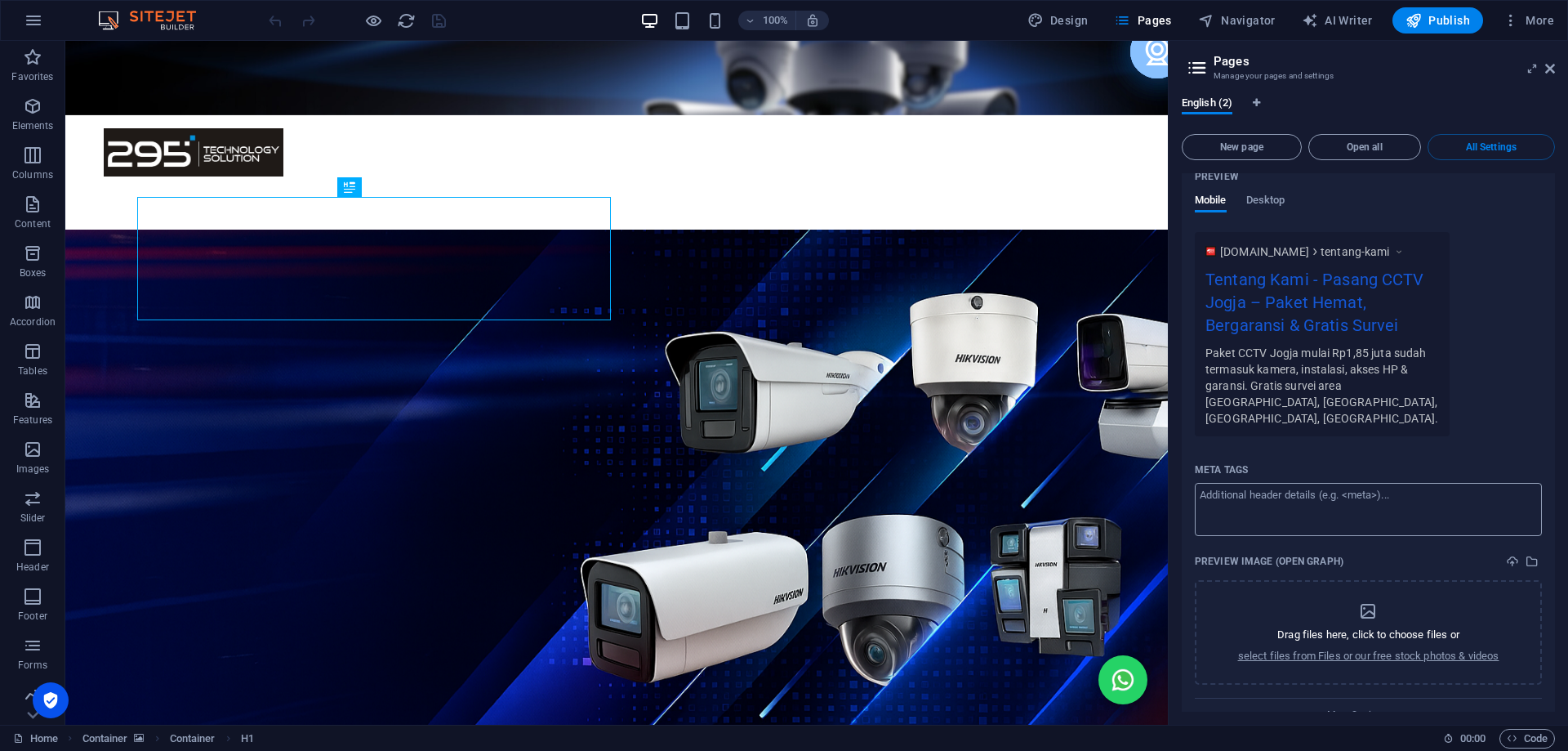click on "Meta tags ​" at bounding box center (1368, 509) 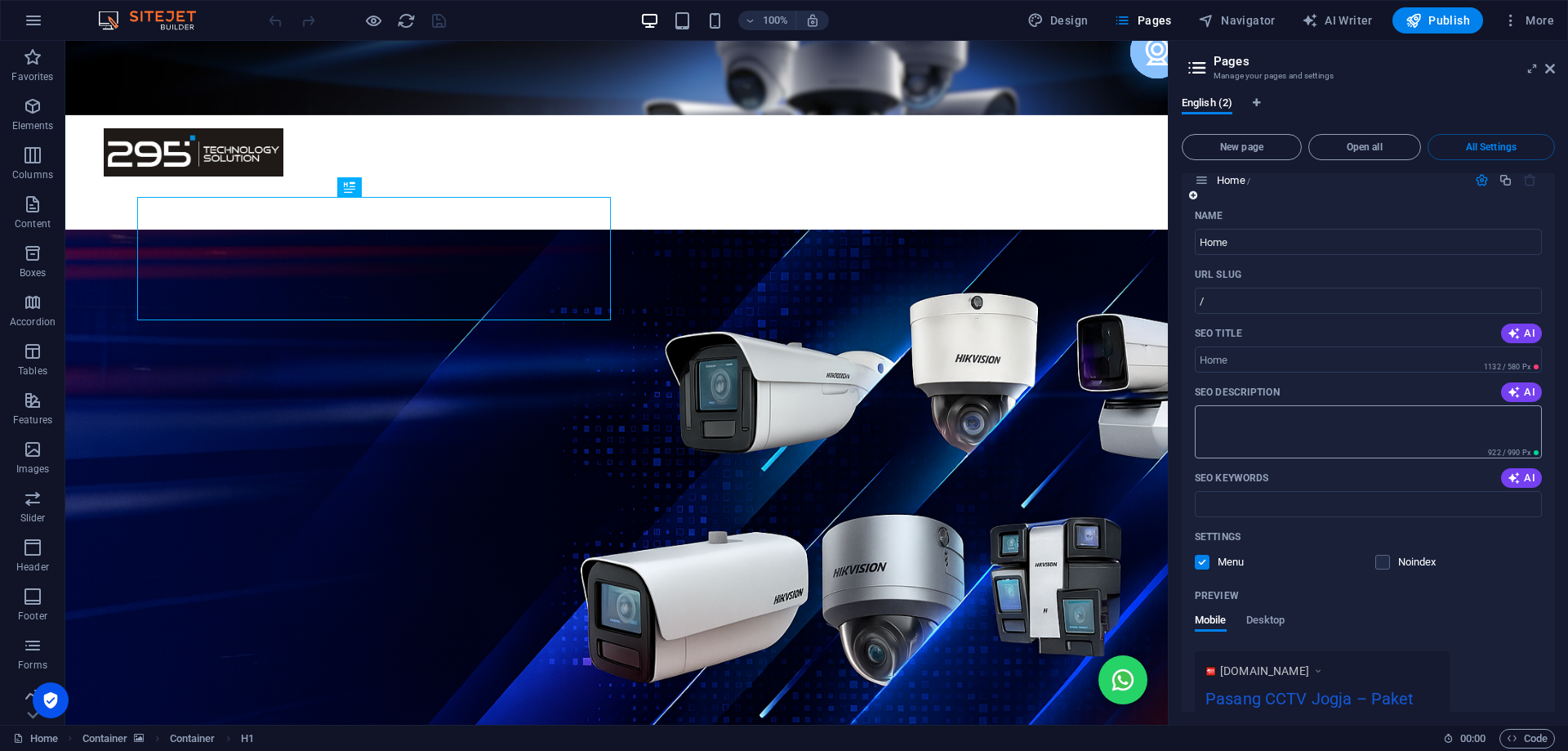 scroll, scrollTop: 0, scrollLeft: 0, axis: both 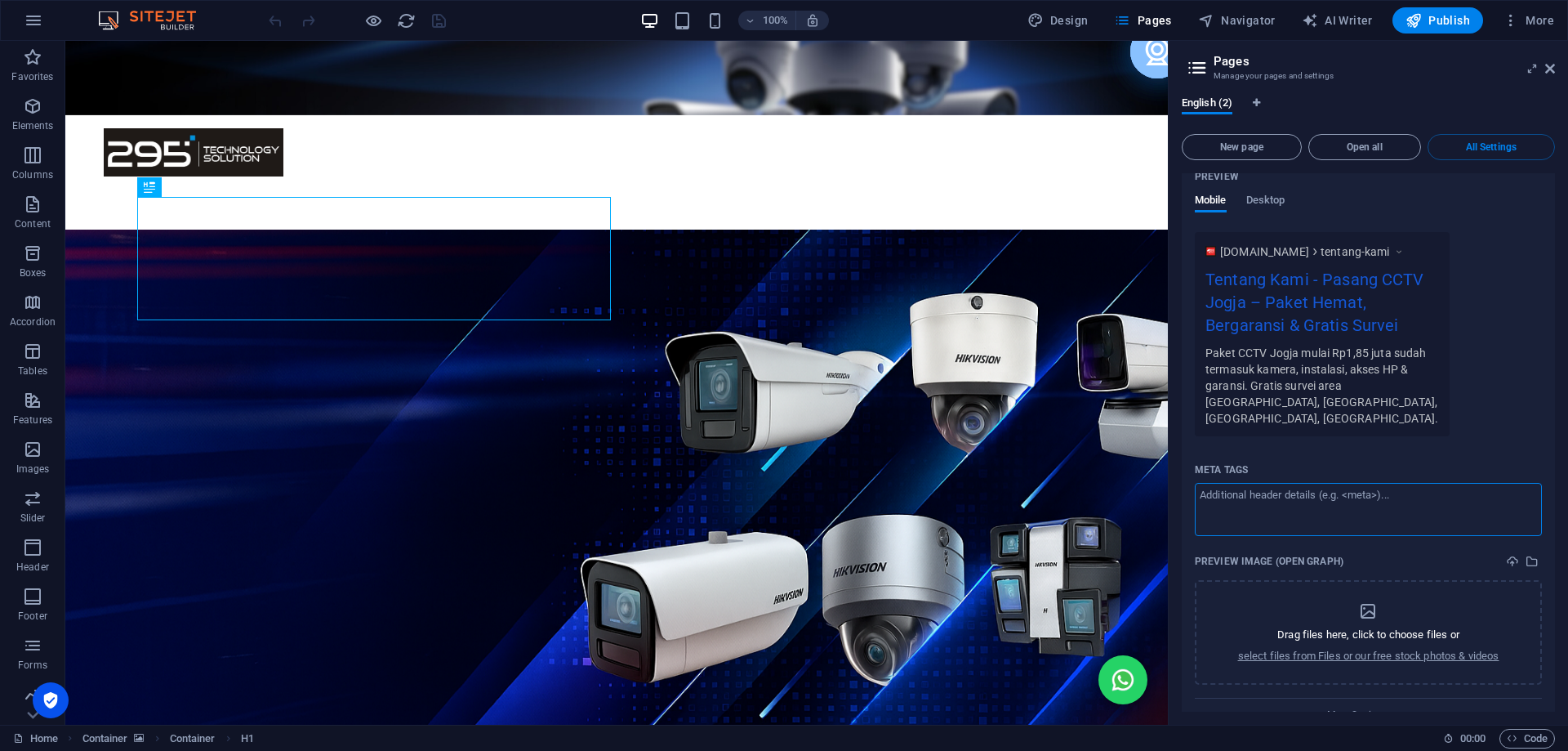 click on "Meta tags ​" at bounding box center [1368, 509] 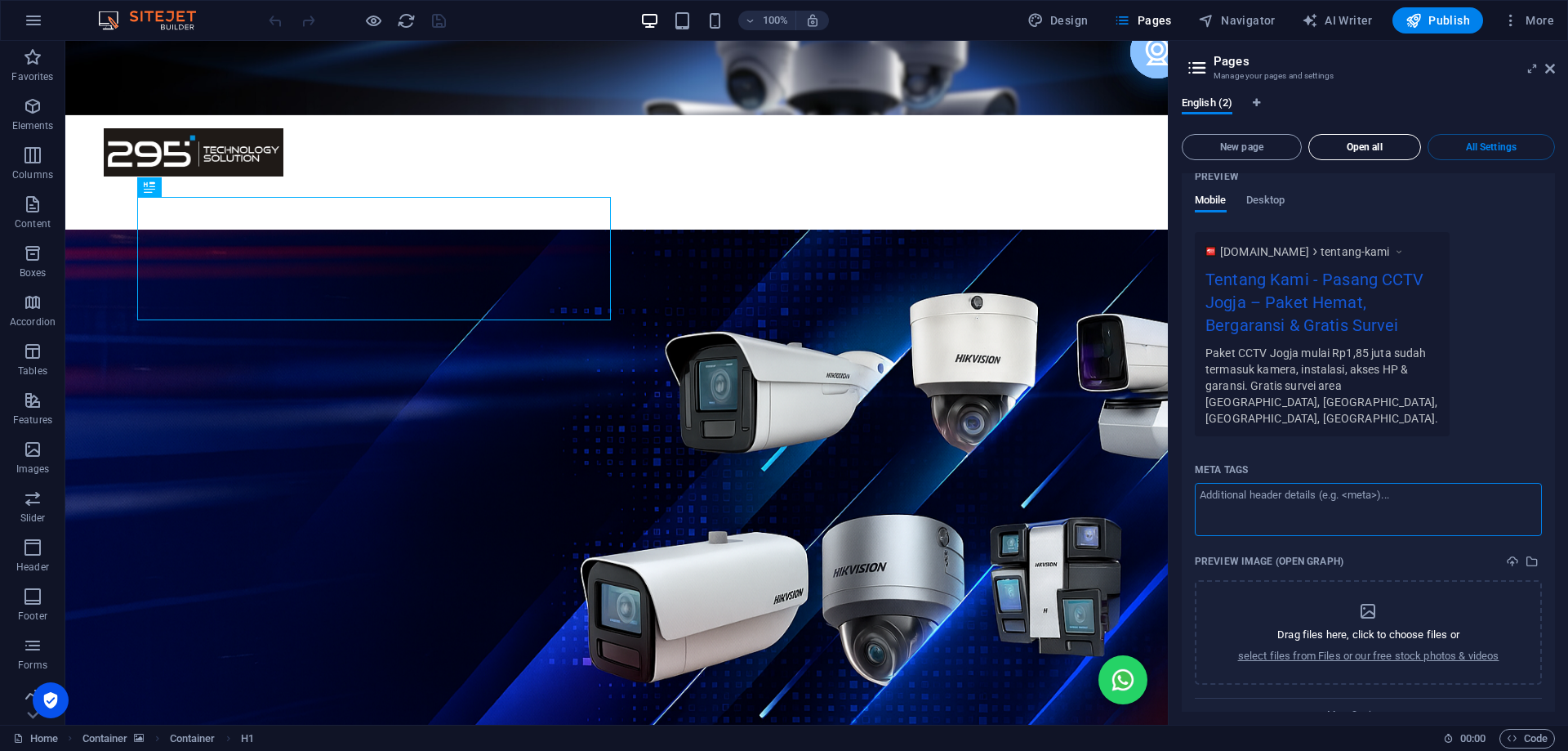 click on "Open all" at bounding box center (1365, 147) 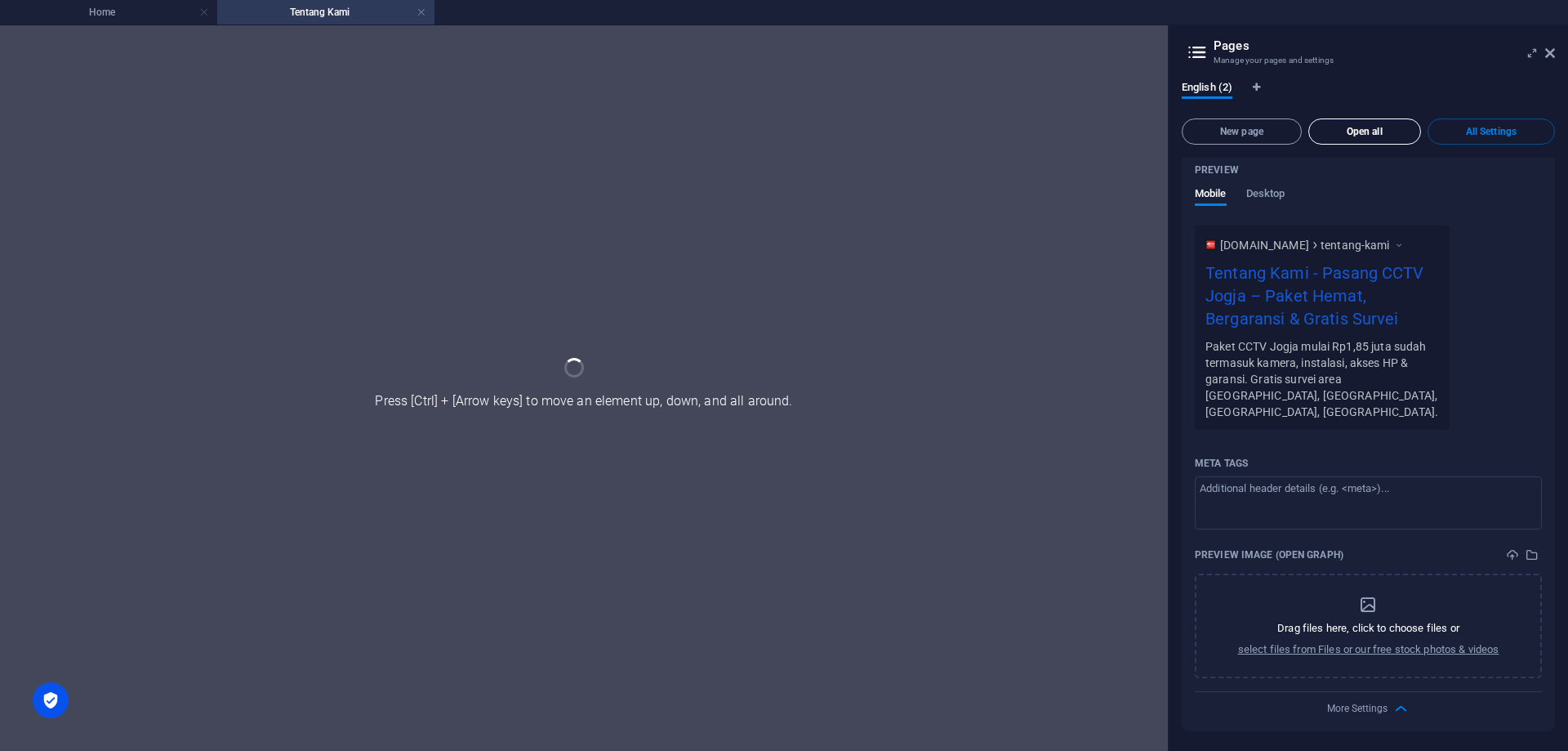 scroll, scrollTop: 1188, scrollLeft: 0, axis: vertical 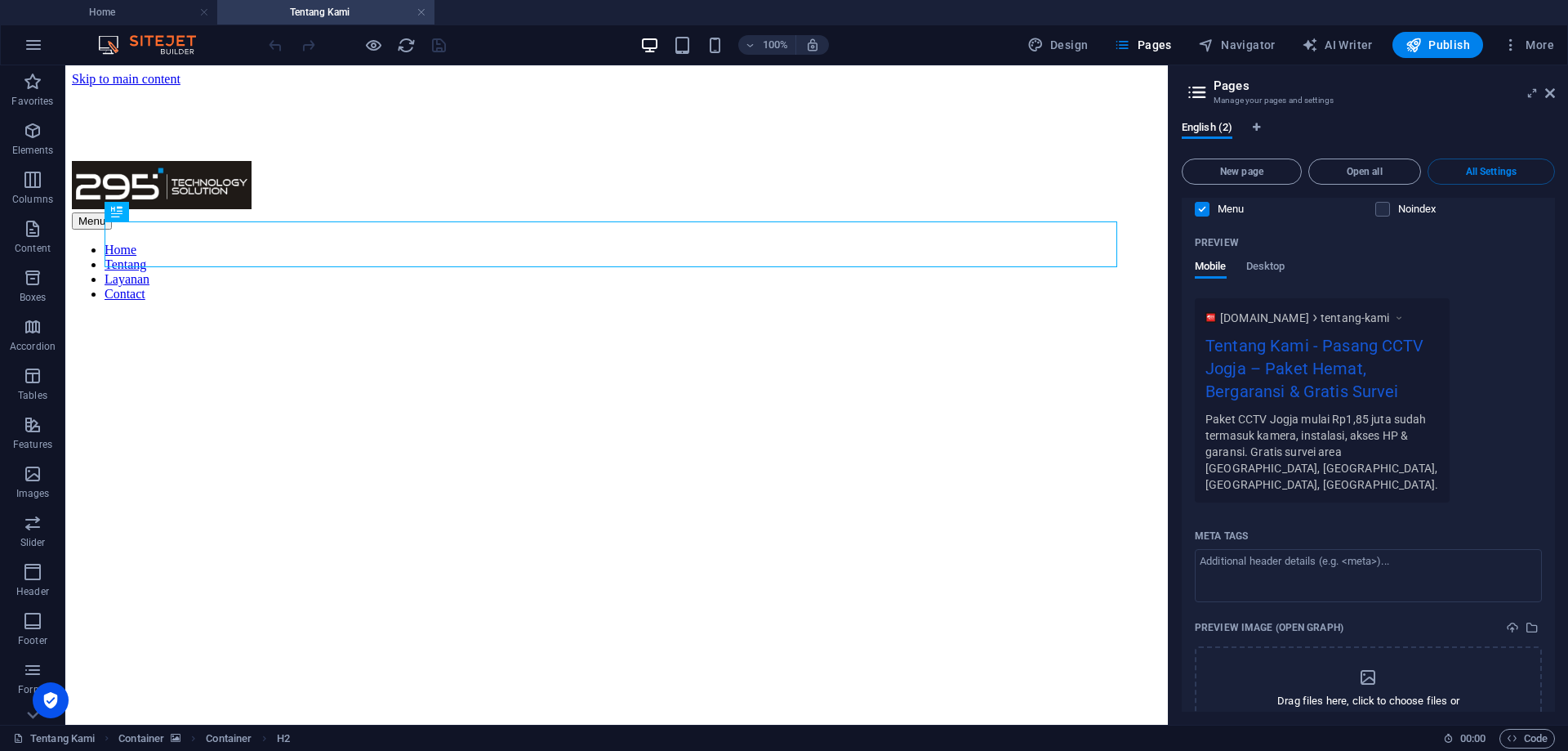 click on "All Settings" at bounding box center [1491, 172] 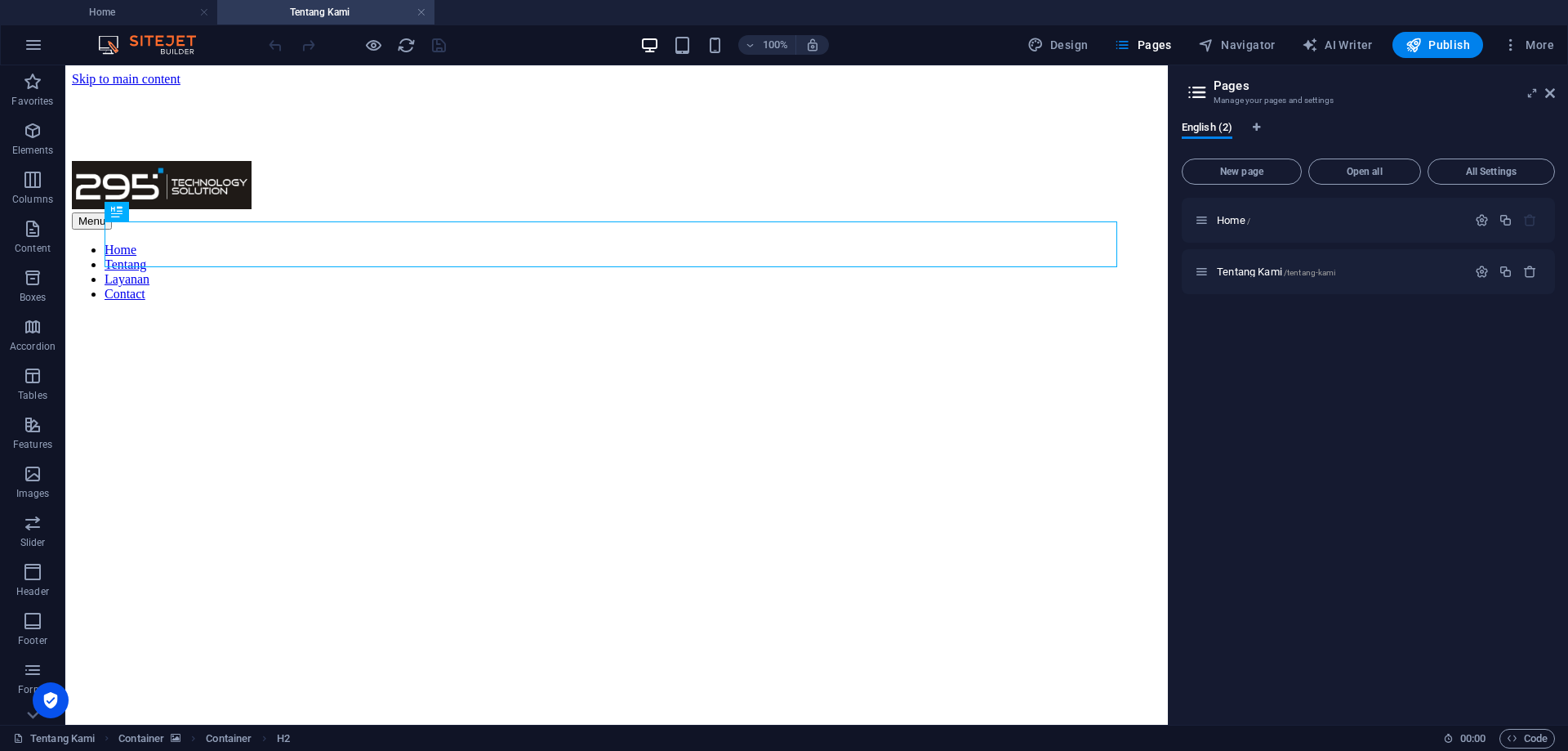 scroll, scrollTop: 0, scrollLeft: 0, axis: both 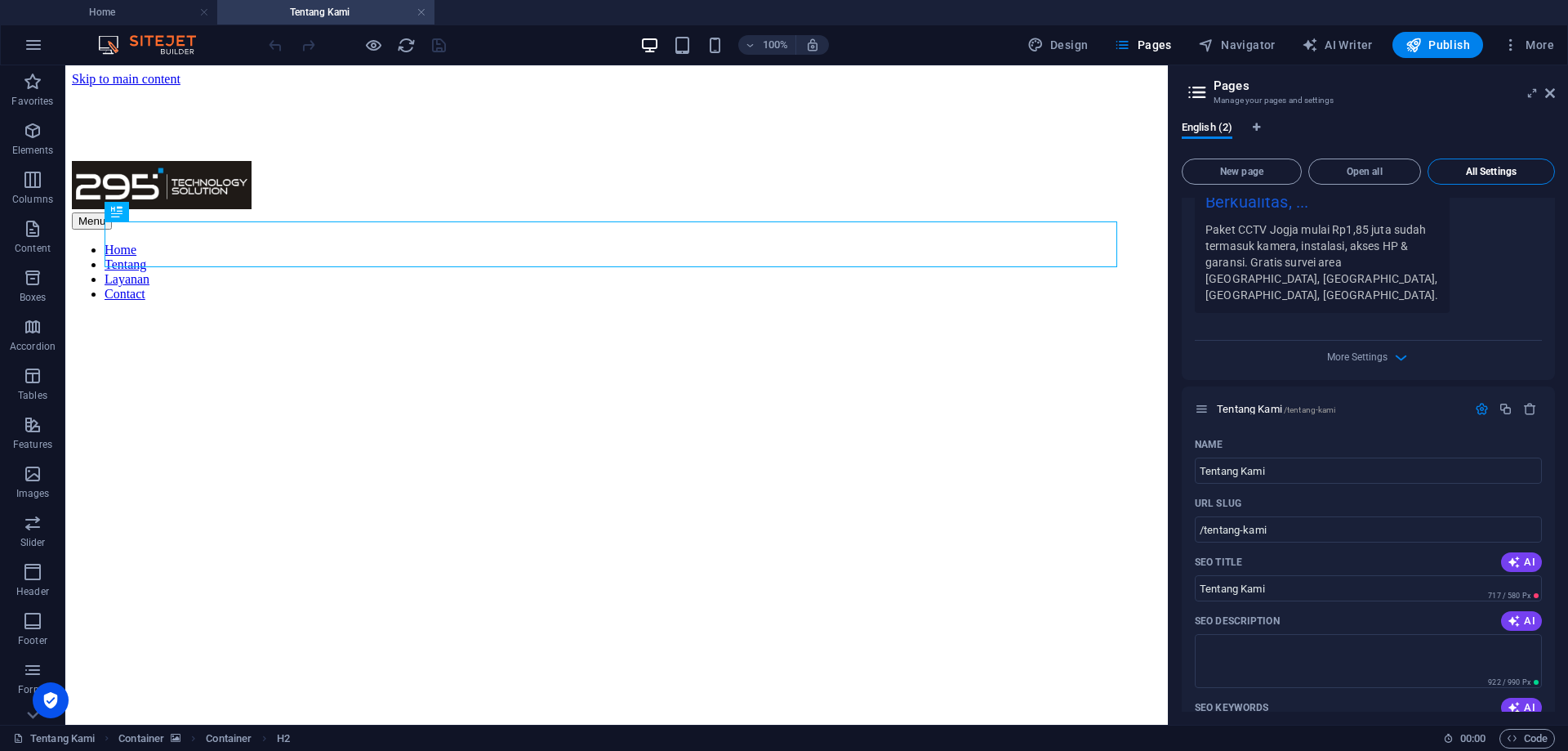 click on "All Settings" at bounding box center [1491, 172] 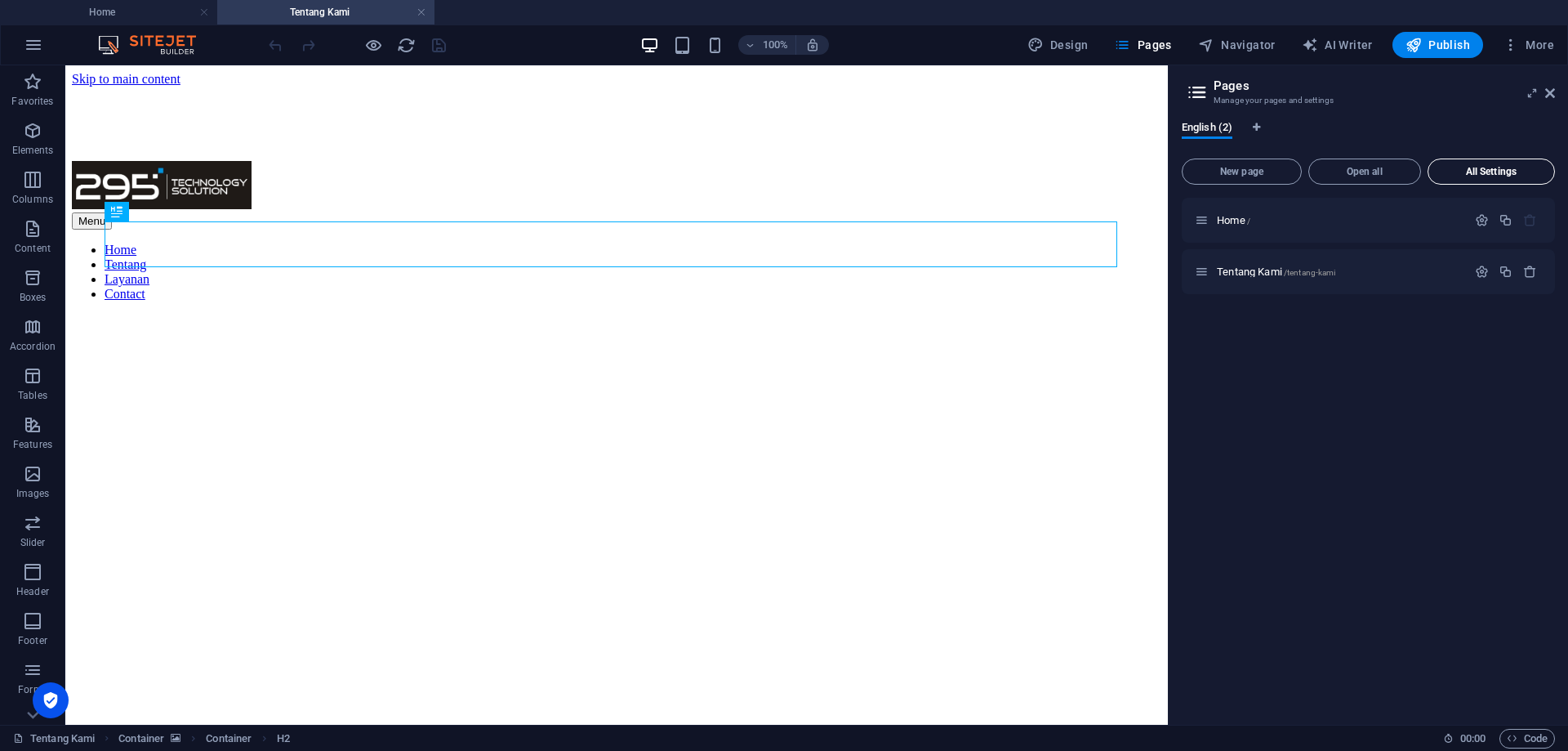 click on "All Settings" at bounding box center (1491, 172) 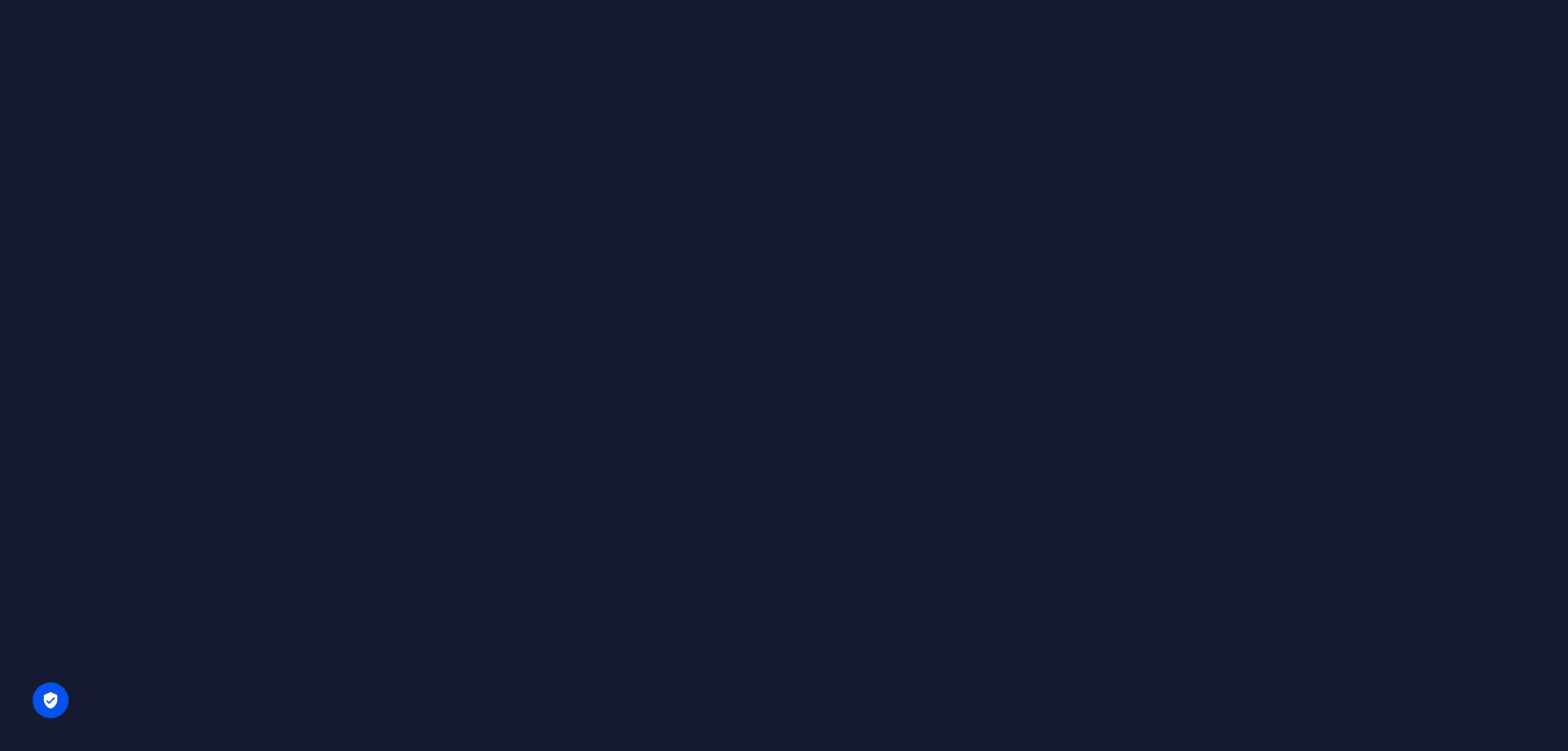 scroll, scrollTop: 0, scrollLeft: 0, axis: both 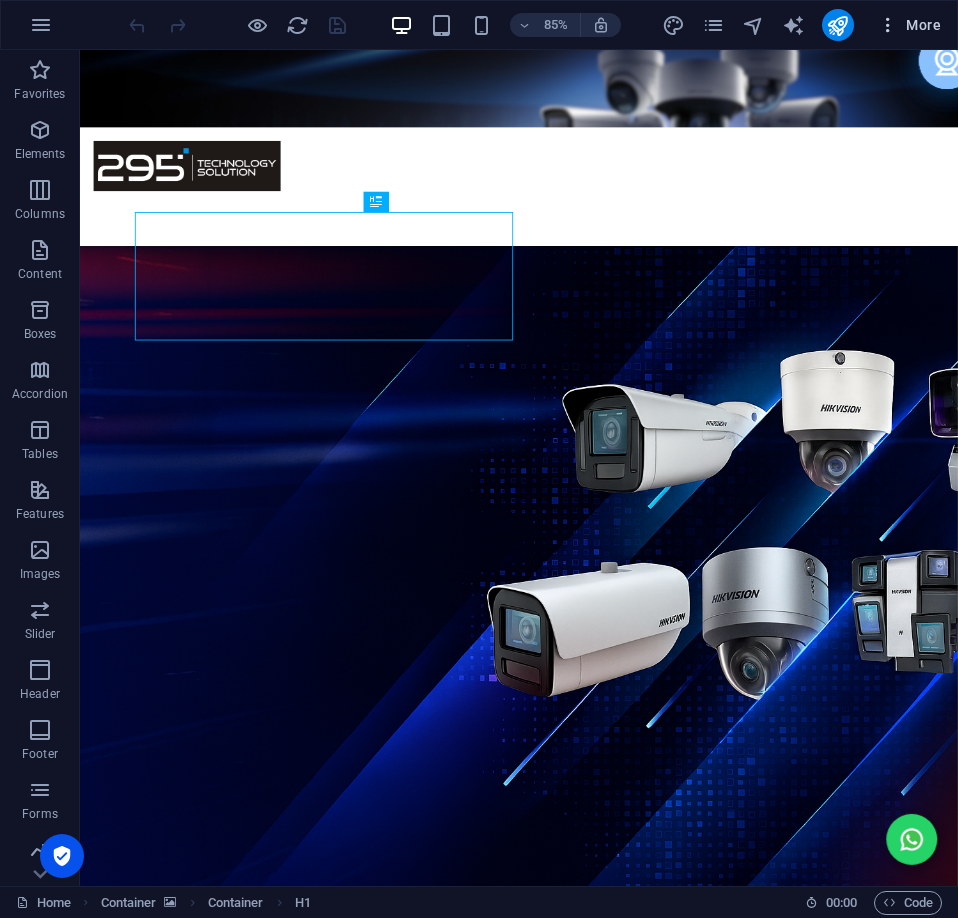 click on "More" at bounding box center (909, 25) 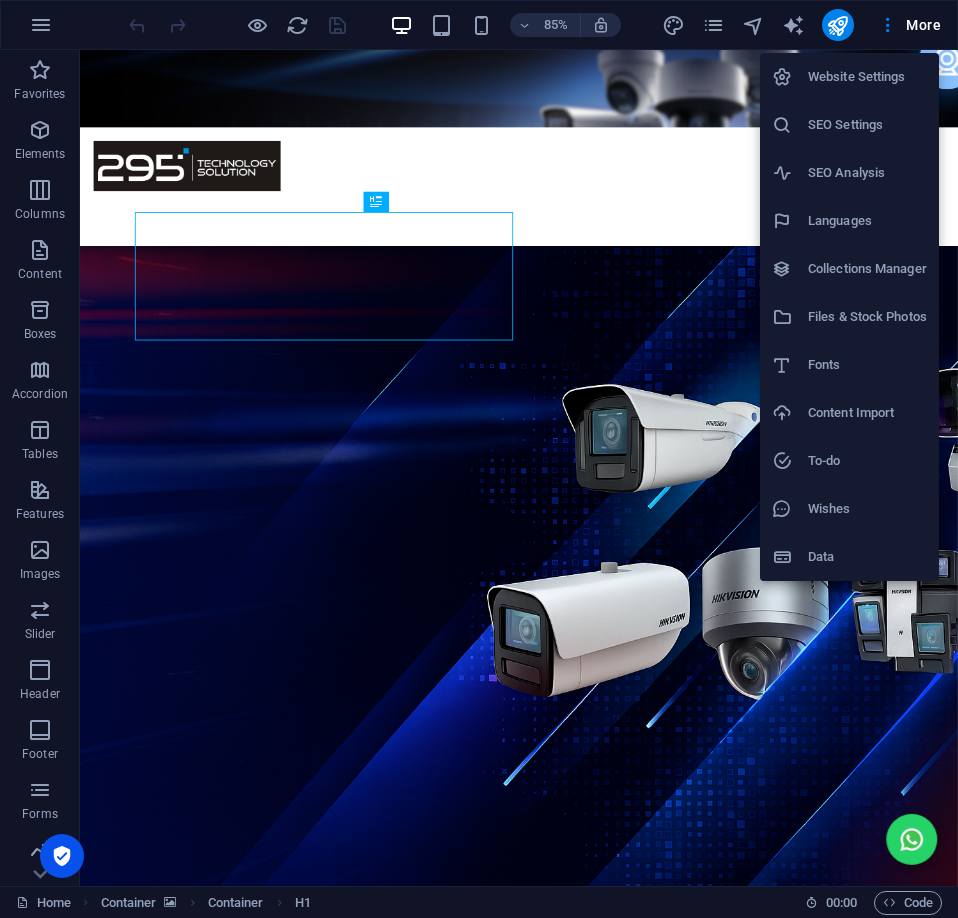 click on "Website Settings" at bounding box center [867, 77] 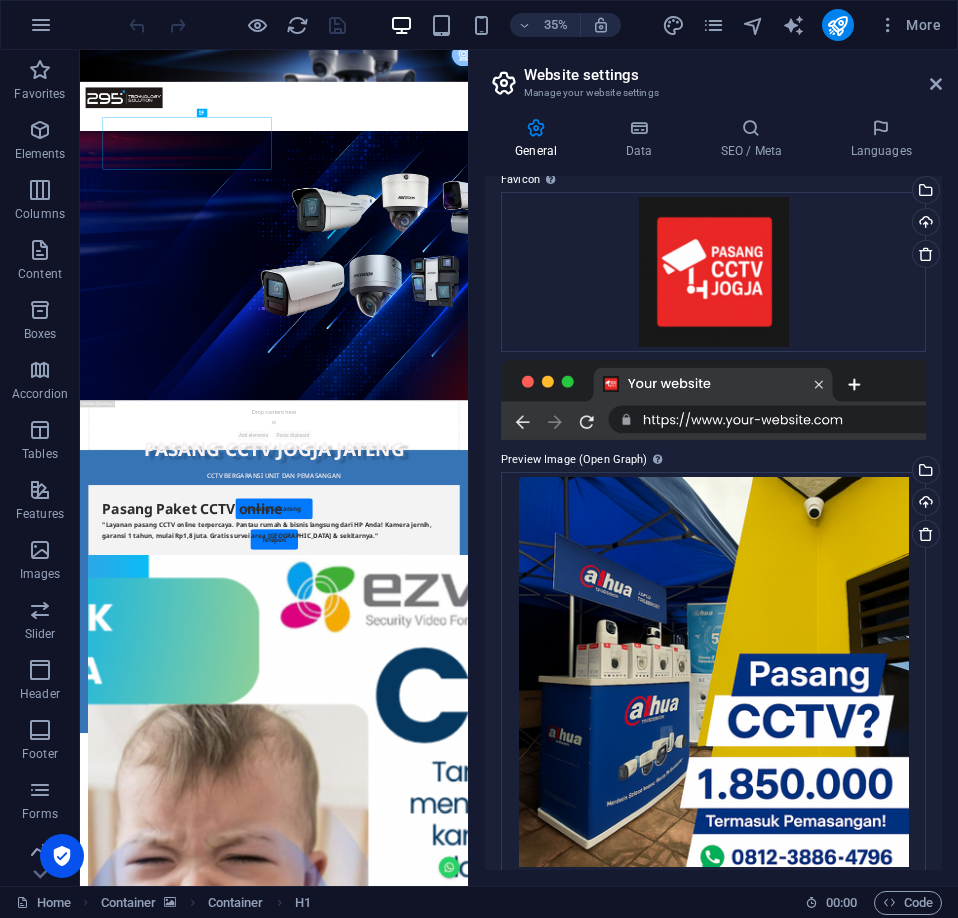 scroll, scrollTop: 210, scrollLeft: 0, axis: vertical 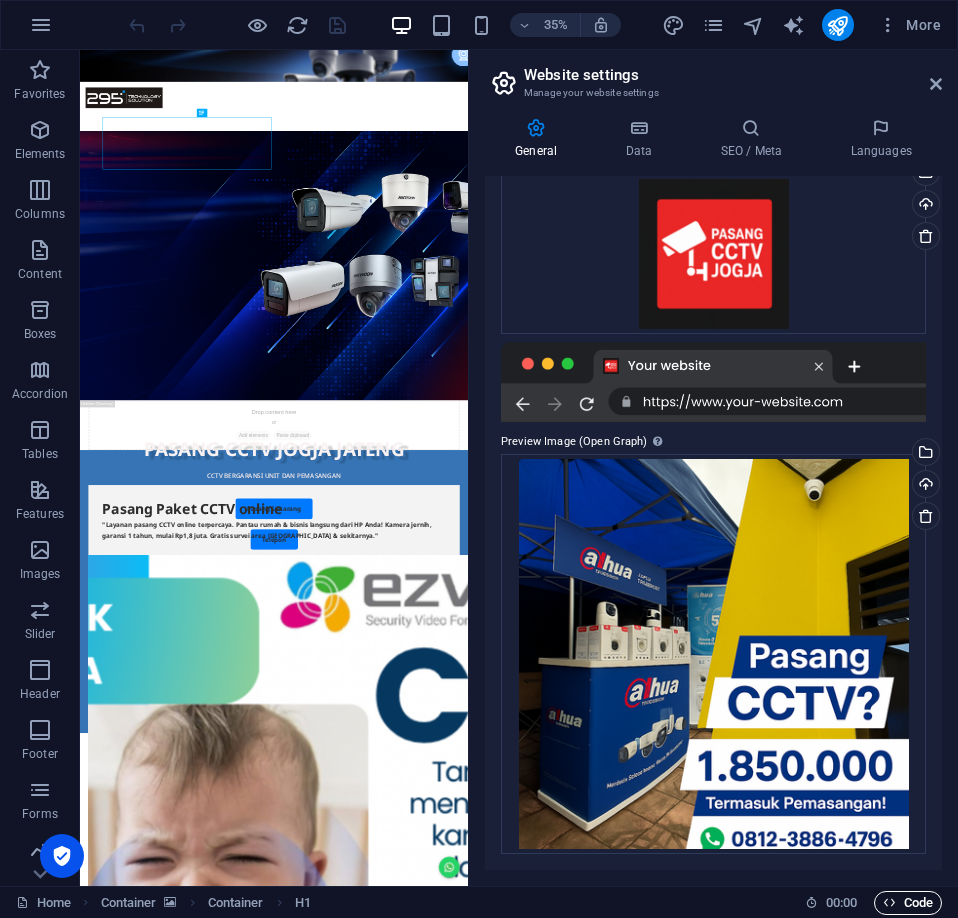 click on "Code" at bounding box center [908, 903] 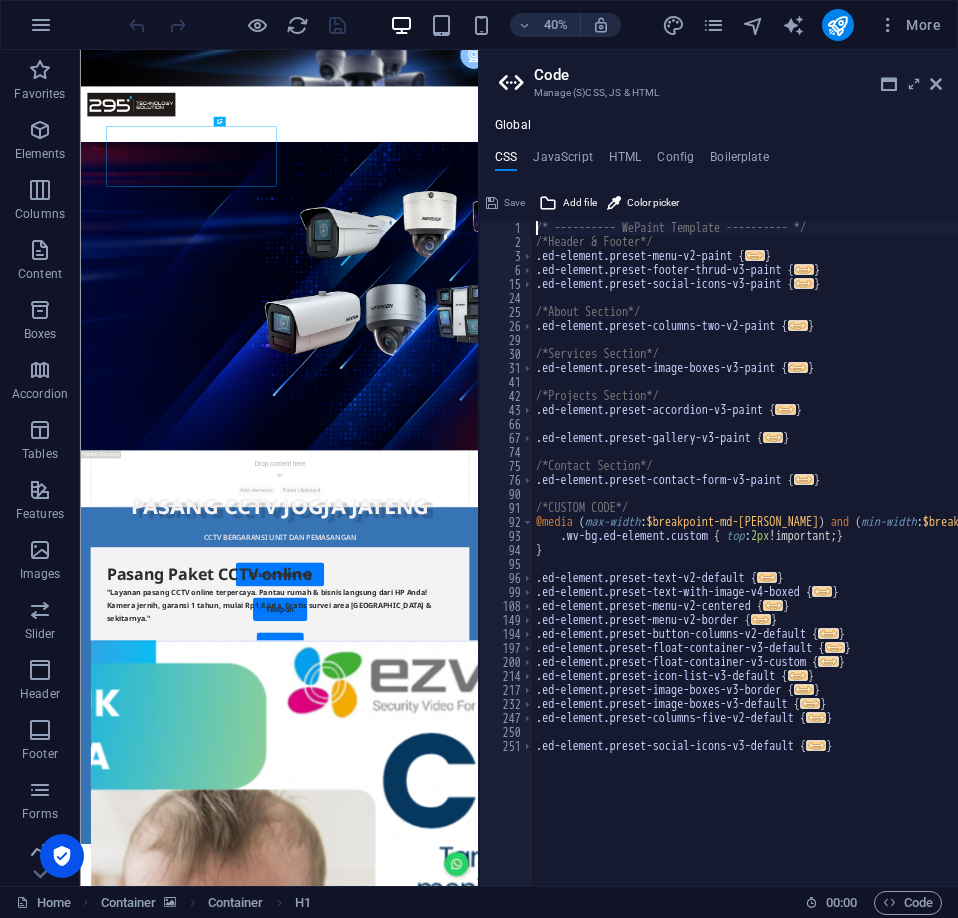 click on "/* ---------- WePaint Template ---------- */ /*Header & Footer*/ .ed-element.preset-menu-v2-paint   { ... } .ed-element.preset-footer-thrud-v3-paint   { ... } .ed-element.preset-social-icons-v3-paint   { ... } /*About Section*/ .ed-element.preset-columns-two-v2-paint   { ... } /*Services Section*/ .ed-element.preset-image-boxes-v3-paint   { ... } /*Projects Section*/ .ed-element.preset-accordion-v3-paint   { ... } .ed-element.preset-gallery-v3-paint   { ... } /*Contact Section*/ .ed-element.preset-contact-form-v3-paint   { ... } /*CUSTOM CODE*/ @media   ( max-width :  $breakpoint-md-max )   and   ( min-width :  $breakpoint-sm )   {      .wv-bg.ed-element.custom   {   top :  2px  !important;  } } .ed-element.preset-text-v2-default   { ... } .ed-element.preset-text-with-image-v4-boxed   { ... } .ed-element.preset-menu-v2-centered   { ... } .ed-element.preset-menu-v2-border   { ... } .ed-element.preset-button-columns-v2-default   { ... } .ed-element.preset-float-container-v3-default   { ... }   { ... }   { ... }" at bounding box center (778, 560) 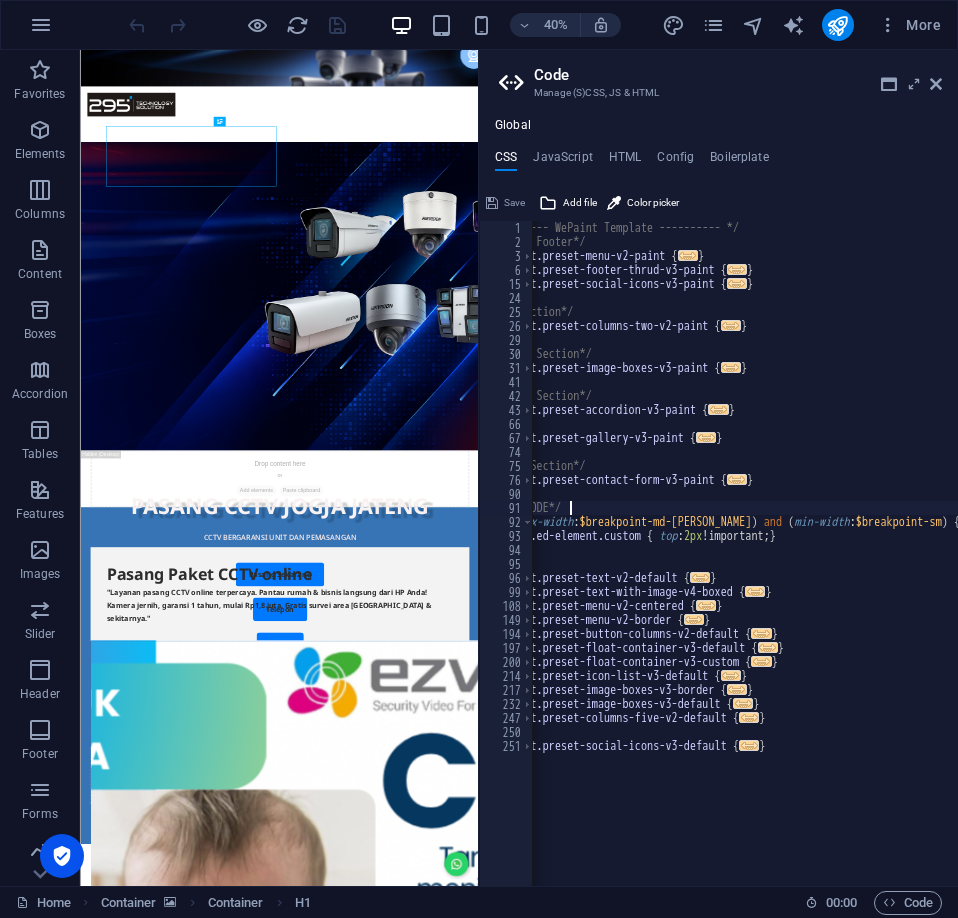 scroll, scrollTop: 0, scrollLeft: 0, axis: both 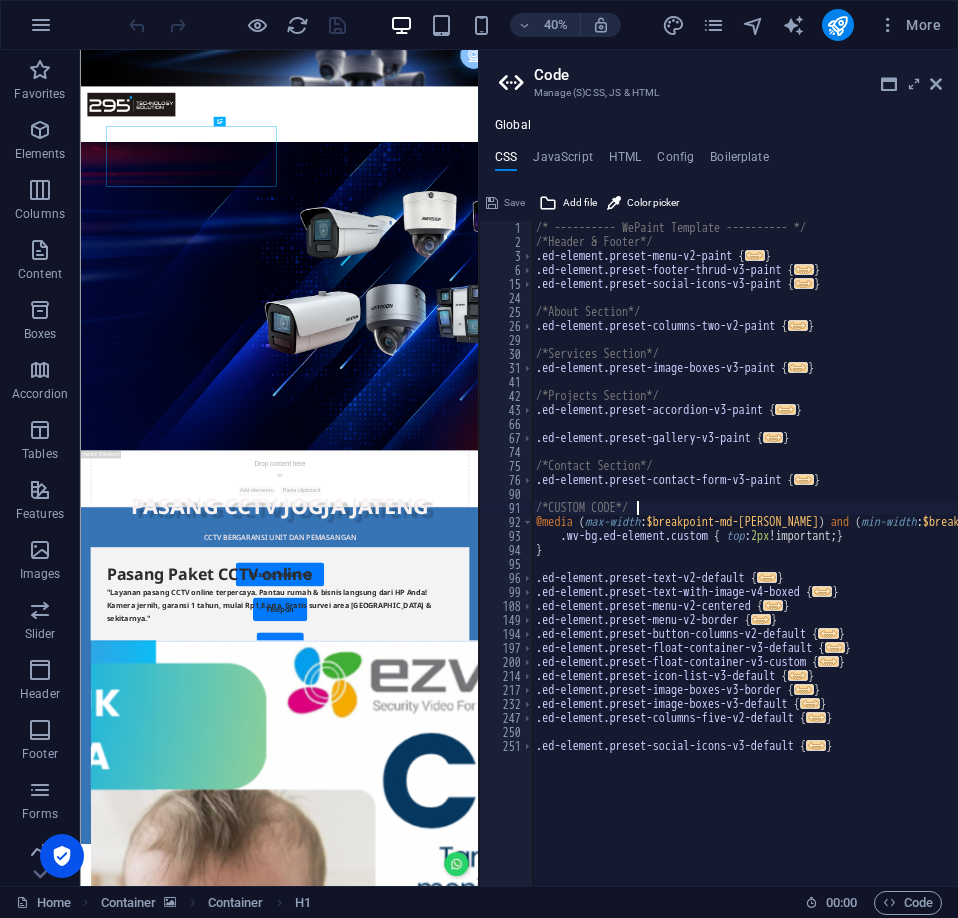 click on "/* ---------- WePaint Template ---------- */ /*Header & Footer*/ .ed-element.preset-menu-v2-paint   { ... } .ed-element.preset-footer-thrud-v3-paint   { ... } .ed-element.preset-social-icons-v3-paint   { ... } /*About Section*/ .ed-element.preset-columns-two-v2-paint   { ... } /*Services Section*/ .ed-element.preset-image-boxes-v3-paint   { ... } /*Projects Section*/ .ed-element.preset-accordion-v3-paint   { ... } .ed-element.preset-gallery-v3-paint   { ... } /*Contact Section*/ .ed-element.preset-contact-form-v3-paint   { ... } /*CUSTOM CODE*/ @media   ( max-width :  $breakpoint-md-max )   and   ( min-width :  $breakpoint-sm )   {      .wv-bg.ed-element.custom   {   top :  2px  !important;  } } .ed-element.preset-text-v2-default   { ... } .ed-element.preset-text-with-image-v4-boxed   { ... } .ed-element.preset-menu-v2-centered   { ... } .ed-element.preset-menu-v2-border   { ... } .ed-element.preset-button-columns-v2-default   { ... } .ed-element.preset-float-container-v3-default   { ... }   { ... }   { ... }" at bounding box center [778, 560] 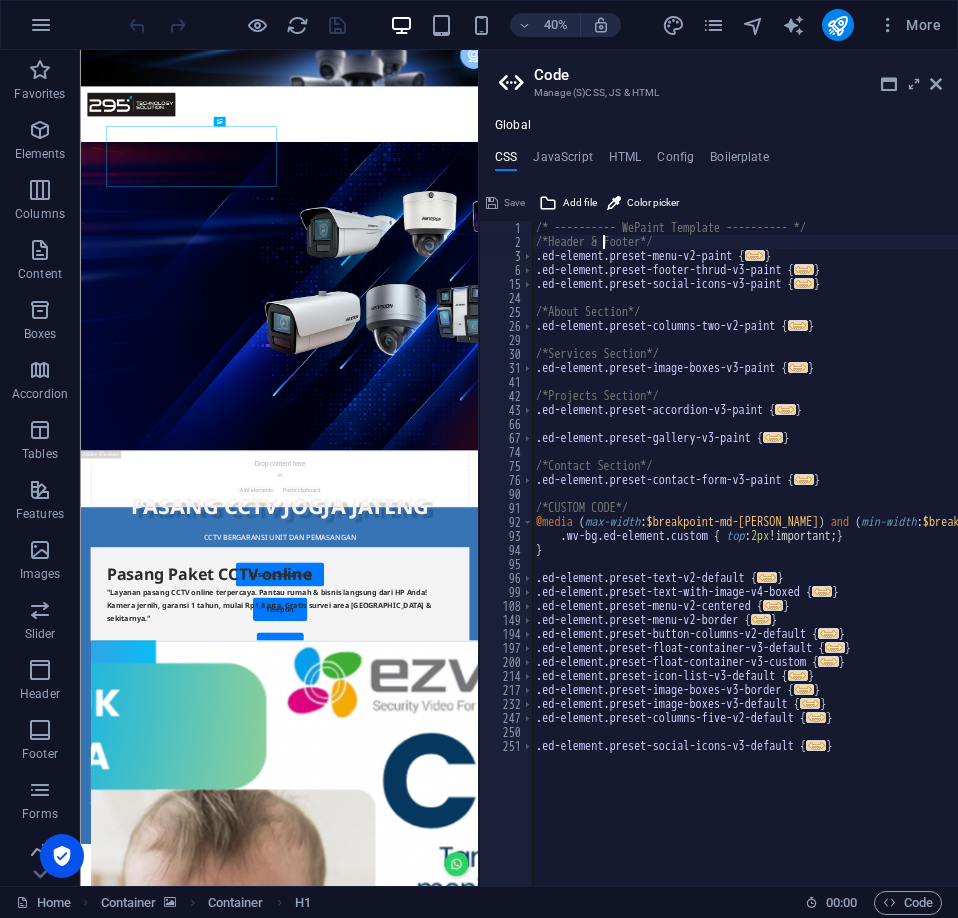 click on "/* ---------- WePaint Template ---------- */ /*Header & Footer*/ .ed-element.preset-menu-v2-paint   { ... } .ed-element.preset-footer-thrud-v3-paint   { ... } .ed-element.preset-social-icons-v3-paint   { ... } /*About Section*/ .ed-element.preset-columns-two-v2-paint   { ... } /*Services Section*/ .ed-element.preset-image-boxes-v3-paint   { ... } /*Projects Section*/ .ed-element.preset-accordion-v3-paint   { ... } .ed-element.preset-gallery-v3-paint   { ... } /*Contact Section*/ .ed-element.preset-contact-form-v3-paint   { ... } /*CUSTOM CODE*/ @media   ( max-width :  $breakpoint-md-max )   and   ( min-width :  $breakpoint-sm )   {      .wv-bg.ed-element.custom   {   top :  2px  !important;  } } .ed-element.preset-text-v2-default   { ... } .ed-element.preset-text-with-image-v4-boxed   { ... } .ed-element.preset-menu-v2-centered   { ... } .ed-element.preset-menu-v2-border   { ... } .ed-element.preset-button-columns-v2-default   { ... } .ed-element.preset-float-container-v3-default   { ... }   { ... }   { ... }" at bounding box center [778, 560] 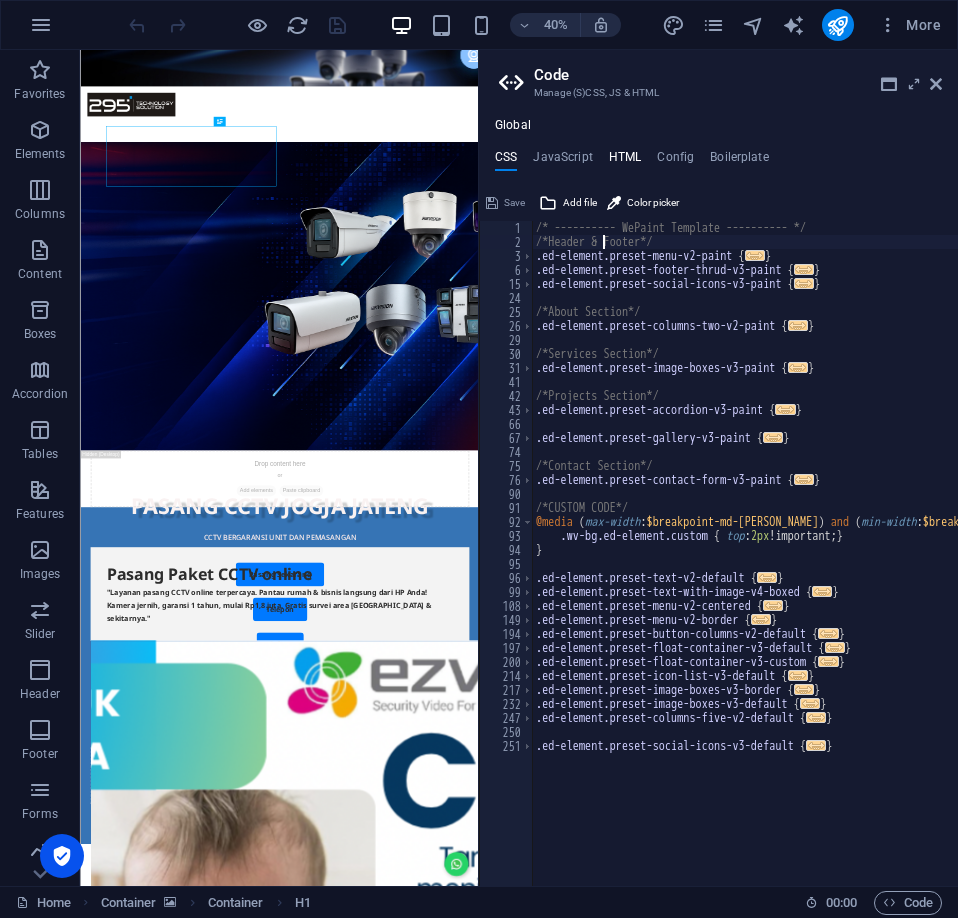 click on "HTML" at bounding box center [625, 161] 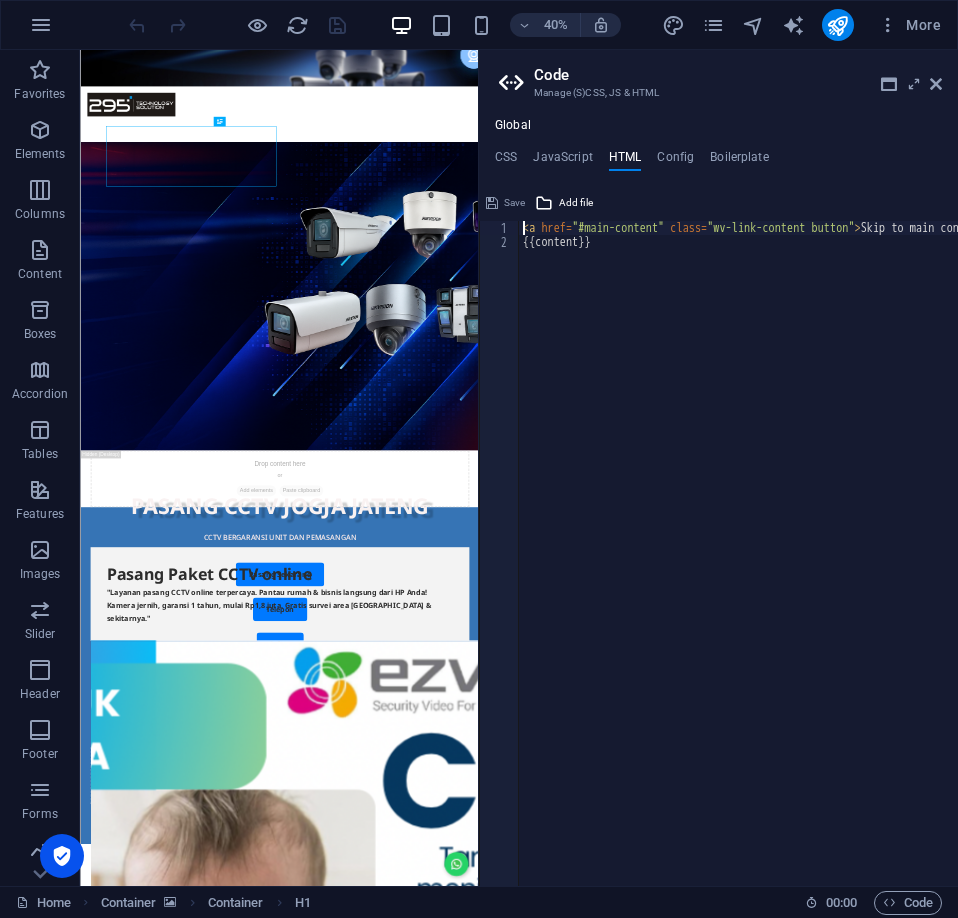 click on "CSS JavaScript HTML Config Boilerplate" at bounding box center (718, 161) 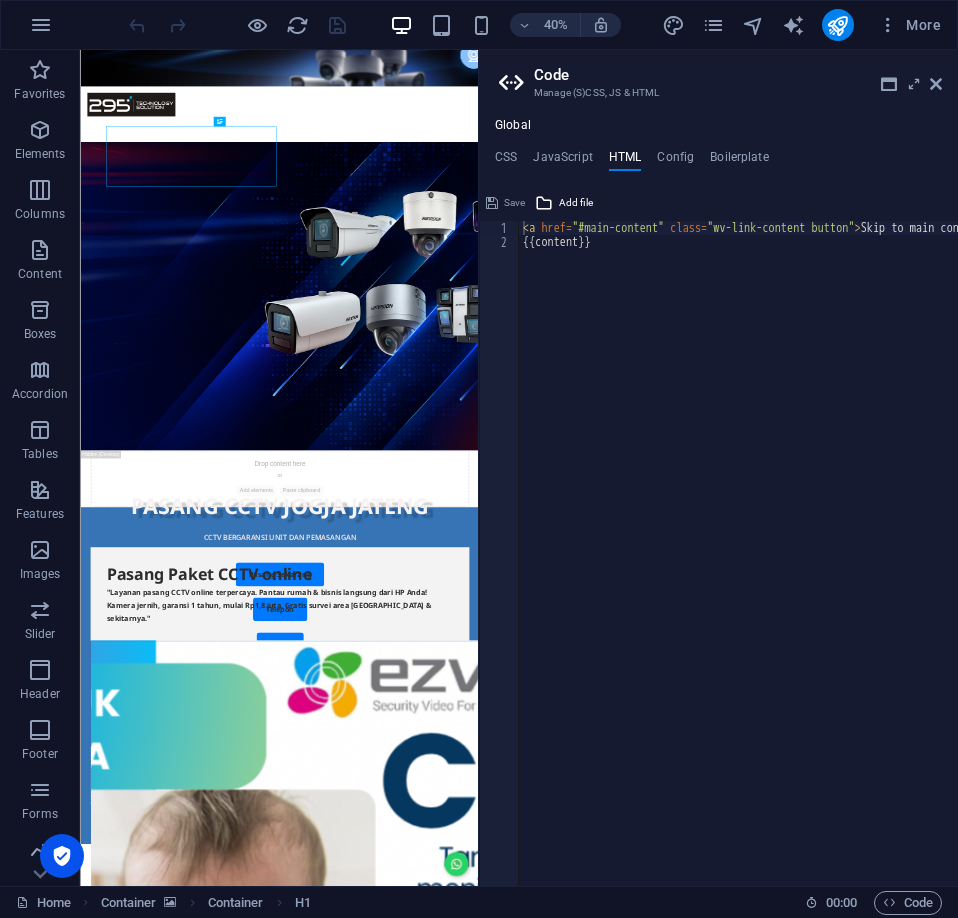 click on "CSS JavaScript HTML Config Boilerplate" at bounding box center (718, 161) 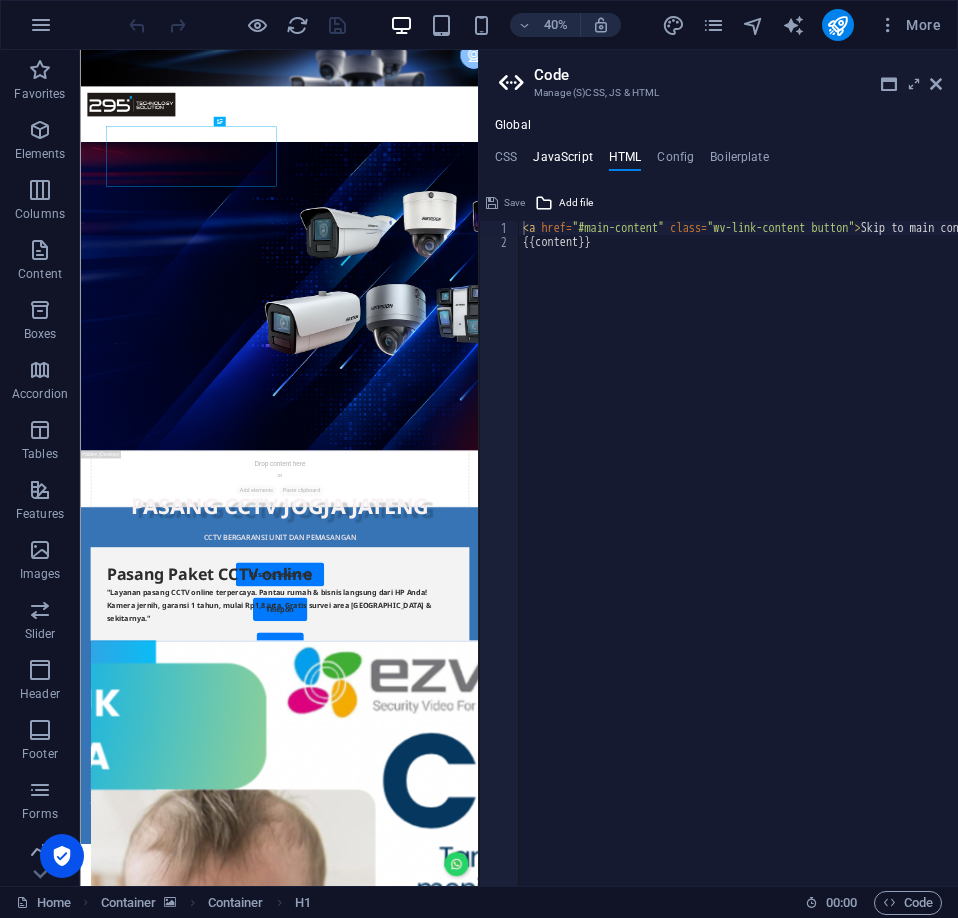 click on "JavaScript" at bounding box center (562, 161) 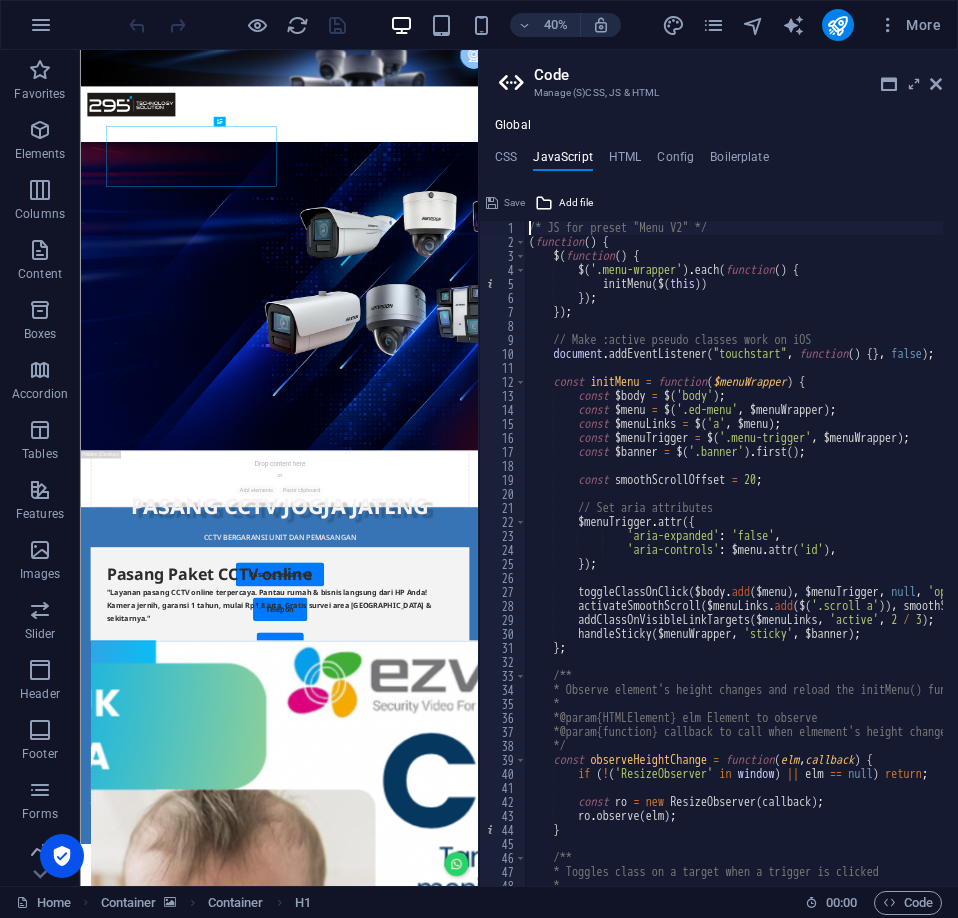 type on "/* JS for preset "Menu V2" */" 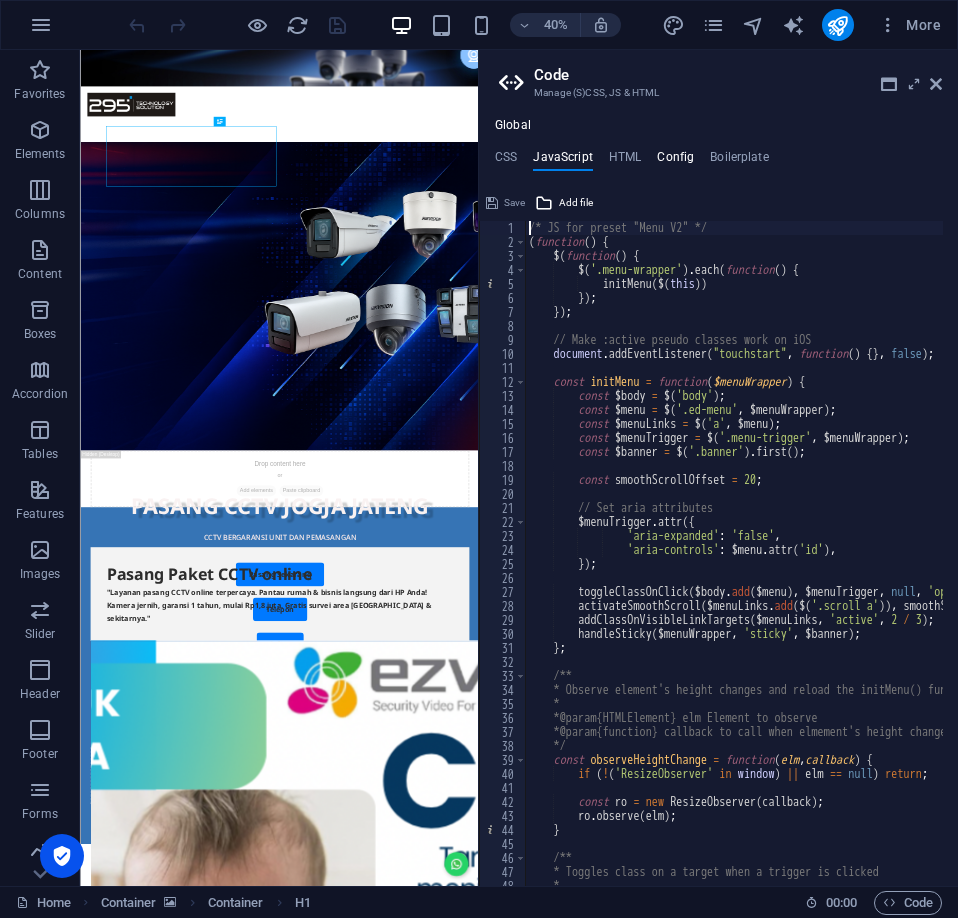 click on "Config" at bounding box center (675, 161) 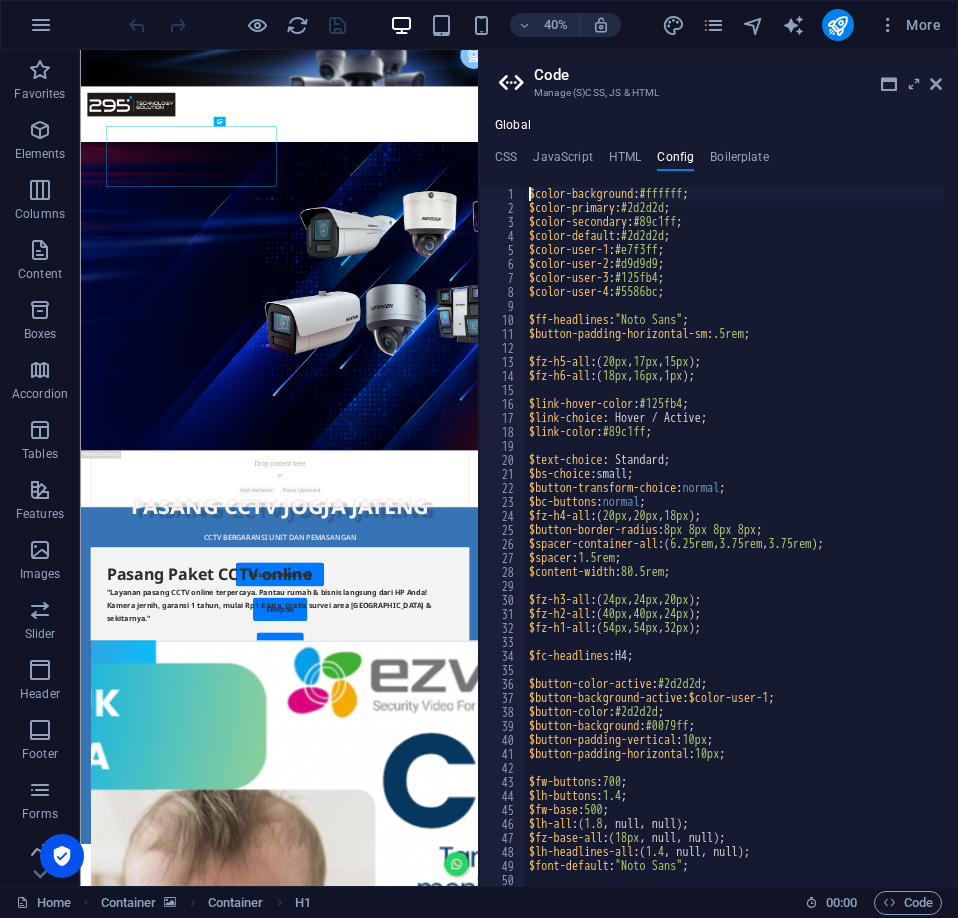 scroll, scrollTop: 0, scrollLeft: 0, axis: both 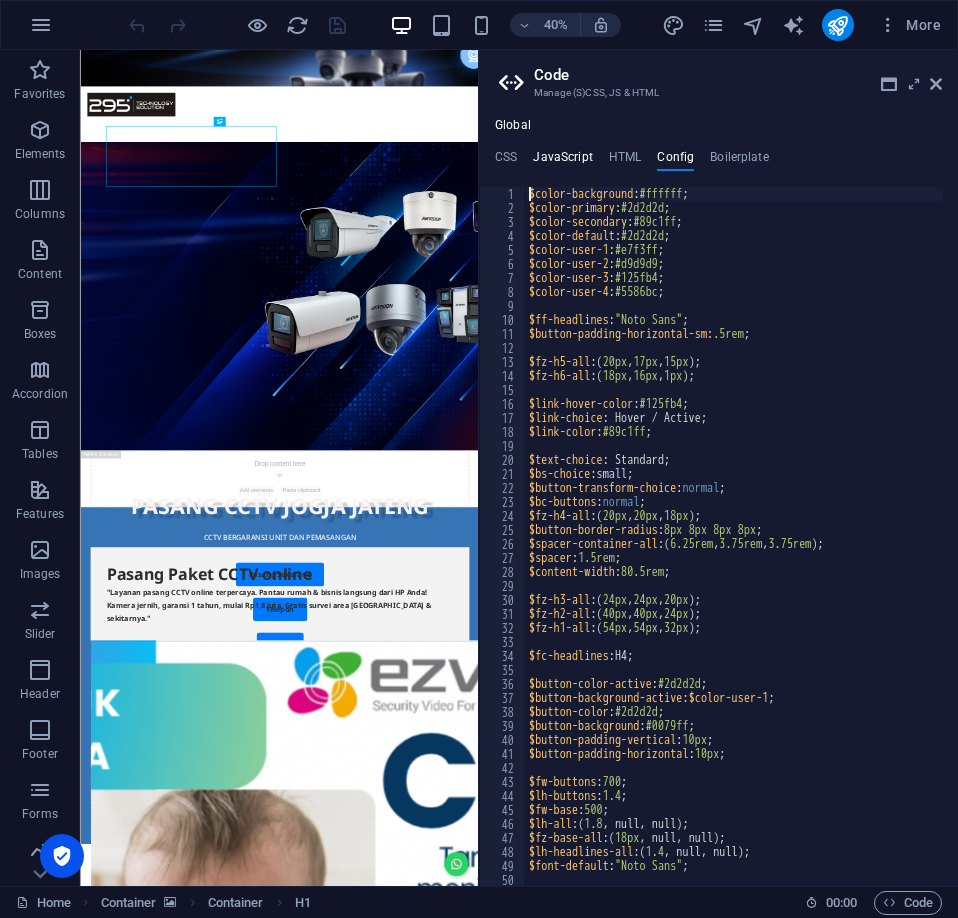 click on "JavaScript" at bounding box center (562, 161) 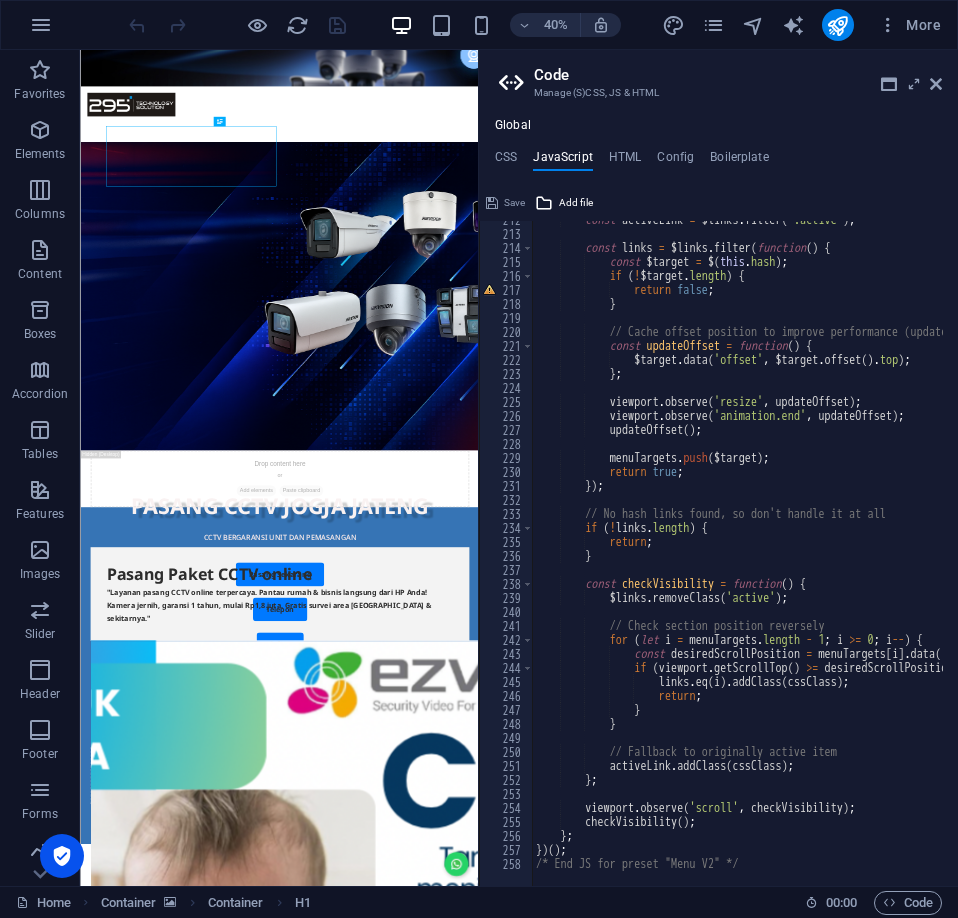 scroll, scrollTop: 2962, scrollLeft: 0, axis: vertical 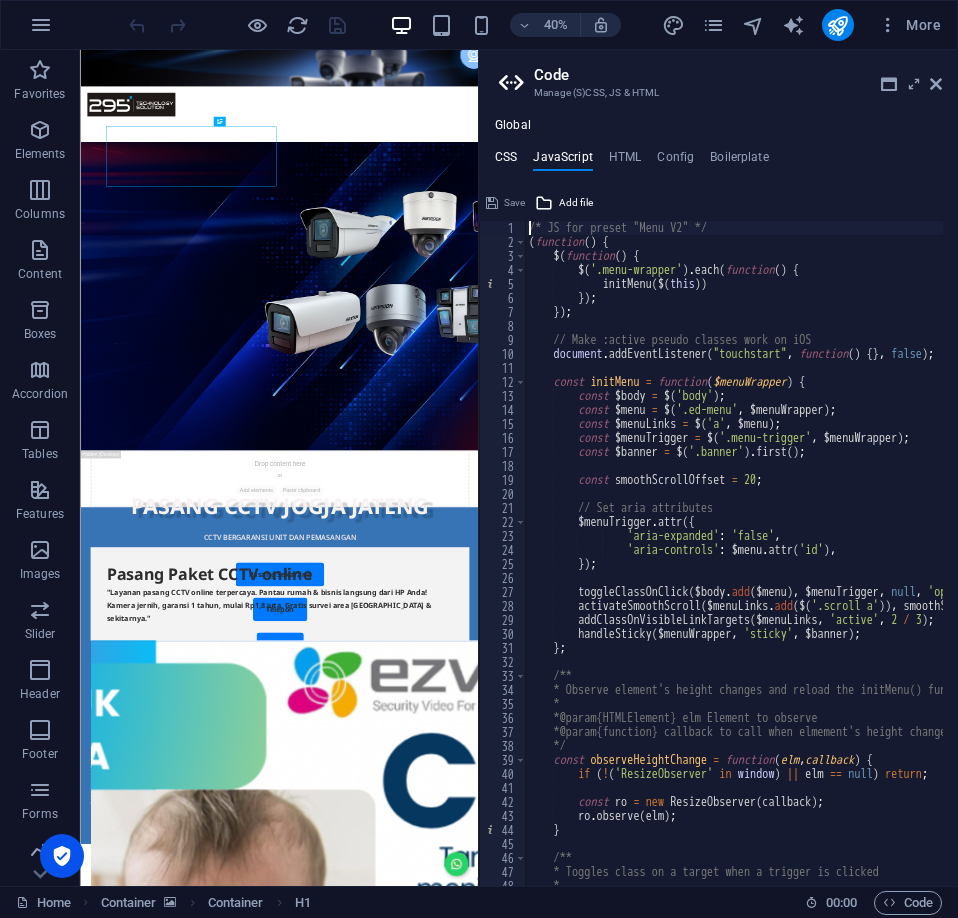 click on "CSS" at bounding box center [506, 161] 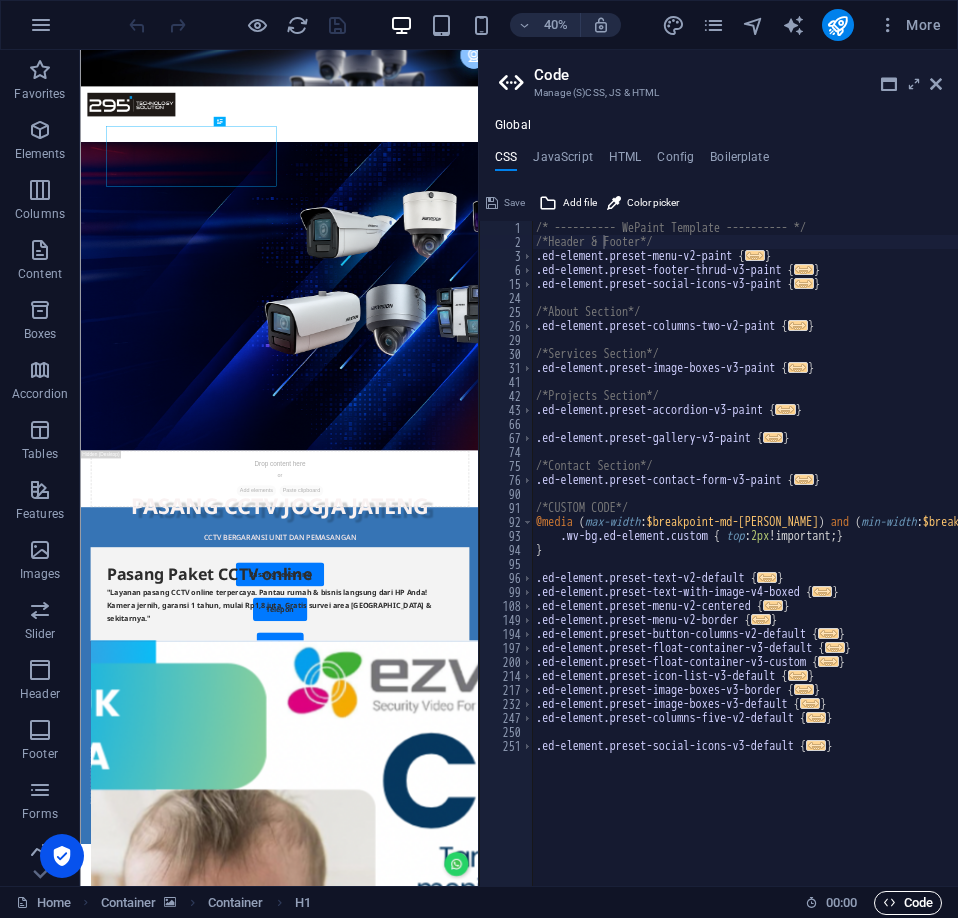 click on "Code" at bounding box center (908, 903) 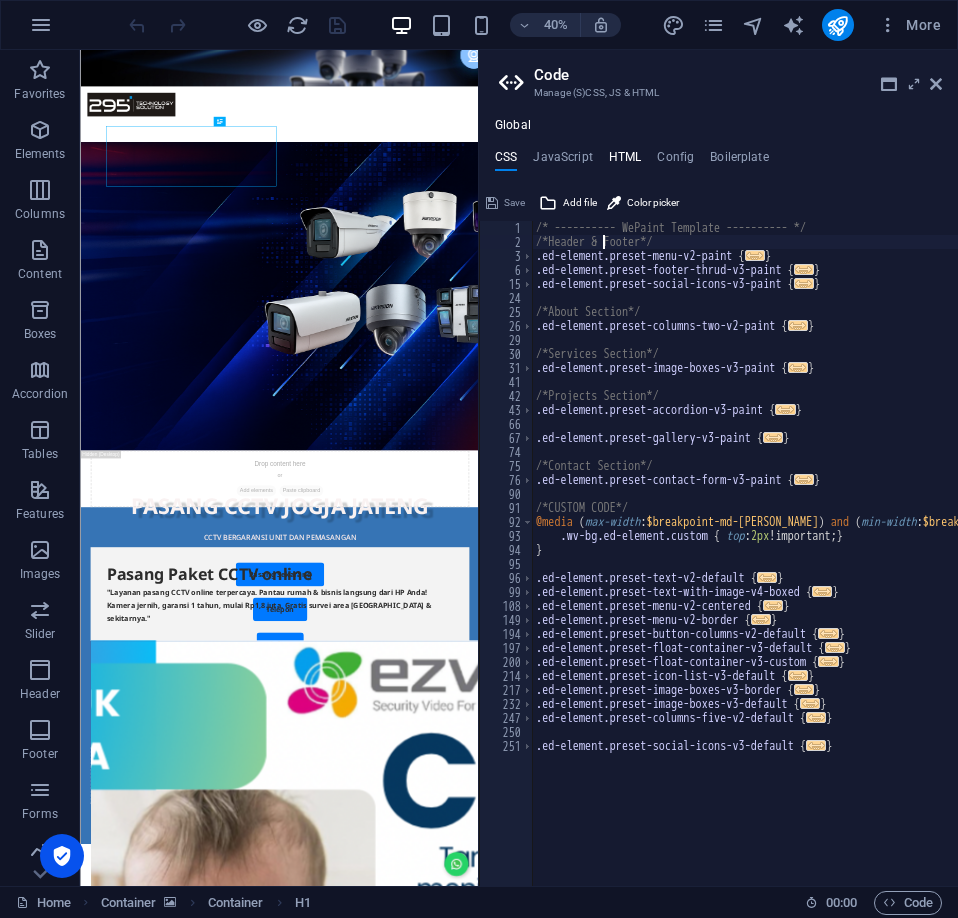 click on "HTML" at bounding box center [625, 161] 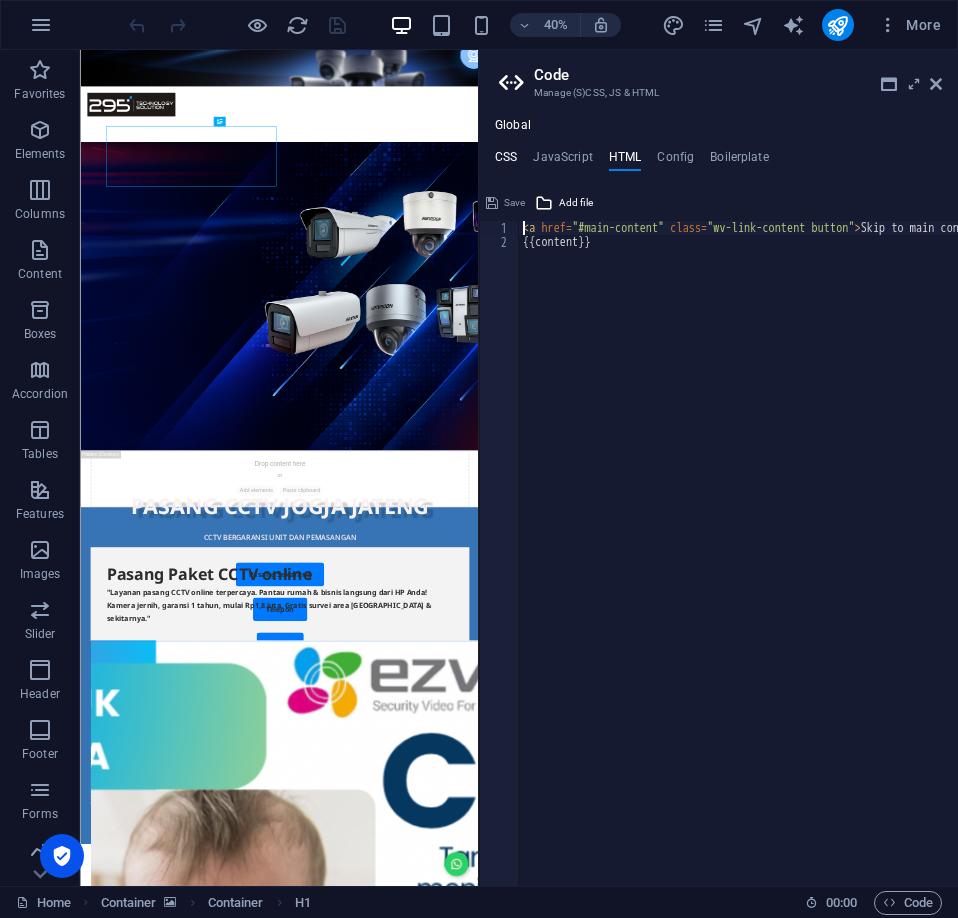 click on "CSS" at bounding box center (506, 161) 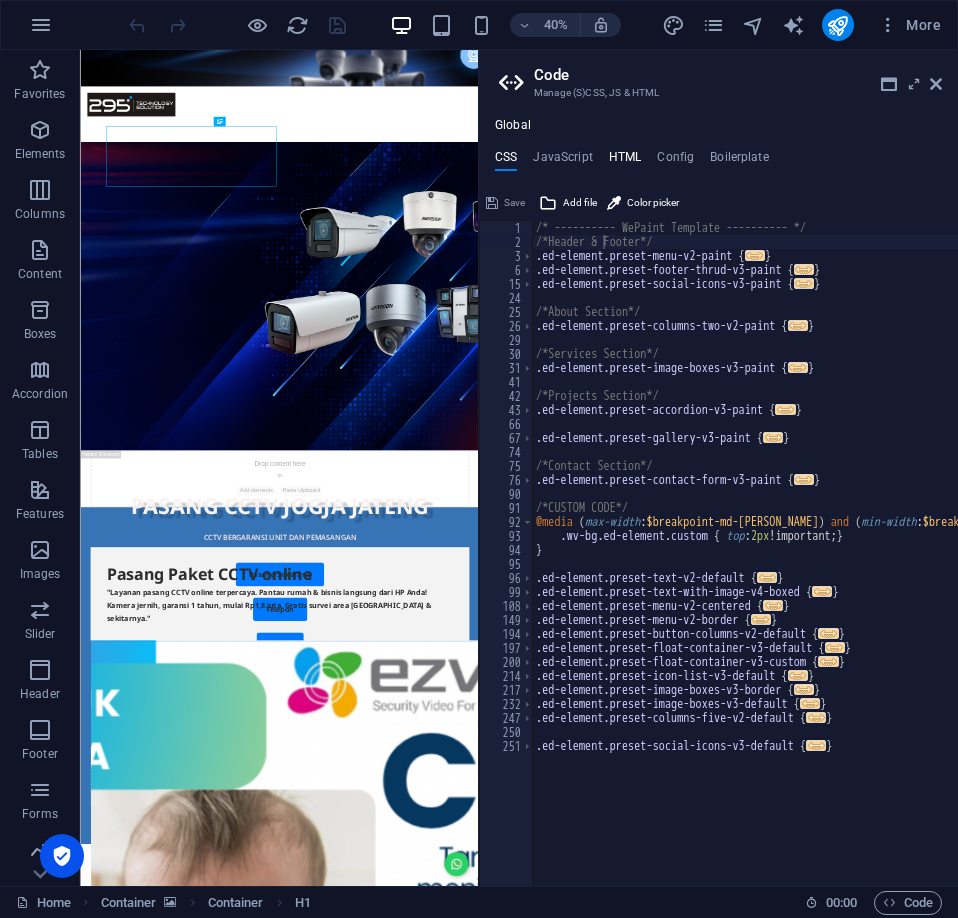 click on "HTML" at bounding box center (625, 161) 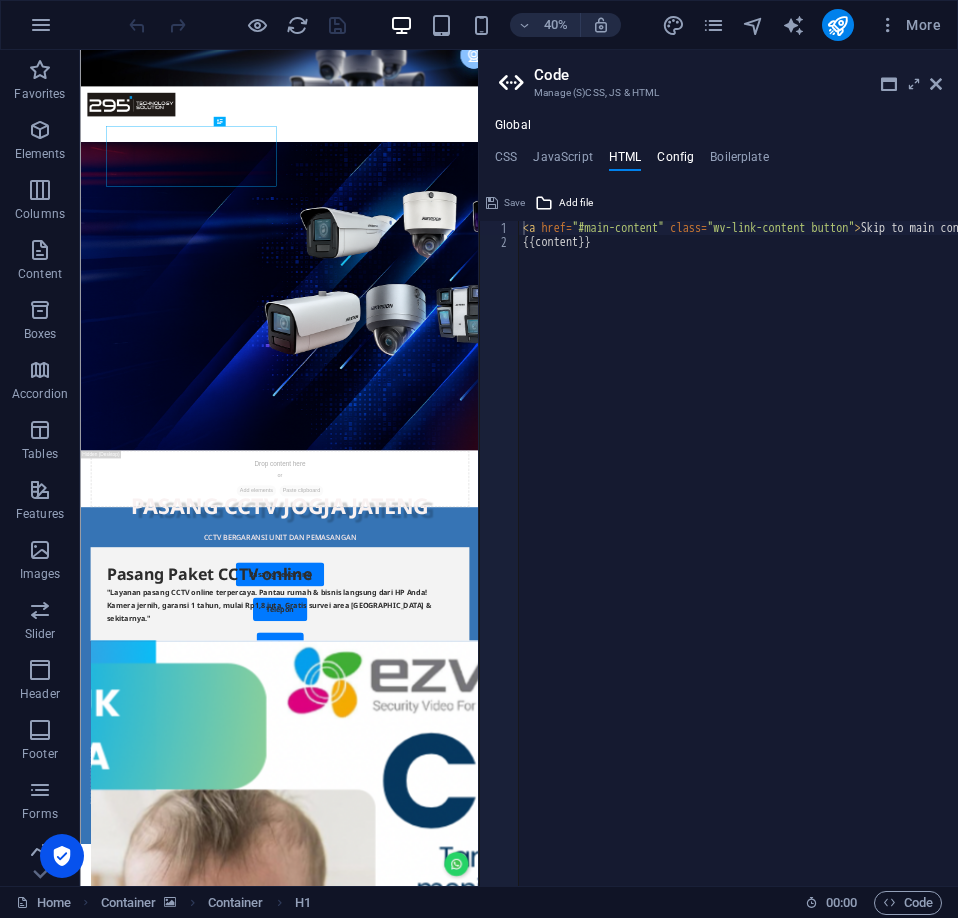 click on "Config" at bounding box center (675, 161) 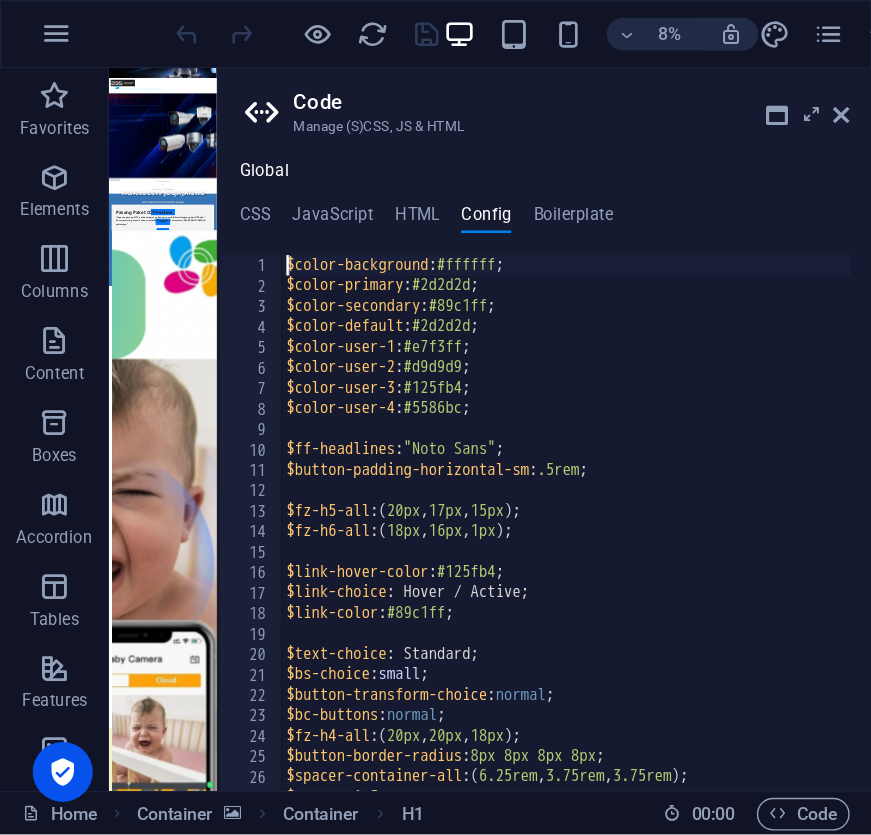 scroll, scrollTop: 0, scrollLeft: 0, axis: both 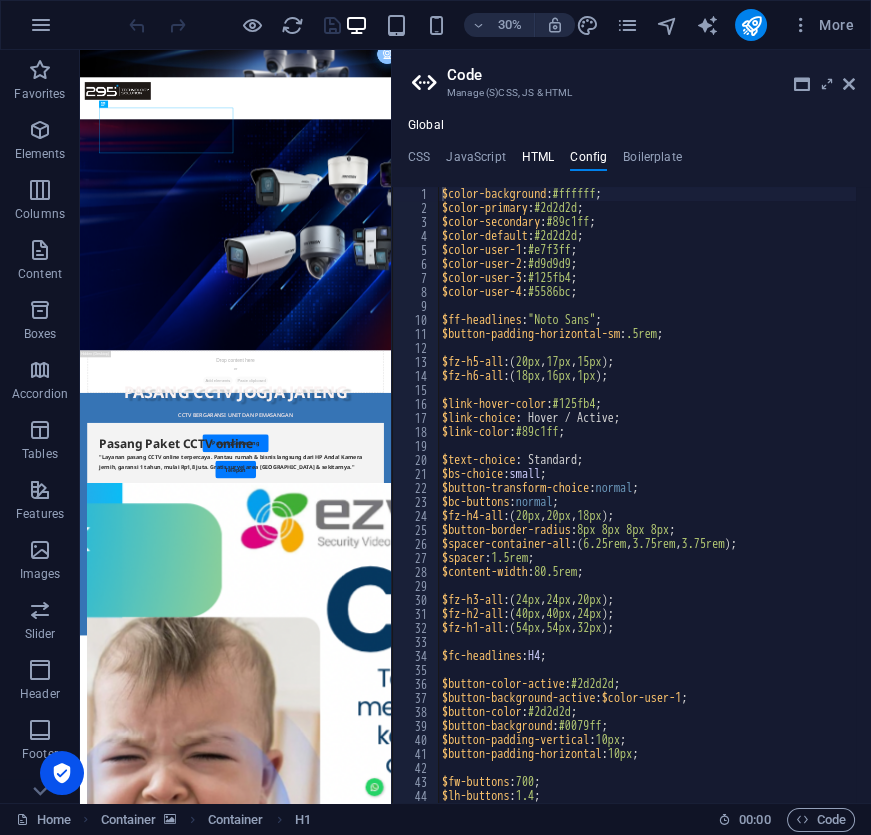 click on "HTML" at bounding box center (538, 161) 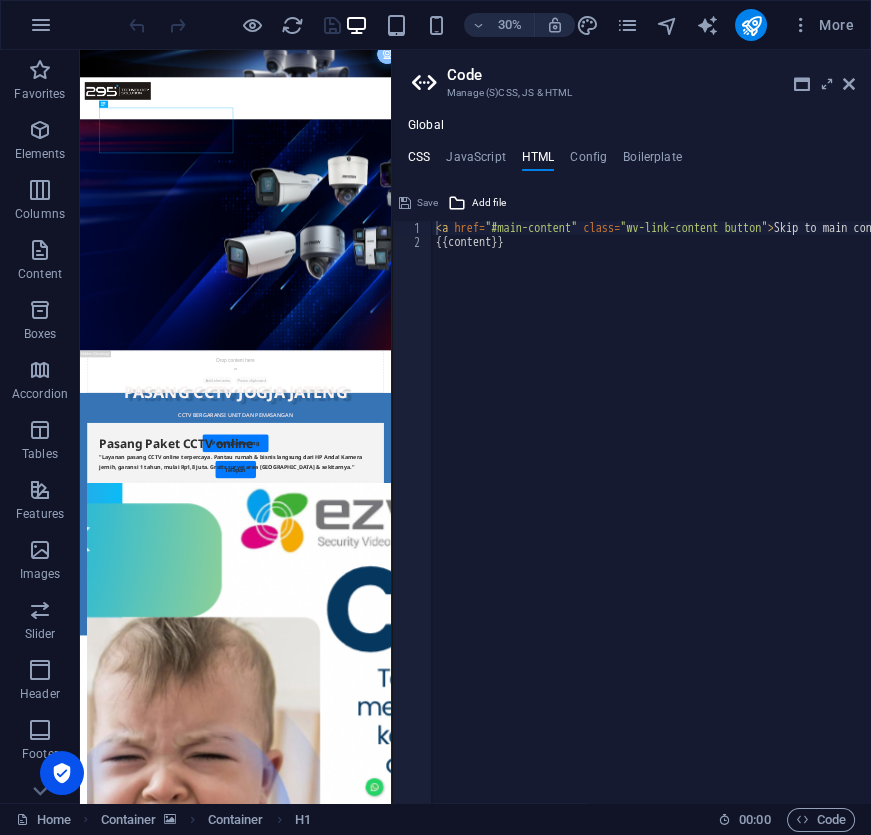 click on "CSS" at bounding box center (419, 161) 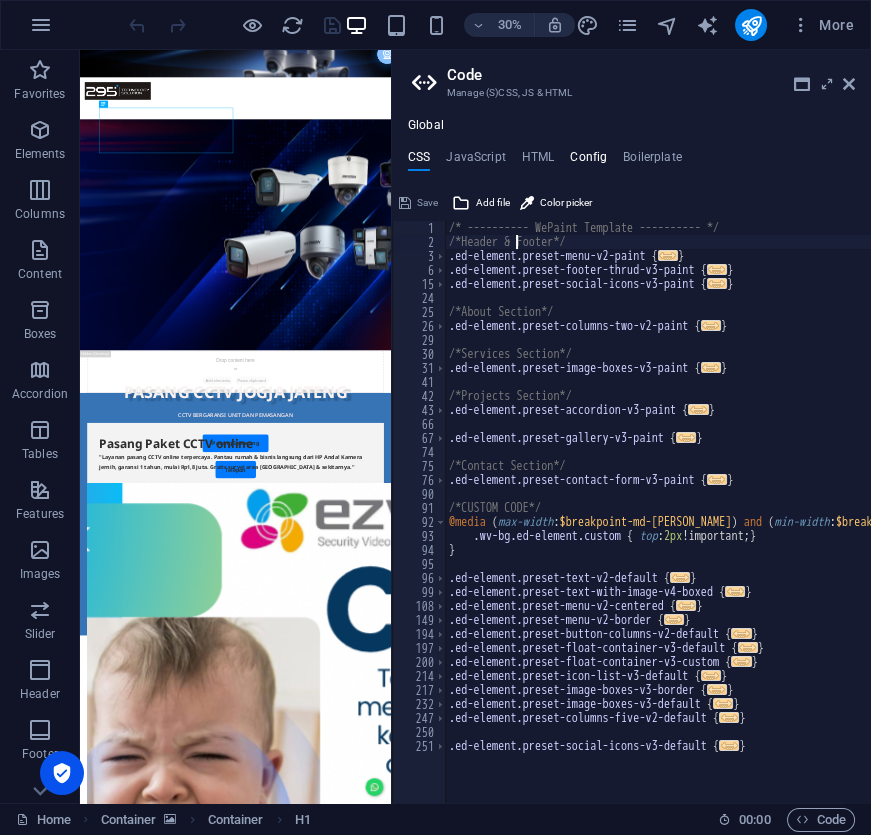 click on "Config" at bounding box center [588, 161] 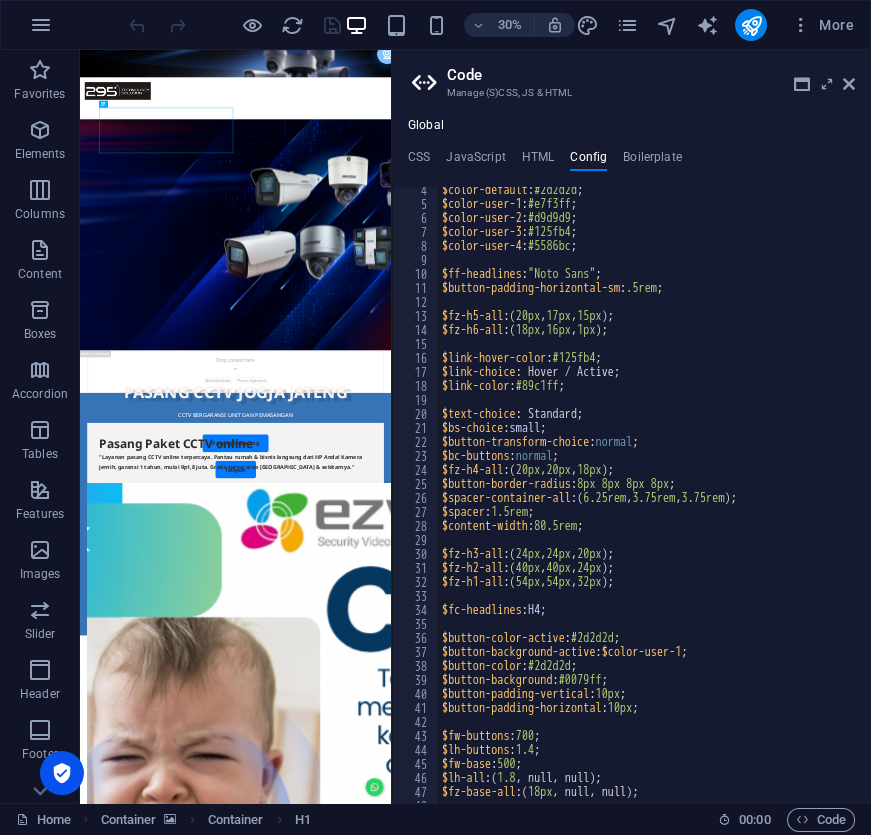 scroll, scrollTop: 0, scrollLeft: 0, axis: both 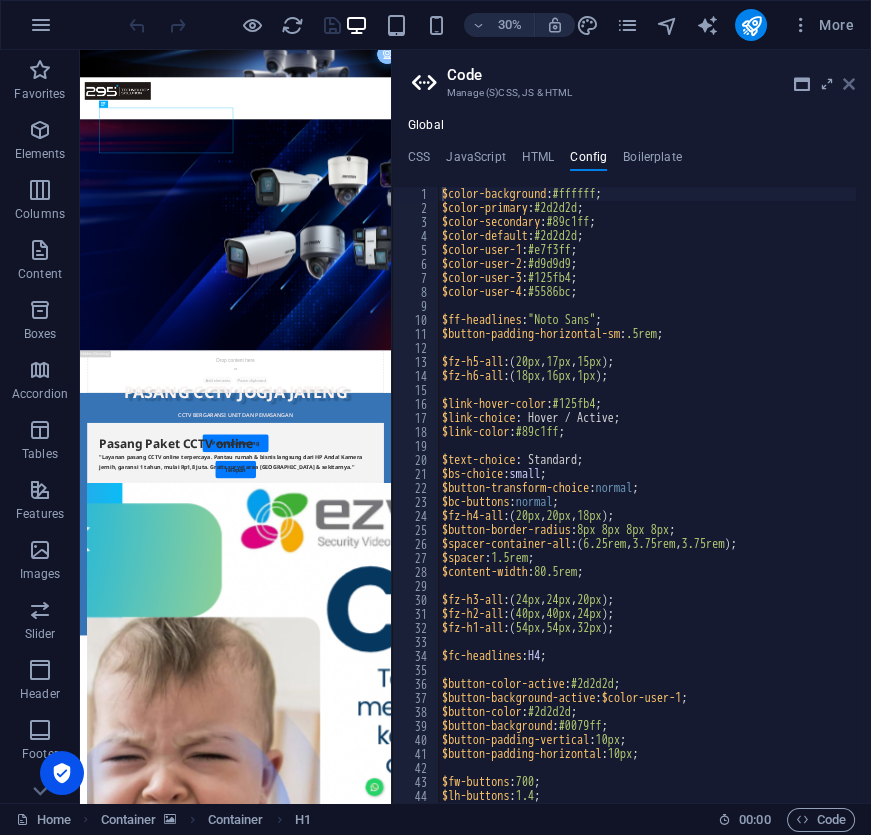 click at bounding box center [849, 84] 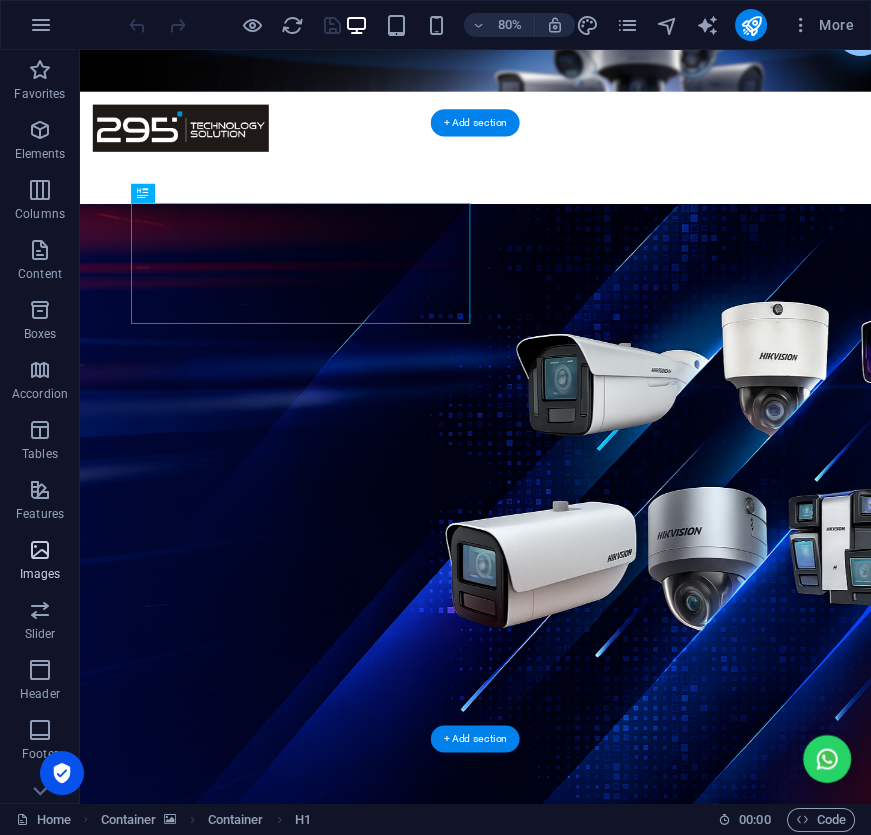 scroll, scrollTop: 90, scrollLeft: 0, axis: vertical 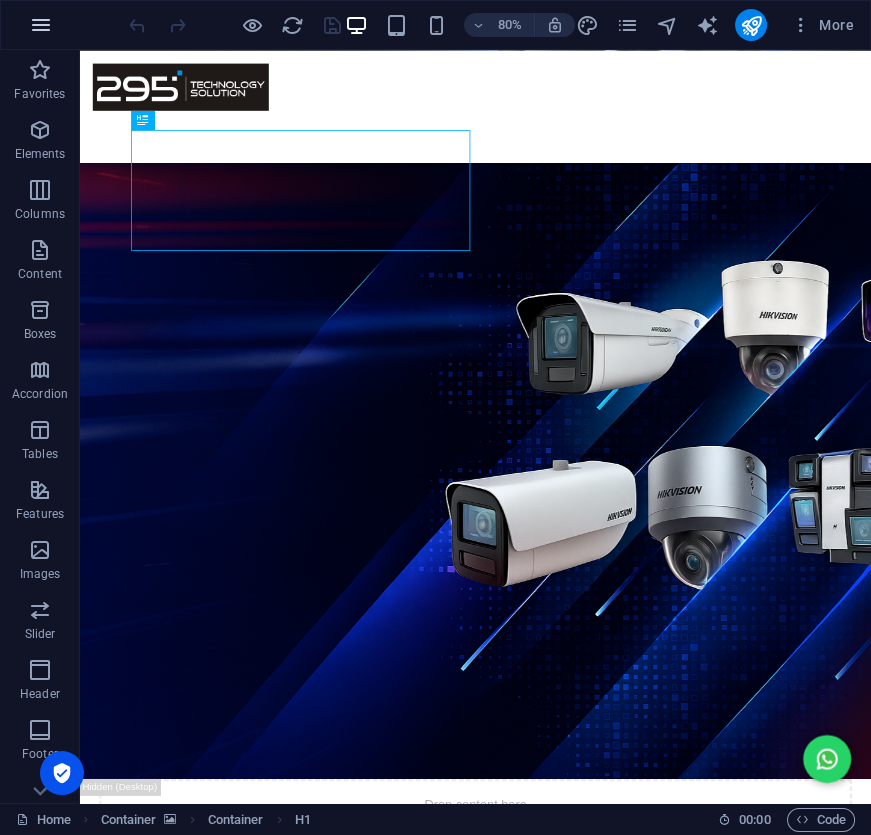 click at bounding box center [41, 25] 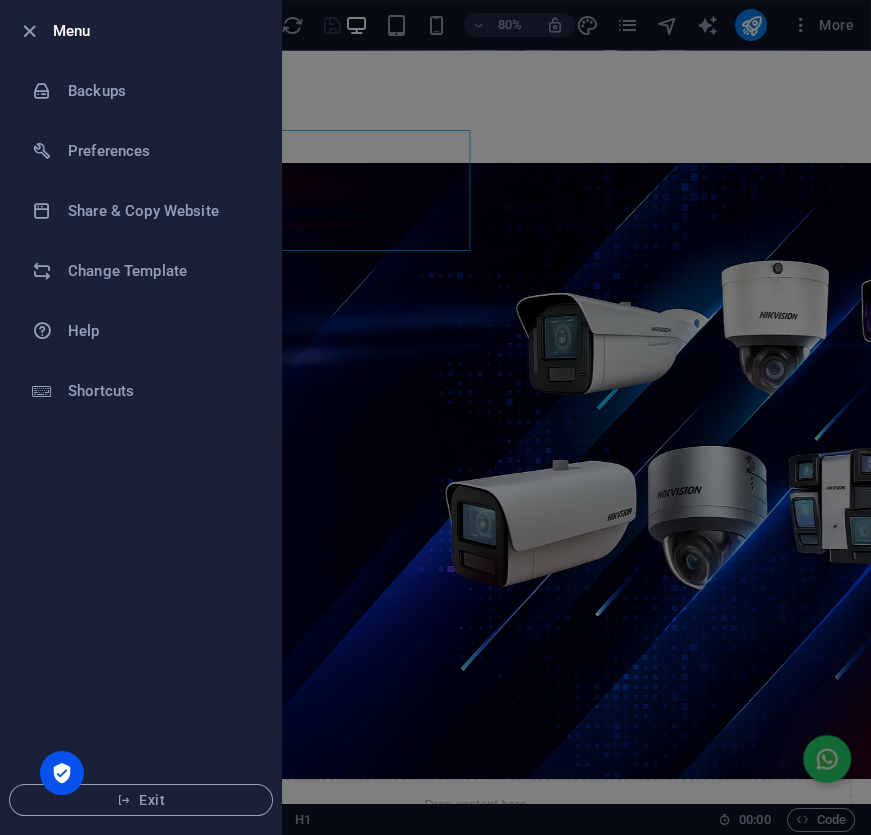 click at bounding box center [435, 417] 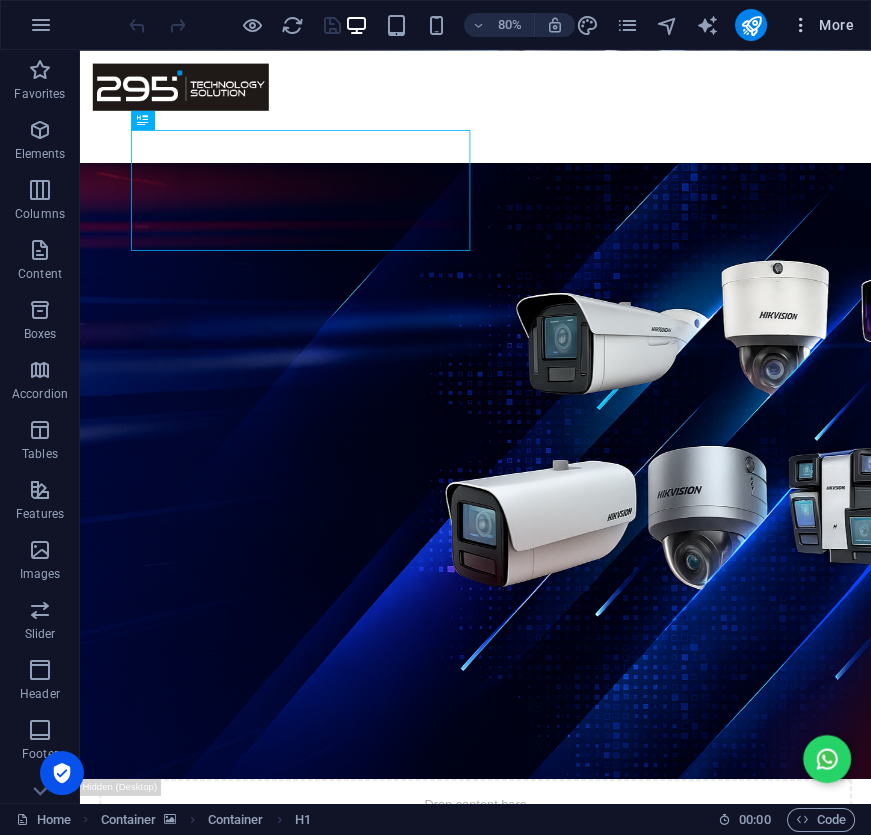 click on "More" at bounding box center [822, 25] 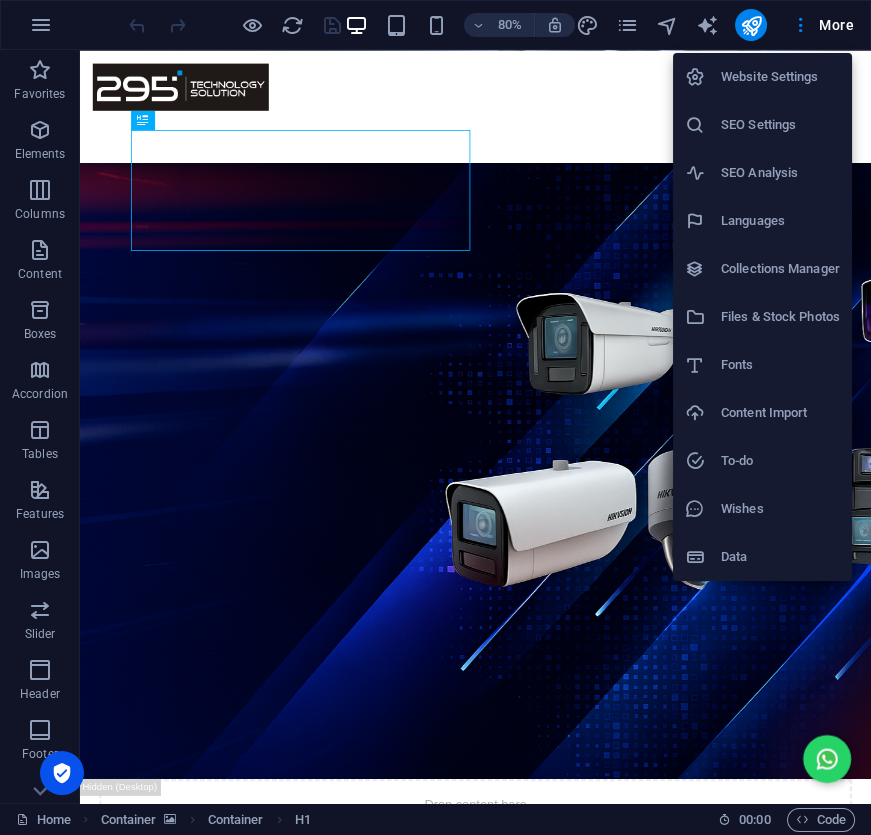 click on "Website Settings" at bounding box center (780, 77) 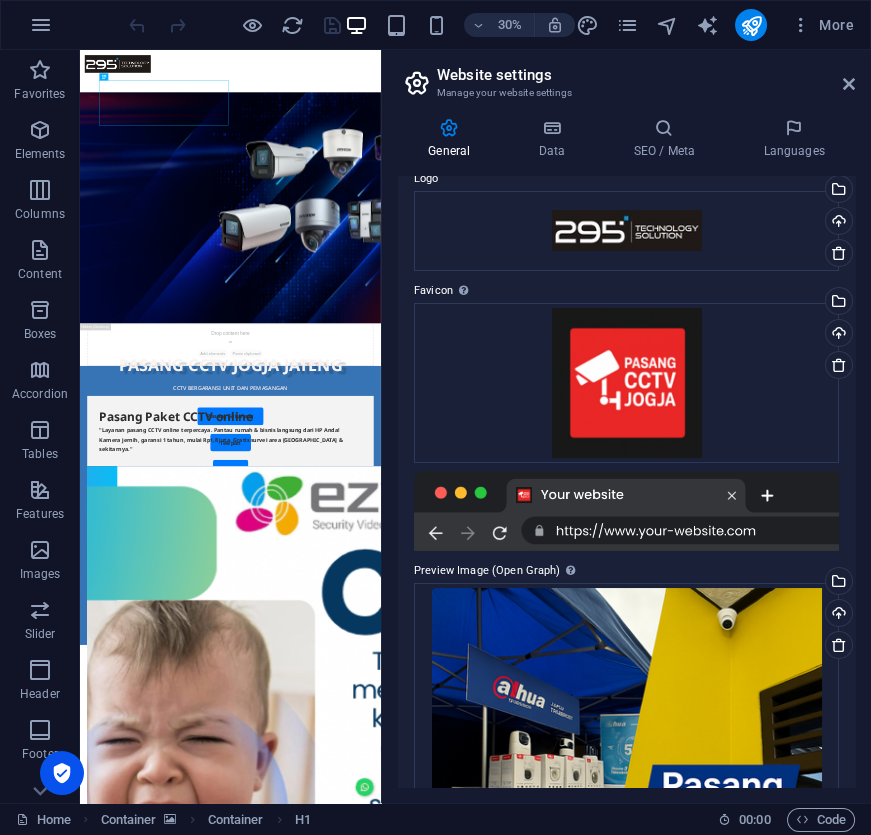 scroll, scrollTop: 0, scrollLeft: 0, axis: both 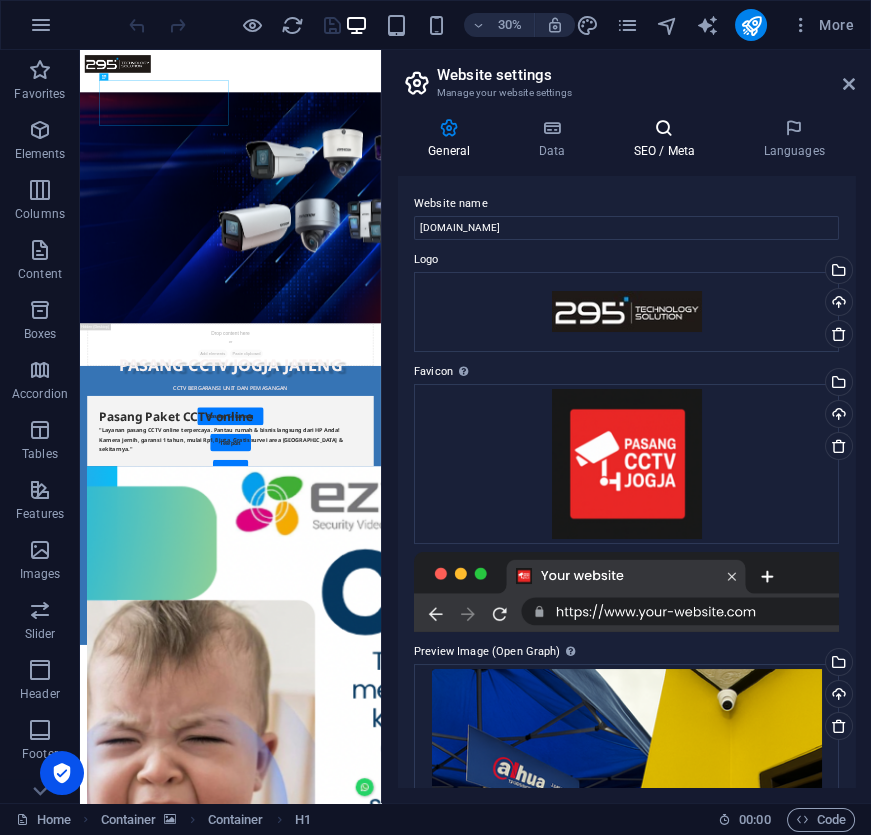 click at bounding box center [664, 128] 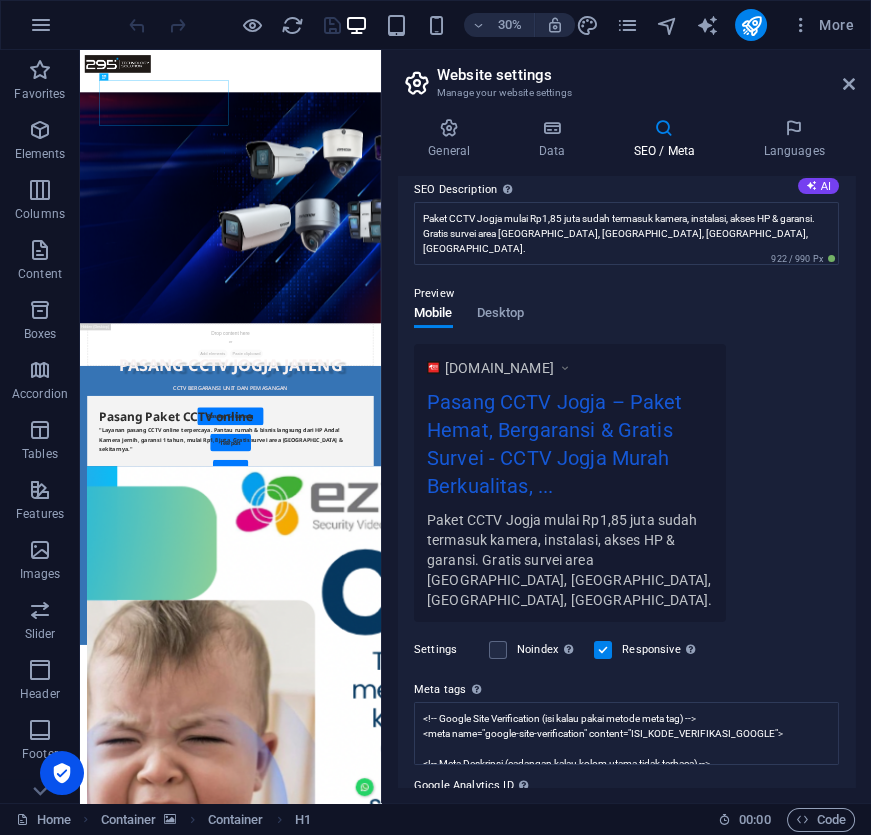 scroll, scrollTop: 268, scrollLeft: 0, axis: vertical 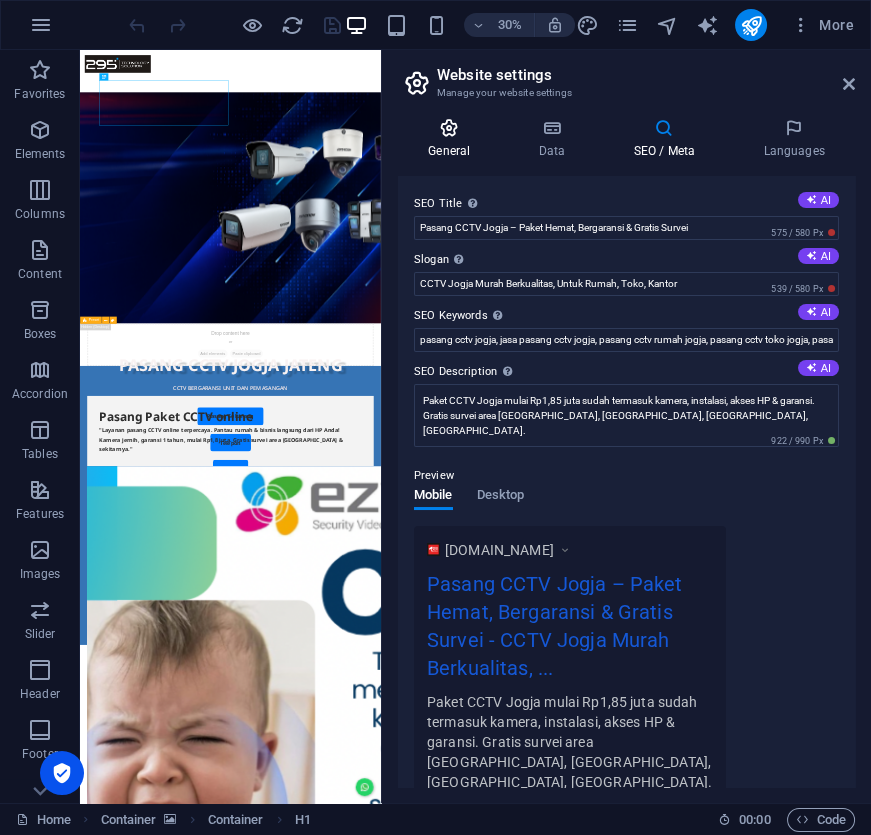 click at bounding box center (449, 128) 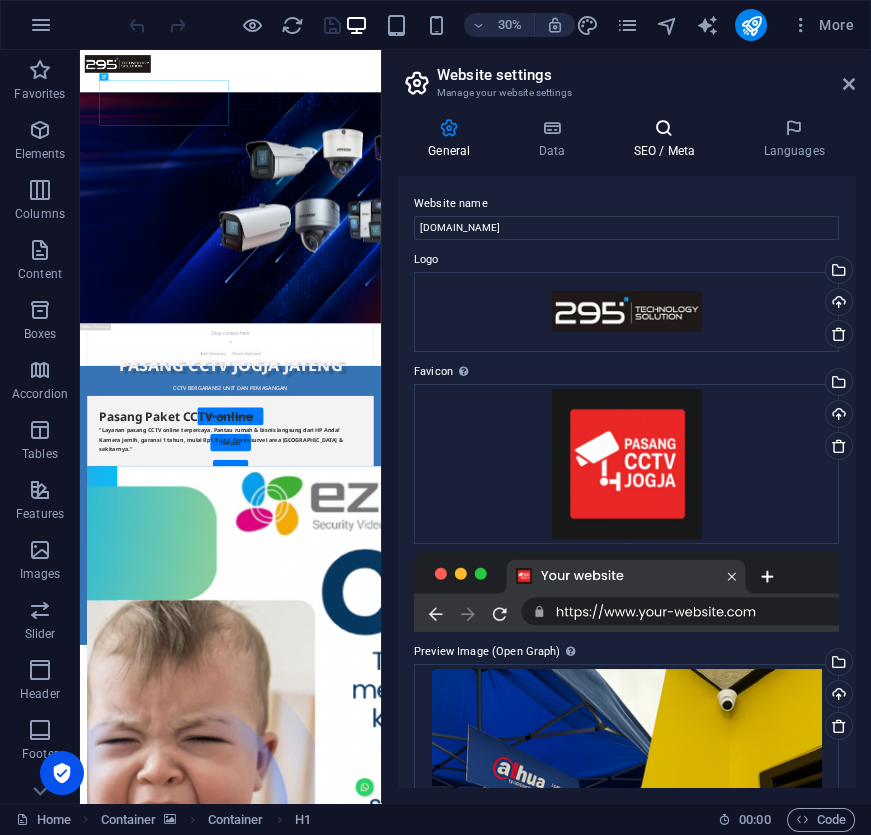click at bounding box center (664, 128) 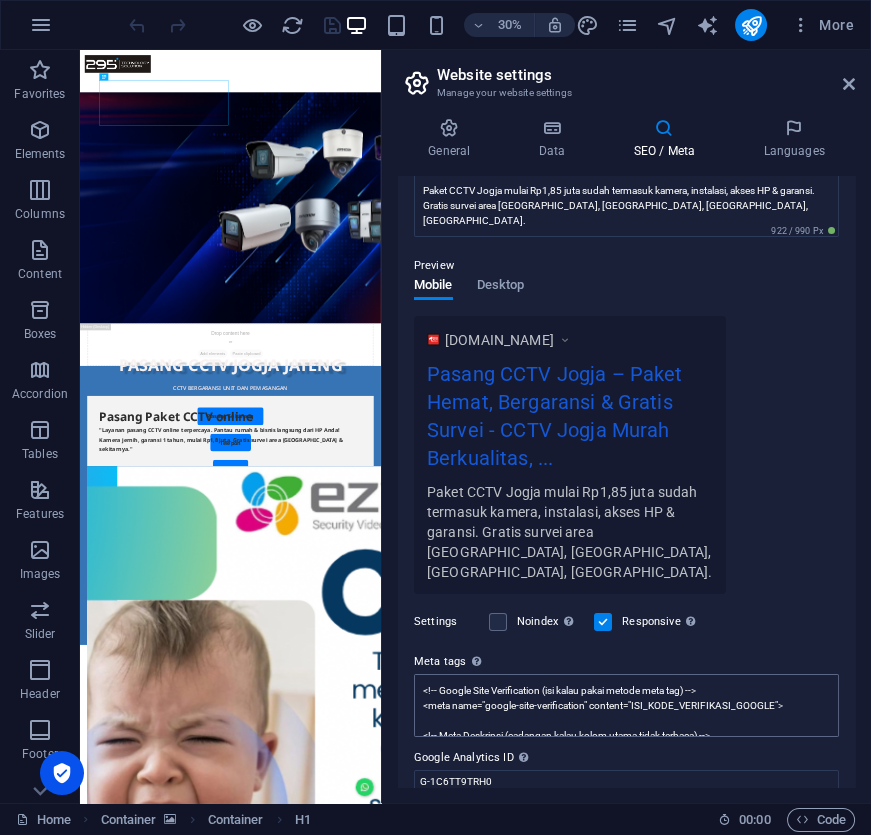 scroll, scrollTop: 268, scrollLeft: 0, axis: vertical 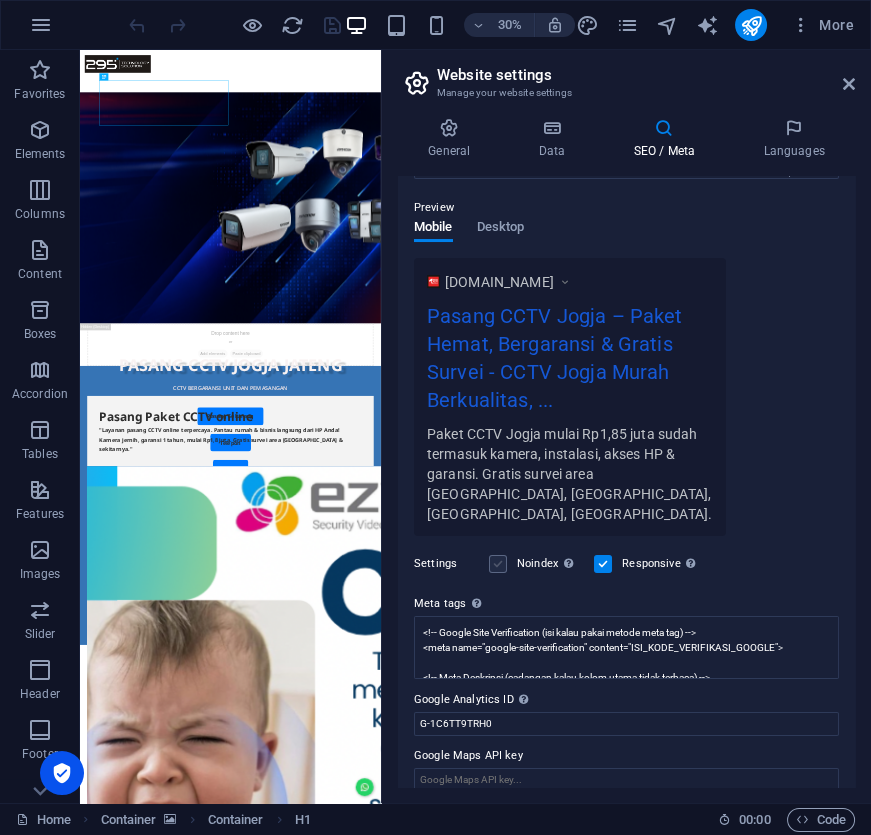 click at bounding box center [498, 564] 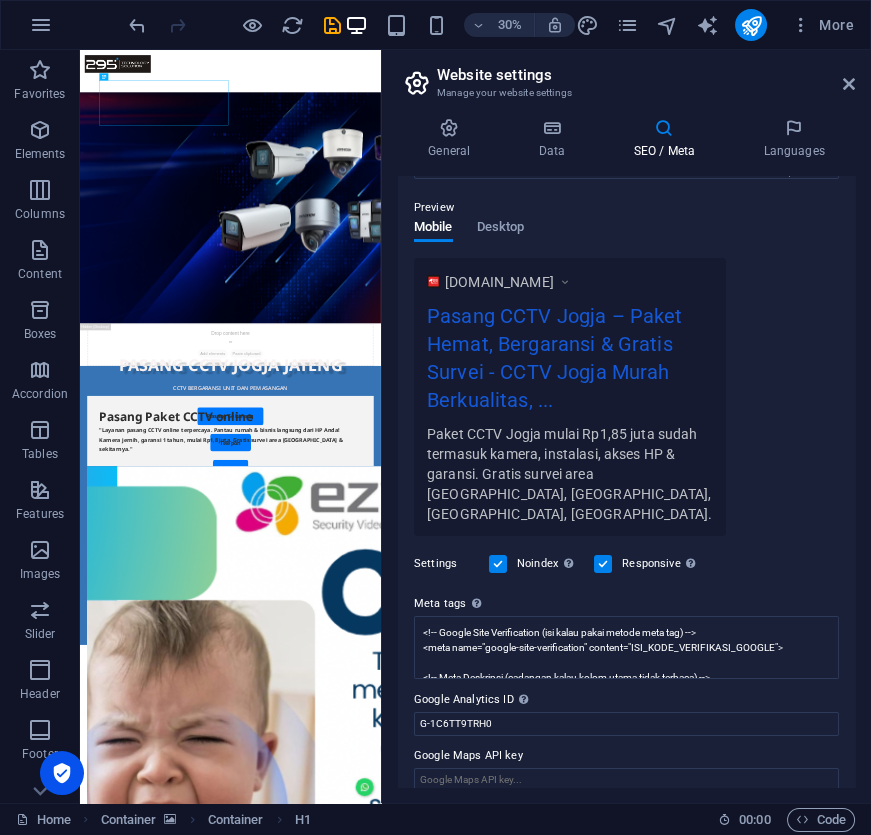 click at bounding box center [498, 564] 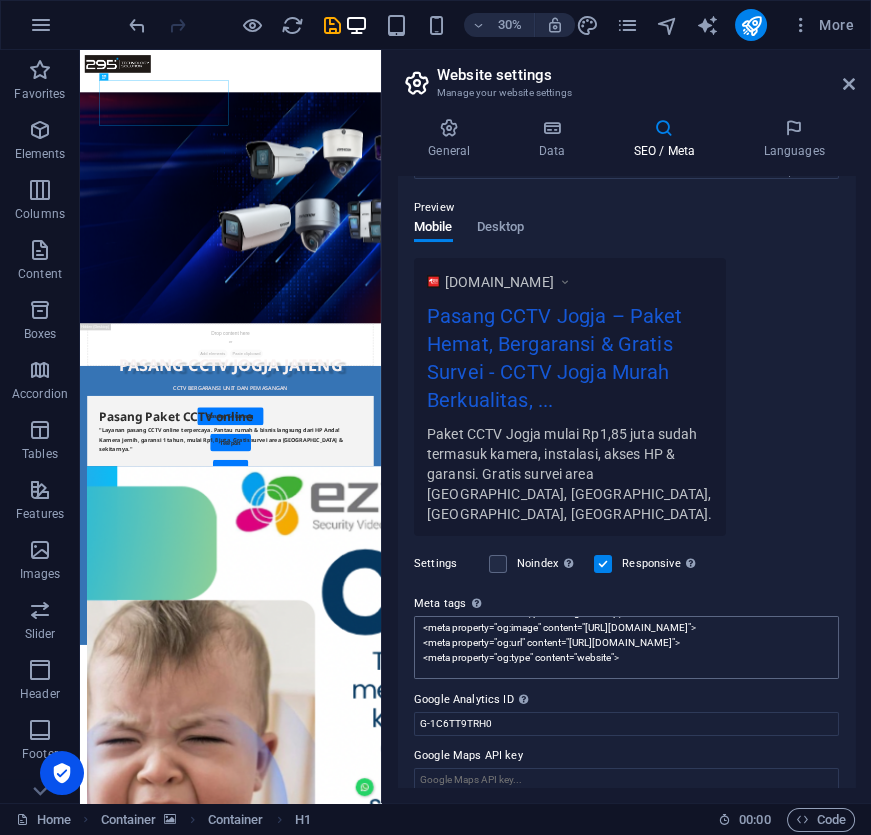 scroll, scrollTop: 179, scrollLeft: 0, axis: vertical 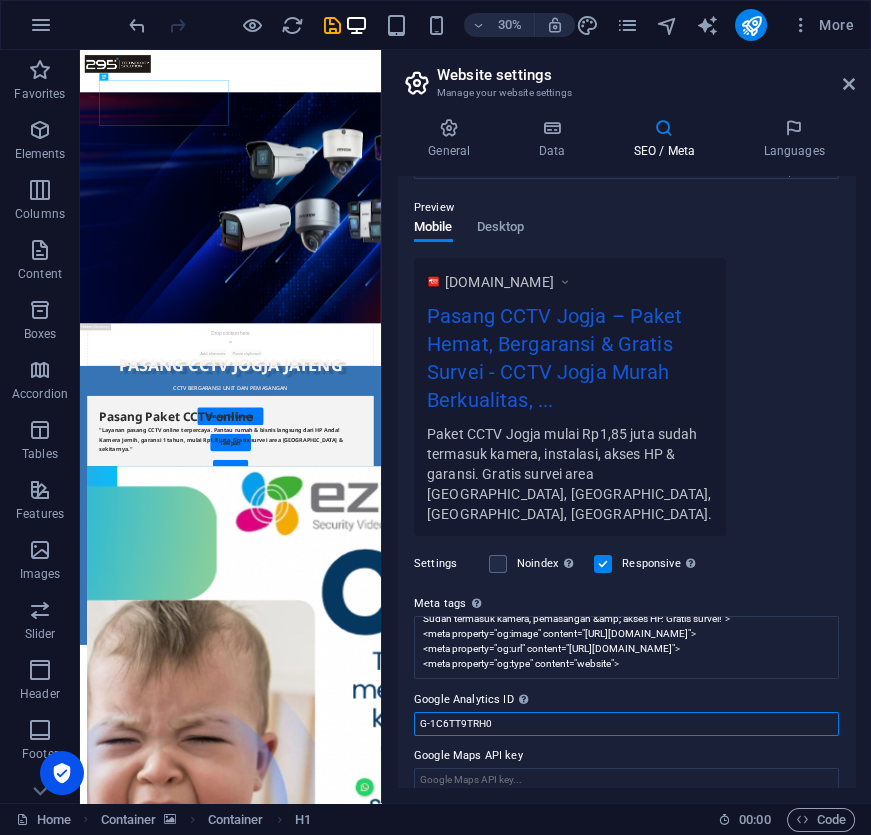 click on "G-1C6TT9TRH0" at bounding box center (626, 724) 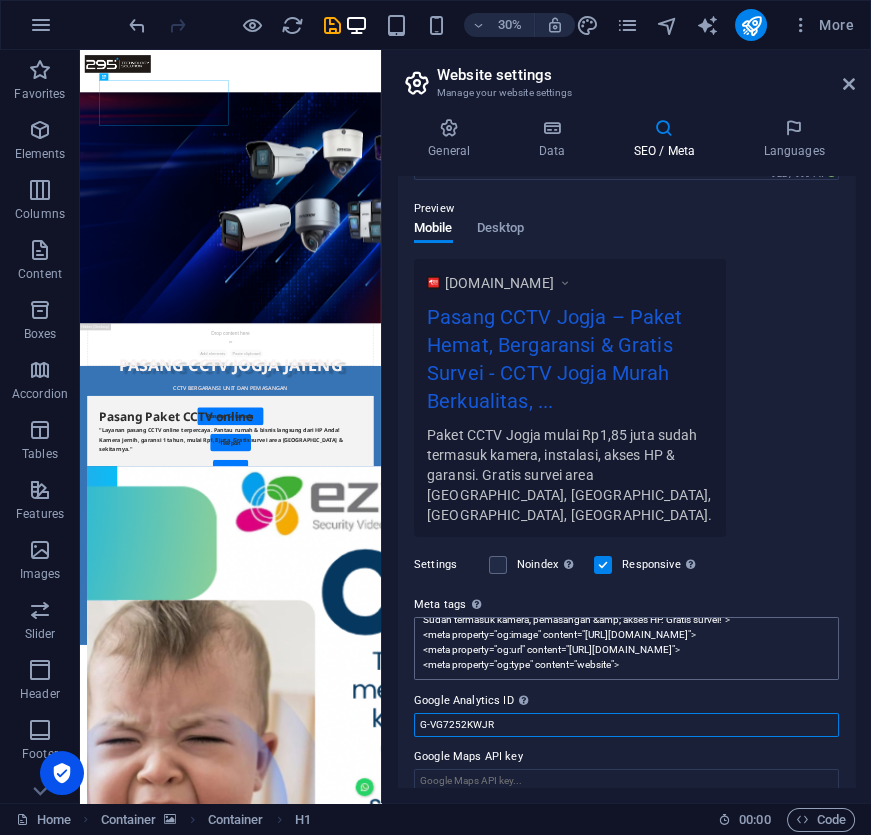 scroll, scrollTop: 268, scrollLeft: 0, axis: vertical 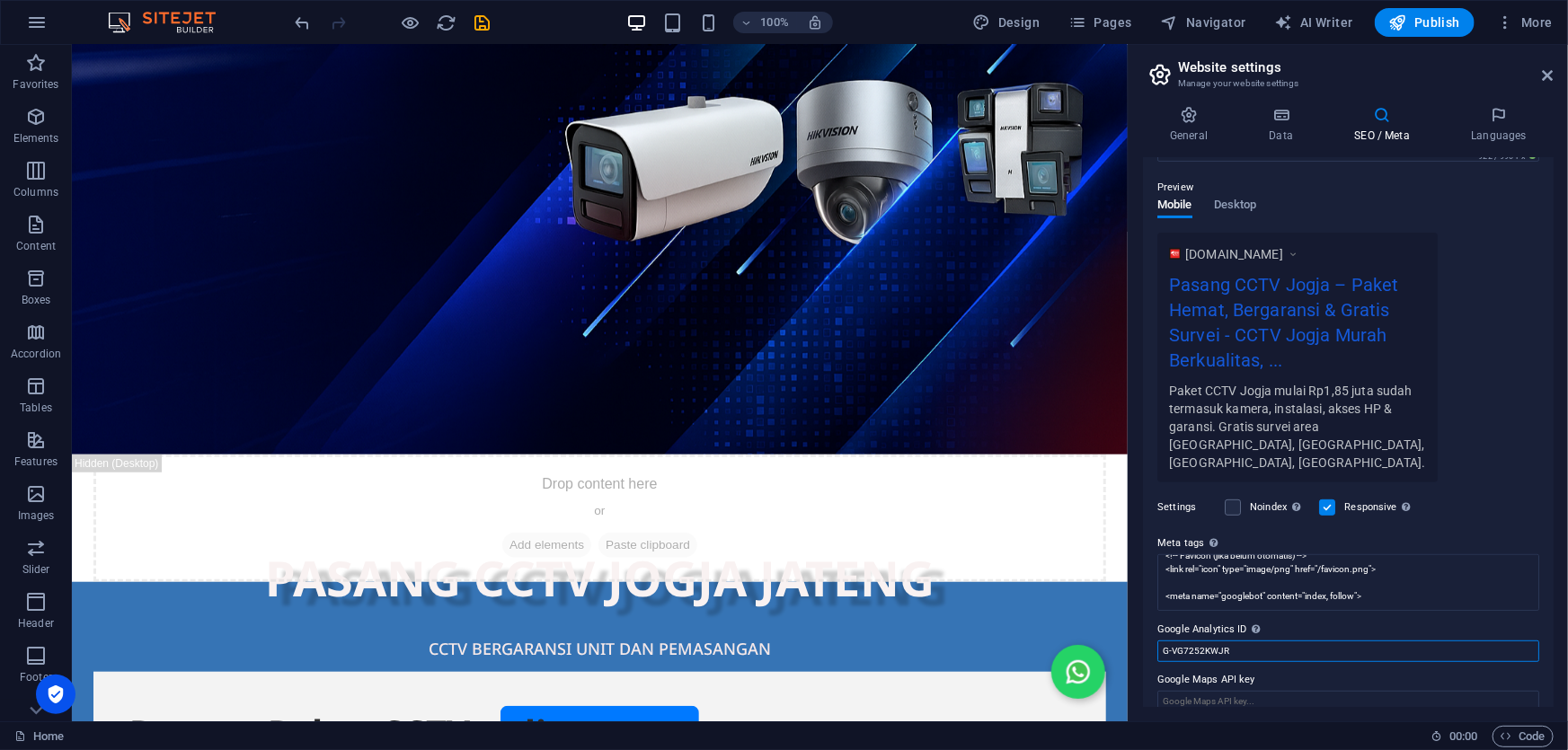 click on "G-VG7252KWJR" at bounding box center (1348, 651) 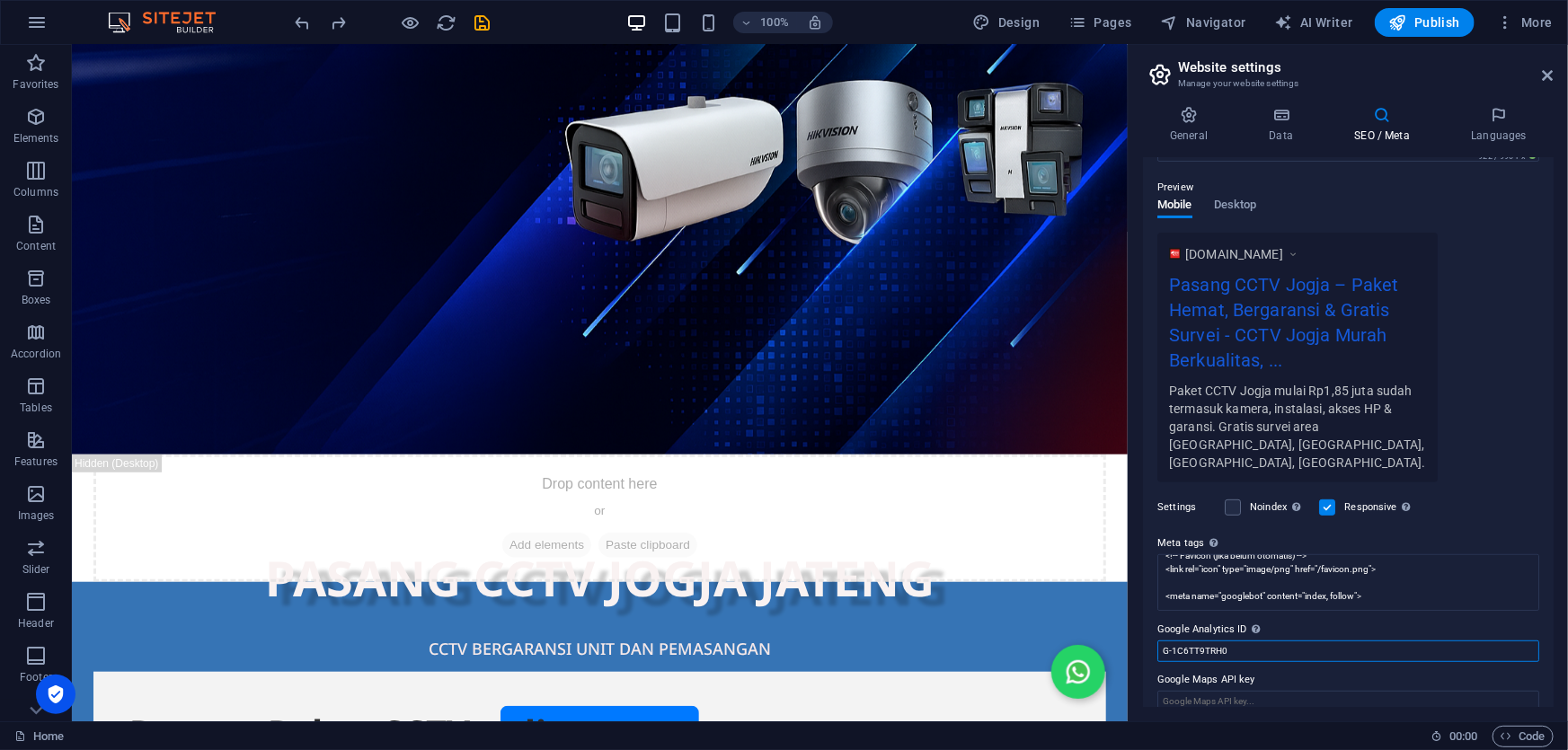 drag, startPoint x: 1247, startPoint y: 631, endPoint x: 1139, endPoint y: 644, distance: 108.77959 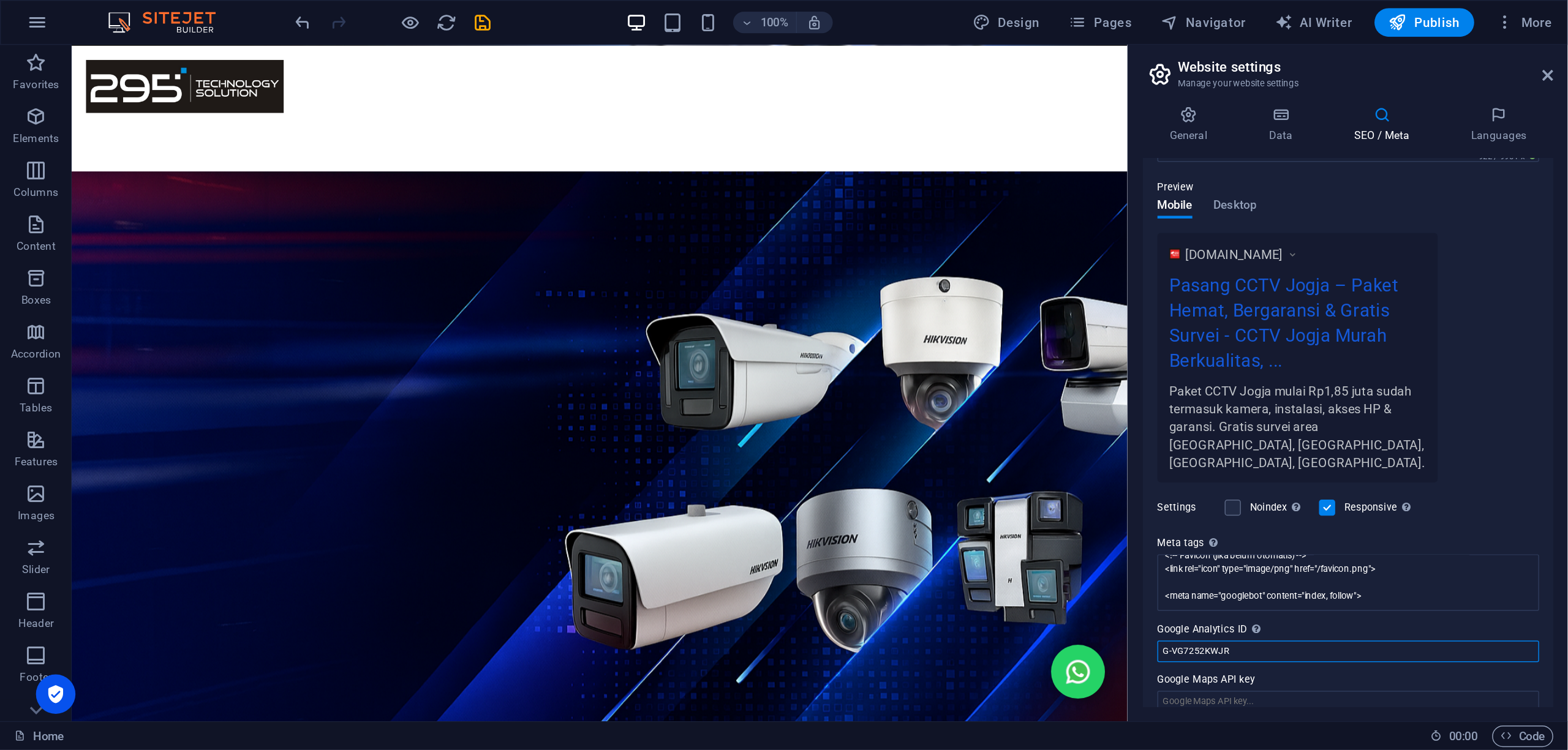 scroll, scrollTop: 55, scrollLeft: 0, axis: vertical 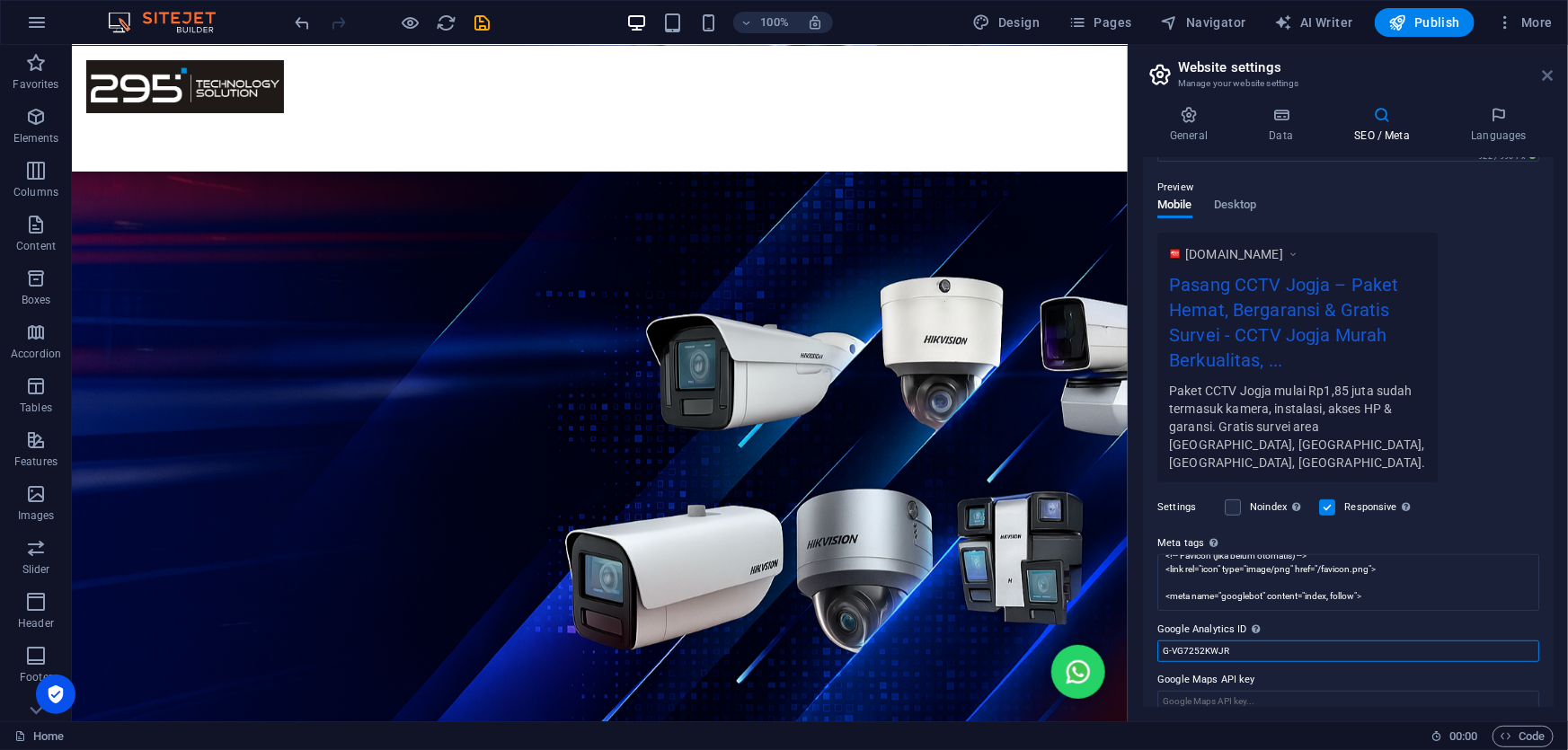 type on "G-VG7252KWJR" 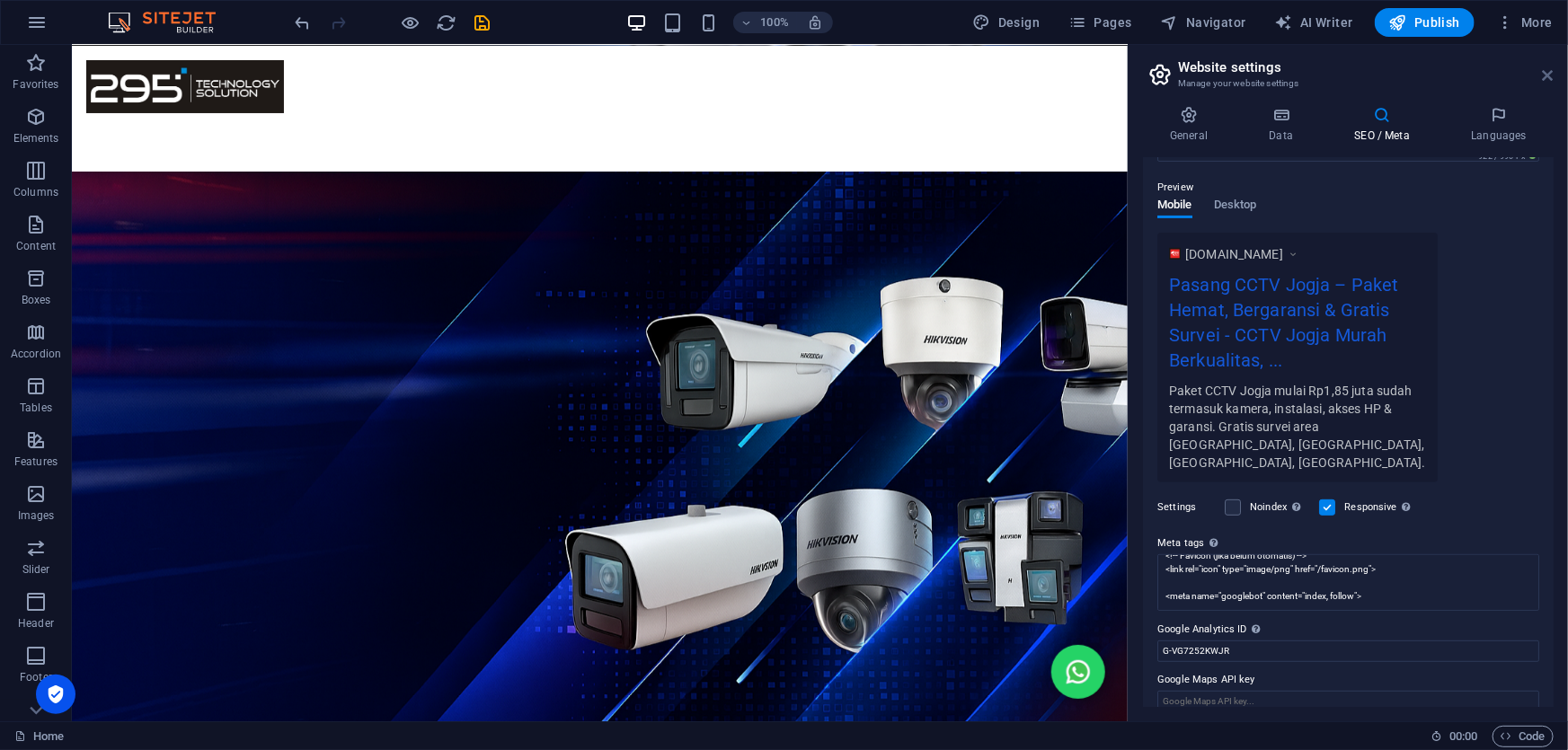 click at bounding box center [1548, 75] 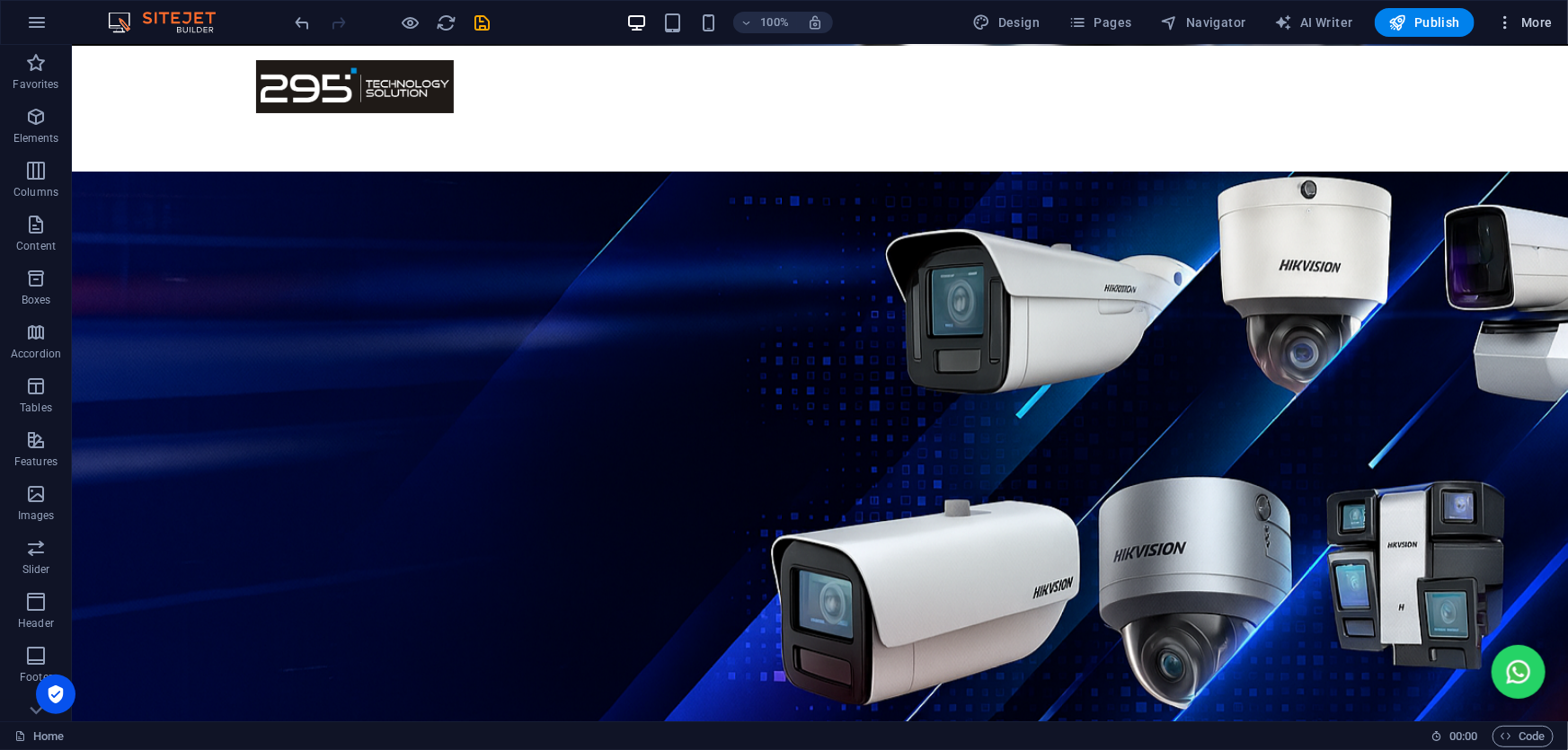 click at bounding box center [1505, 22] 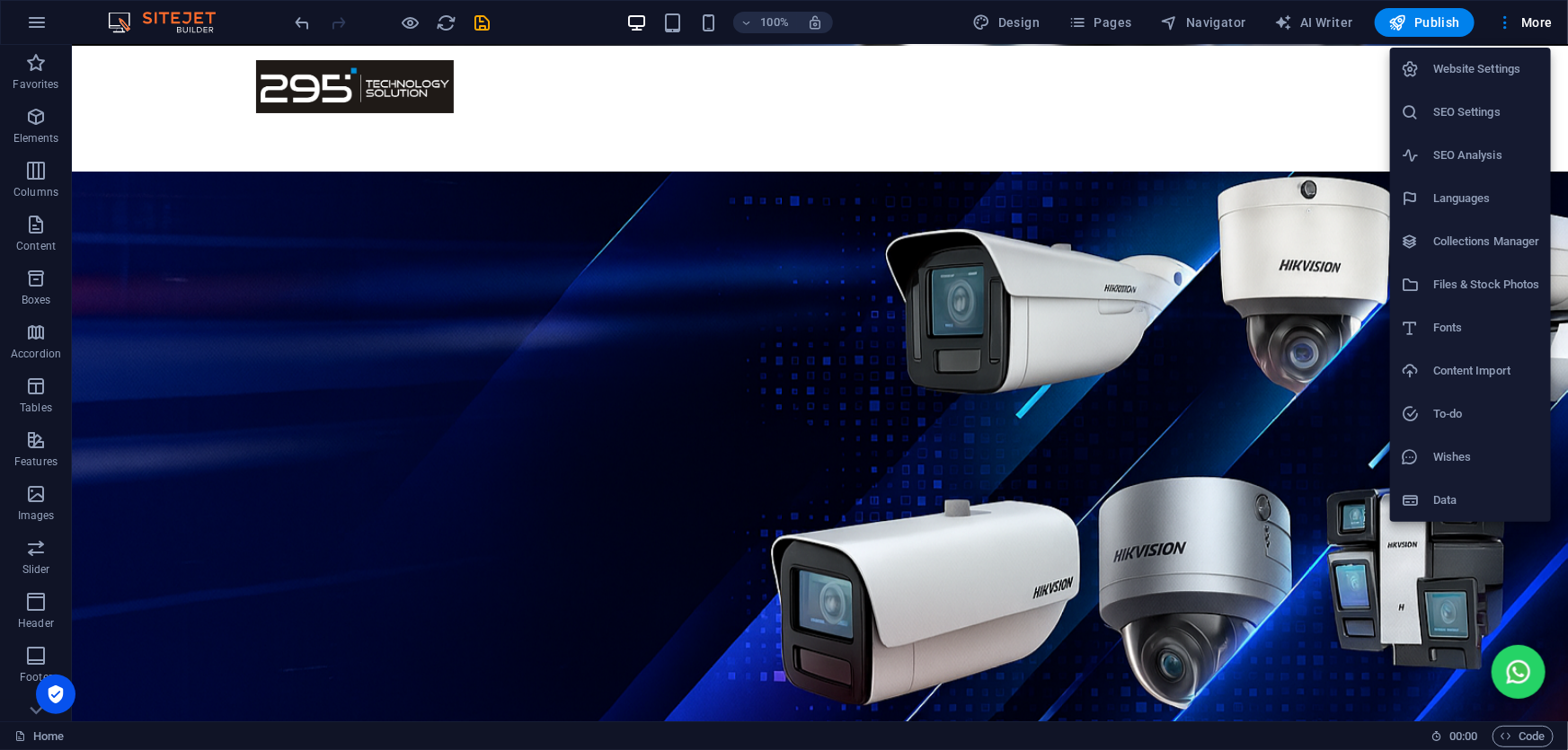 click on "Website Settings" at bounding box center (1486, 69) 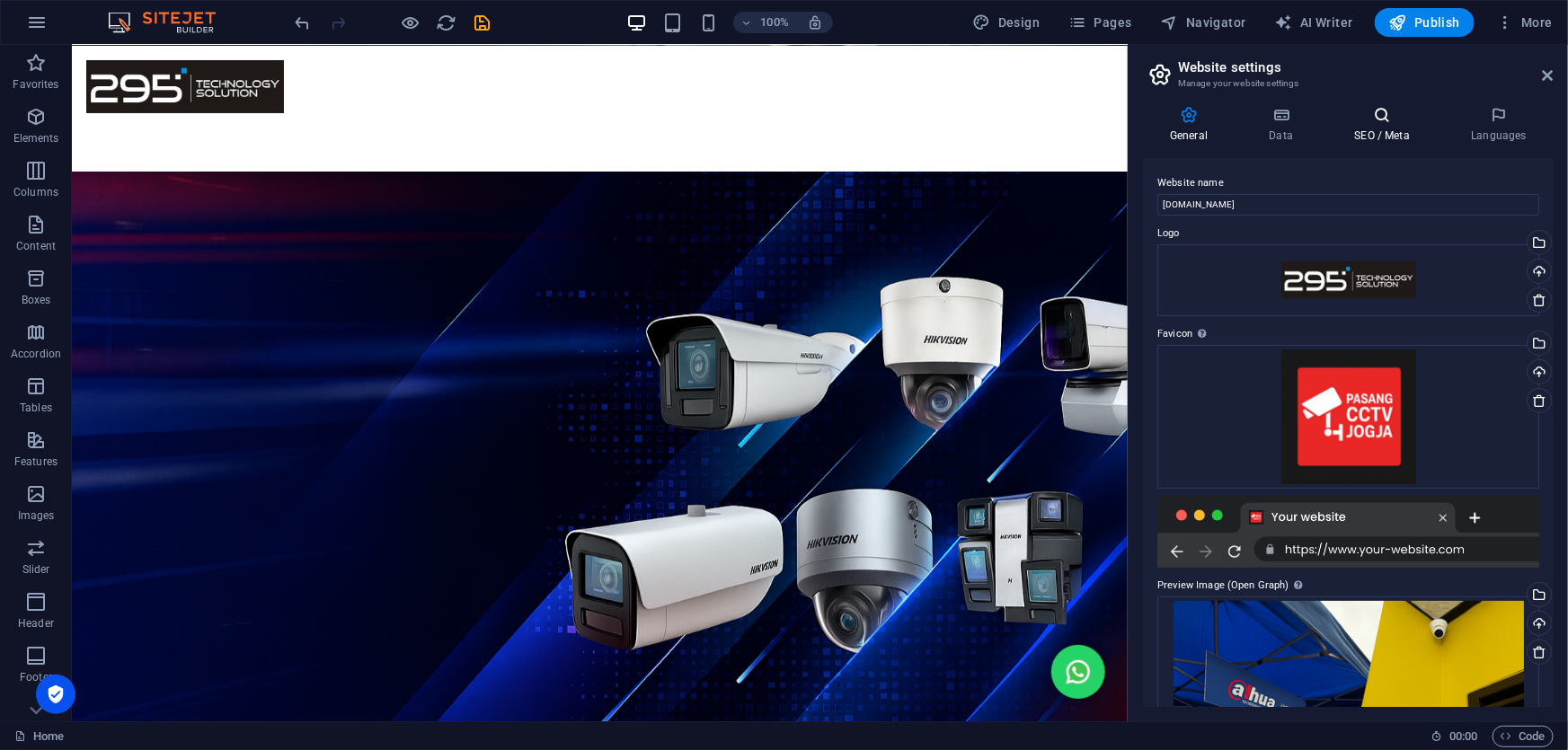 click on "SEO / Meta" at bounding box center [1386, 125] 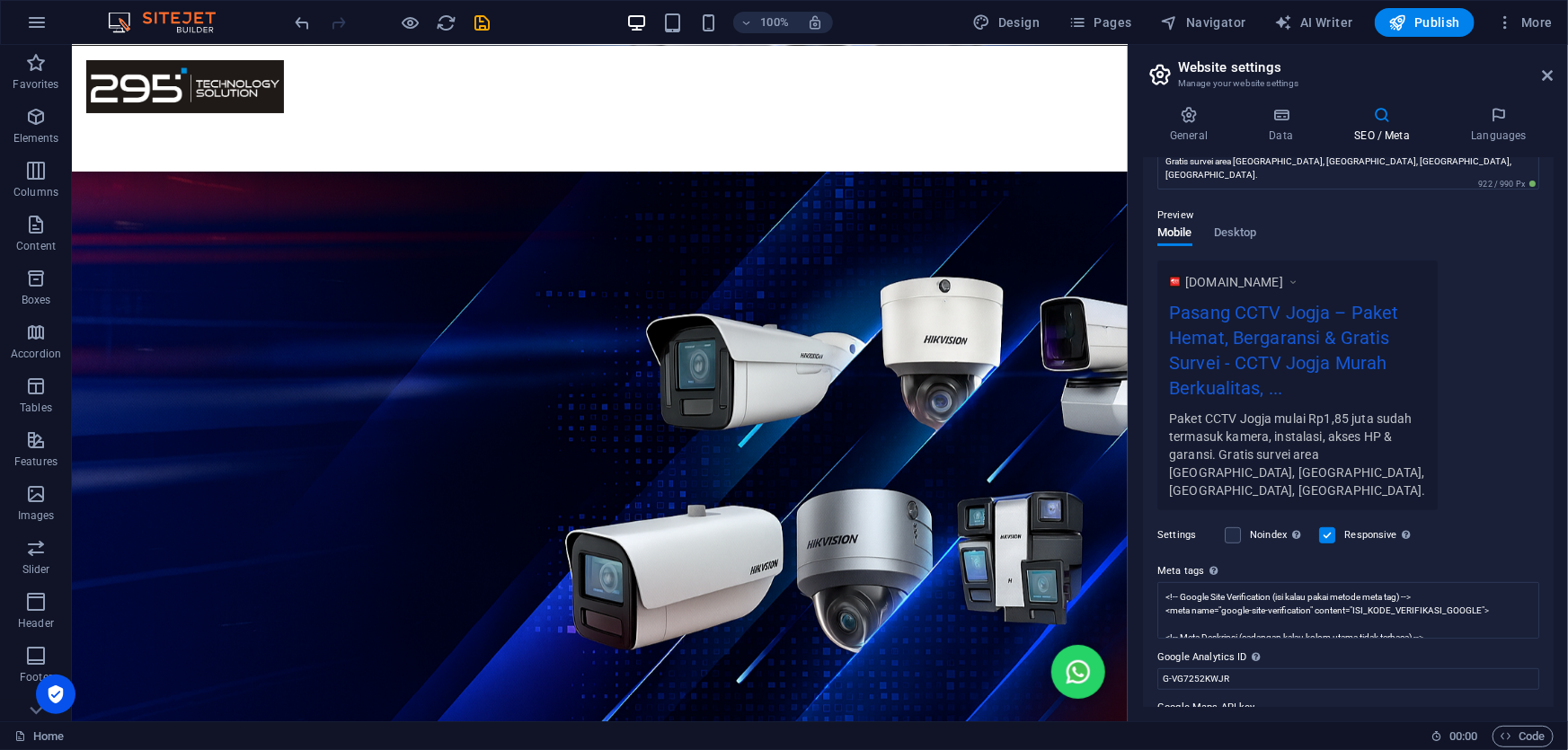 scroll, scrollTop: 240, scrollLeft: 0, axis: vertical 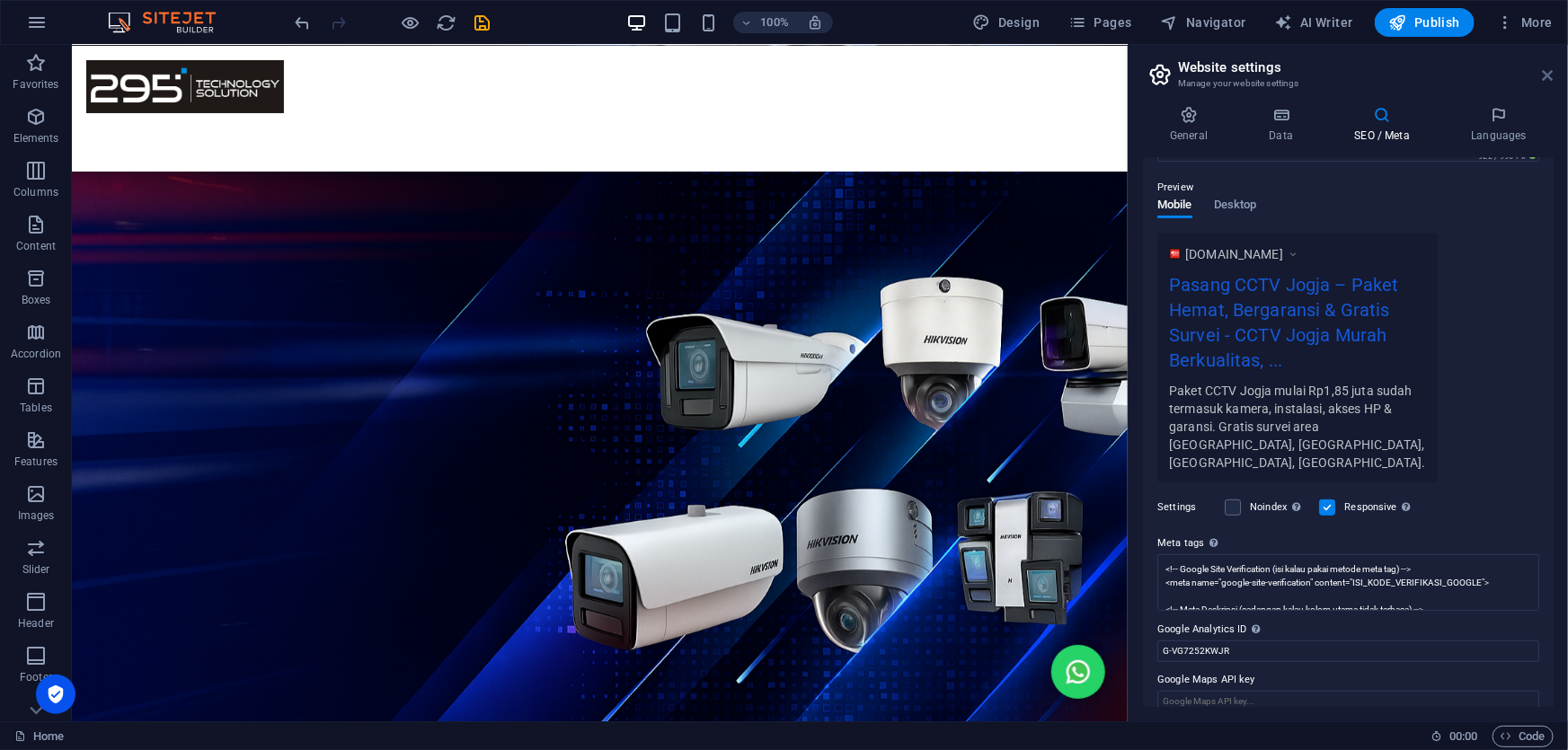 click at bounding box center (1548, 75) 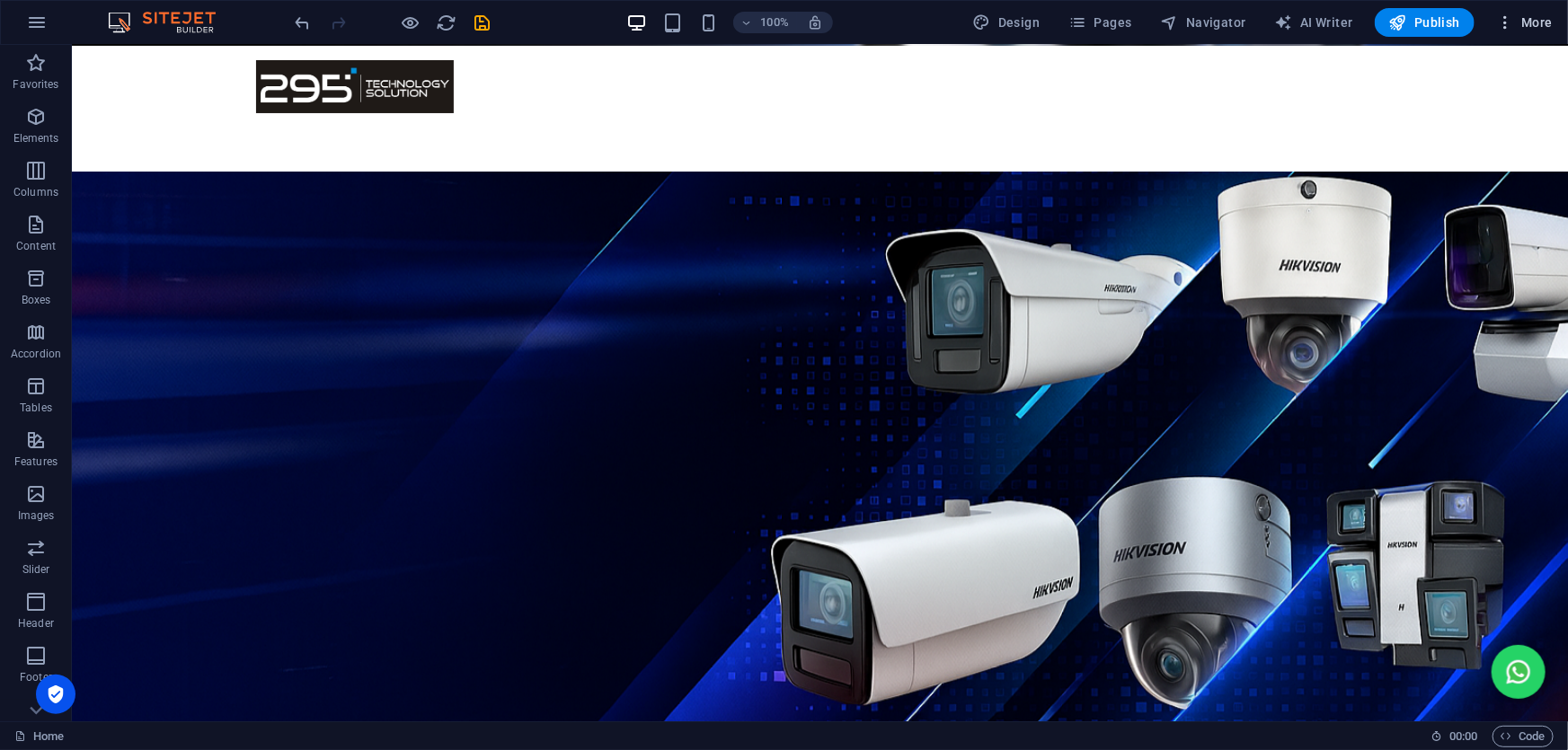 click on "More" at bounding box center [1524, 22] 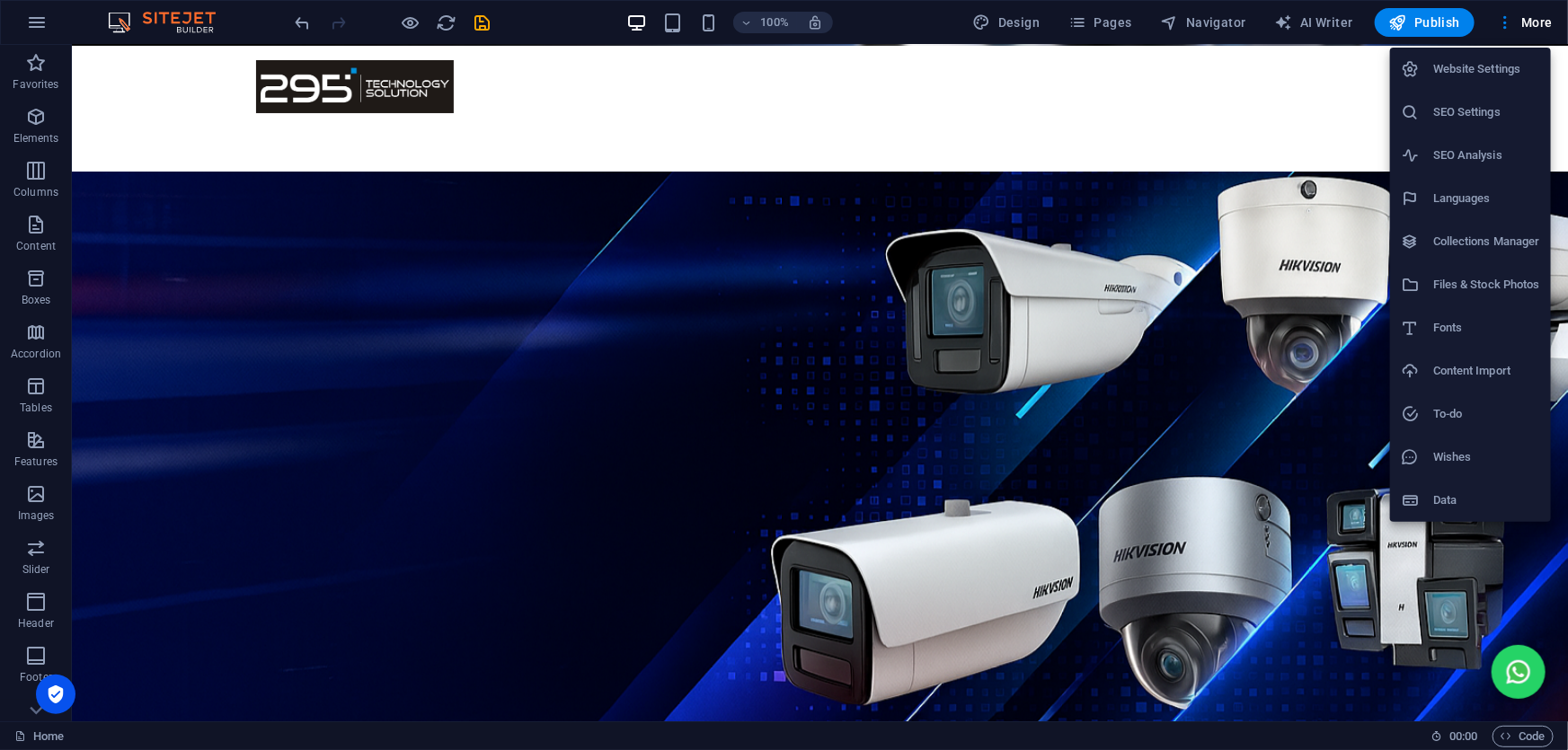 click on "Website Settings" at bounding box center (1486, 69) 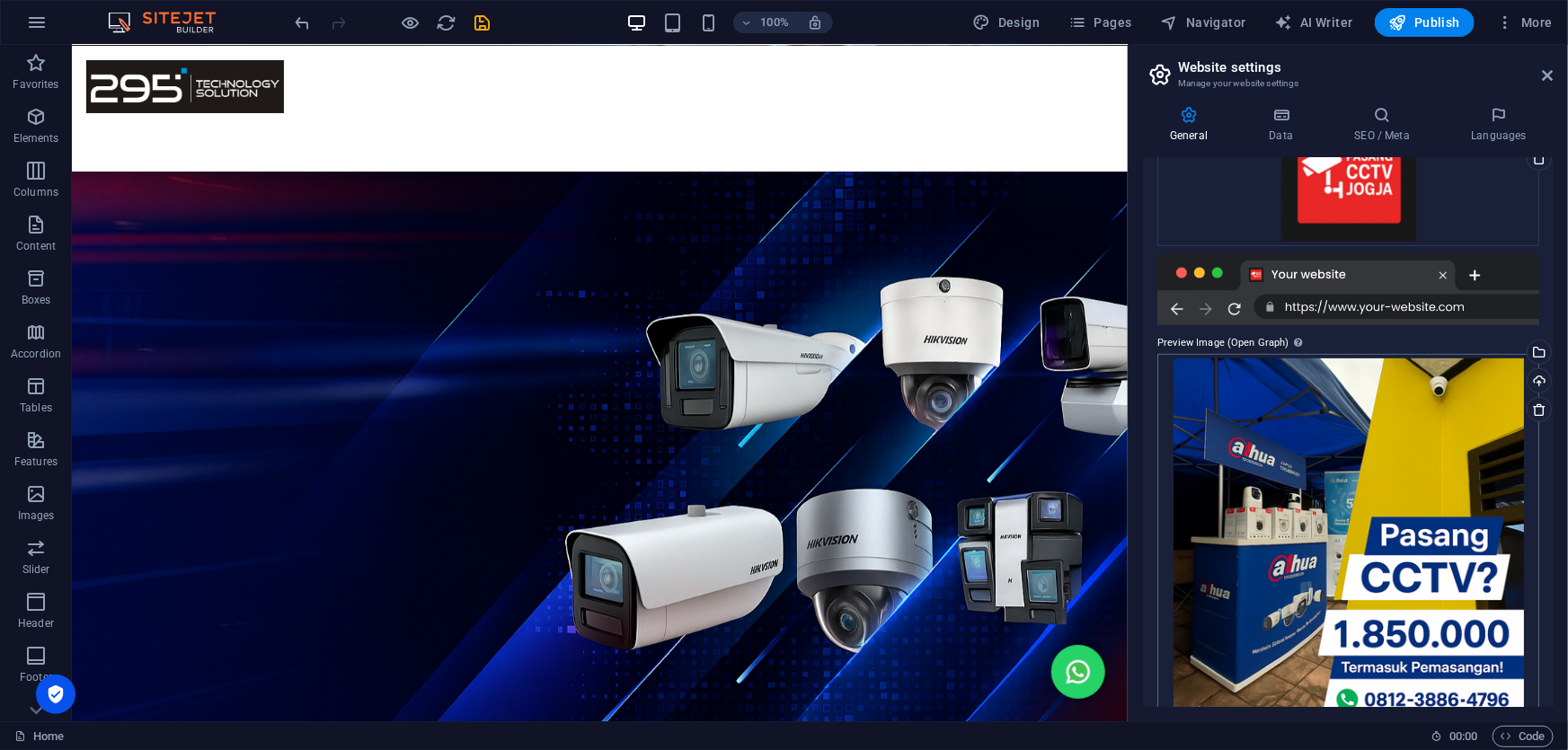 scroll, scrollTop: 261, scrollLeft: 0, axis: vertical 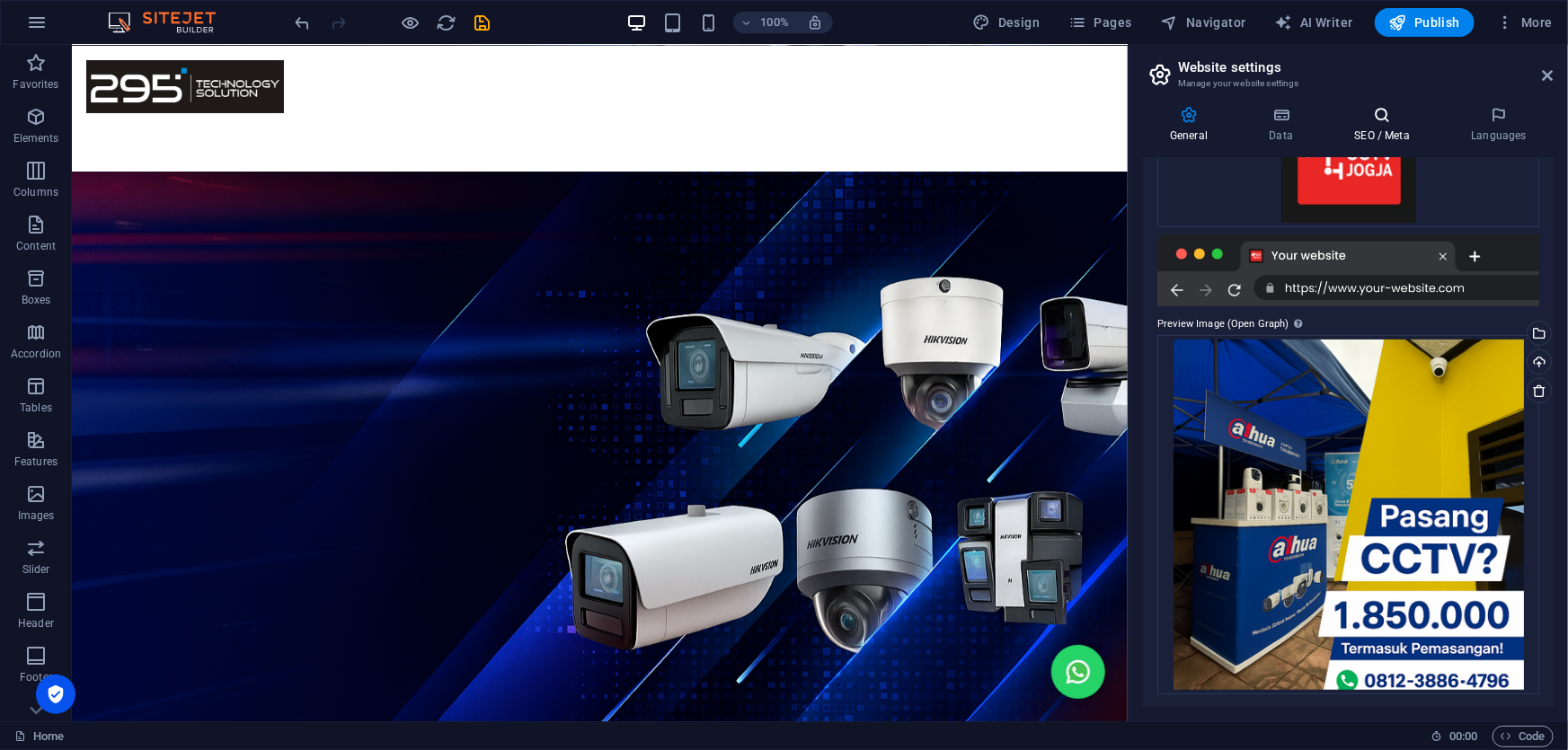 click on "SEO / Meta" at bounding box center [1386, 125] 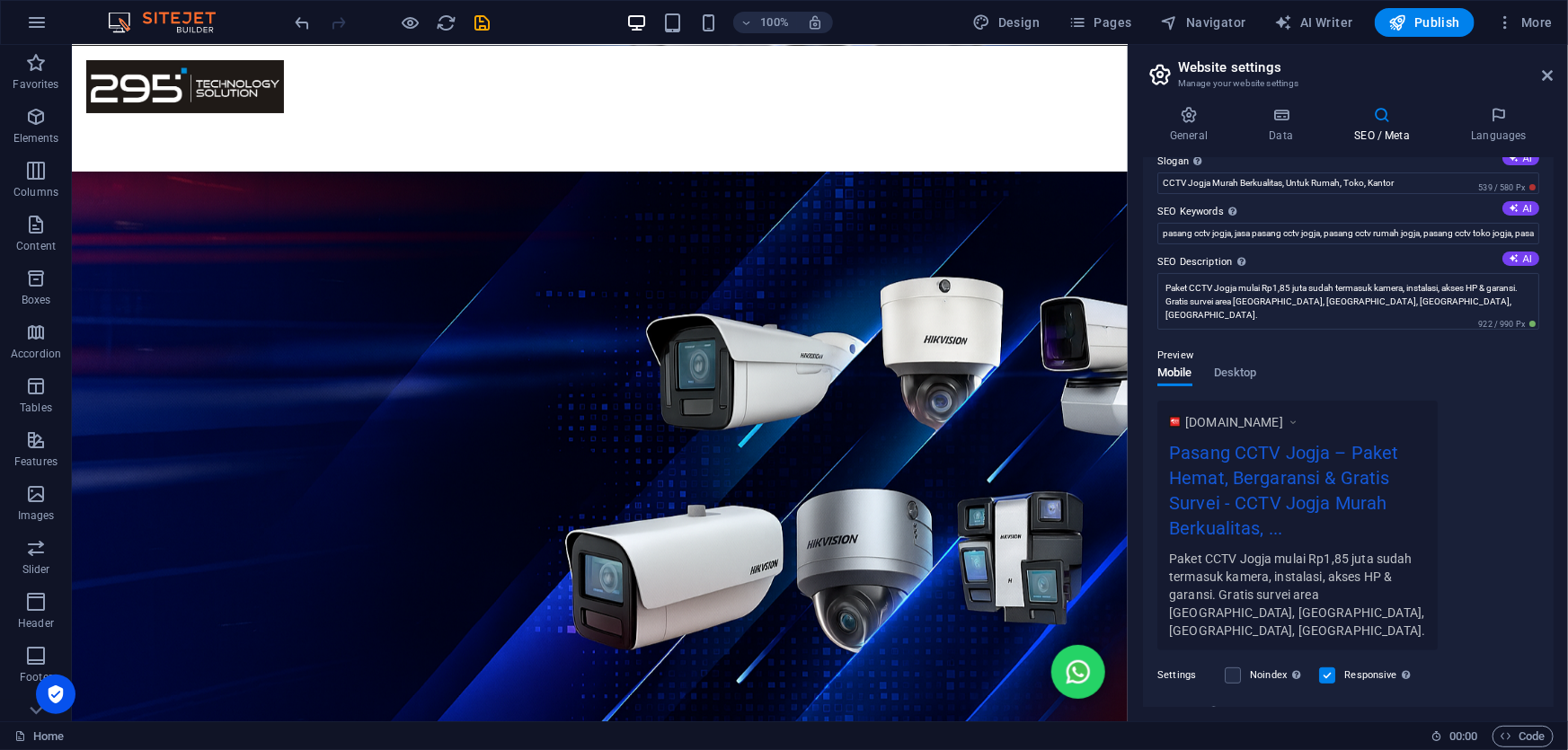 scroll, scrollTop: 240, scrollLeft: 0, axis: vertical 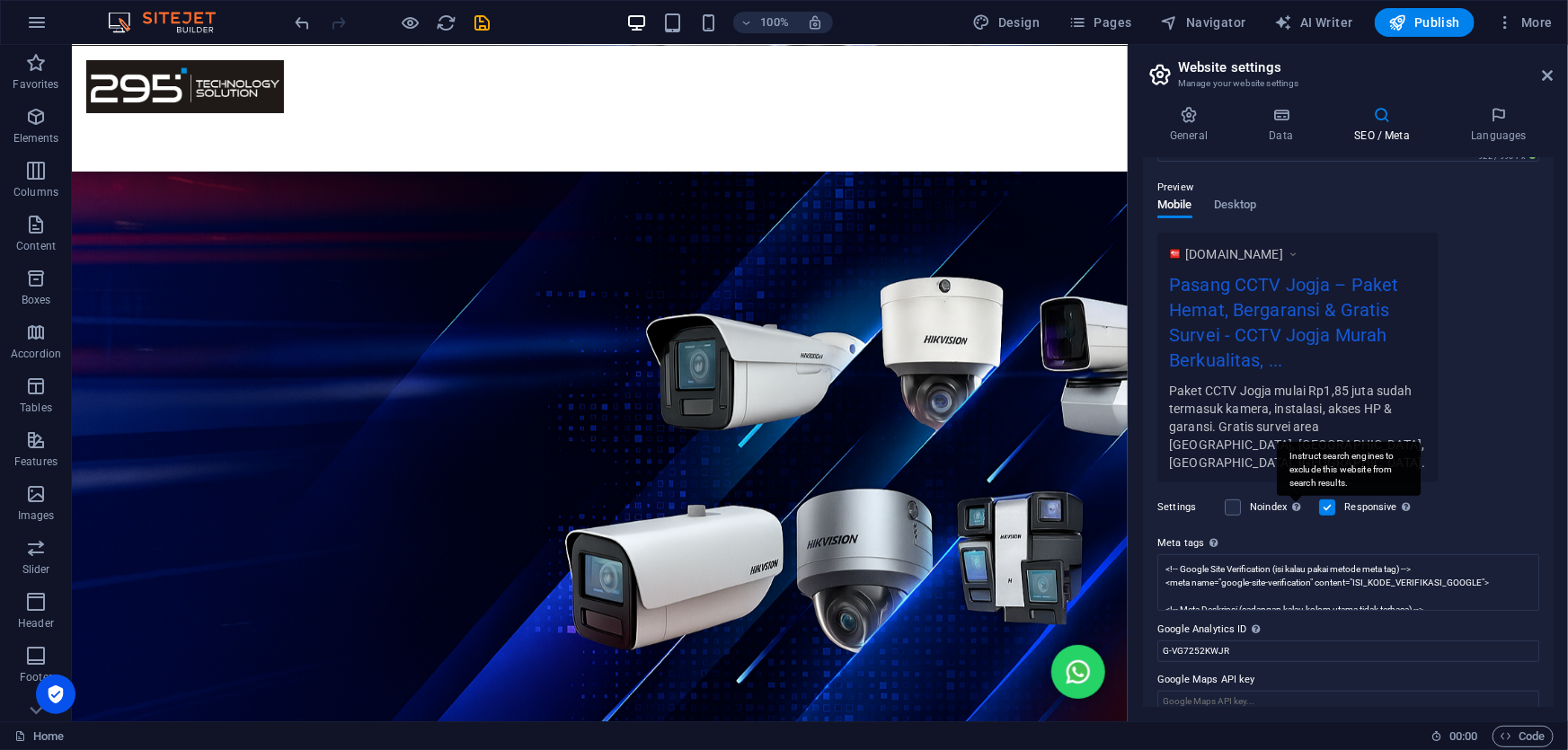 type on "G-1C6TT9TRH0" 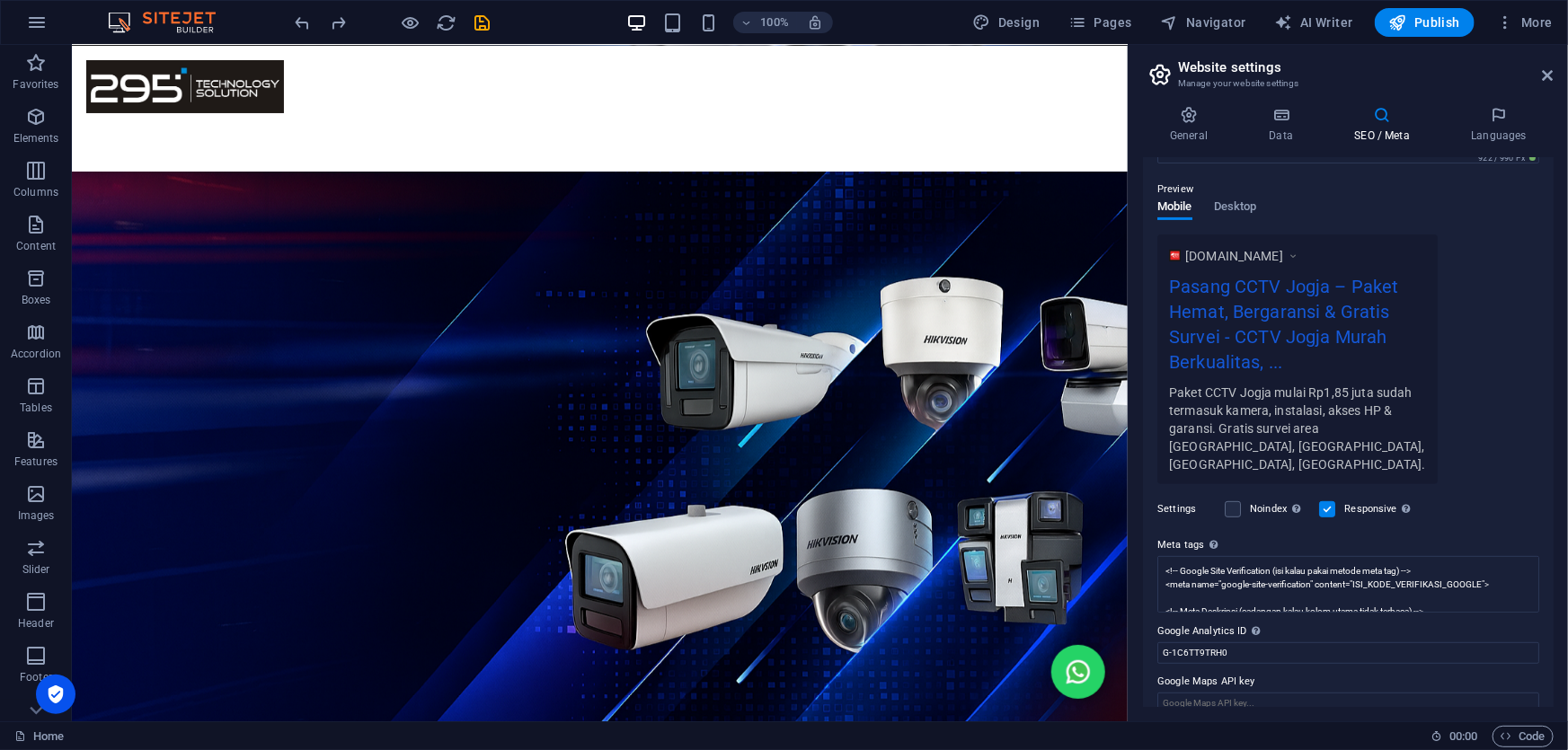 scroll, scrollTop: 240, scrollLeft: 0, axis: vertical 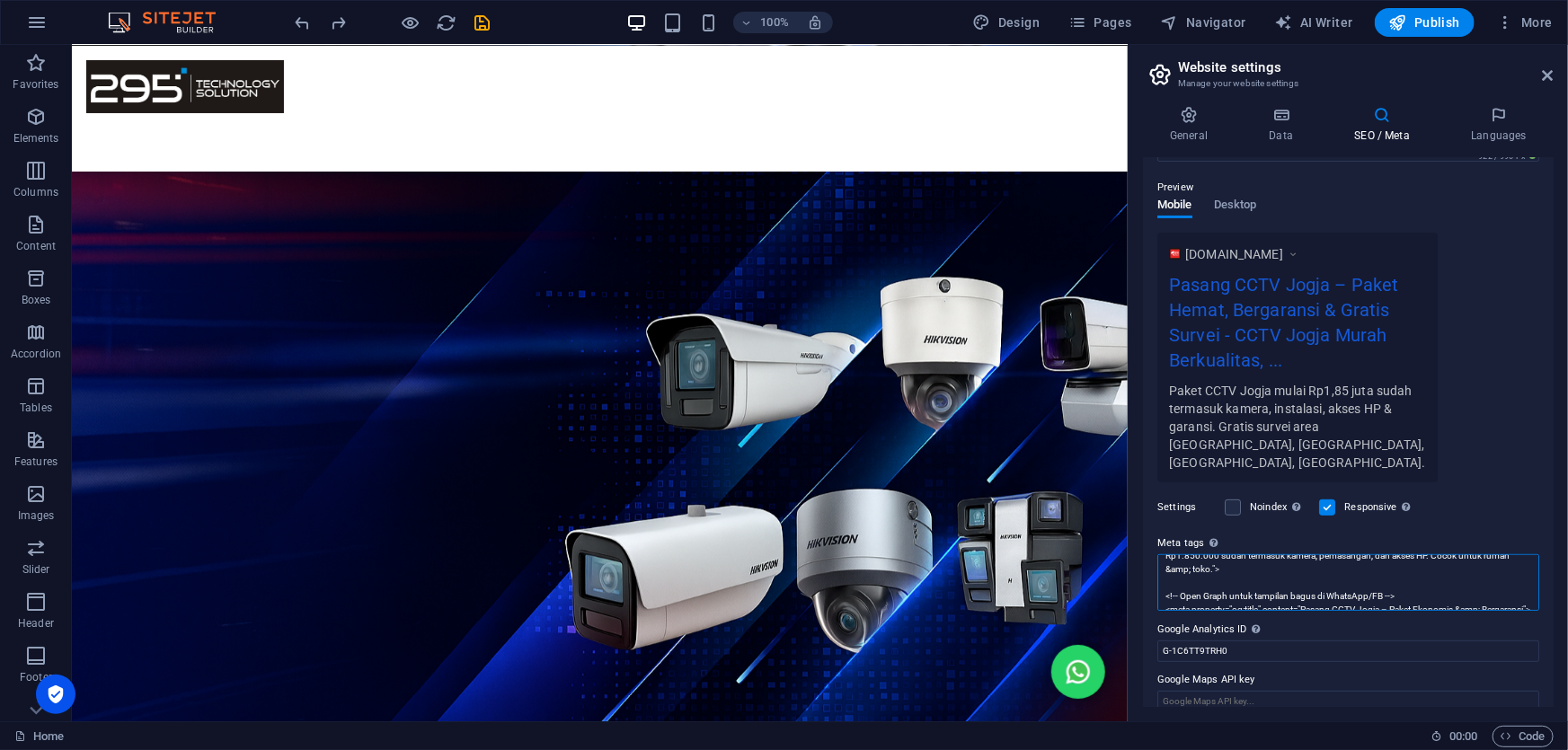 click on "<!-- Google Site Verification (isi kalau pakai metode meta tag) -->
<meta name="google-site-verification" content="ISI_KODE_VERIFIKASI_GOOGLE">
<!-- Meta Deskripsi (cadangan kalau kolom utama tidak terbaca) -->
<meta name="description" content="Jasa pasang CCTV Jogja bergaransi. Mulai dari Rp1.850.000 sudah termasuk kamera, pemasangan, dan akses HP. Cocok untuk rumah &amp; toko.">
<!-- Open Graph untuk tampilan bagus di WhatsApp/FB -->
<meta property="og:title" content="Pasang CCTV Jogja – Paket Ekonomis &amp; Bergaransi">
<meta property="og:description" content="Solusi CCTV murah di Jogja. Sudah termasuk kamera, pemasangan &amp; akses HP. Gratis survei!">
<meta property="og:image" content="https://pasangcctvjogja.com/logo.jpg">
<meta property="og:url" content="https://pasangcctvjogja.com/">
<meta property="og:type" content="website">
<!-- Favicon (jika belum otomatis) -->
<link rel="icon" type="image/png" href="/favicon.png">
<meta name="googlebot" content="index, follow">" at bounding box center [1348, 582] 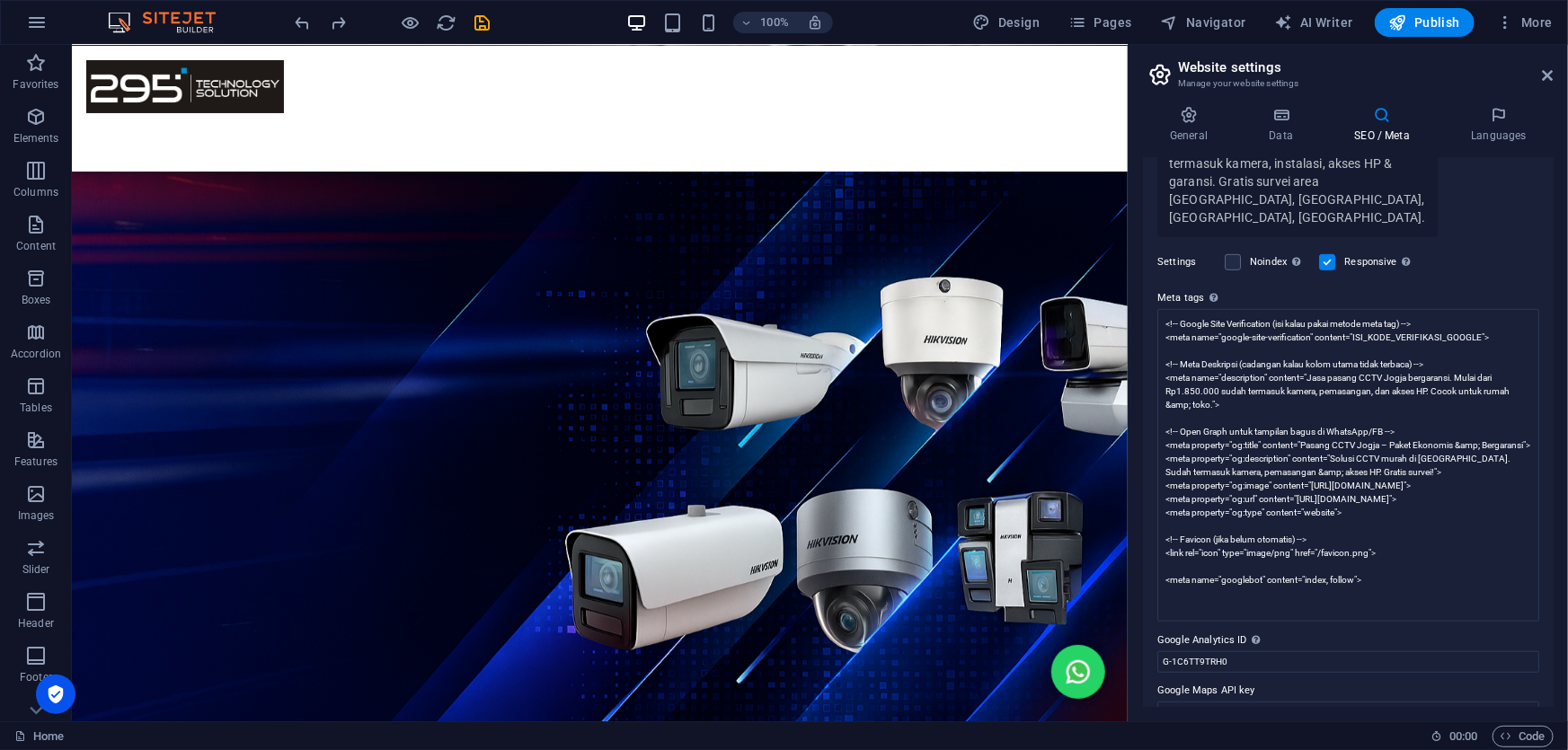 scroll, scrollTop: 240, scrollLeft: 0, axis: vertical 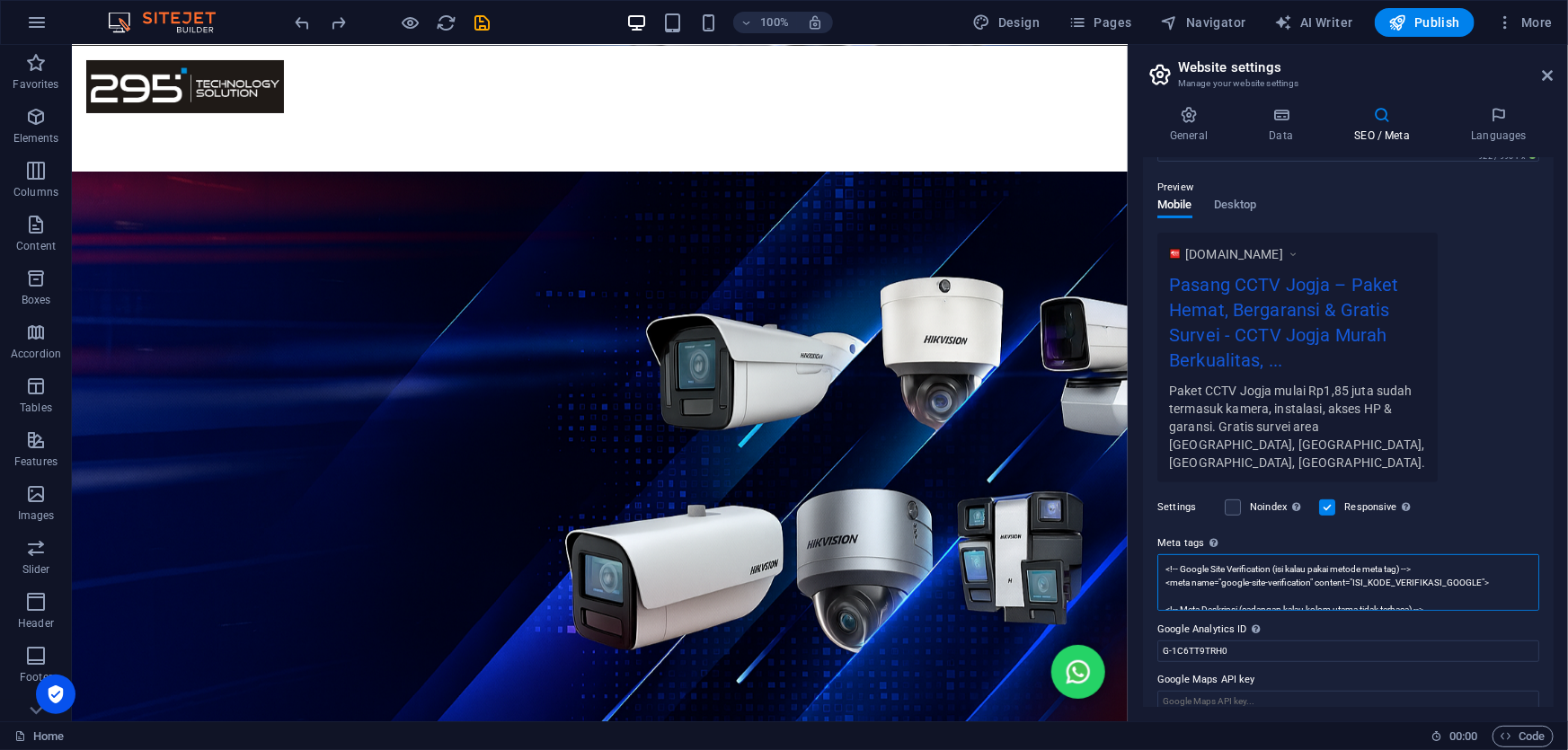 click on "<!-- Google Site Verification (isi kalau pakai metode meta tag) -->
<meta name="google-site-verification" content="ISI_KODE_VERIFIKASI_GOOGLE">
<!-- Meta Deskripsi (cadangan kalau kolom utama tidak terbaca) -->
<meta name="description" content="Jasa pasang CCTV Jogja bergaransi. Mulai dari Rp1.850.000 sudah termasuk kamera, pemasangan, dan akses HP. Cocok untuk rumah &amp; toko.">
<!-- Open Graph untuk tampilan bagus di WhatsApp/FB -->
<meta property="og:title" content="Pasang CCTV Jogja – Paket Ekonomis &amp; Bergaransi">
<meta property="og:description" content="Solusi CCTV murah di Jogja. Sudah termasuk kamera, pemasangan &amp; akses HP. Gratis survei!">
<meta property="og:image" content="https://pasangcctvjogja.com/logo.jpg">
<meta property="og:url" content="https://pasangcctvjogja.com/">
<meta property="og:type" content="website">
<!-- Favicon (jika belum otomatis) -->
<link rel="icon" type="image/png" href="/favicon.png">
<meta name="googlebot" content="index, follow">" at bounding box center (1348, 582) 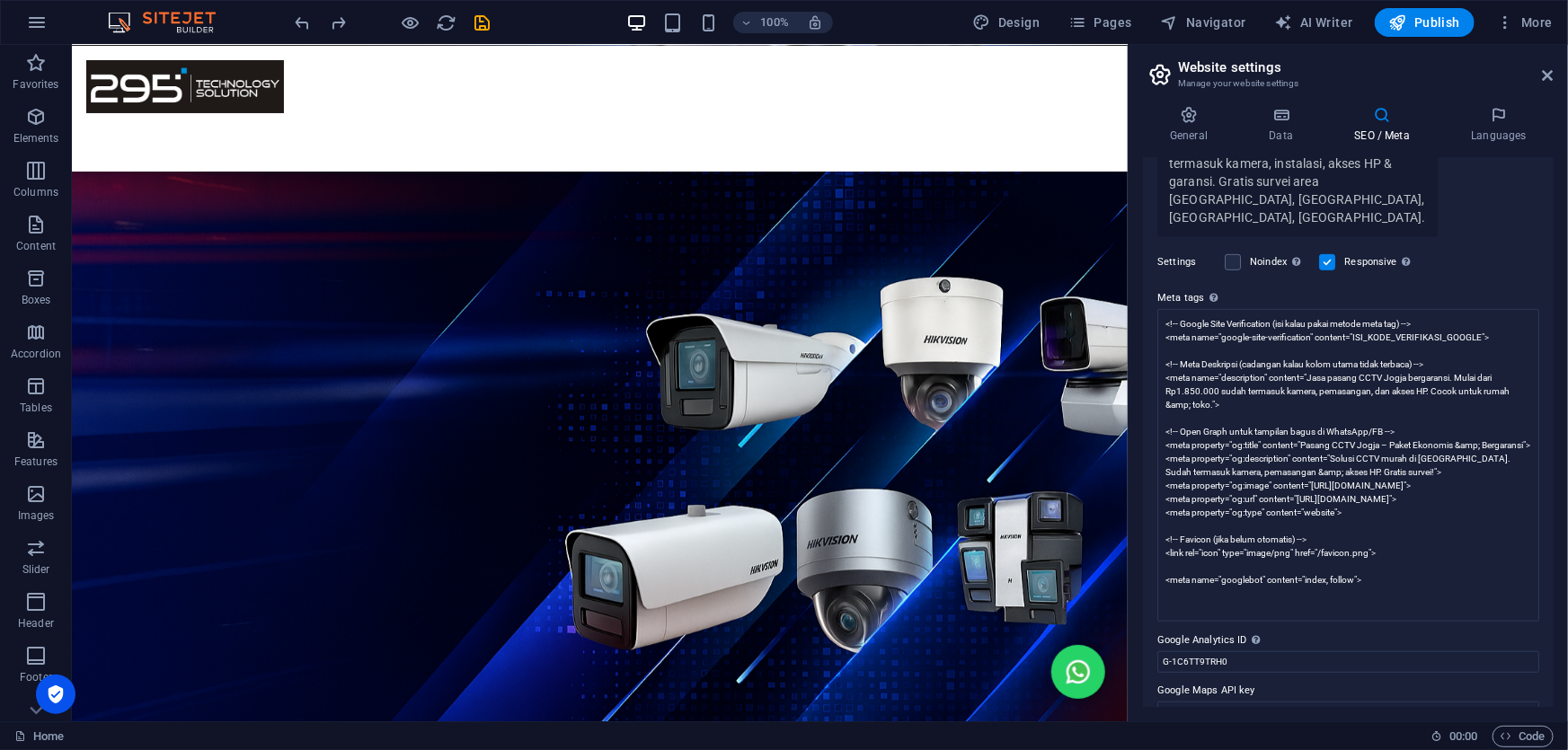 scroll, scrollTop: 240, scrollLeft: 0, axis: vertical 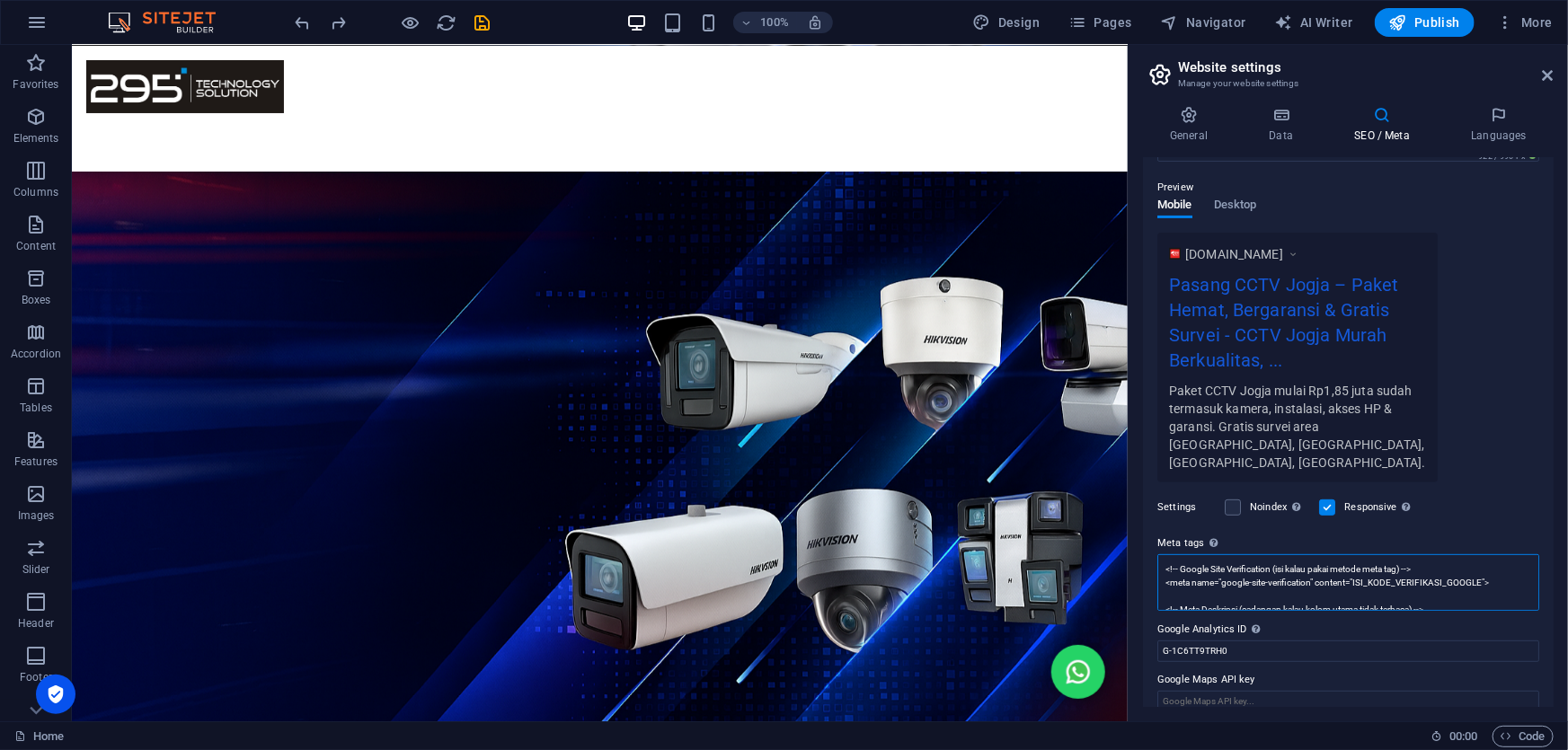 click on "<!-- Google Site Verification (isi kalau pakai metode meta tag) -->
<meta name="google-site-verification" content="ISI_KODE_VERIFIKASI_GOOGLE">
<!-- Meta Deskripsi (cadangan kalau kolom utama tidak terbaca) -->
<meta name="description" content="Jasa pasang CCTV Jogja bergaransi. Mulai dari Rp1.850.000 sudah termasuk kamera, pemasangan, dan akses HP. Cocok untuk rumah &amp; toko.">
<!-- Open Graph untuk tampilan bagus di WhatsApp/FB -->
<meta property="og:title" content="Pasang CCTV Jogja – Paket Ekonomis &amp; Bergaransi">
<meta property="og:description" content="Solusi CCTV murah di Jogja. Sudah termasuk kamera, pemasangan &amp; akses HP. Gratis survei!">
<meta property="og:image" content="https://pasangcctvjogja.com/logo.jpg">
<meta property="og:url" content="https://pasangcctvjogja.com/">
<meta property="og:type" content="website">
<!-- Favicon (jika belum otomatis) -->
<link rel="icon" type="image/png" href="/favicon.png">
<meta name="googlebot" content="index, follow">" at bounding box center (1348, 582) 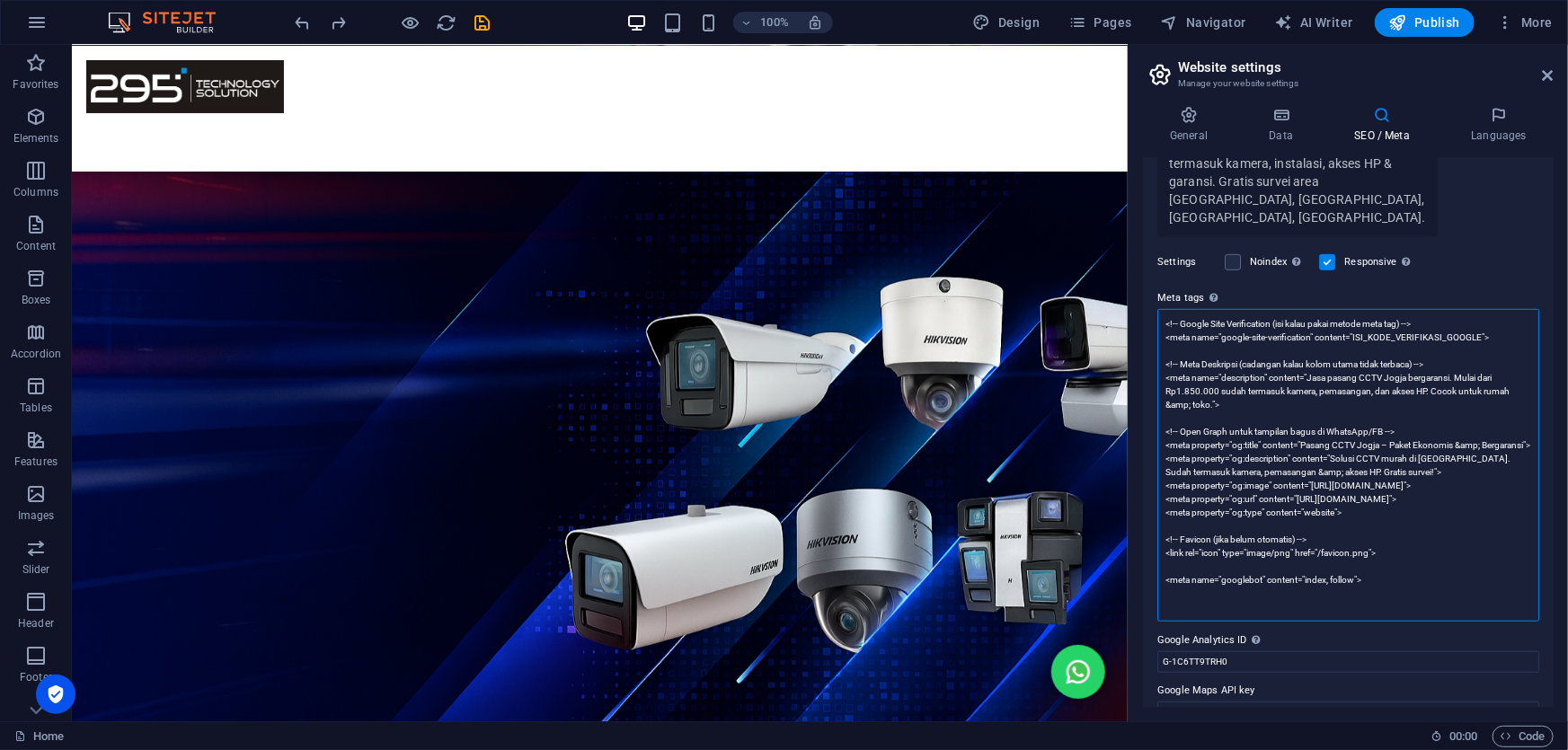 click on "<!-- Google Site Verification (isi kalau pakai metode meta tag) -->
<meta name="google-site-verification" content="ISI_KODE_VERIFIKASI_GOOGLE">
<!-- Meta Deskripsi (cadangan kalau kolom utama tidak terbaca) -->
<meta name="description" content="Jasa pasang CCTV Jogja bergaransi. Mulai dari Rp1.850.000 sudah termasuk kamera, pemasangan, dan akses HP. Cocok untuk rumah &amp; toko.">
<!-- Open Graph untuk tampilan bagus di WhatsApp/FB -->
<meta property="og:title" content="Pasang CCTV Jogja – Paket Ekonomis &amp; Bergaransi">
<meta property="og:description" content="Solusi CCTV murah di Jogja. Sudah termasuk kamera, pemasangan &amp; akses HP. Gratis survei!">
<meta property="og:image" content="https://pasangcctvjogja.com/logo.jpg">
<meta property="og:url" content="https://pasangcctvjogja.com/">
<meta property="og:type" content="website">
<!-- Favicon (jika belum otomatis) -->
<link rel="icon" type="image/png" href="/favicon.png">
<meta name="googlebot" content="index, follow">" at bounding box center (1348, 465) 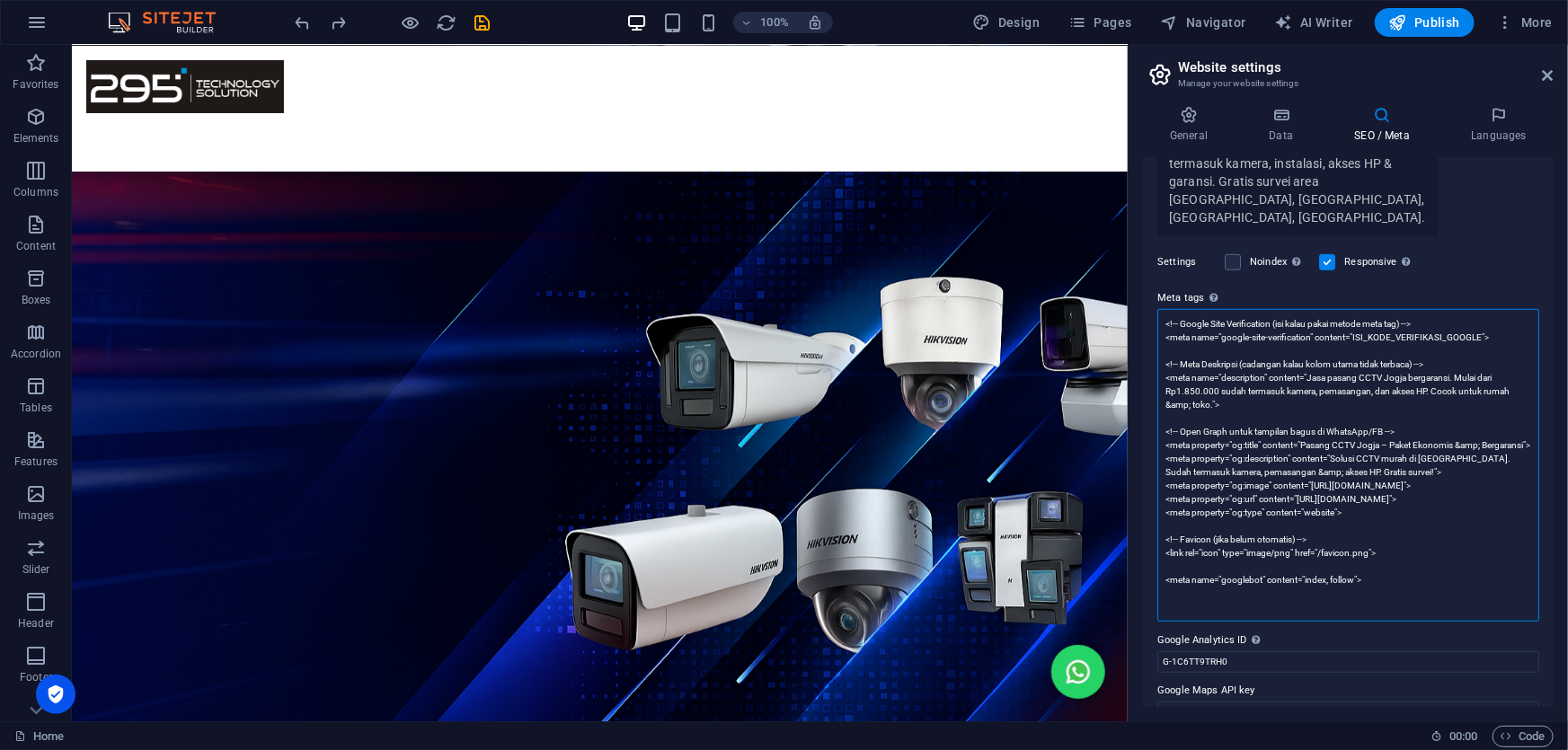 paste on "Tag Manager -->
<script>(function(w,d,s,l,i){w[l]=w[l]||[];w[l].push({'gtm.start':
new Date().getTime(),event:'gtm.js'});var f=d.getElementsByTagName(s)[0],
j=d.createElement(s),dl=l!='dataLayer'?'&l='+l:'';j.async=true;j.src=
'https://www.googletagmanager.com/gtm.js?id='+i+dl;f.parentNode.insertBefore(j,f);
})(window,document,'script','dataLayer','GTM-NGB9T6RN');</script>
<!-- End Google Tag Manager --" 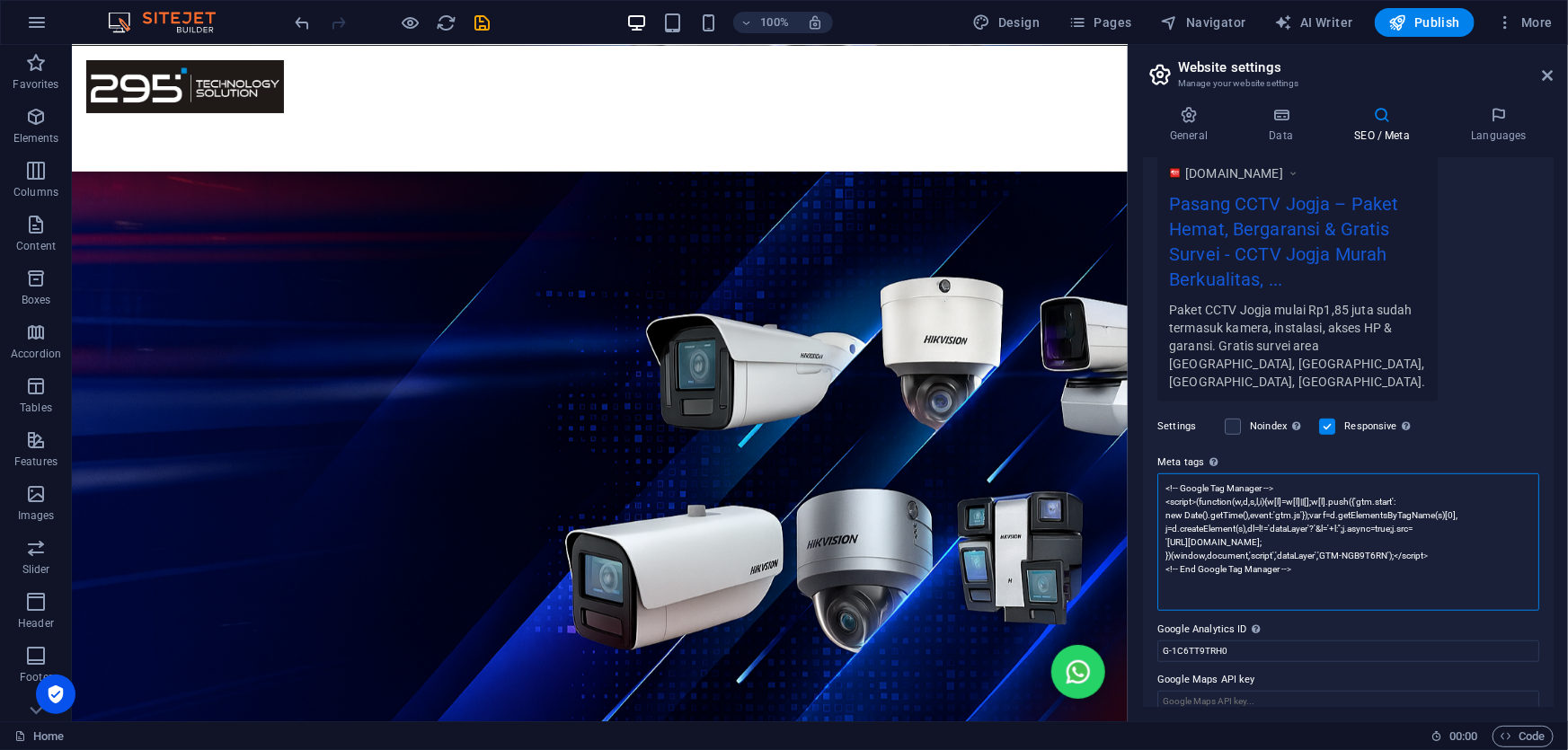 scroll, scrollTop: 334, scrollLeft: 0, axis: vertical 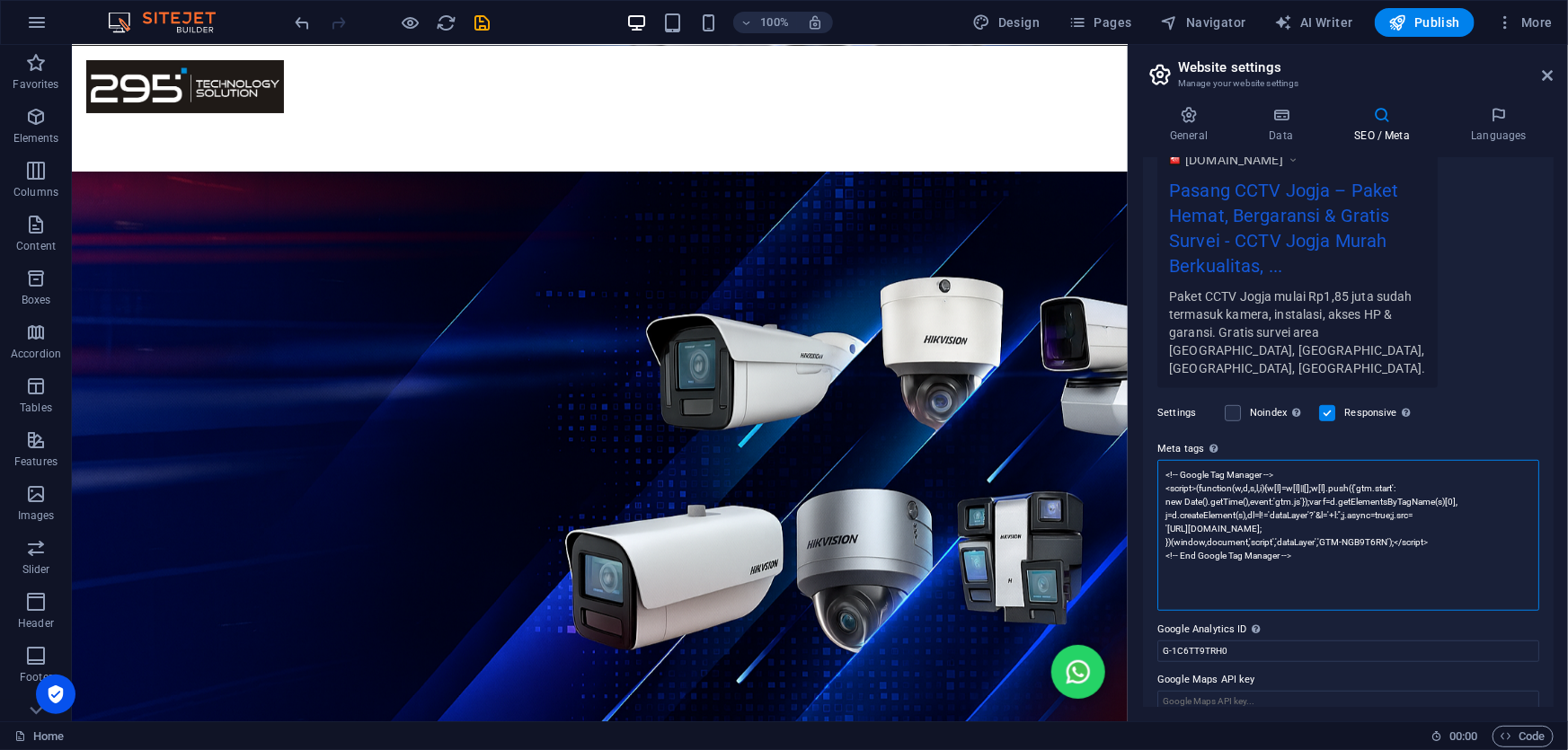 paste on "<!-- Google Tag Manager (noscript) -->
<noscript><iframe src="https://www.googletagmanager.com/ns.html?id=GTM-NGB9T6RN"
height="0" width="0" style="display:none;visibility:hidden"></iframe></noscript>
<!-- End Google Tag Manager (noscript) -->" 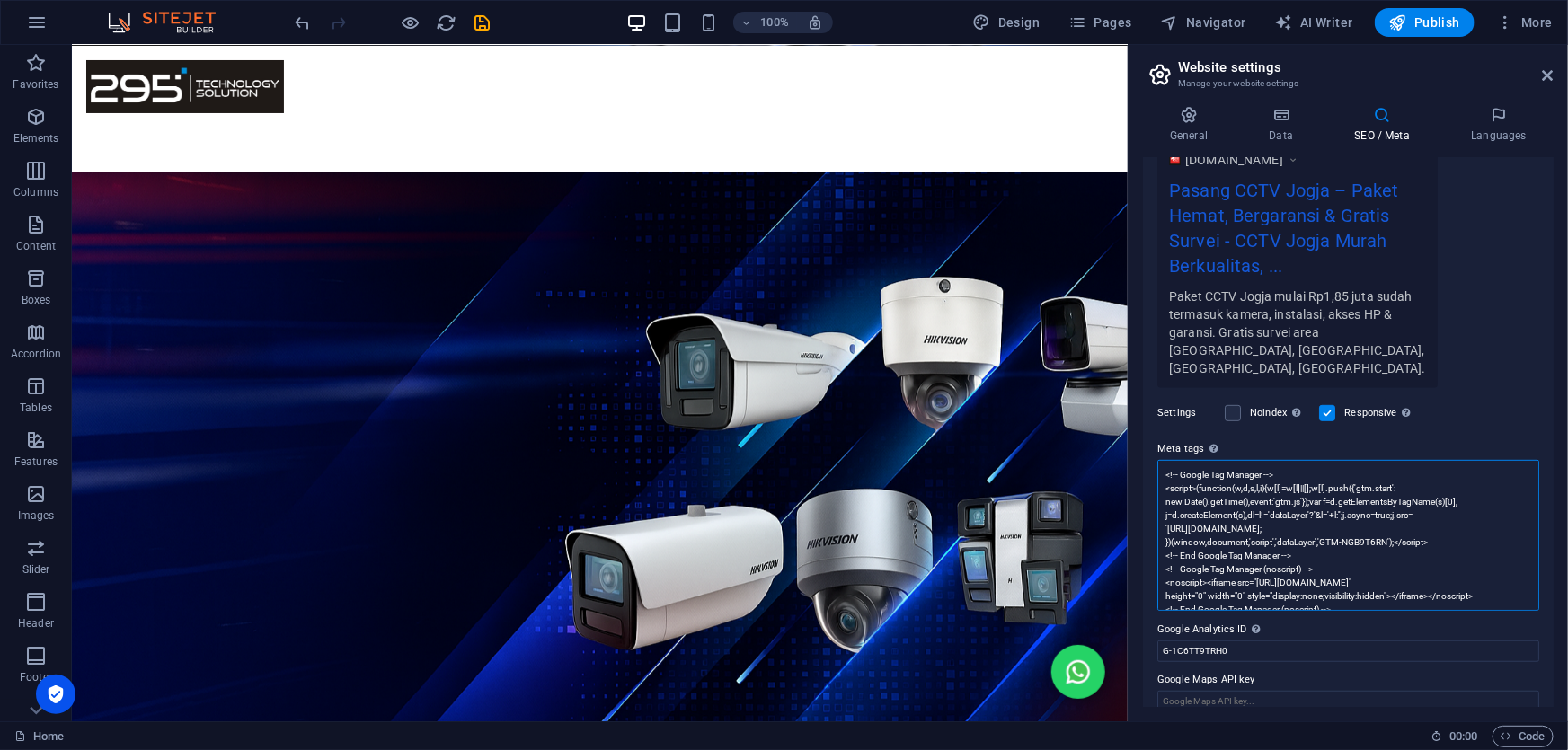 scroll, scrollTop: 0, scrollLeft: 0, axis: both 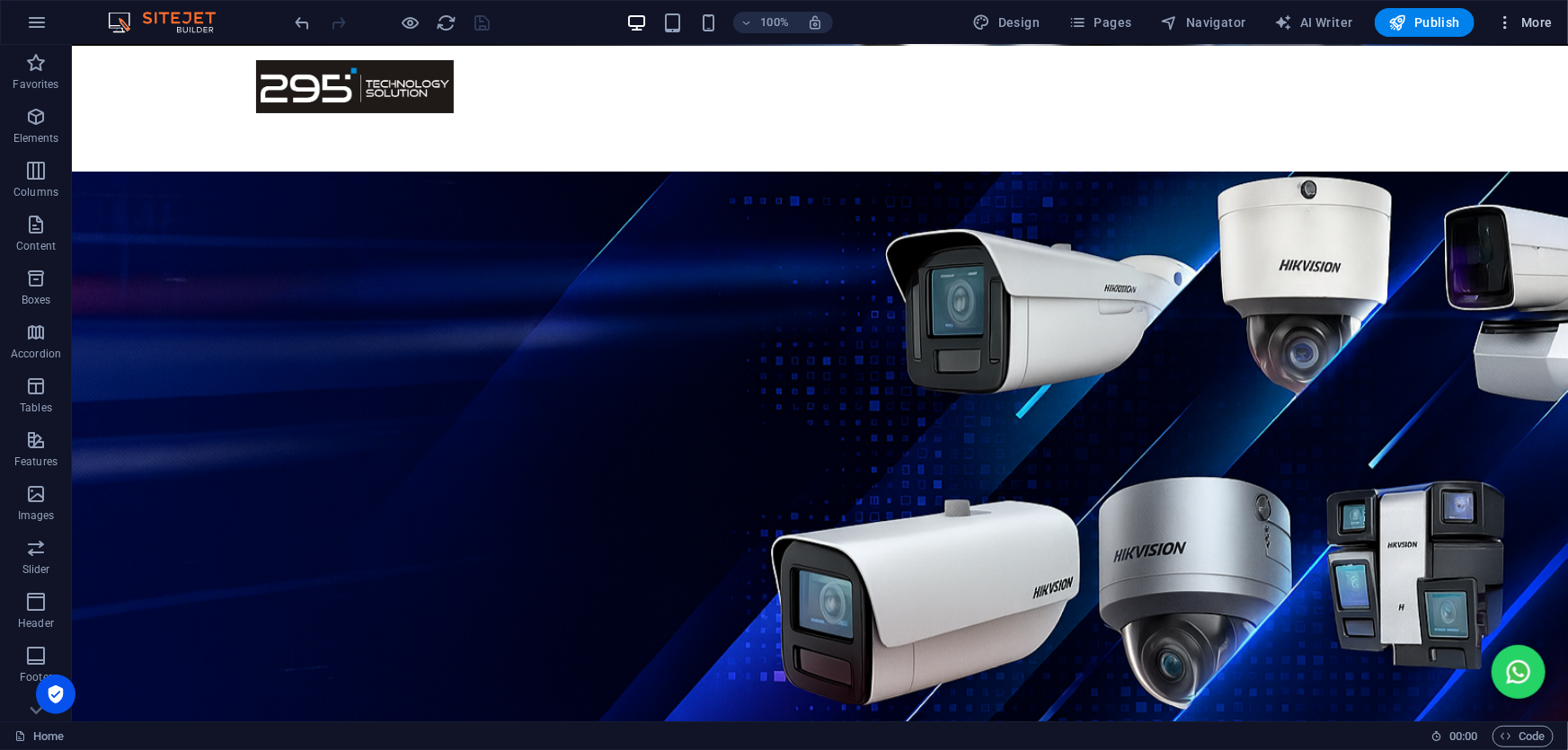 click on "More" at bounding box center [1524, 22] 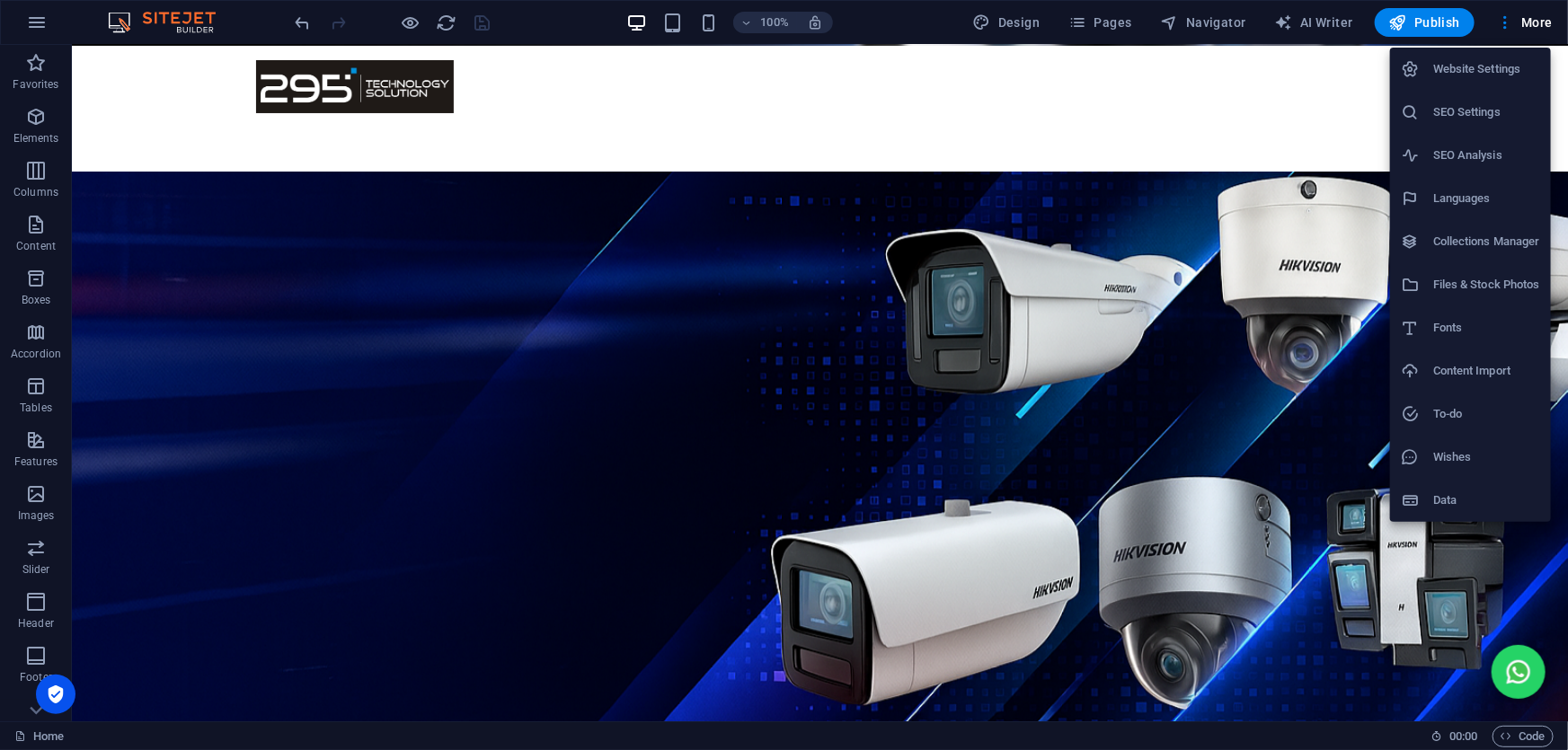 click on "Website Settings" at bounding box center [1486, 69] 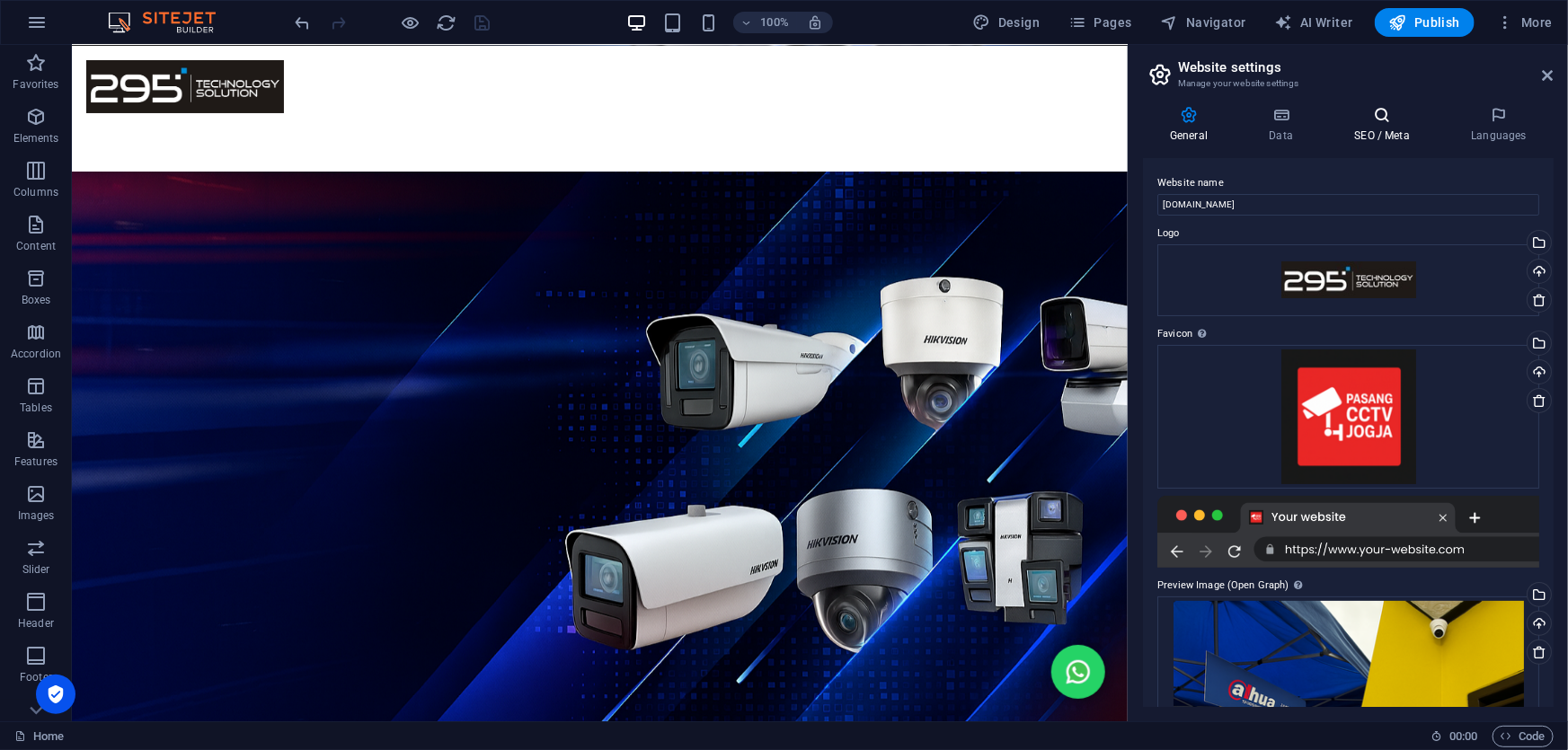 click on "SEO / Meta" at bounding box center [1386, 125] 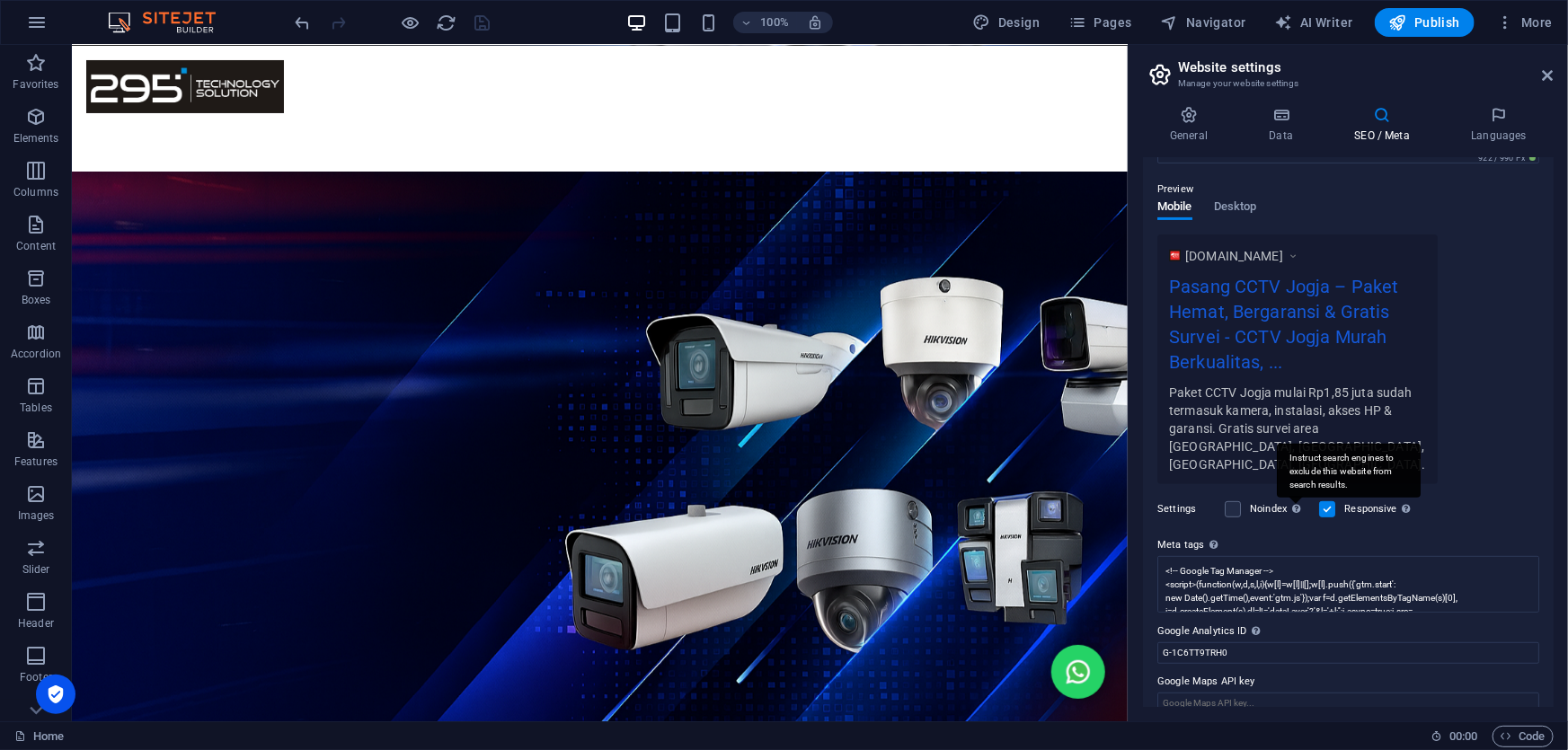 scroll, scrollTop: 240, scrollLeft: 0, axis: vertical 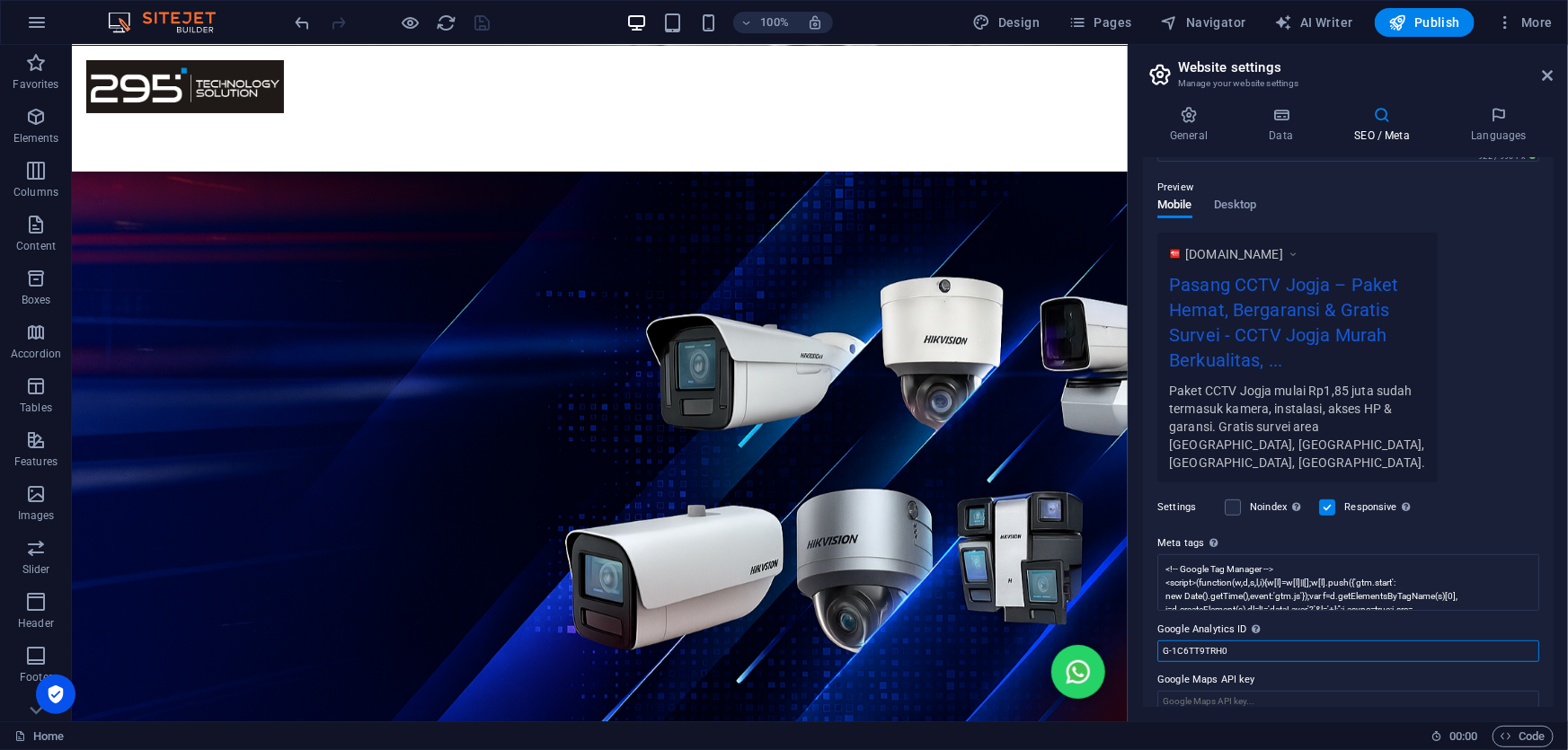 click on "G-1C6TT9TRH0" at bounding box center [1348, 651] 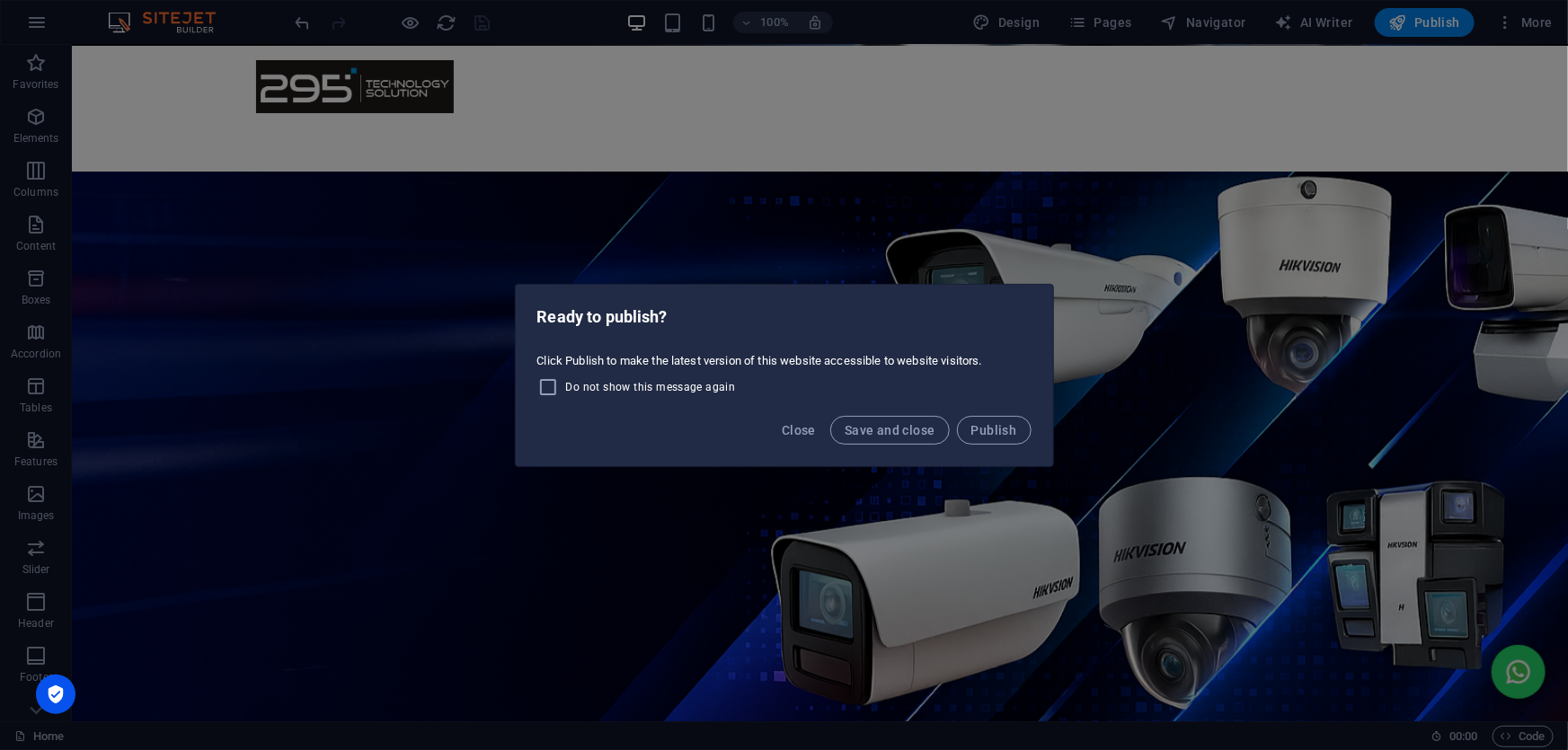 click on "Ready to publish? Click Publish to make the latest version of this website accessible to website visitors. Do not show this message again Close Save and close Publish" at bounding box center (784, 375) 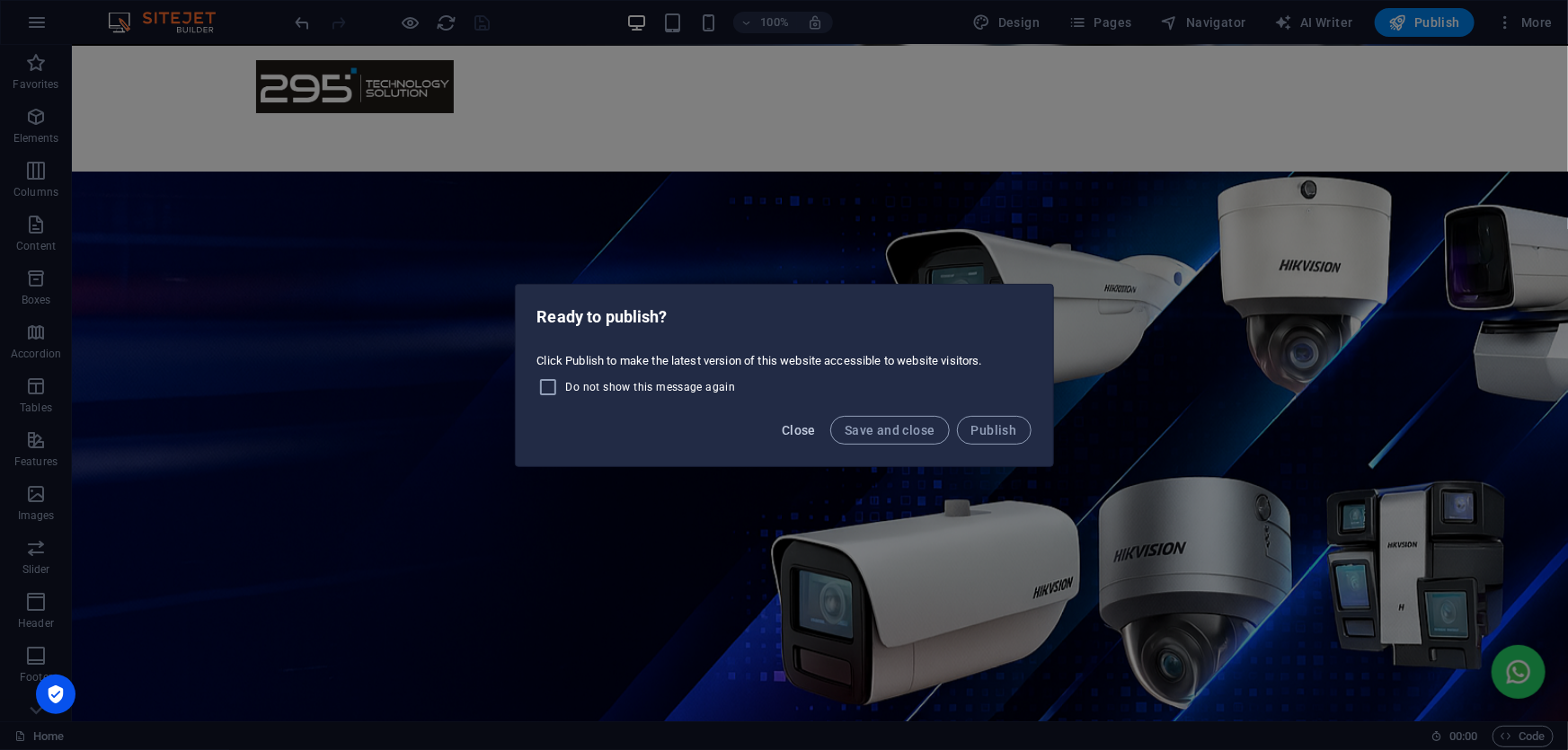 click on "Close" at bounding box center (799, 430) 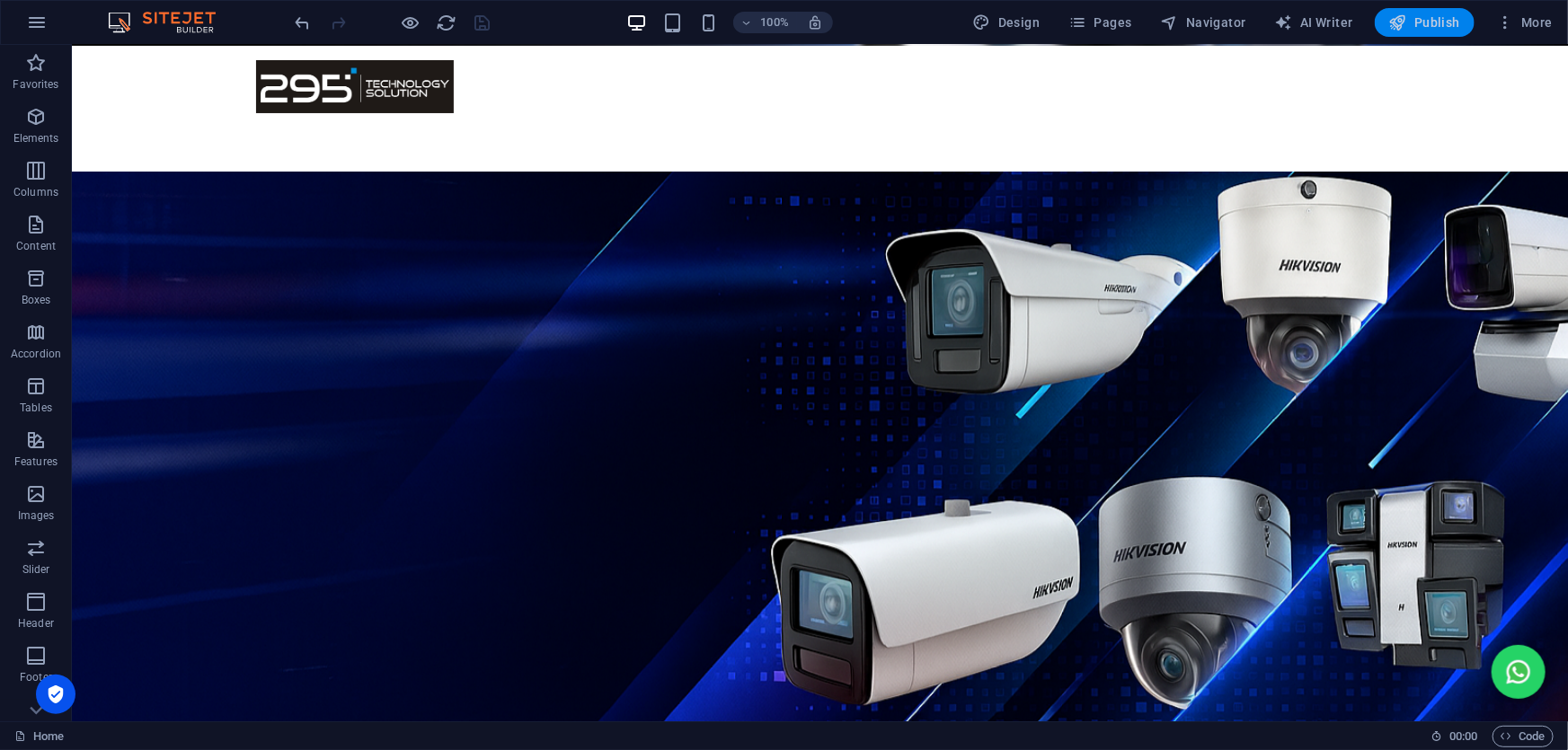 click on "Publish" at bounding box center (1424, 22) 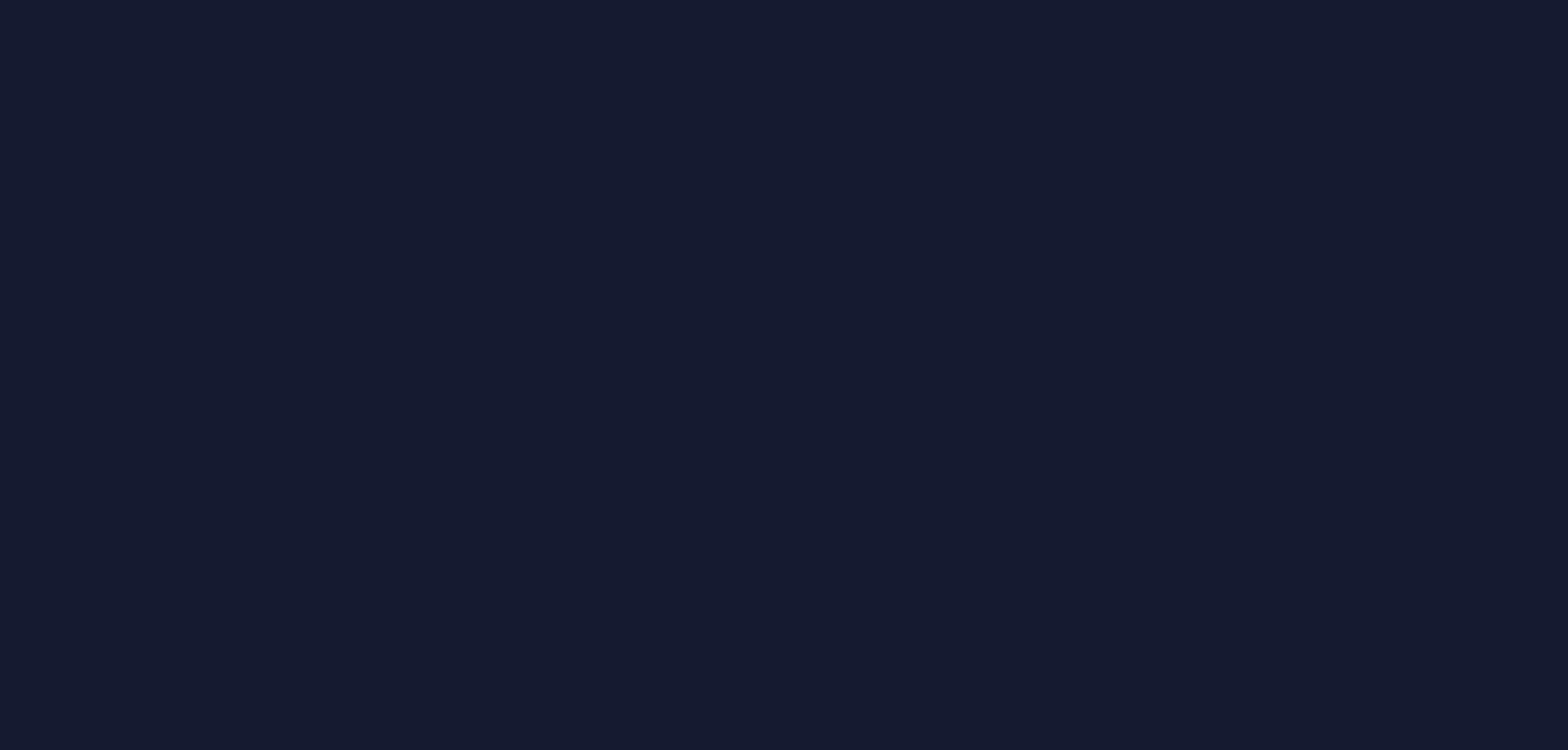 scroll, scrollTop: 0, scrollLeft: 0, axis: both 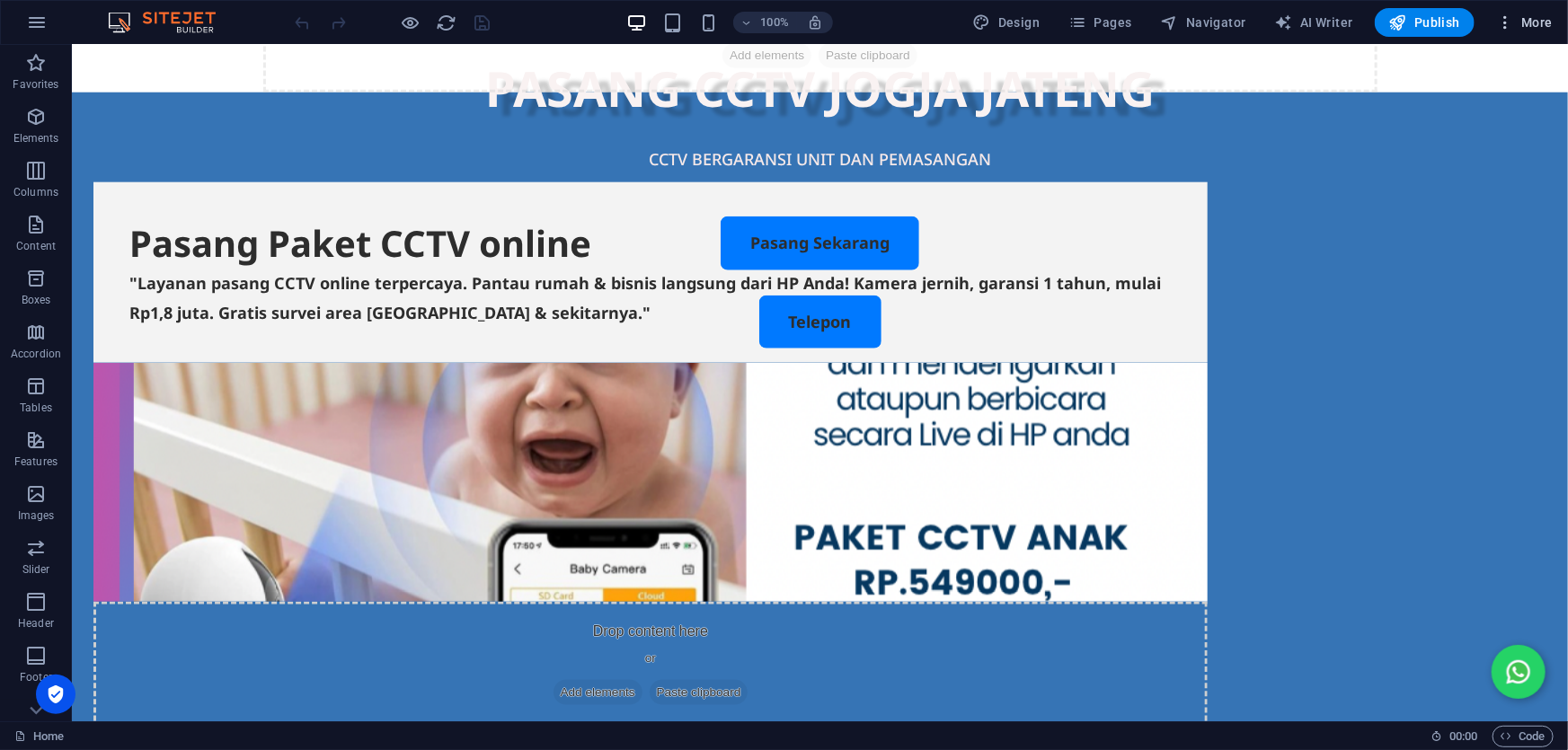 click at bounding box center [1505, 22] 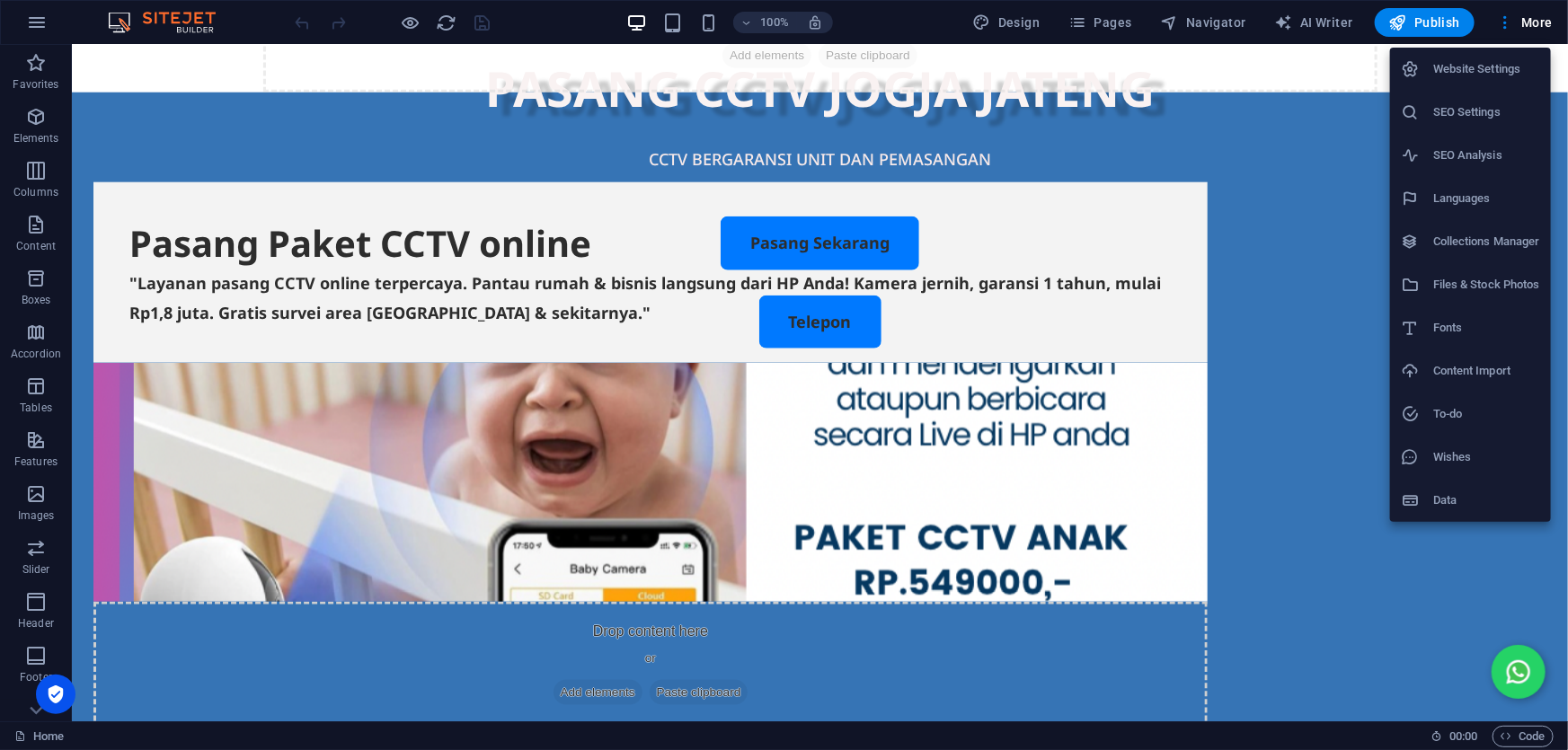 click on "Website Settings" at bounding box center [1486, 69] 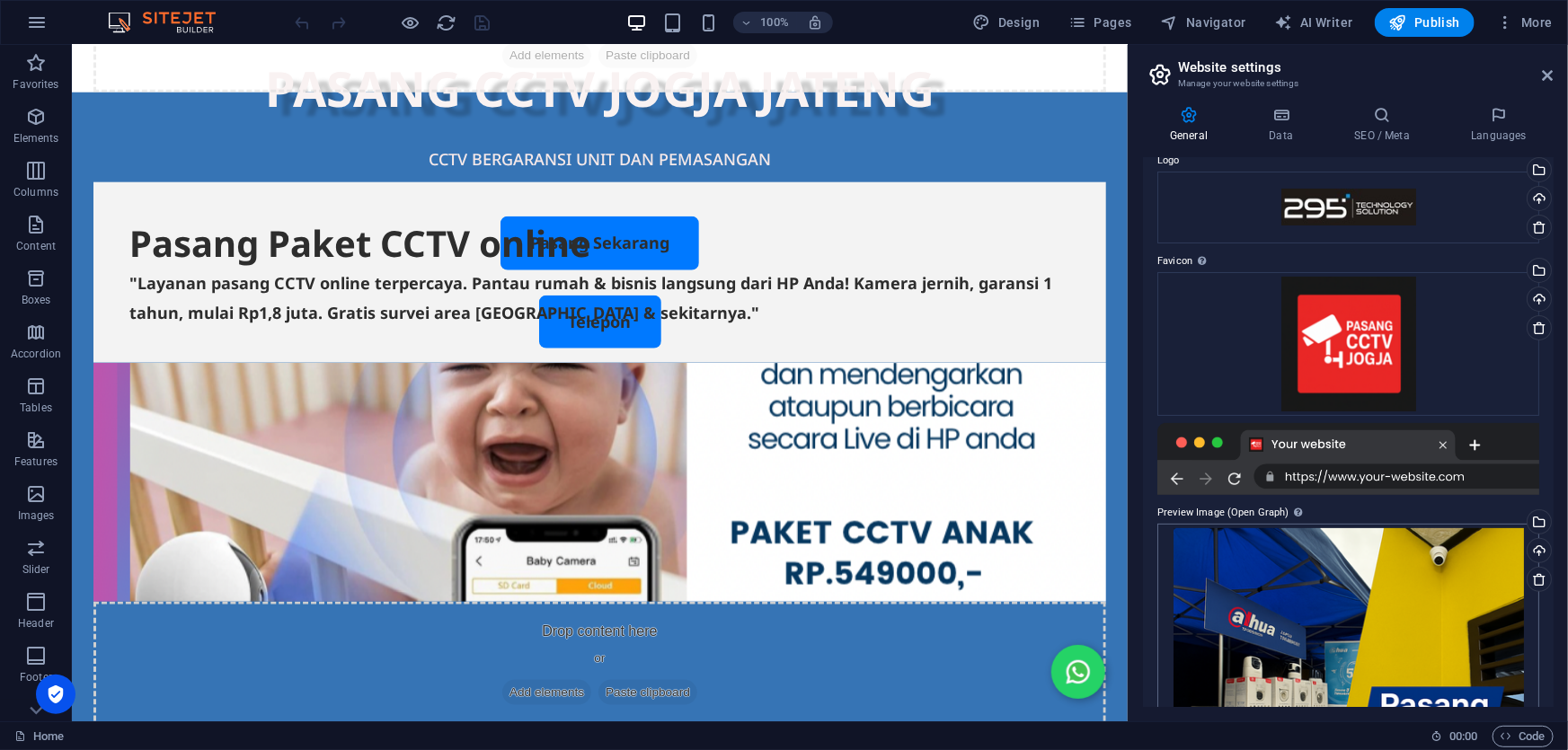 scroll, scrollTop: 261, scrollLeft: 0, axis: vertical 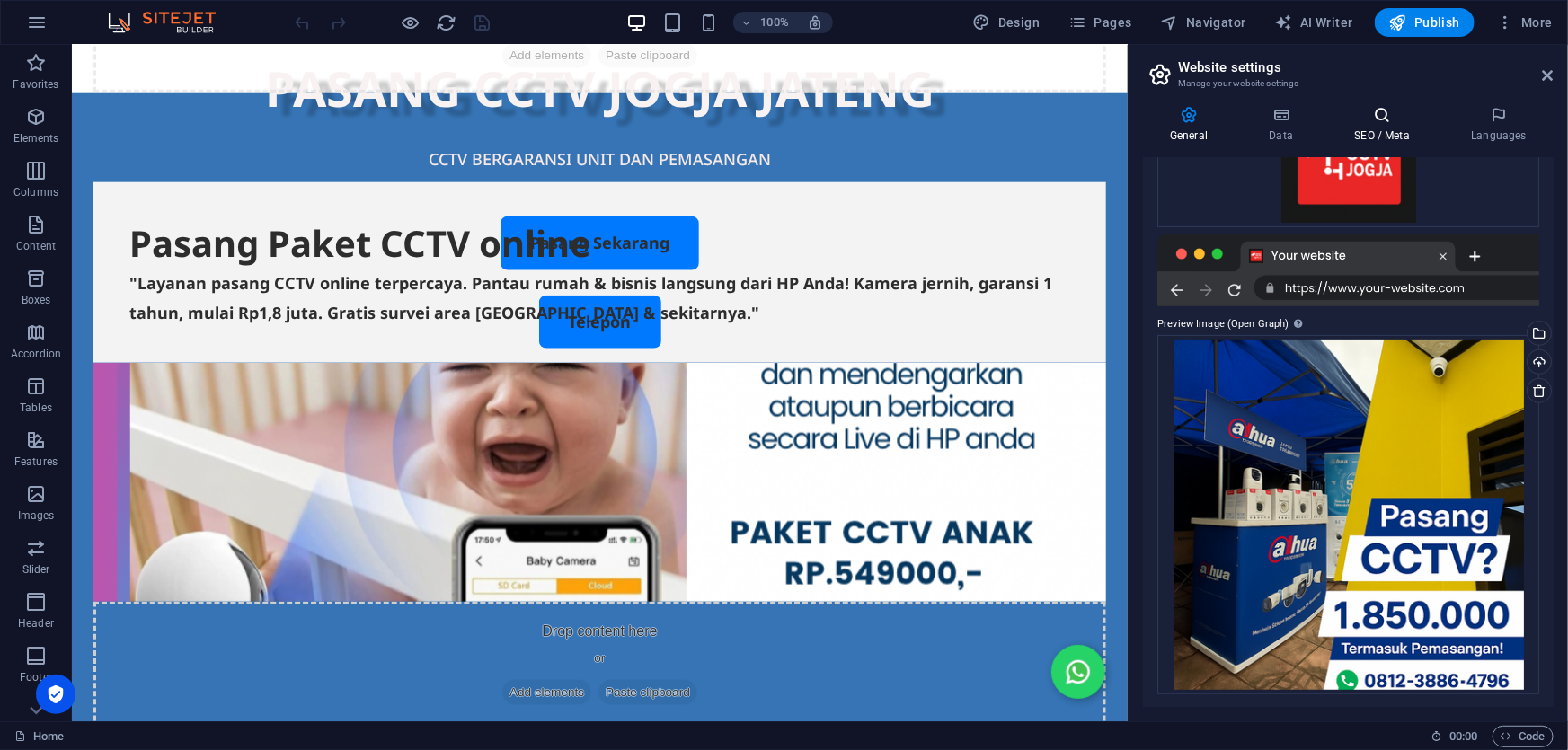 click on "SEO / Meta" at bounding box center (1386, 125) 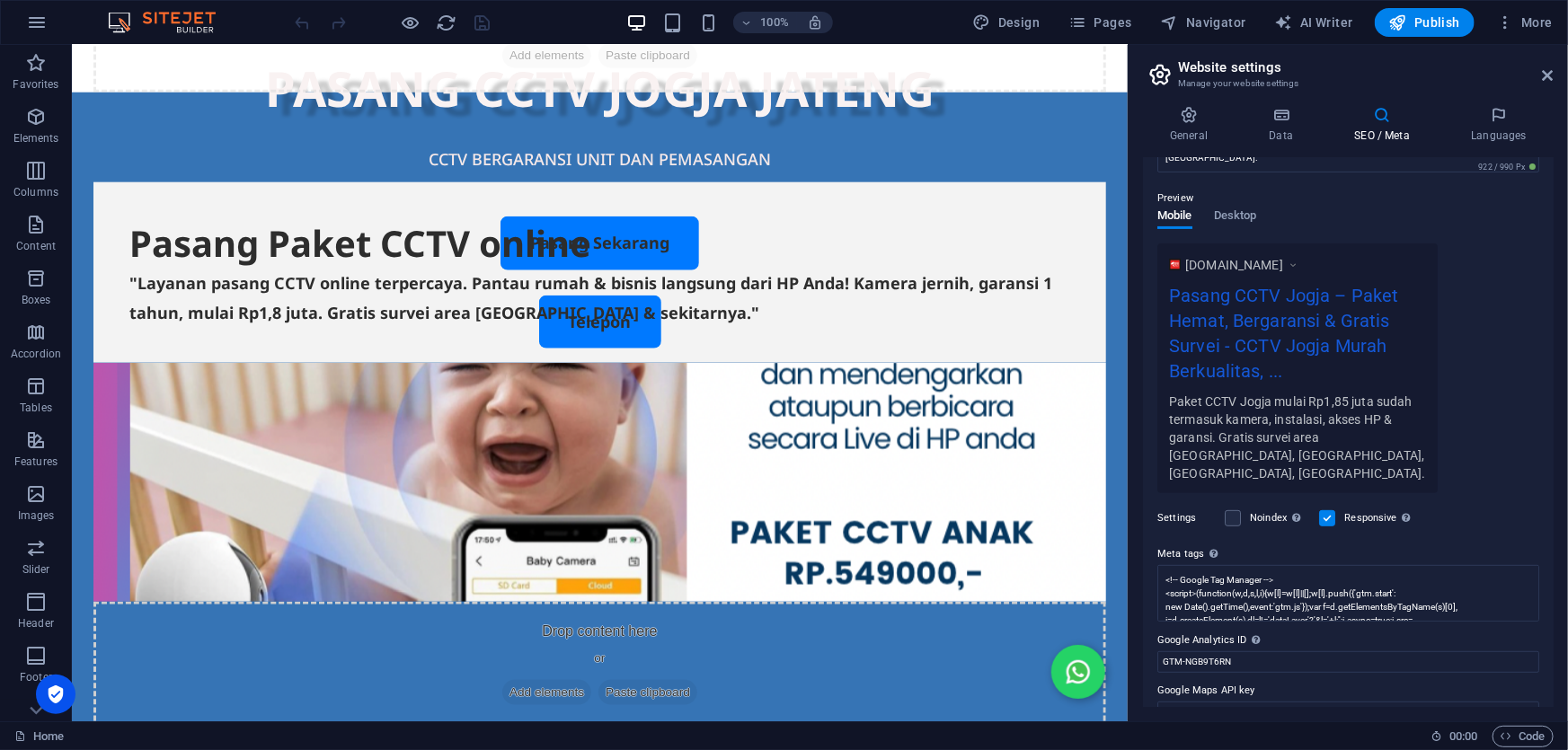 scroll, scrollTop: 240, scrollLeft: 0, axis: vertical 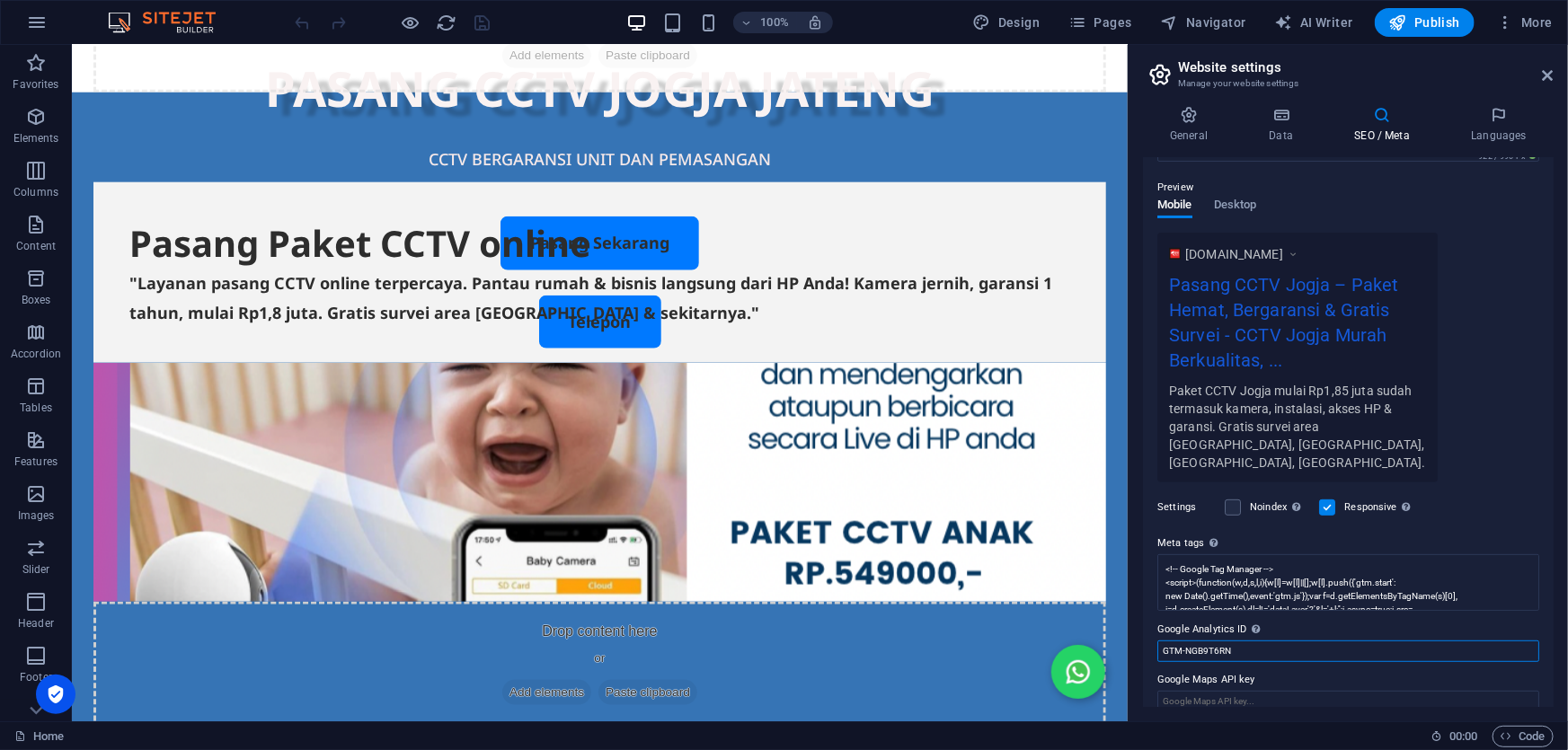 click on "GTM-NGB9T6RN" at bounding box center (1348, 651) 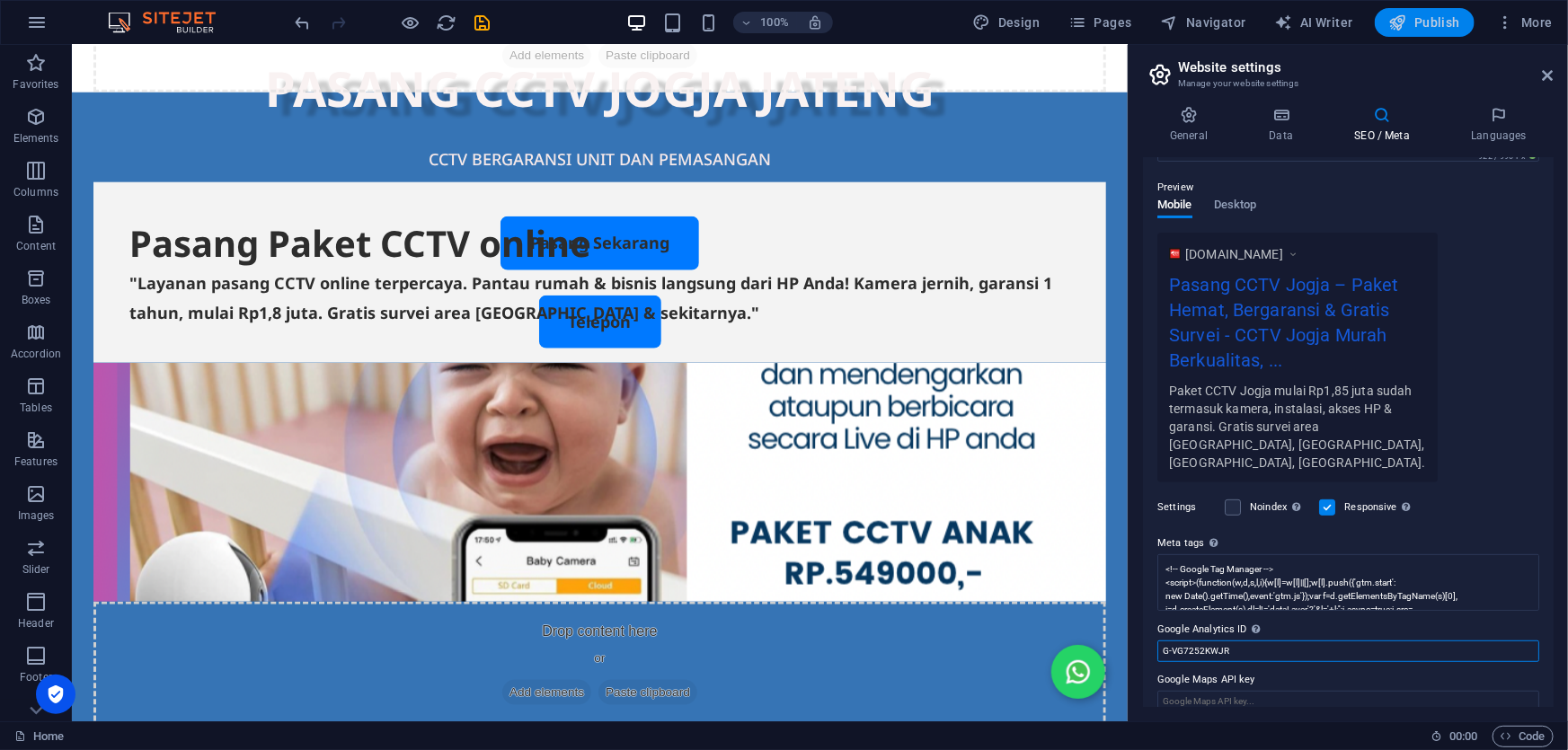 type on "G-VG7252KWJR" 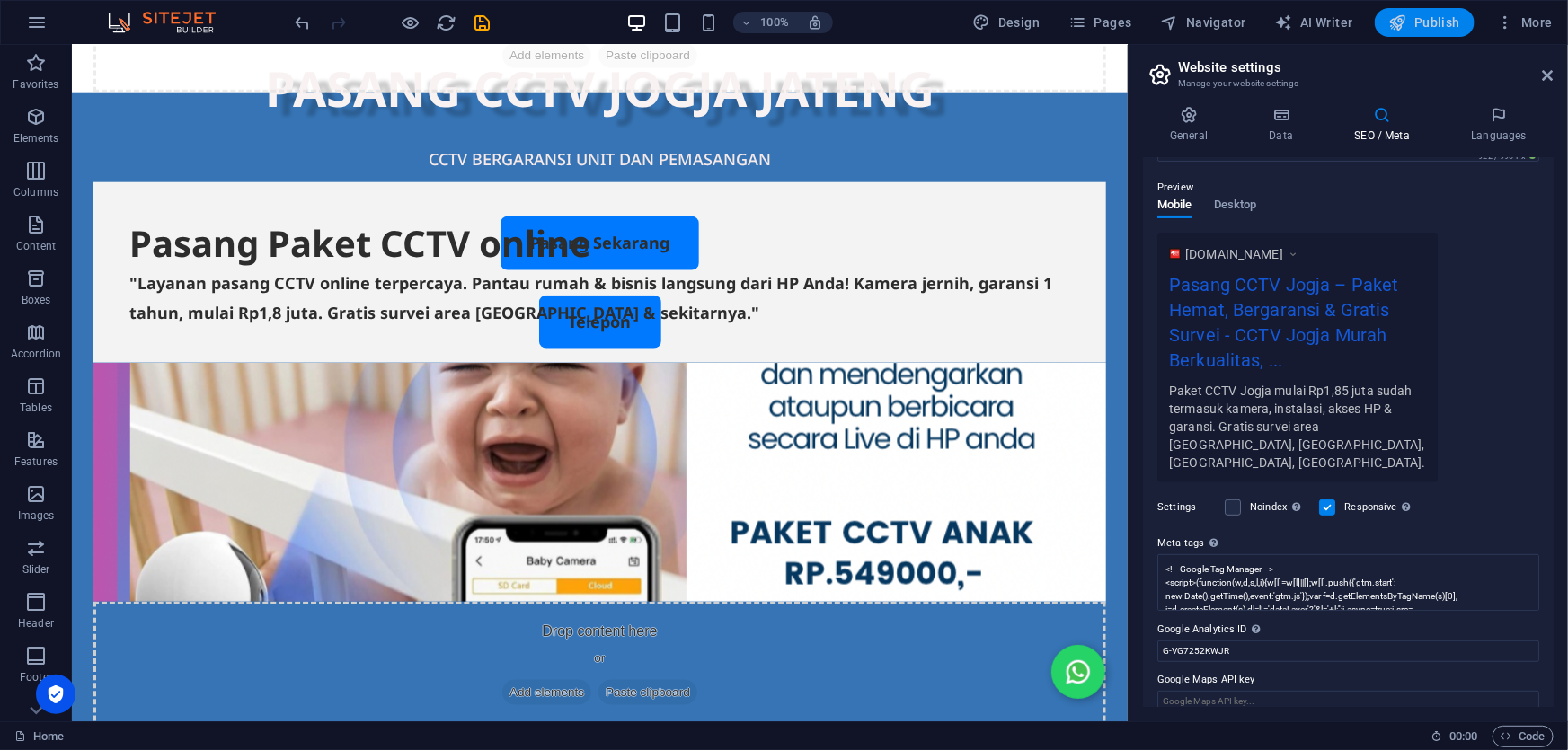 click on "Publish" at bounding box center [1424, 22] 